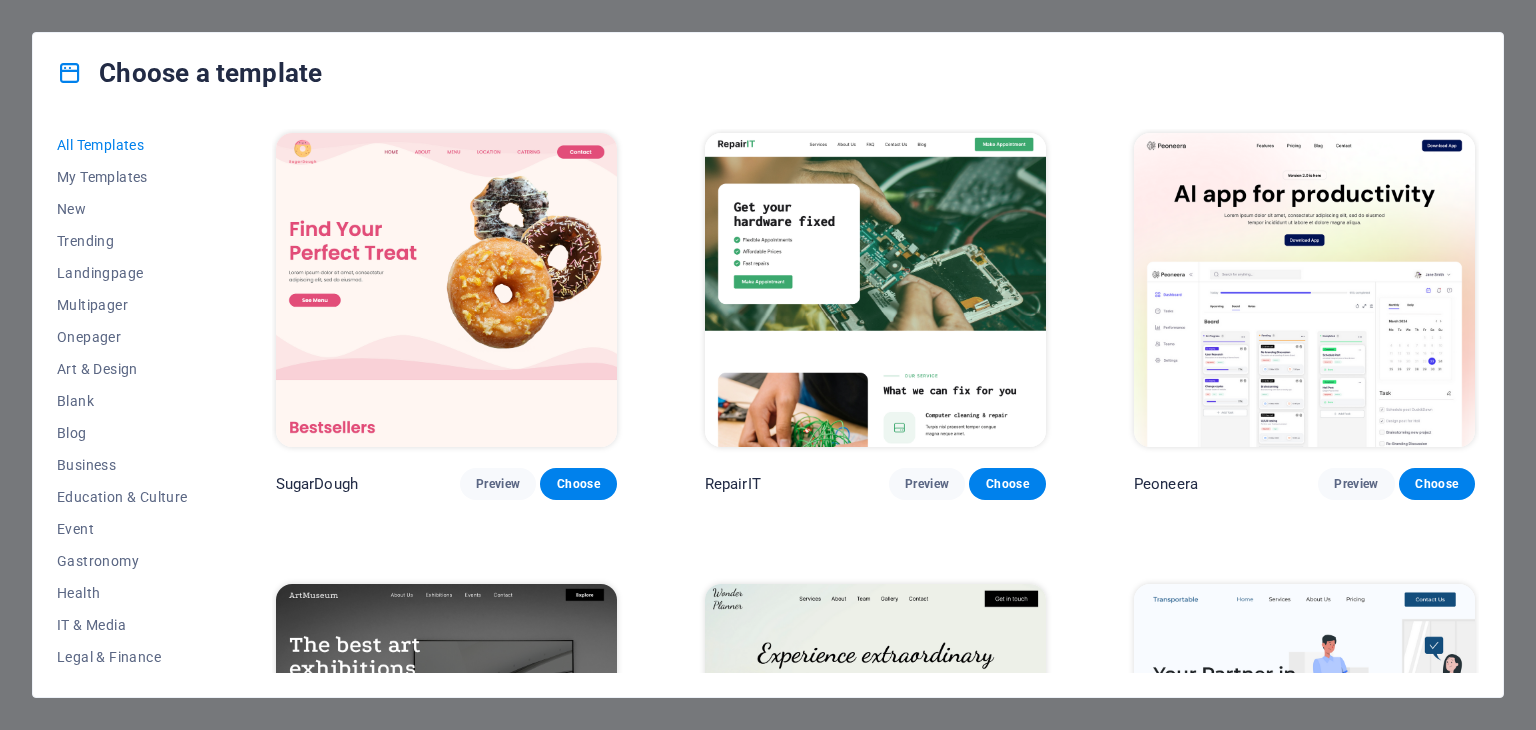 scroll, scrollTop: 0, scrollLeft: 0, axis: both 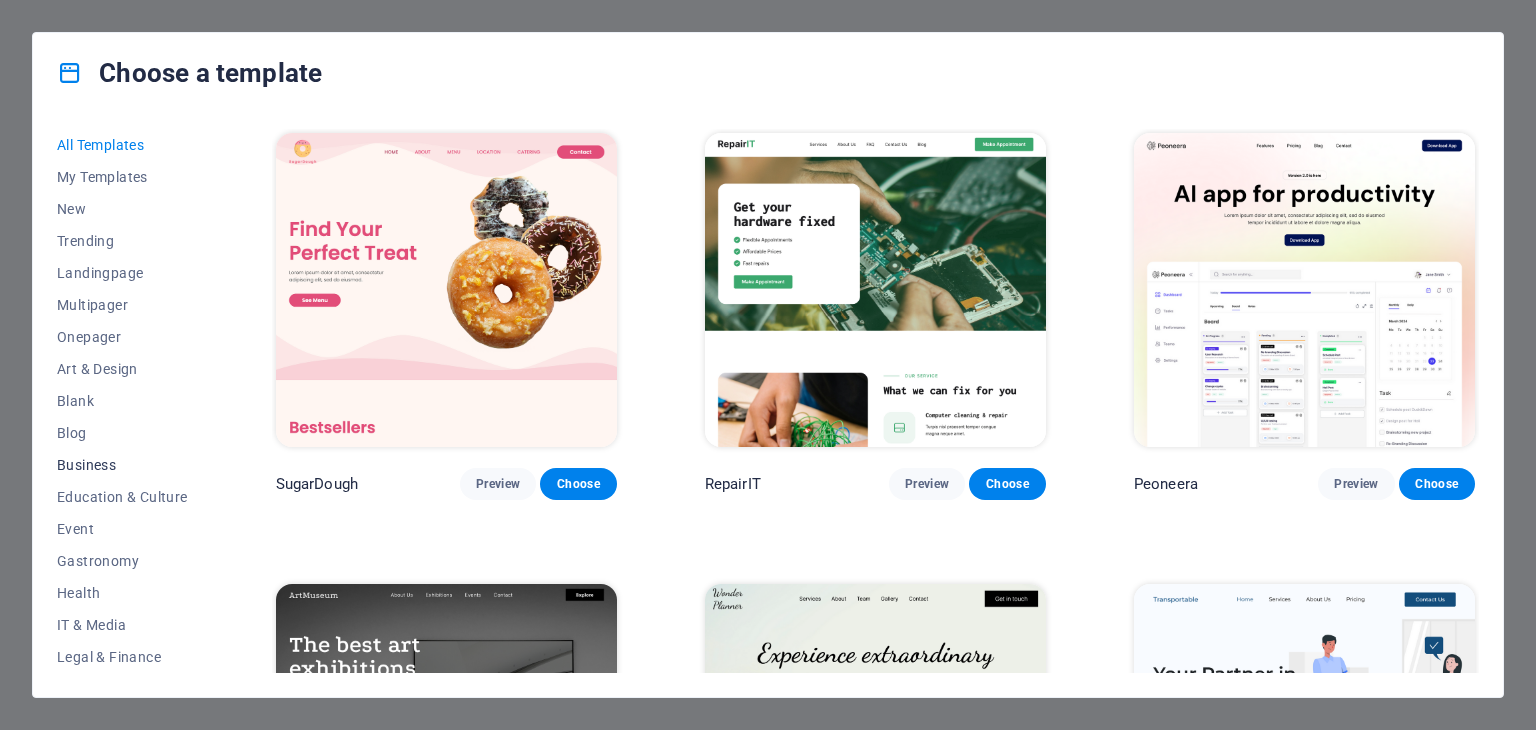 click on "Business" at bounding box center [122, 465] 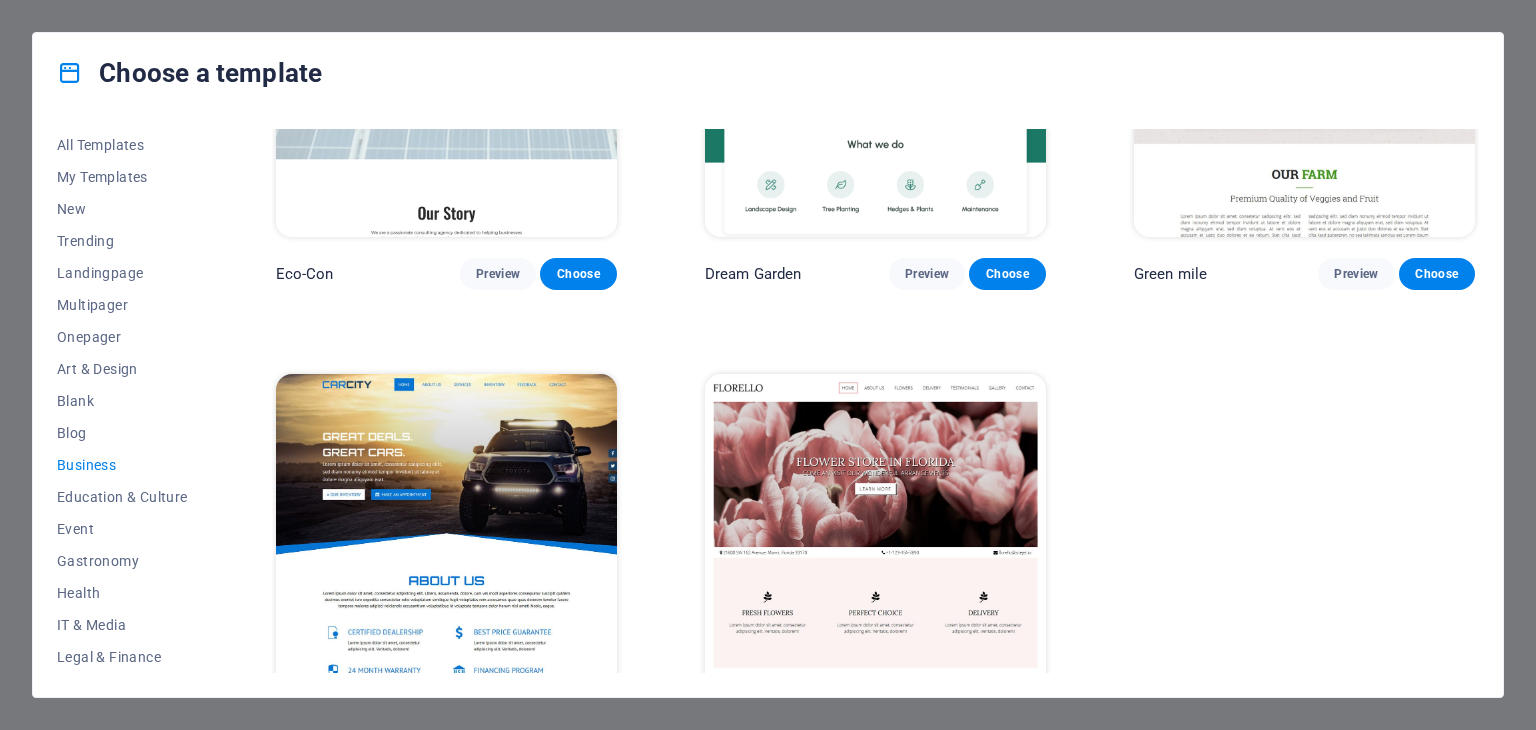 scroll, scrollTop: 0, scrollLeft: 0, axis: both 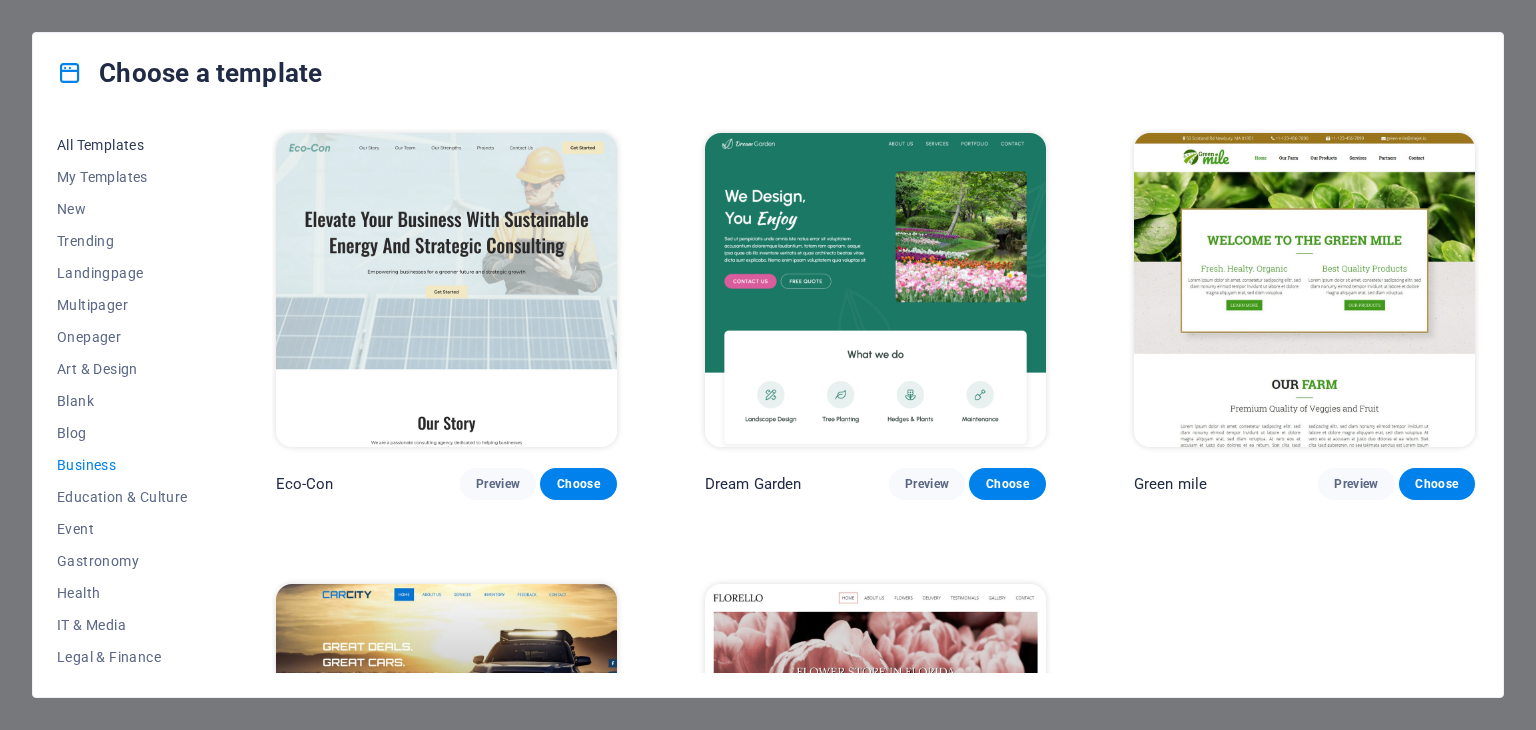 click on "All Templates" at bounding box center (122, 145) 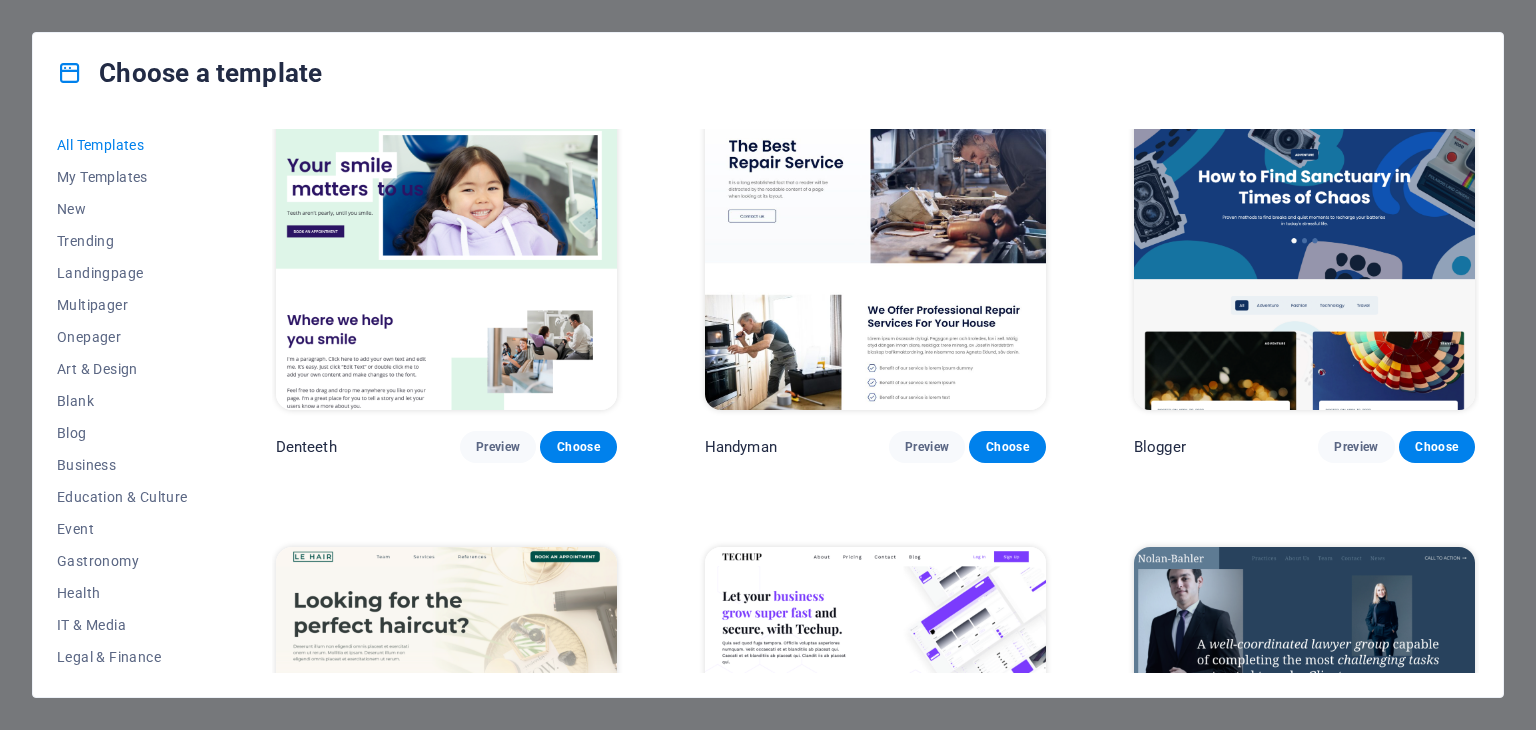scroll, scrollTop: 5795, scrollLeft: 0, axis: vertical 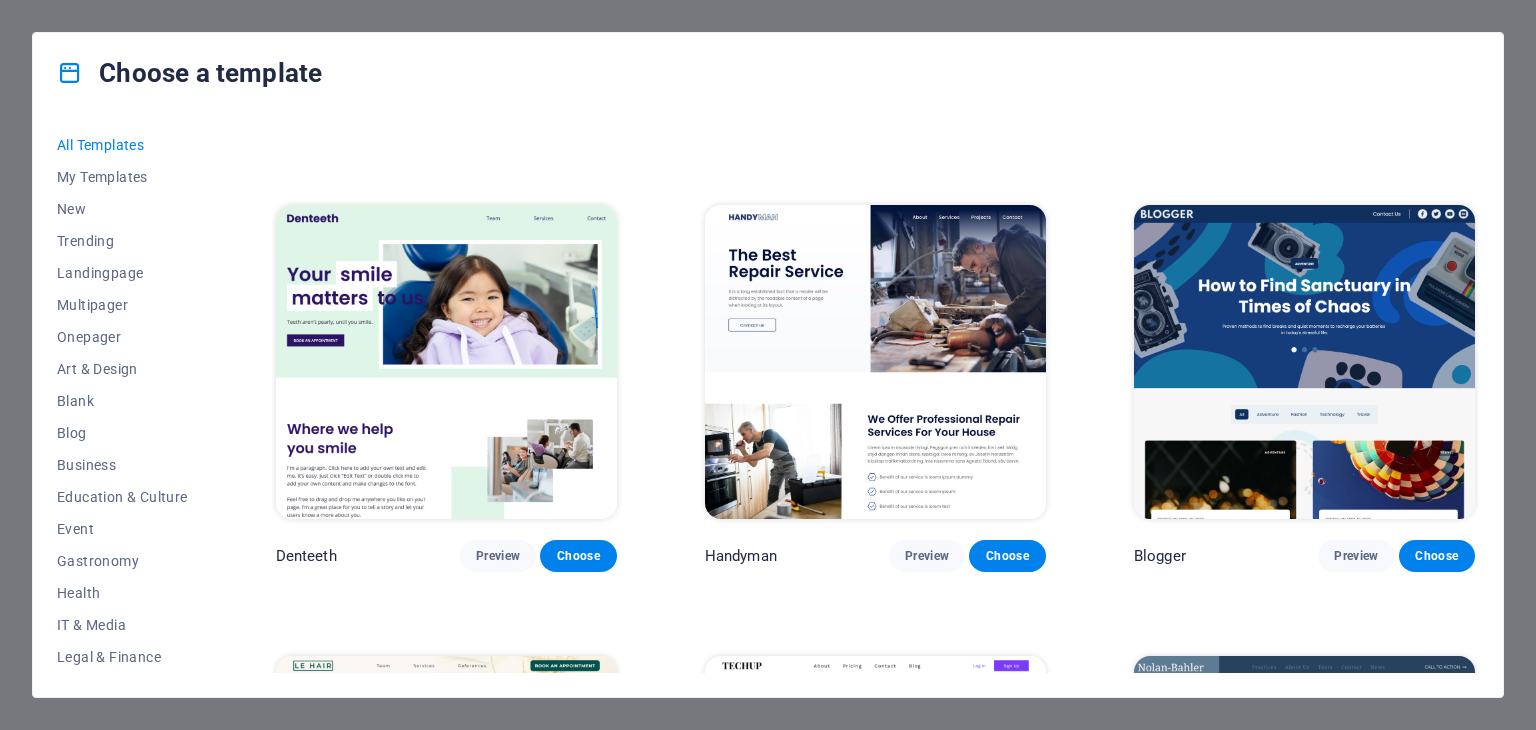 click at bounding box center [1304, 362] 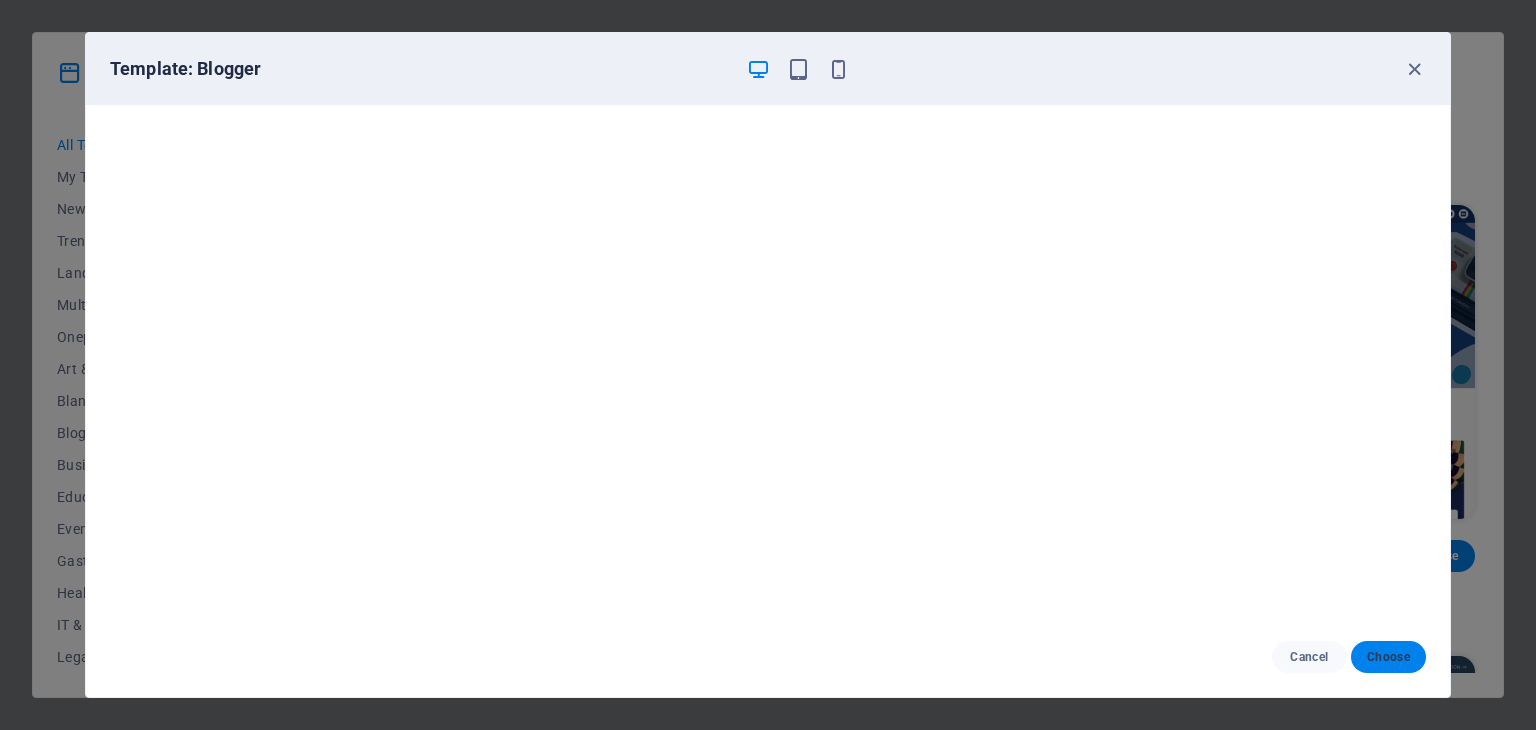 click on "Choose" at bounding box center [1388, 657] 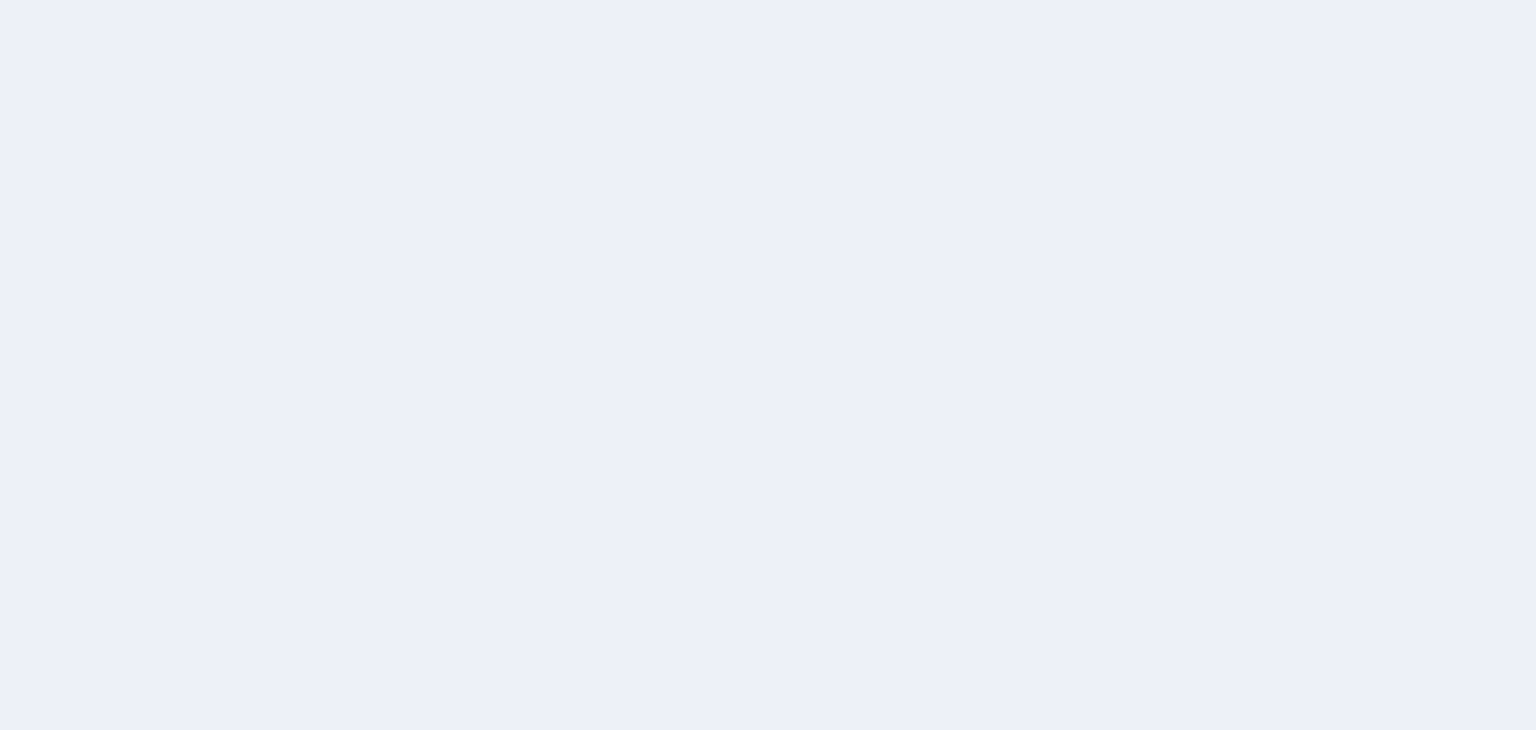 scroll, scrollTop: 0, scrollLeft: 0, axis: both 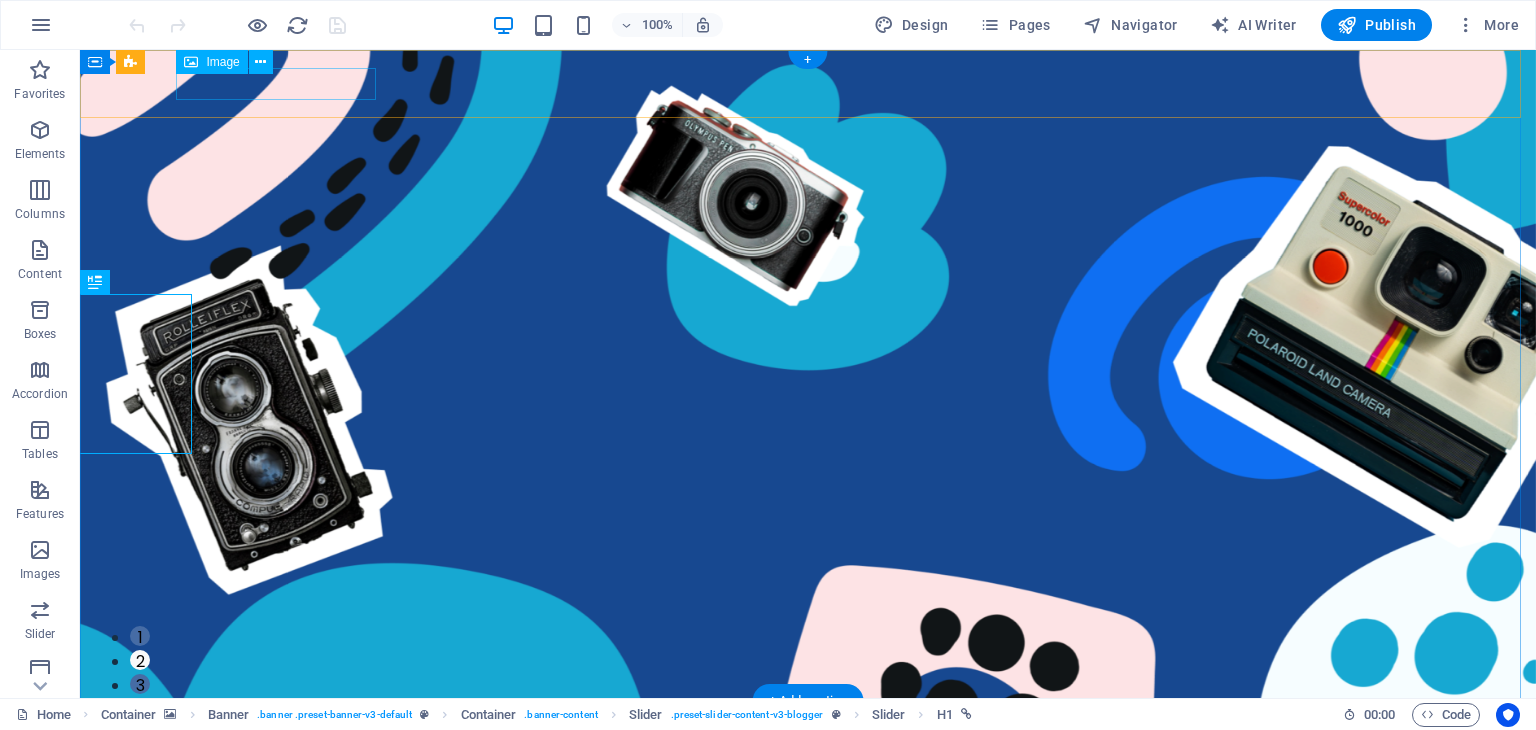 click at bounding box center [808, 733] 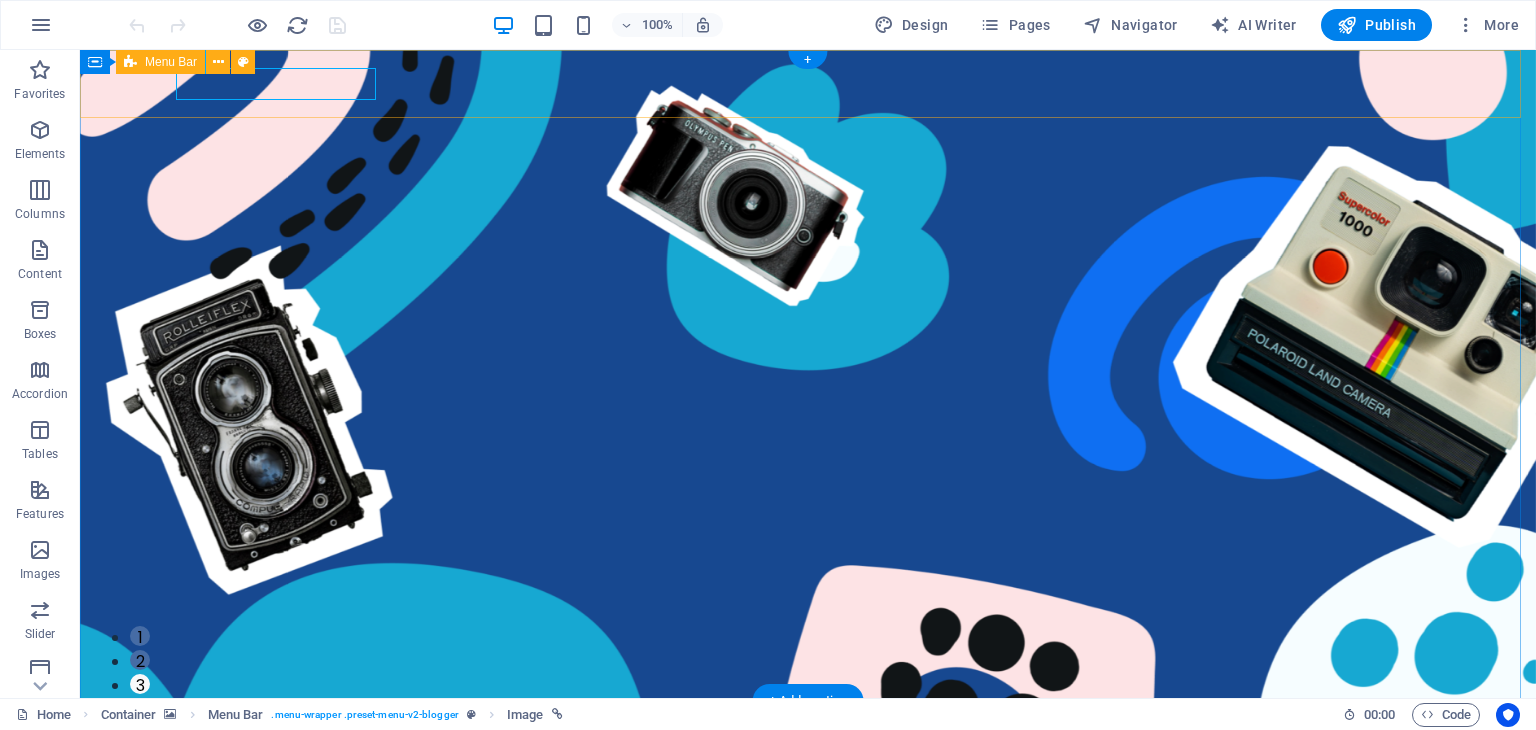 click on "Contact Us" at bounding box center [808, 835] 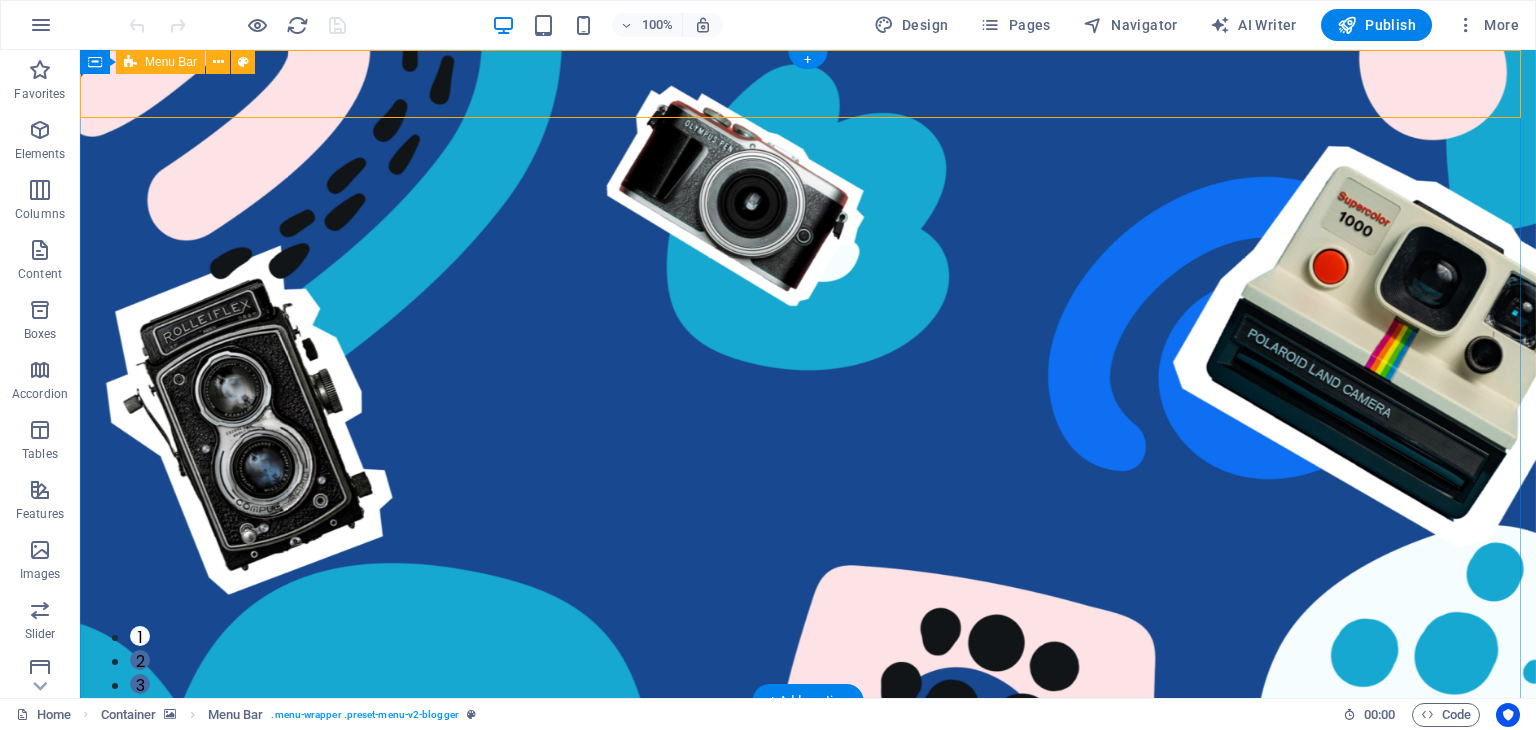 click on "Contact Us" at bounding box center (808, 835) 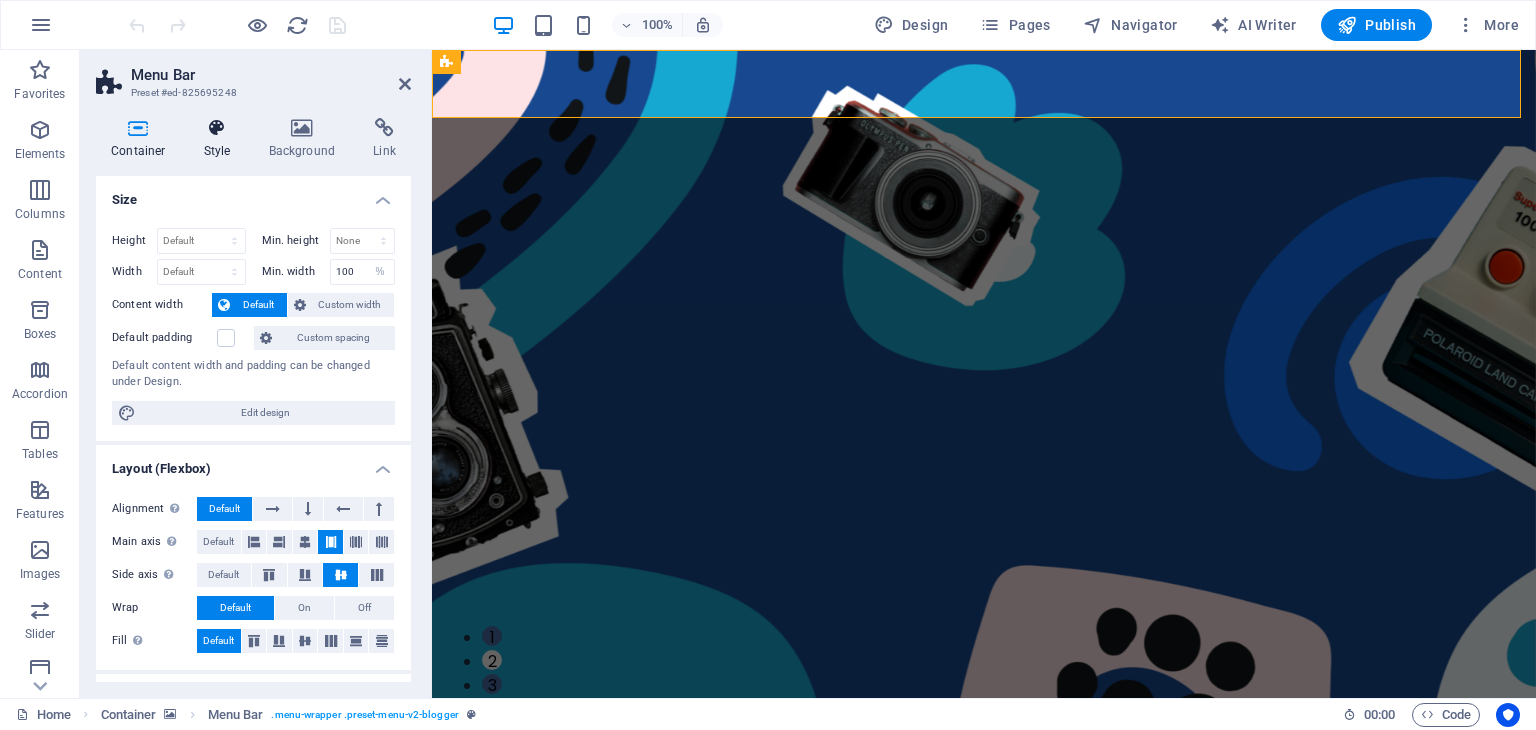 click at bounding box center [217, 128] 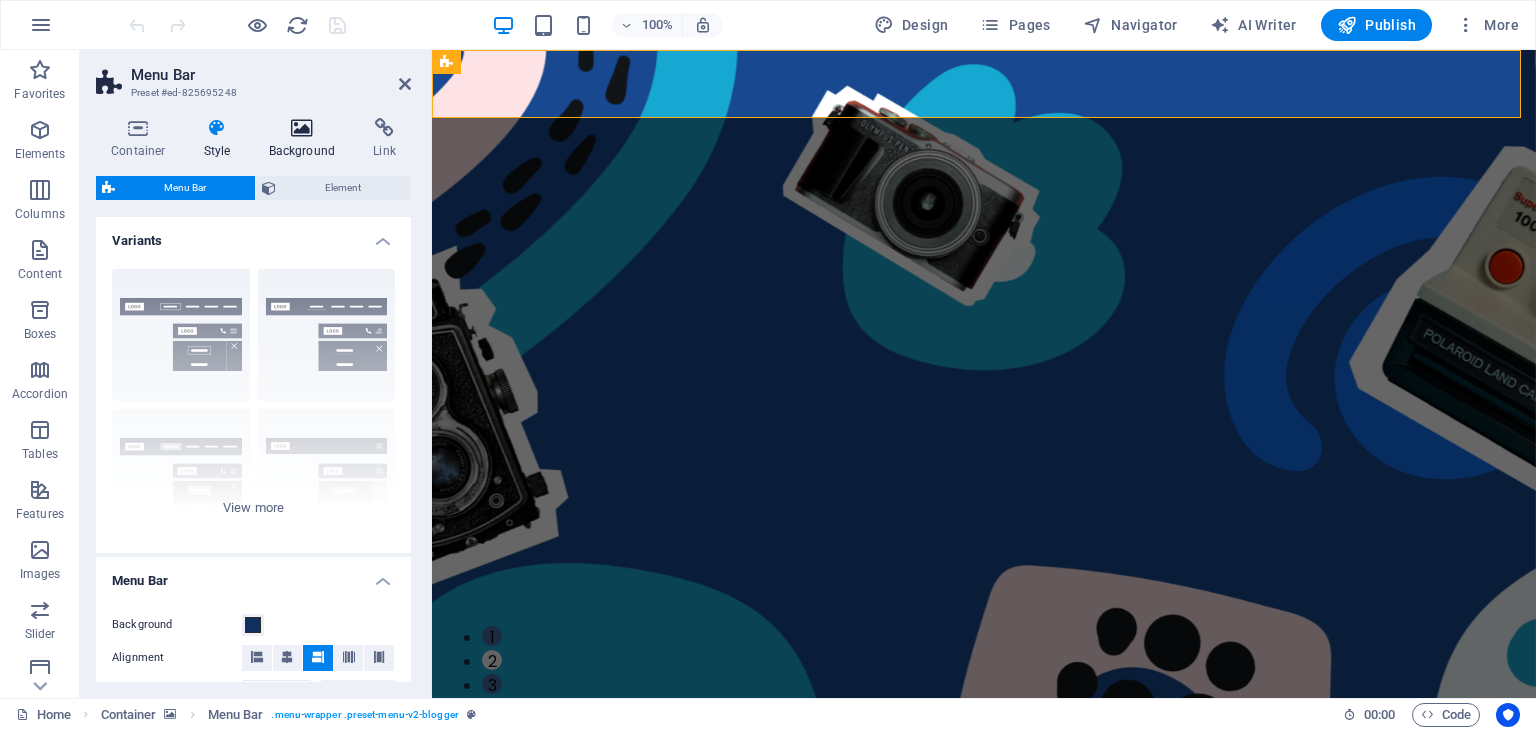 click at bounding box center (302, 128) 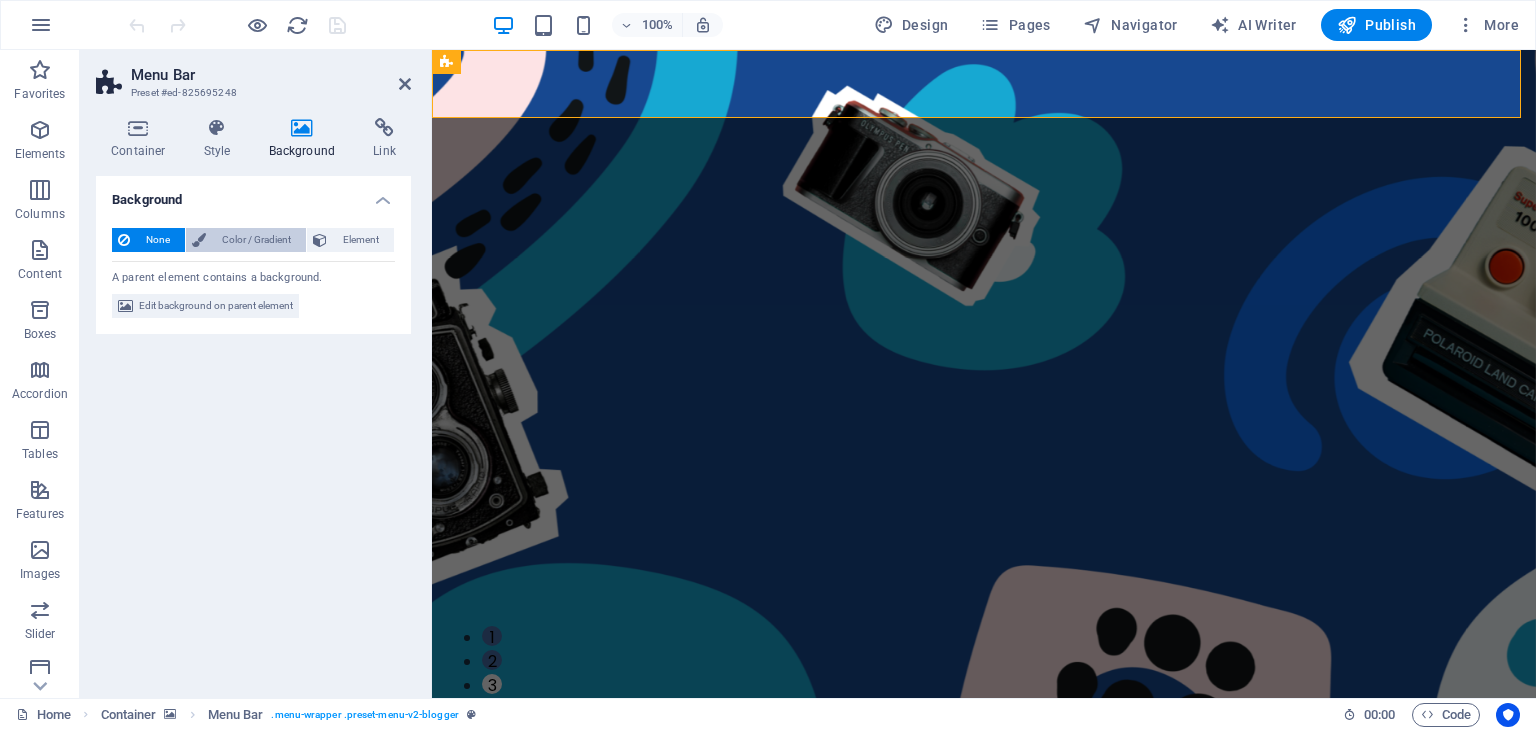 click on "Color / Gradient" at bounding box center (256, 240) 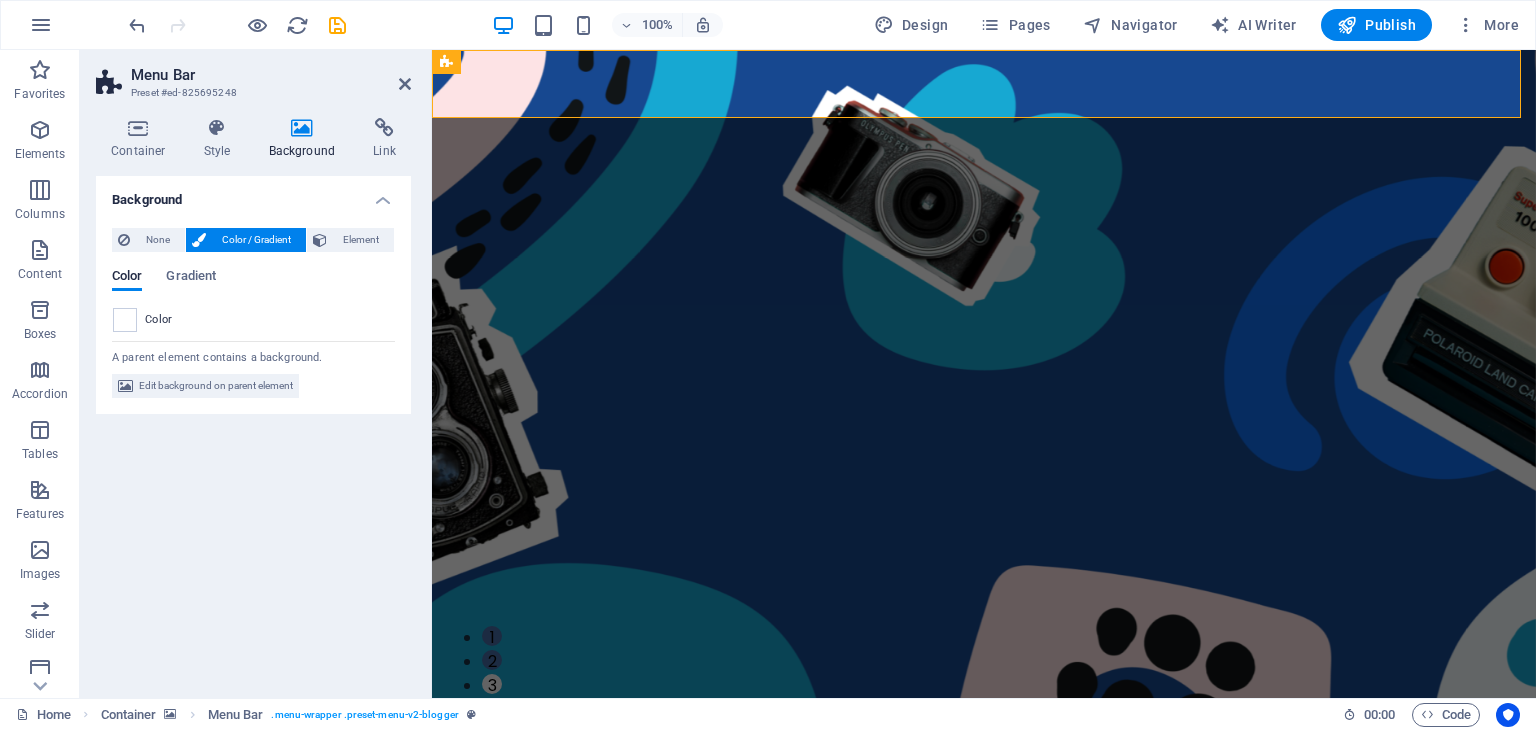 click on "Color / Gradient" at bounding box center (256, 240) 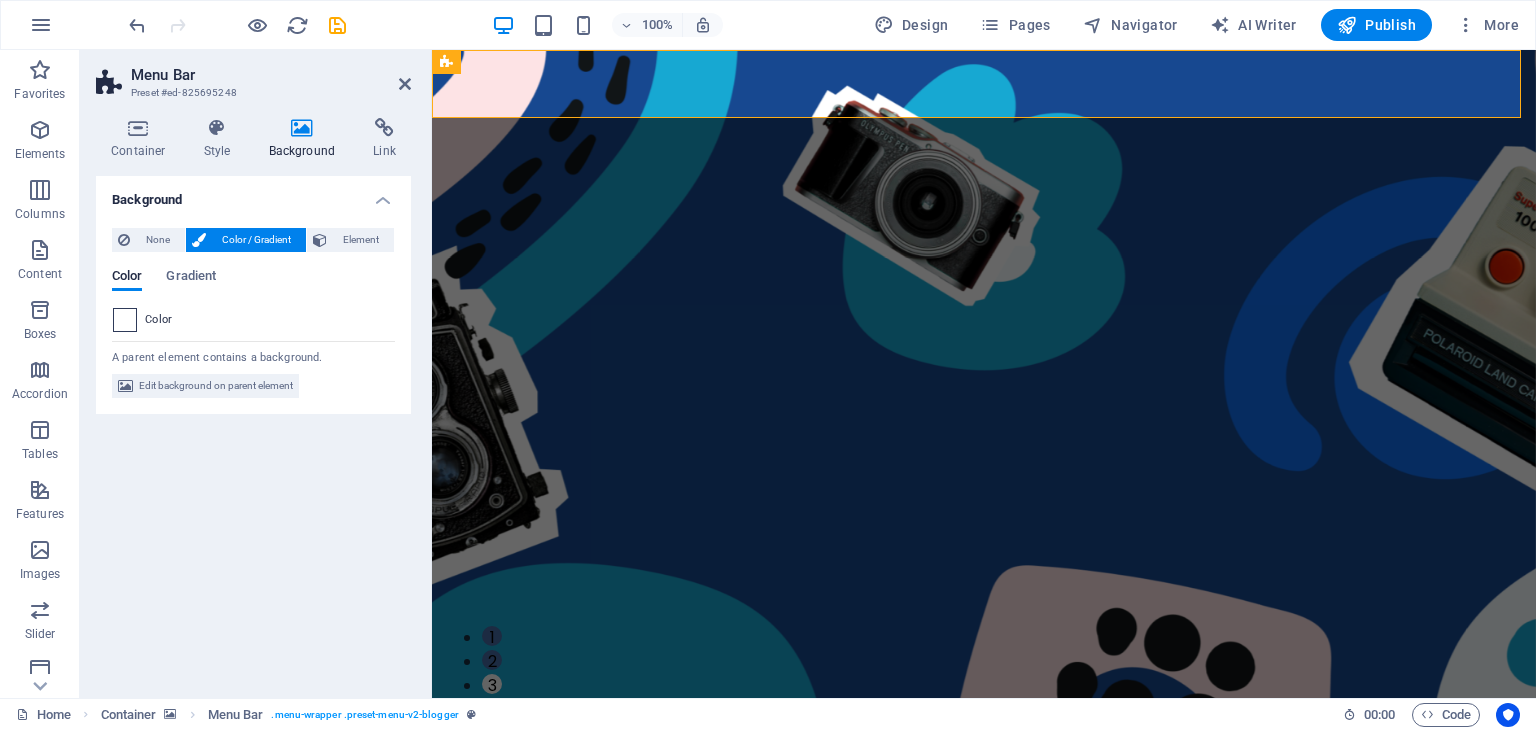 click at bounding box center [125, 320] 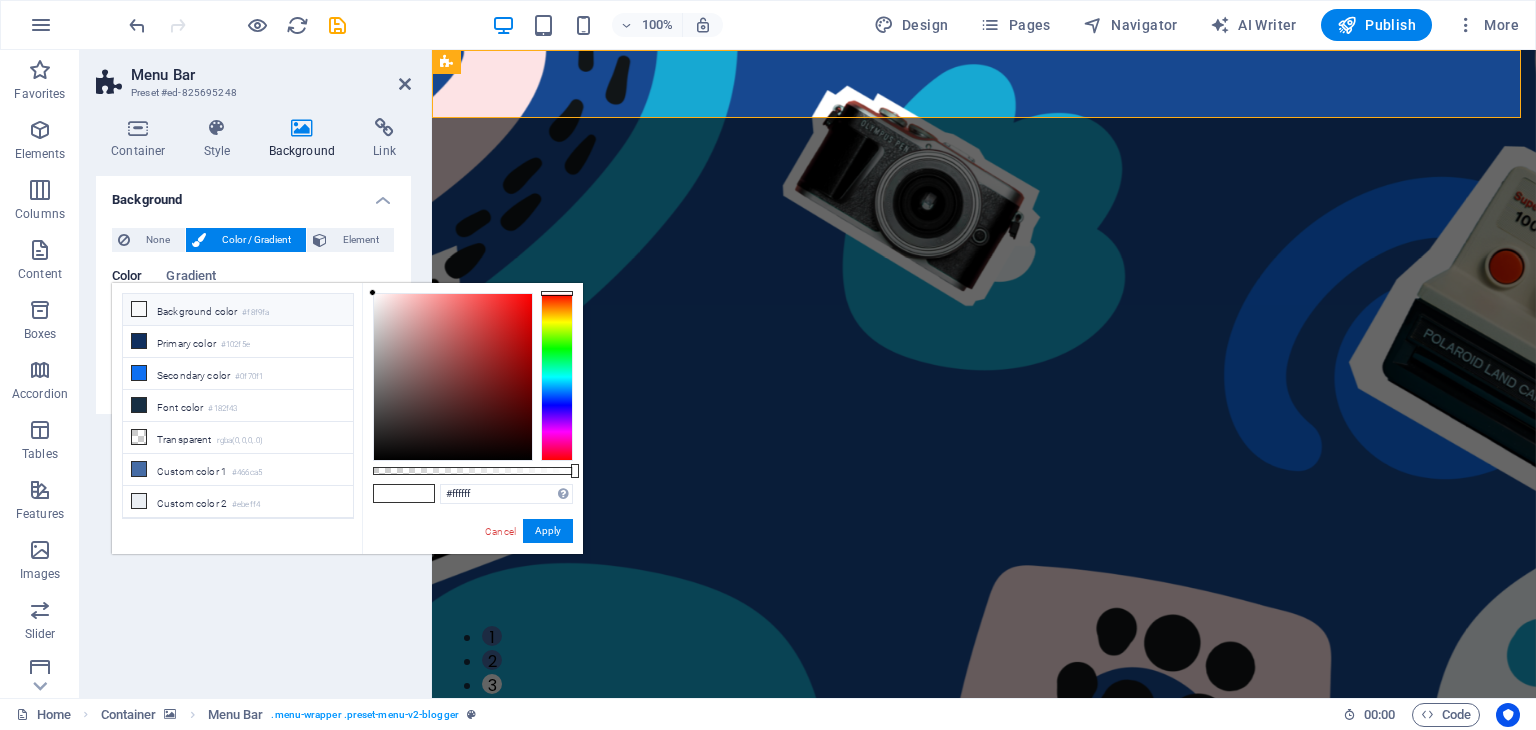 click on "Background color
#f8f9fa" at bounding box center (238, 310) 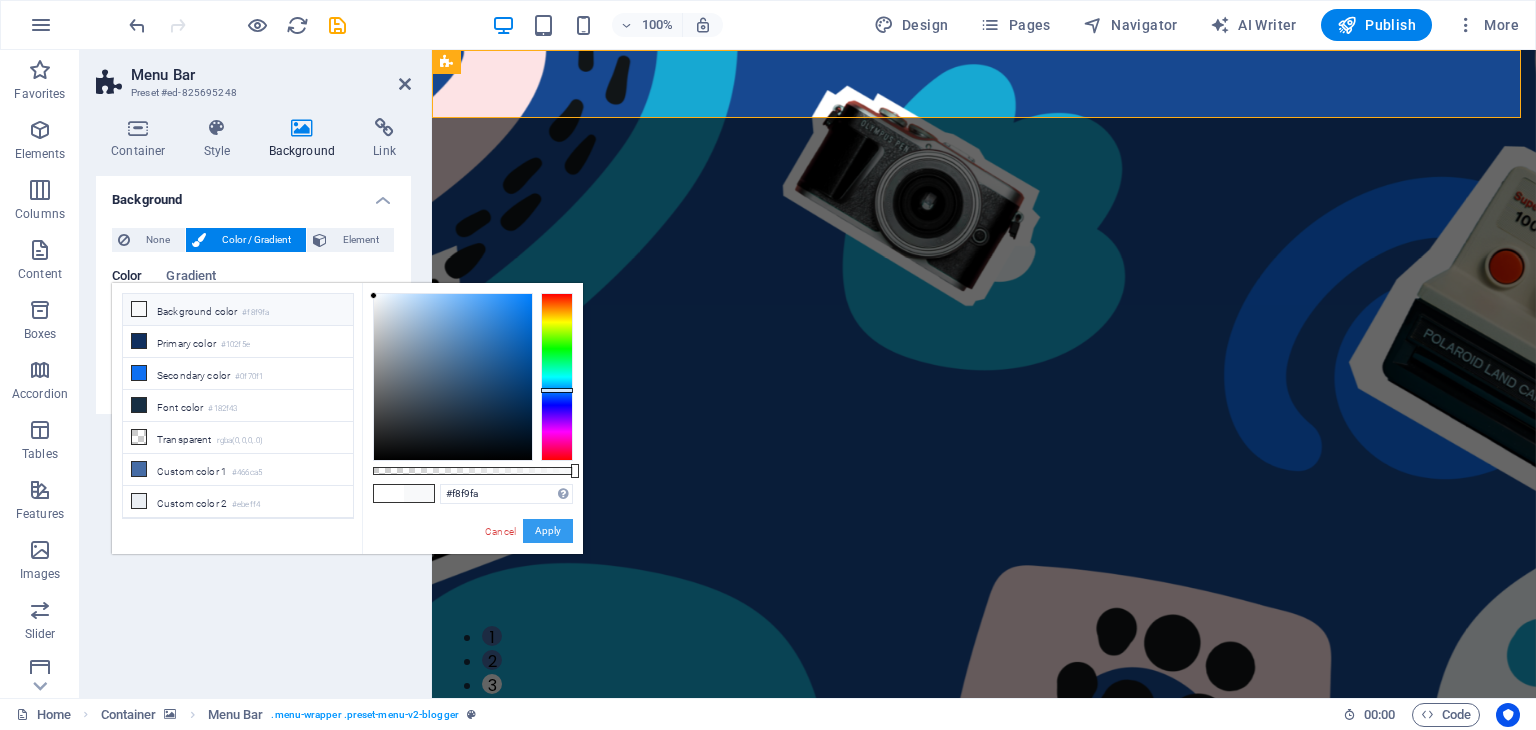 click on "Apply" at bounding box center (548, 531) 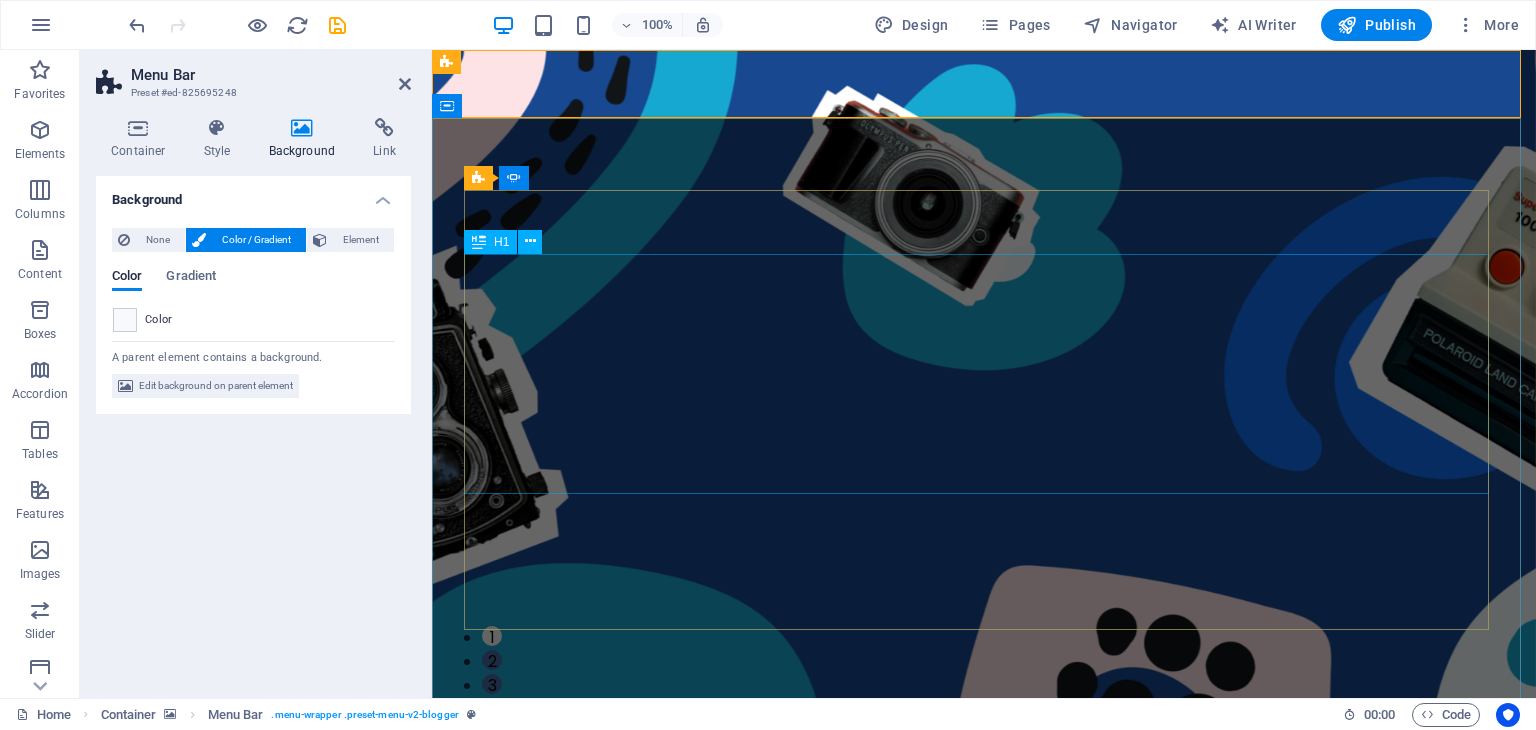 click on "How to Find Sanctuary in Times of Chaos" at bounding box center [-49, 1577] 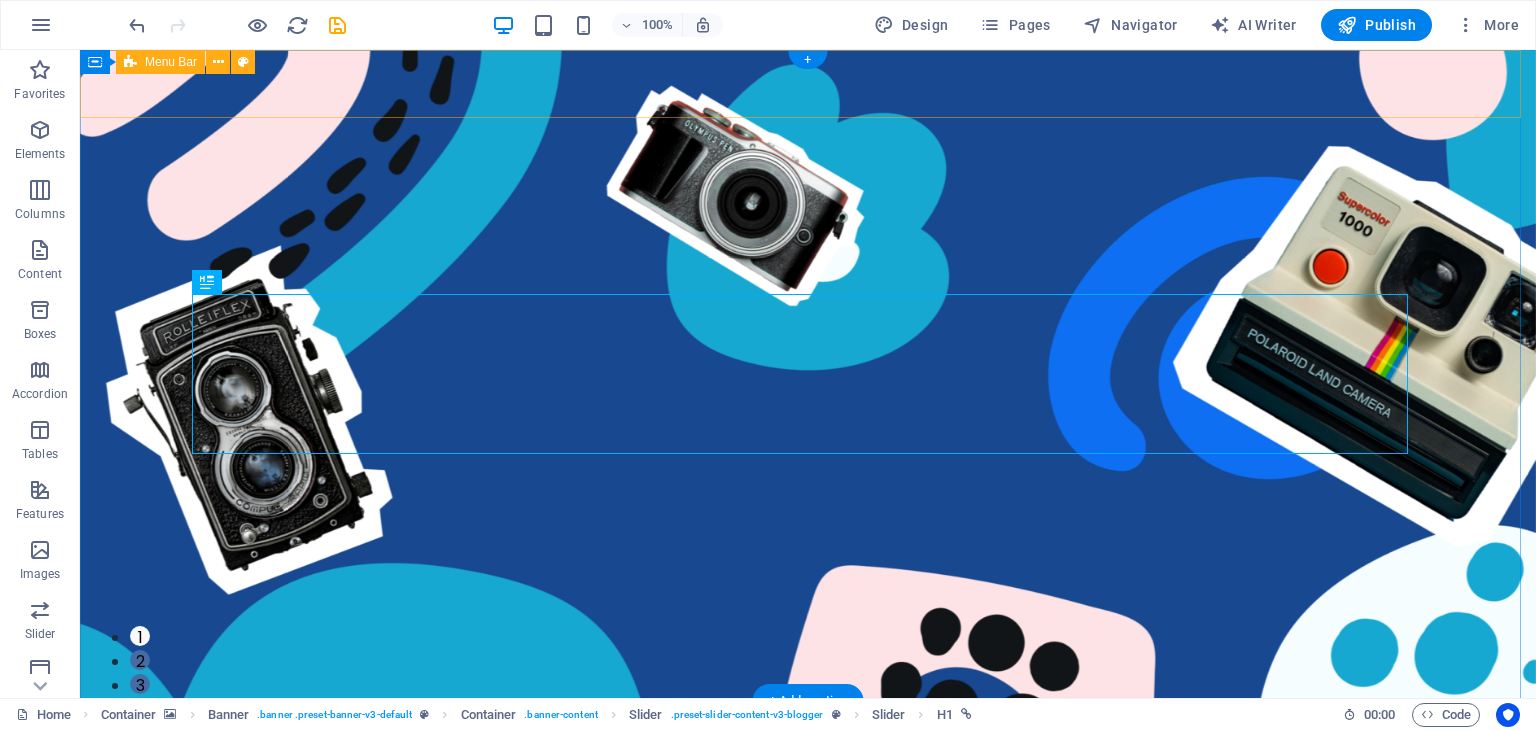 click on "Contact Us" at bounding box center [808, 835] 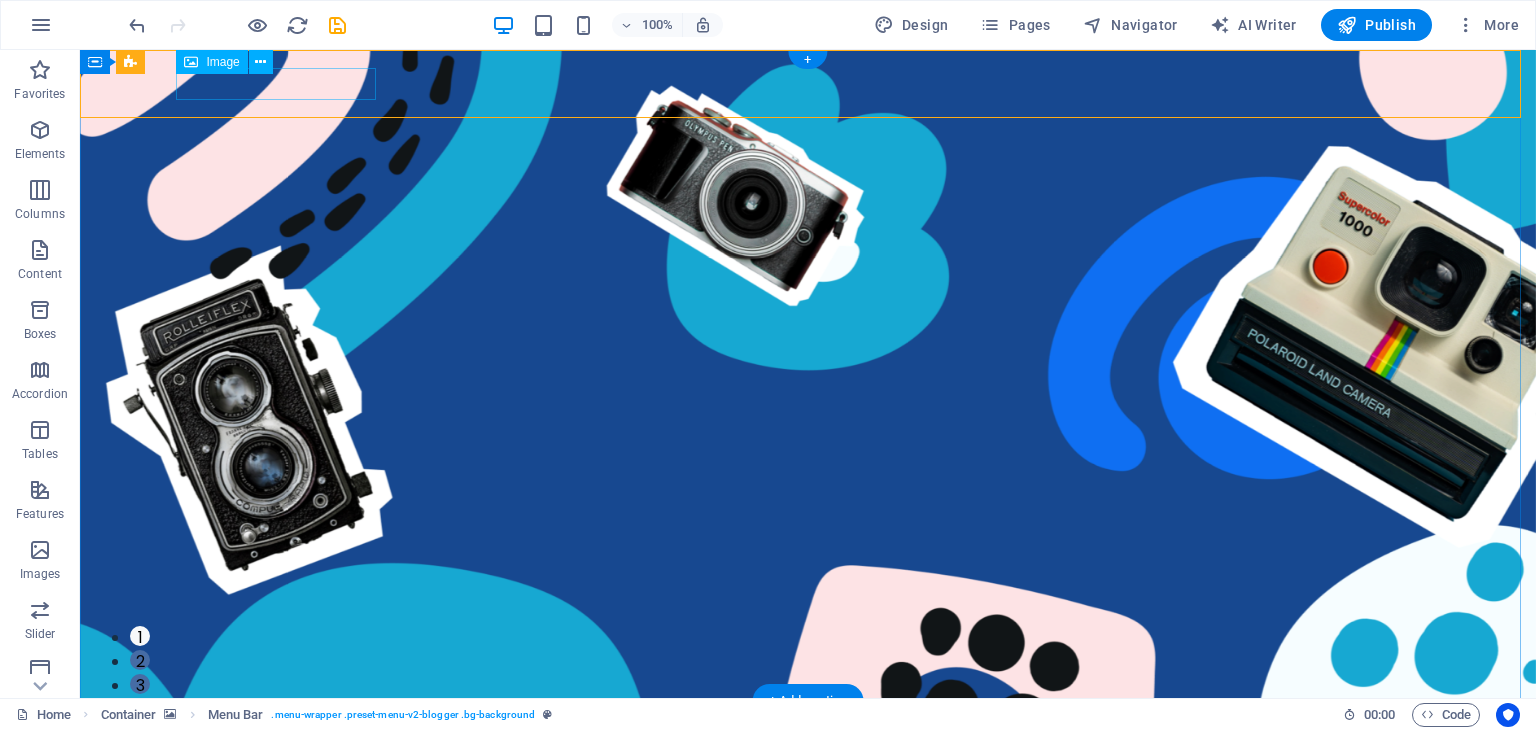 click at bounding box center (808, 733) 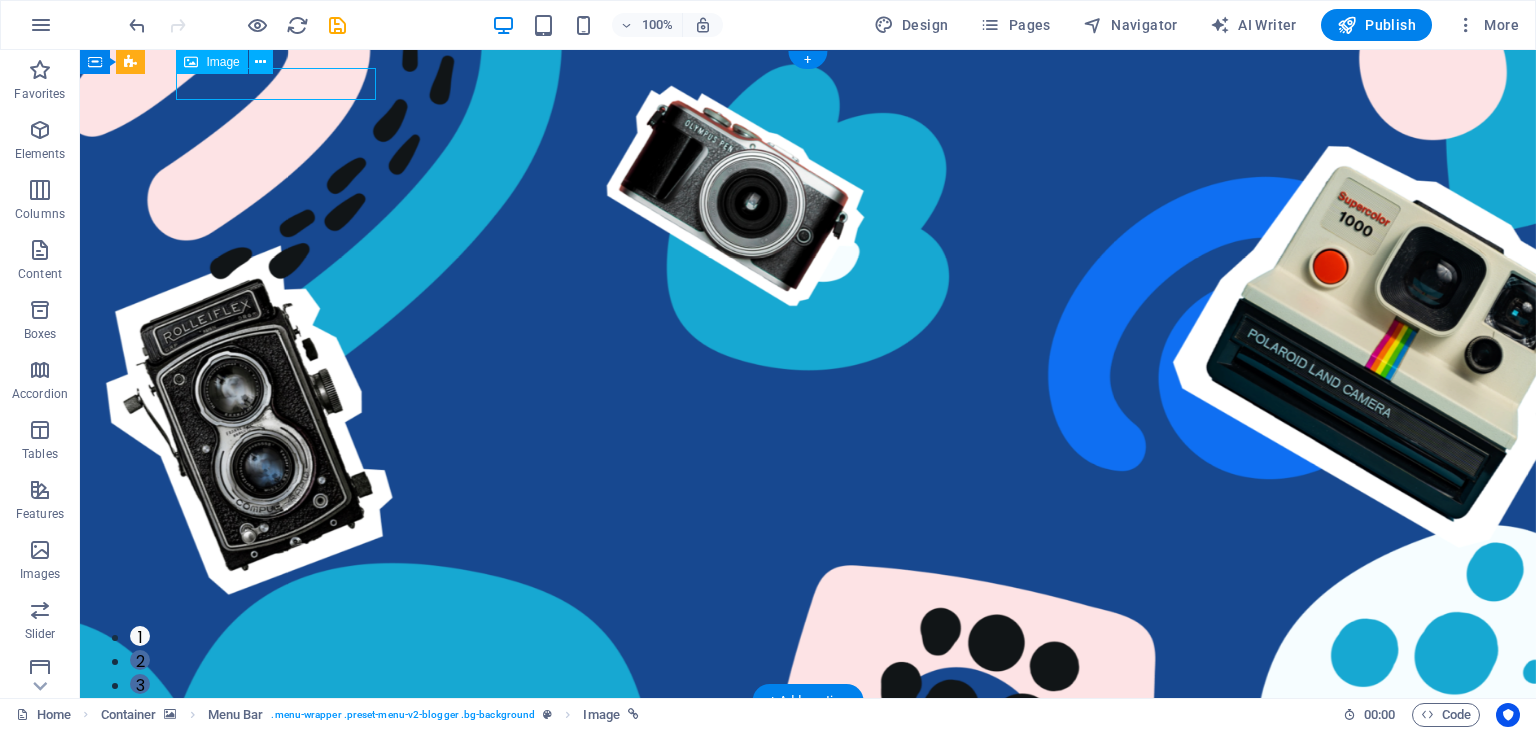 click at bounding box center (808, 733) 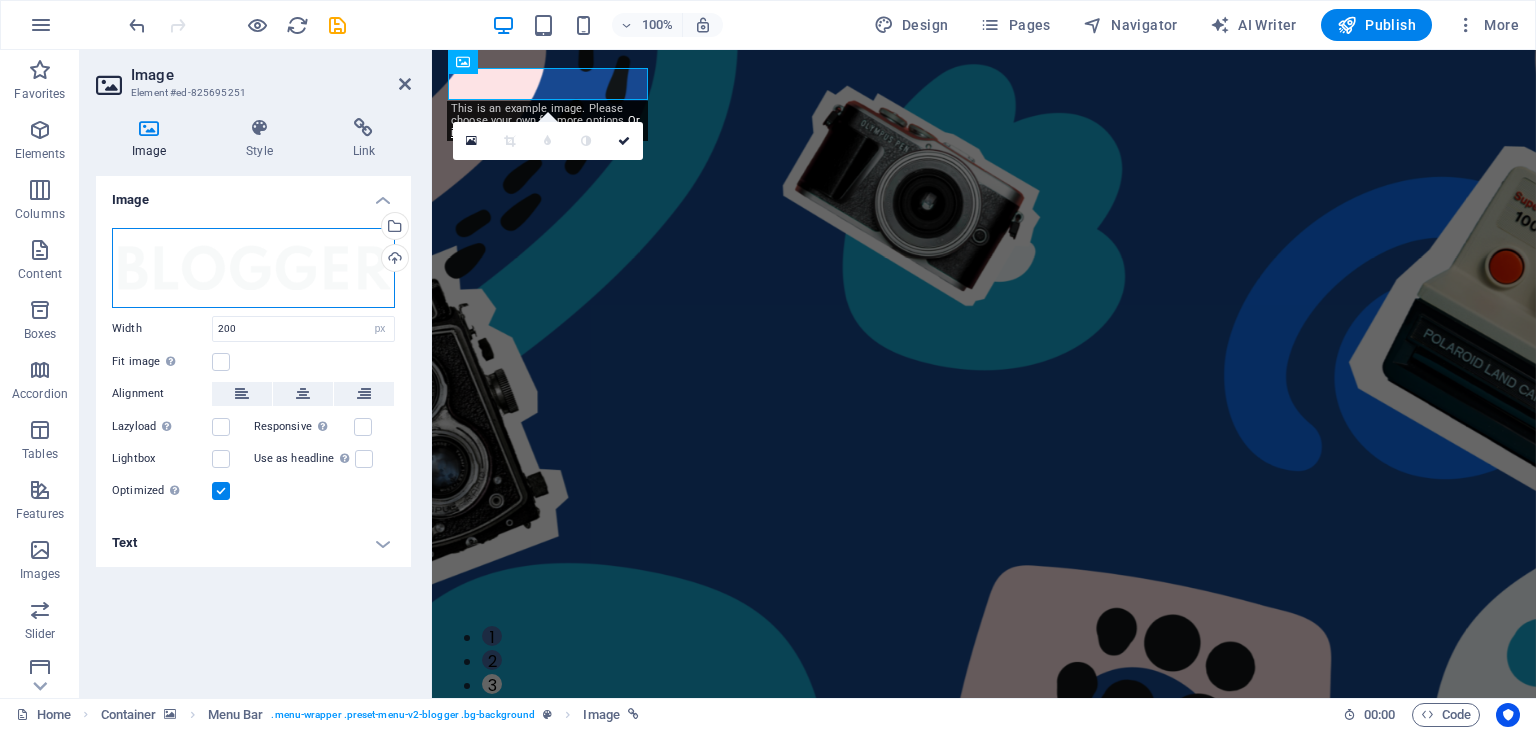 click on "Drag files here, click to choose files or select files from Files or our free stock photos & videos" at bounding box center [253, 268] 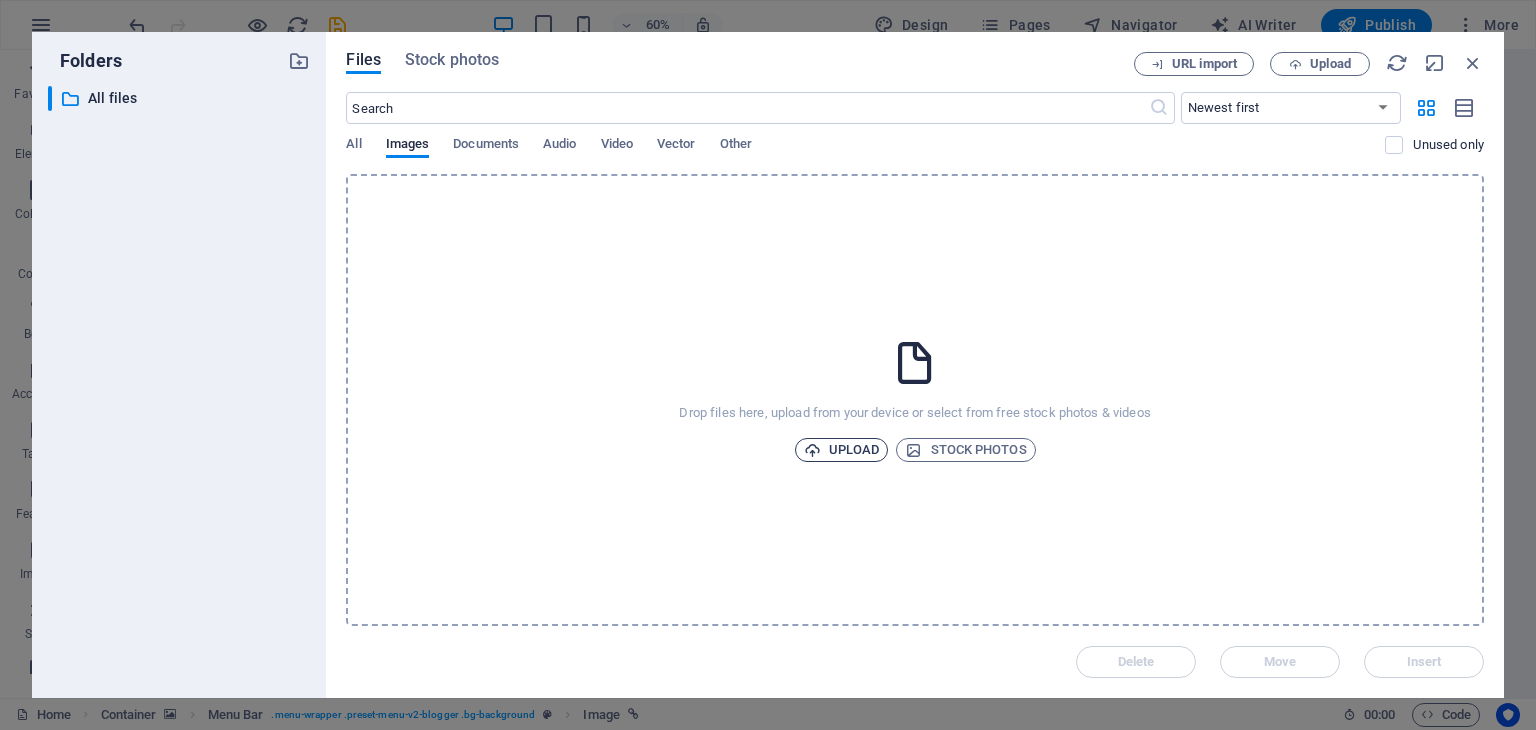 click on "Upload" at bounding box center (842, 450) 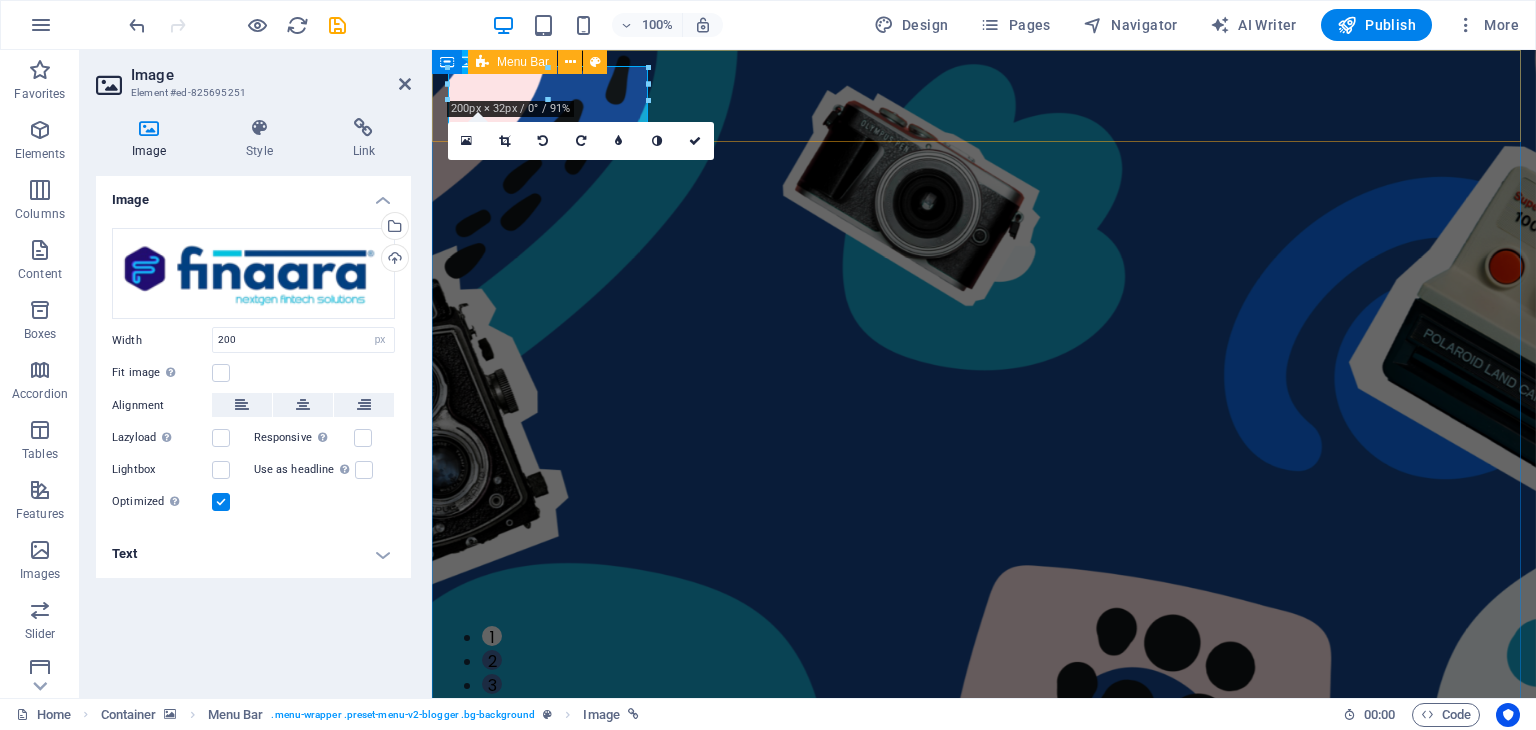 click on "Contact Us" at bounding box center [984, 848] 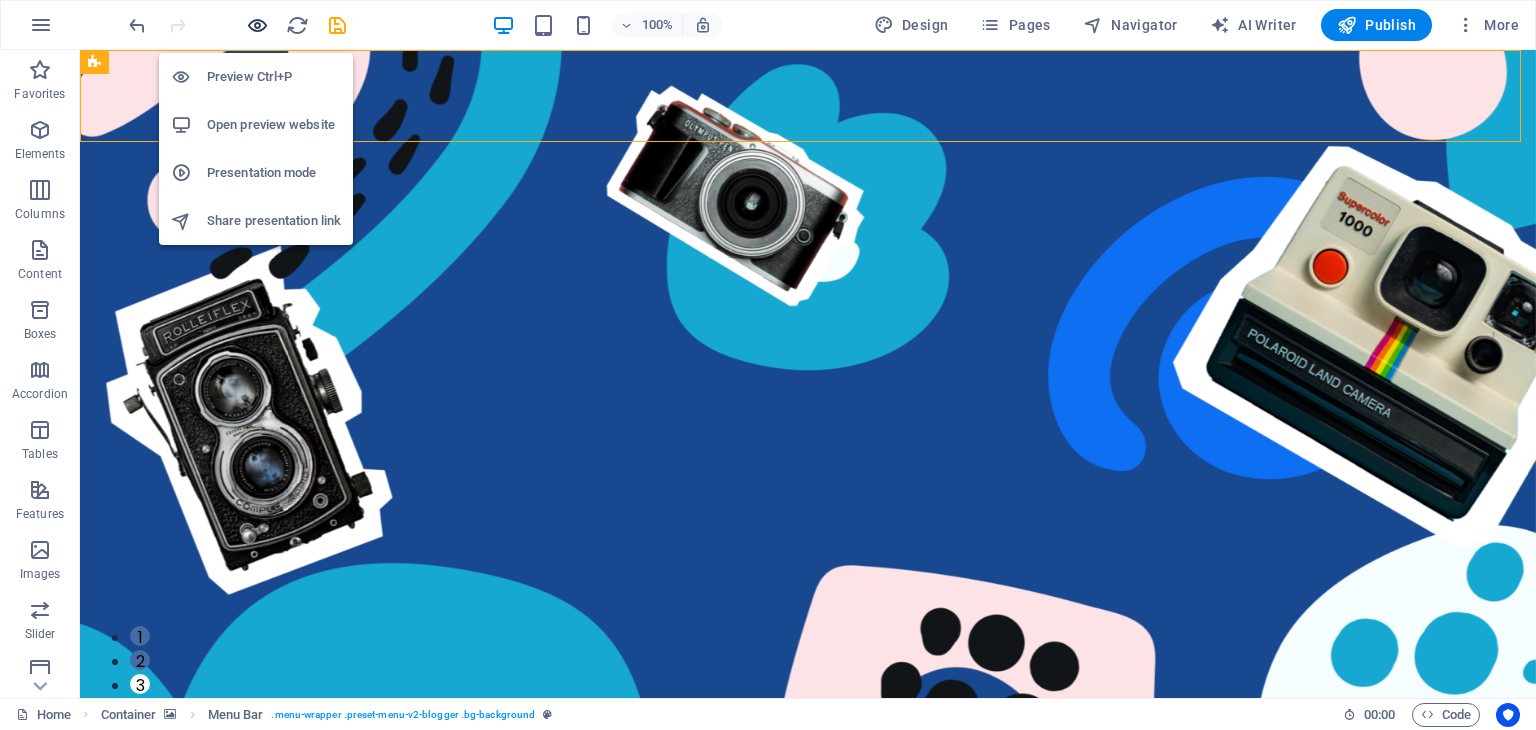 click at bounding box center [257, 25] 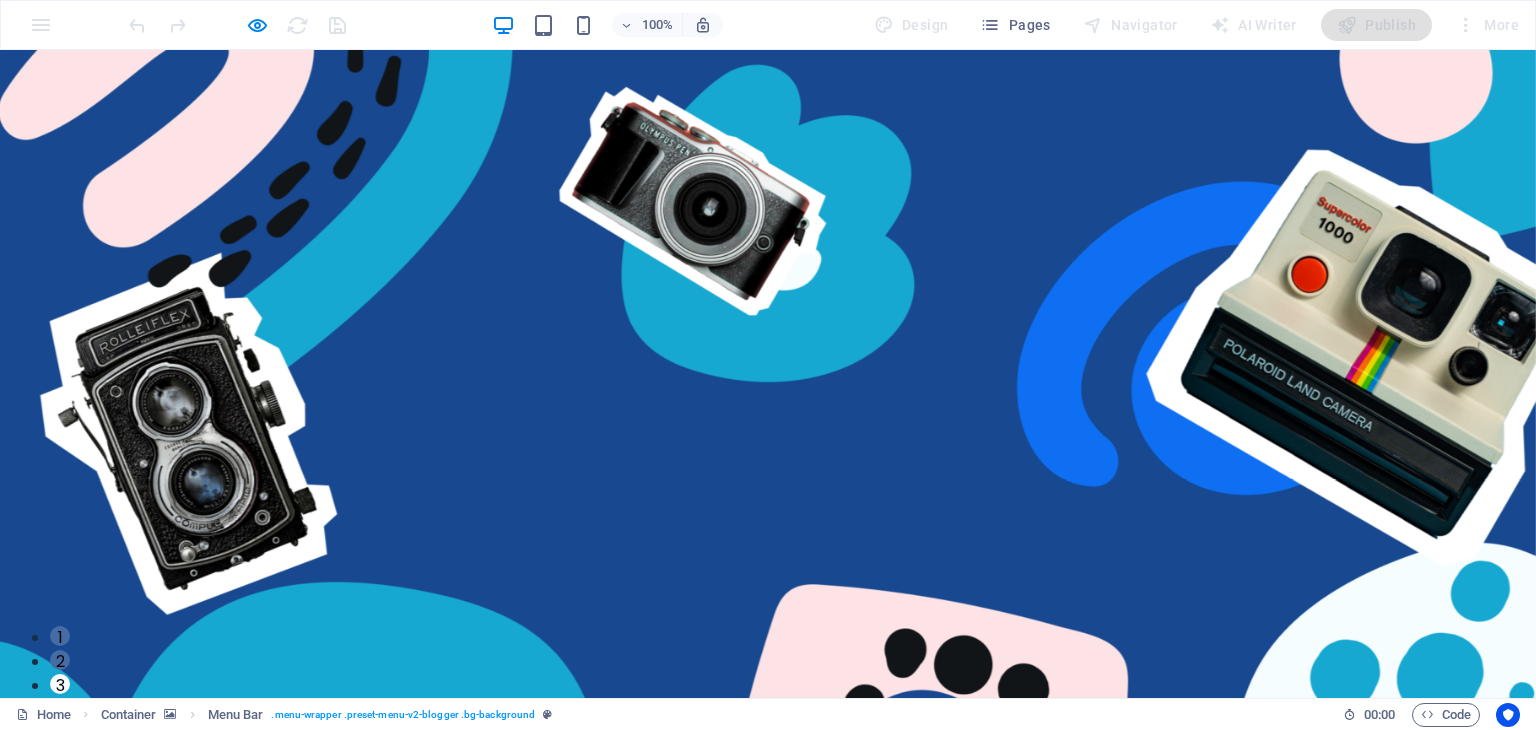click on "Contact Us" at bounding box center [1273, 818] 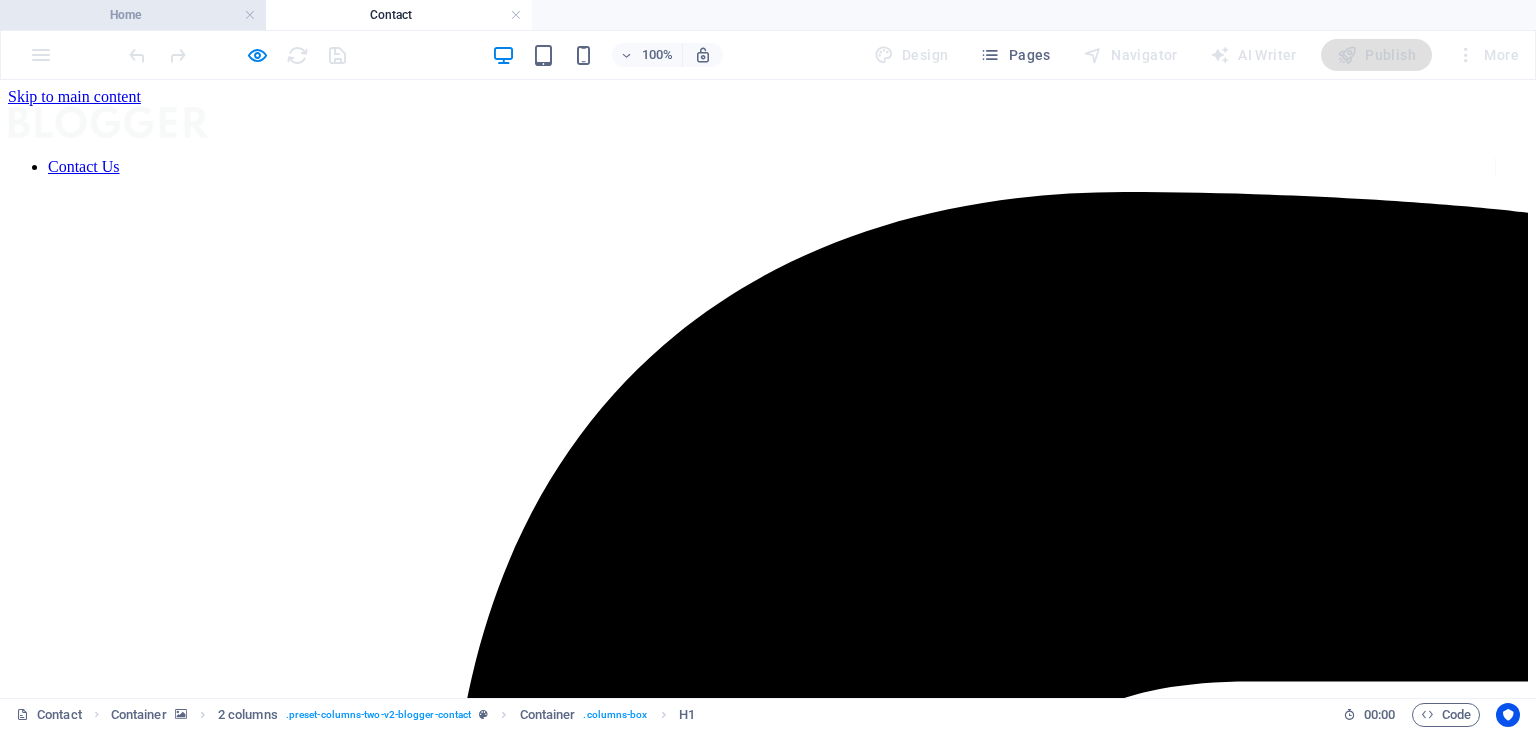 scroll, scrollTop: 0, scrollLeft: 0, axis: both 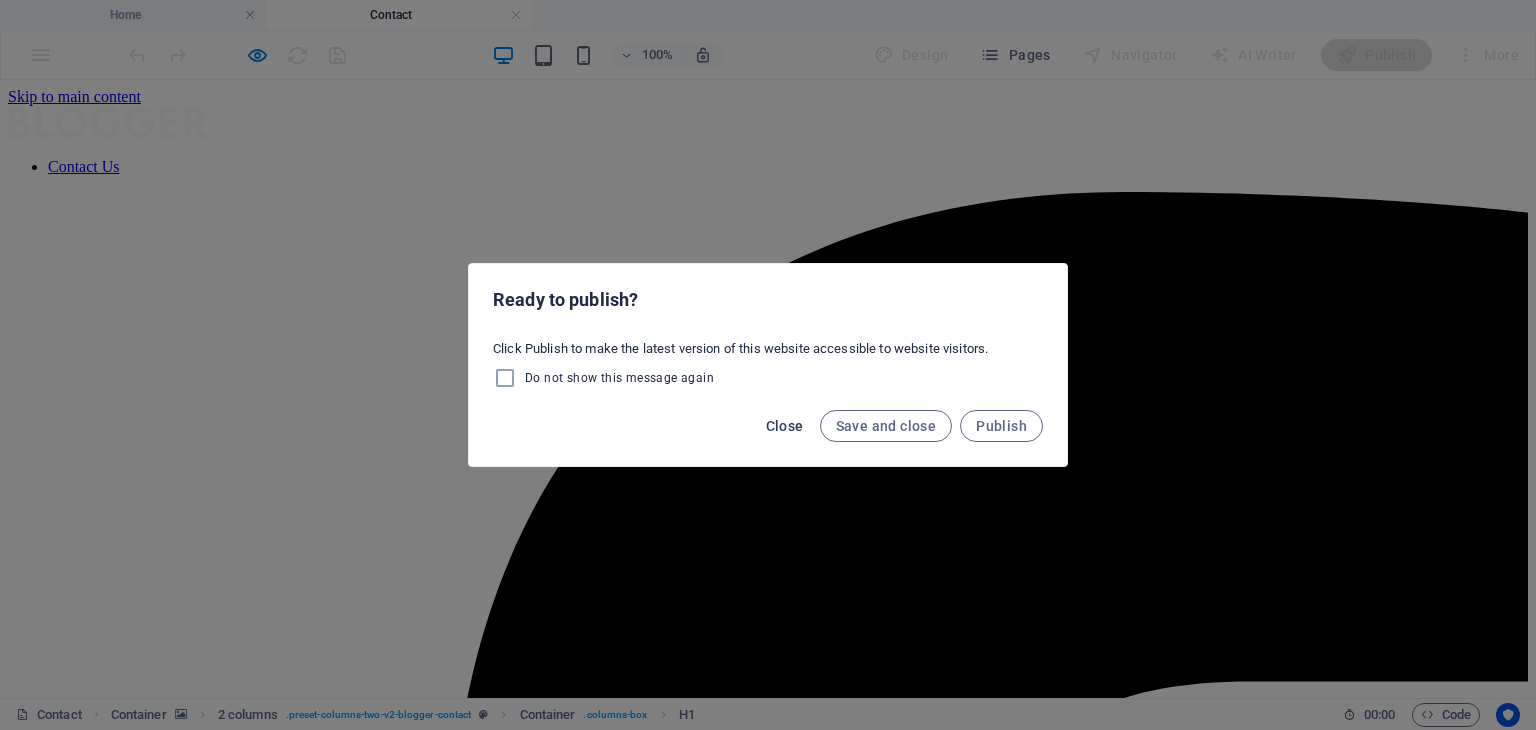click on "Close" at bounding box center (785, 426) 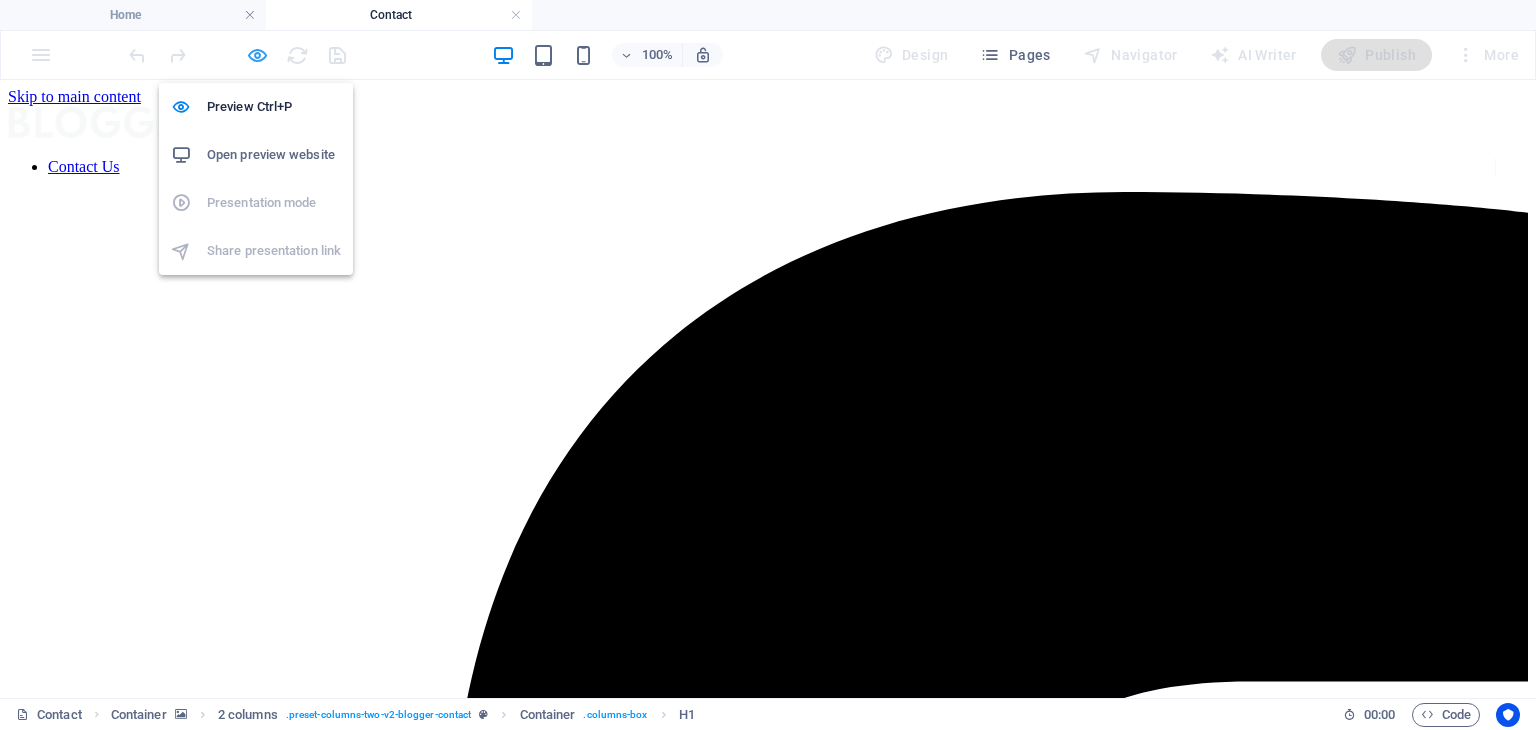 click at bounding box center (257, 55) 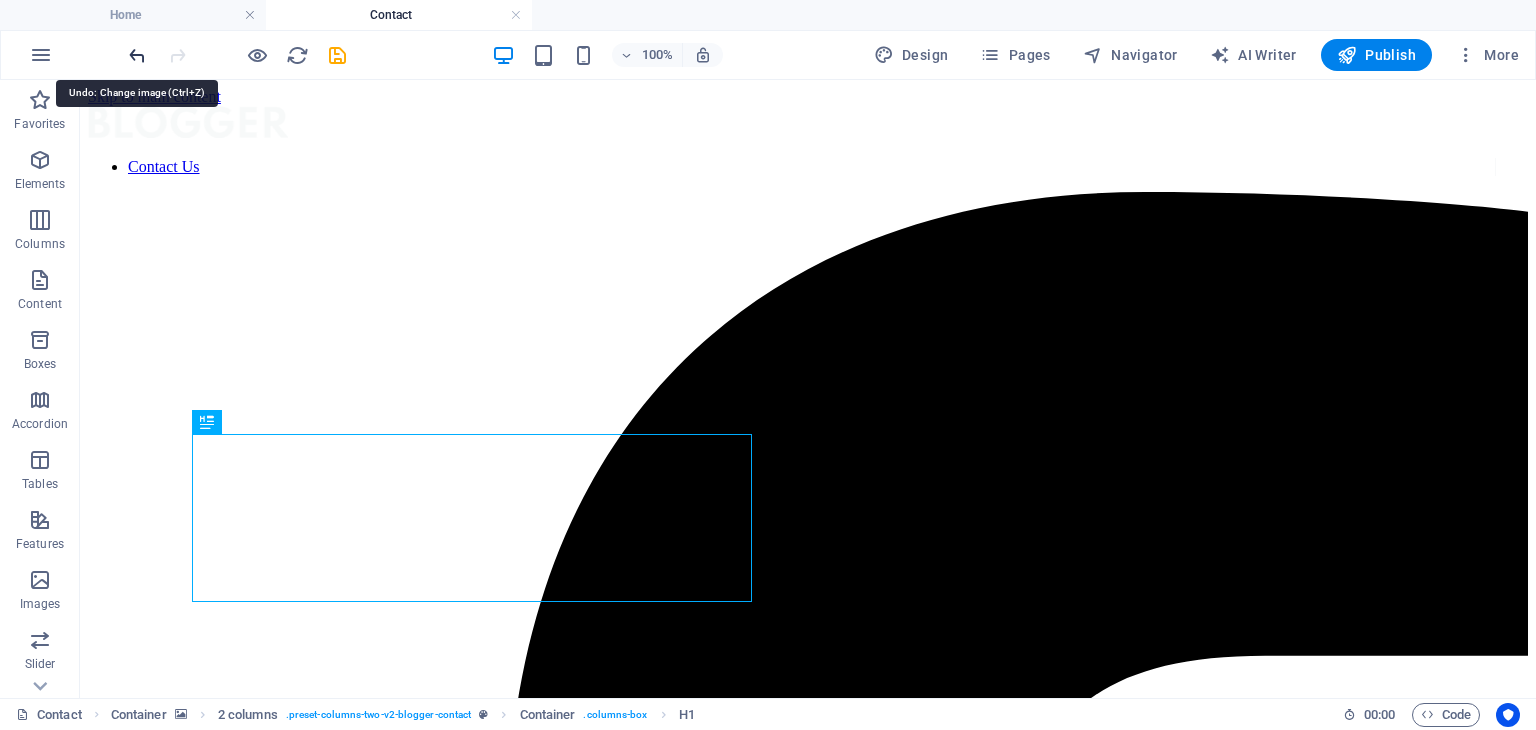 click at bounding box center (137, 55) 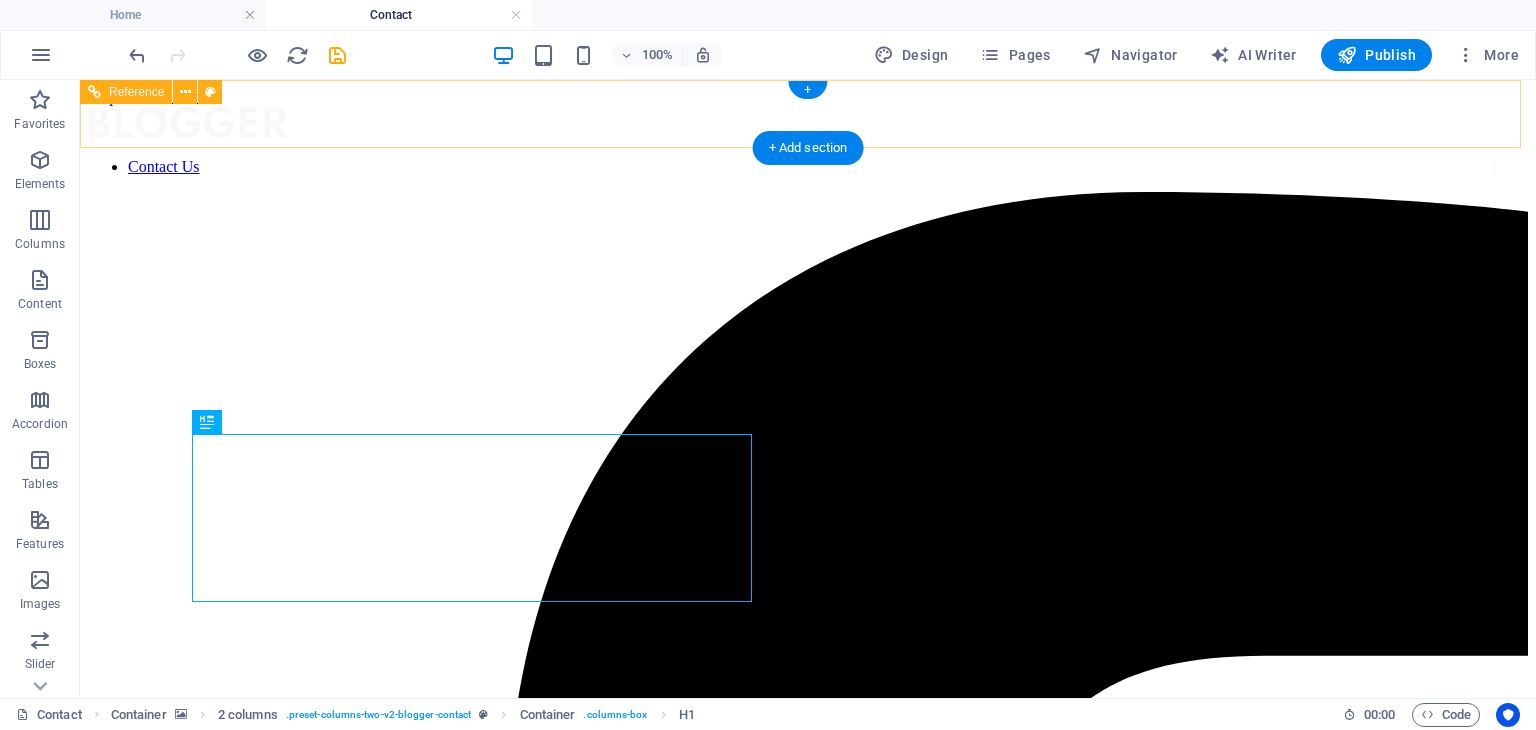 click on "Contact Us" at bounding box center [792, 167] 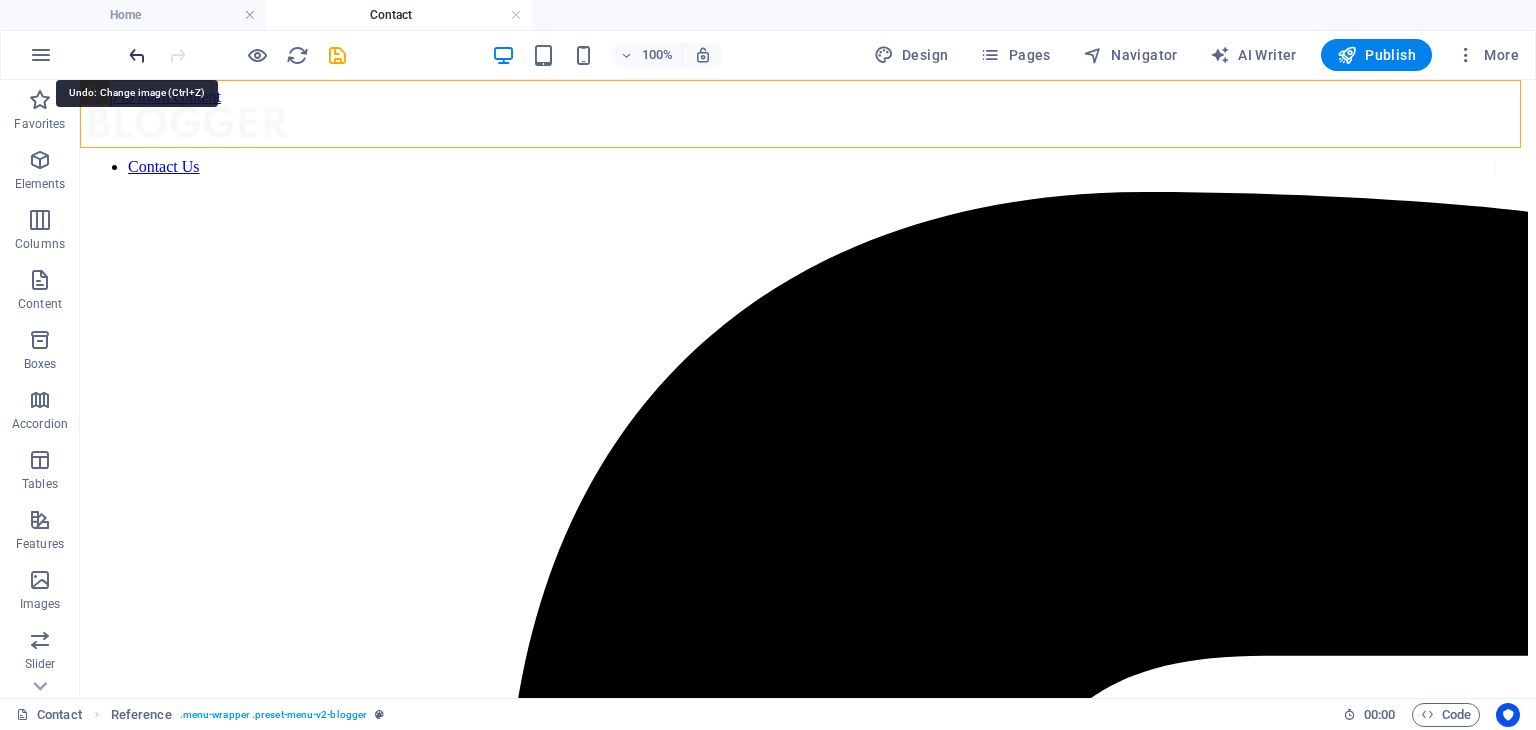 click at bounding box center (137, 55) 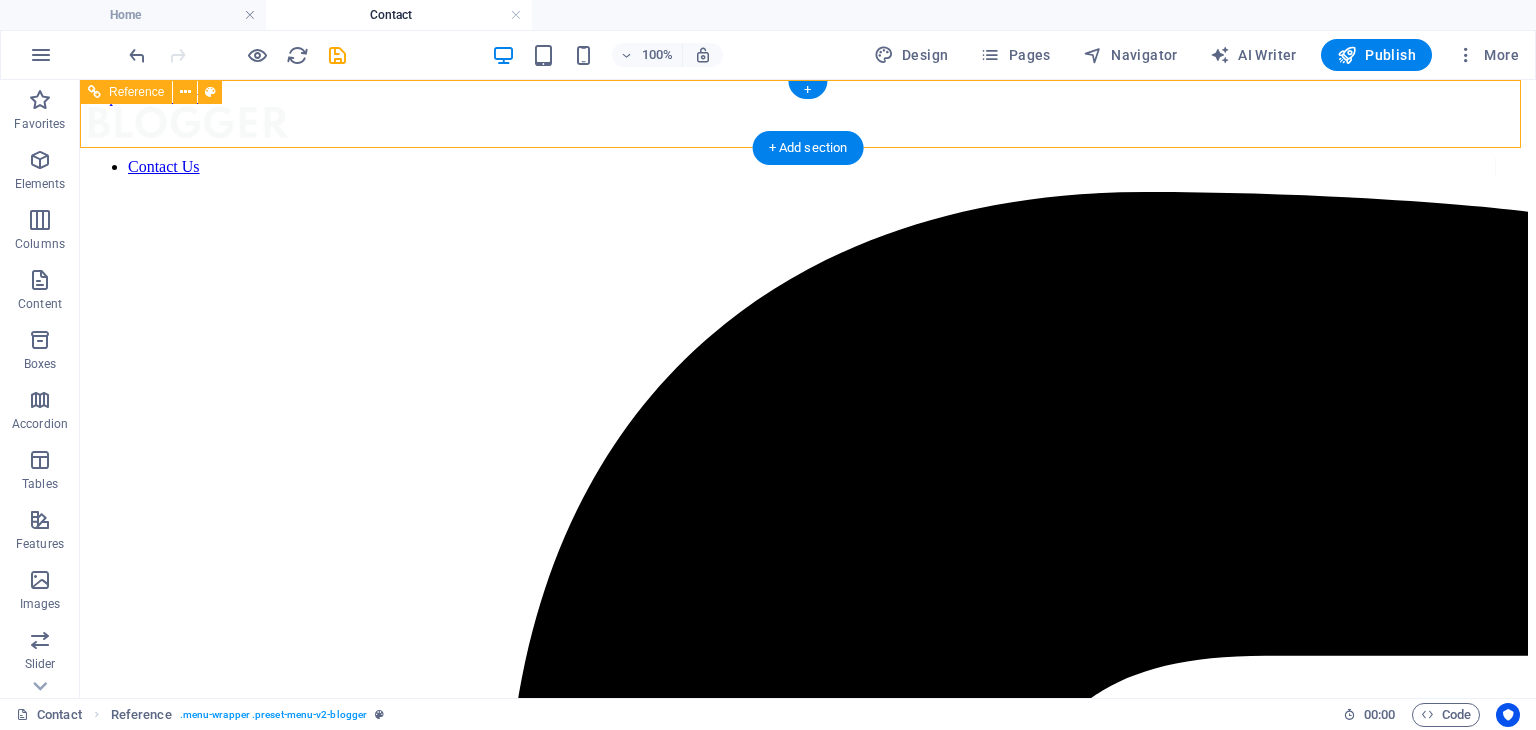 click on "Contact Us" at bounding box center (808, 4321) 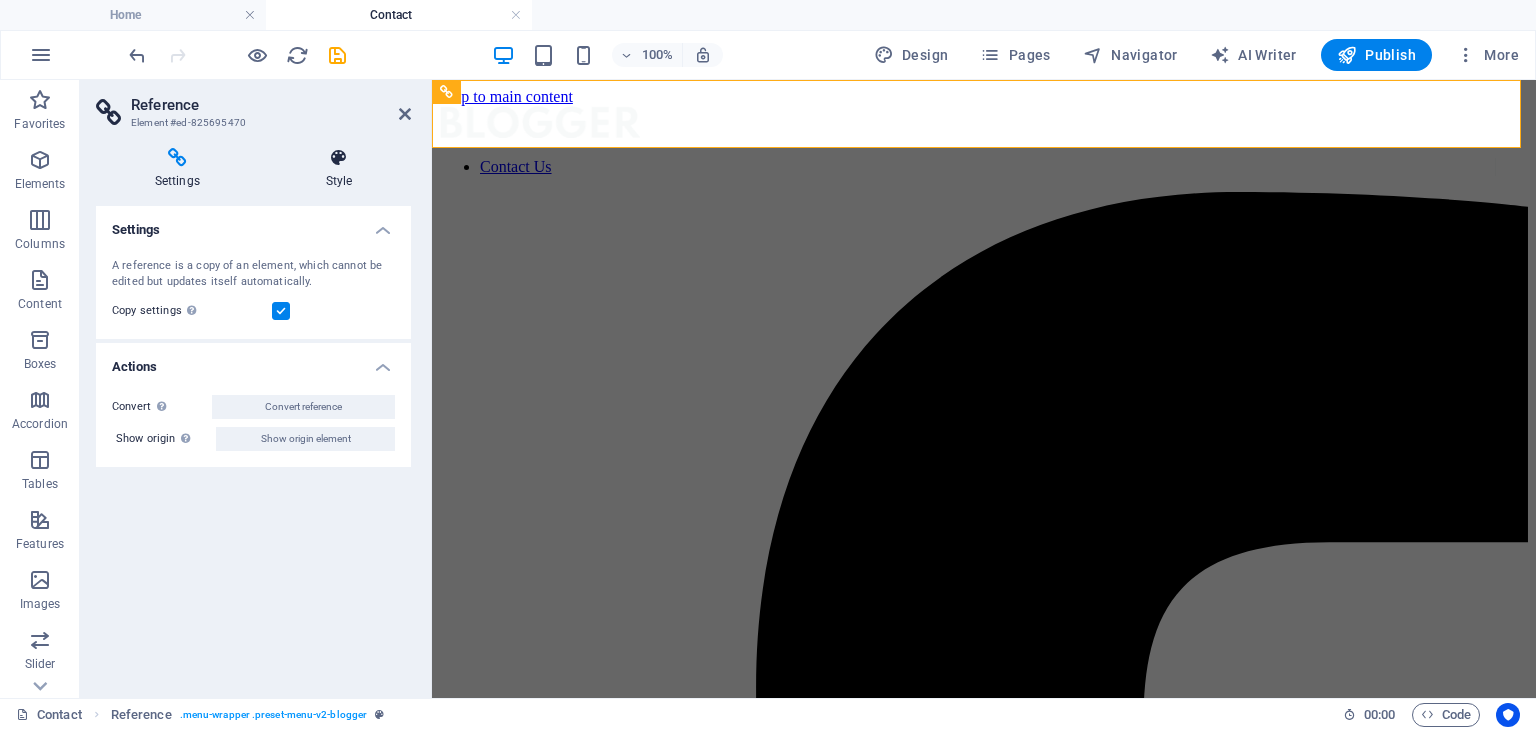 click on "Style" at bounding box center (339, 169) 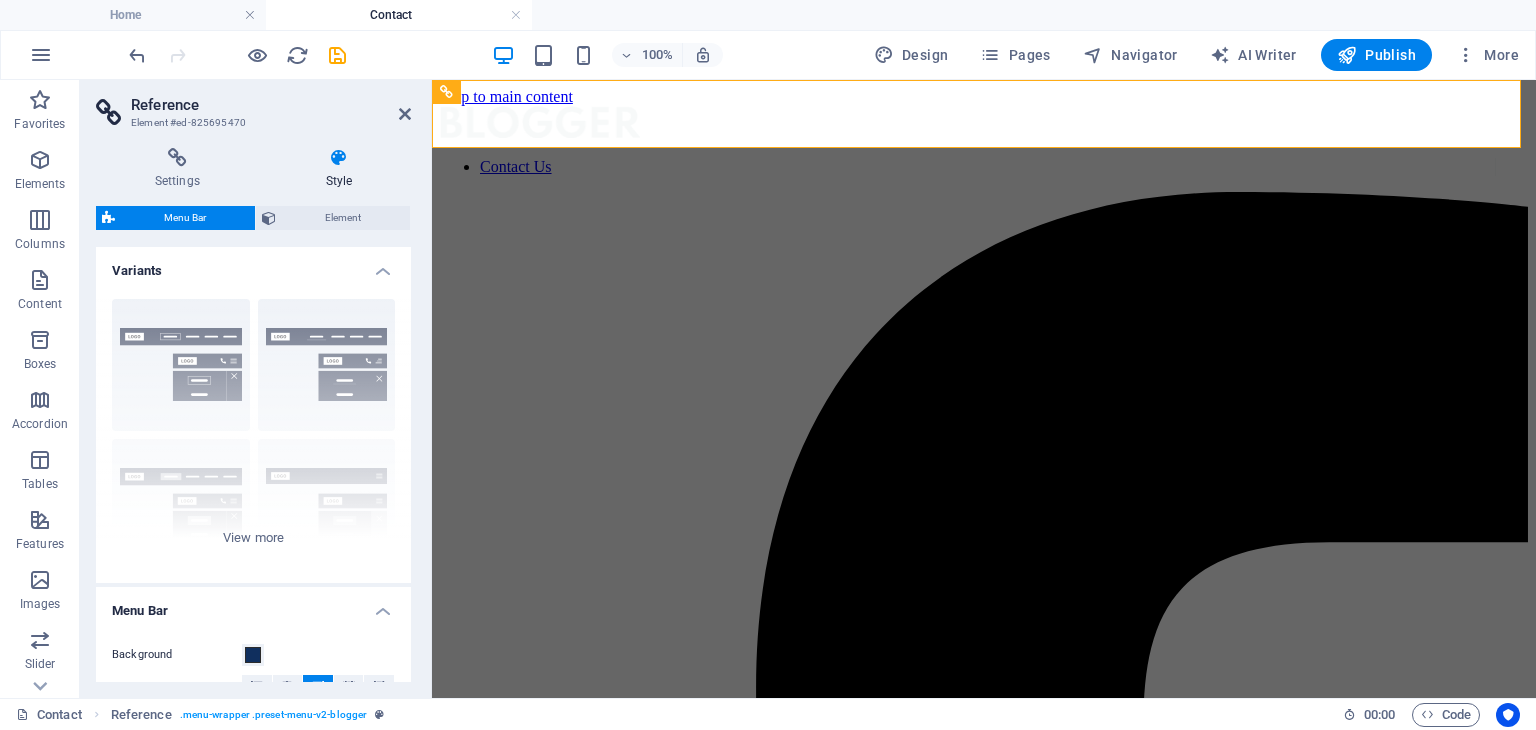 click at bounding box center [984, 6501] 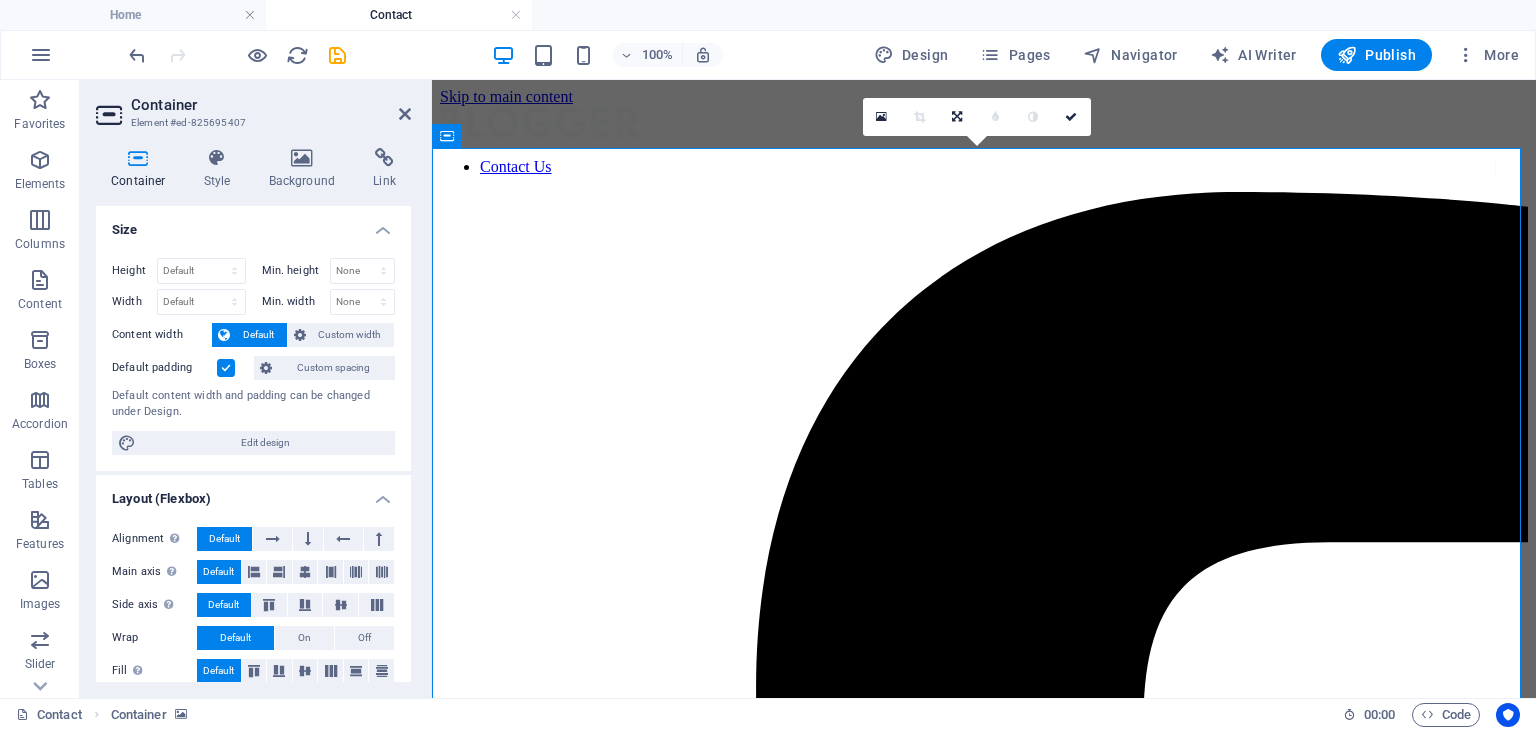 click at bounding box center [984, 6501] 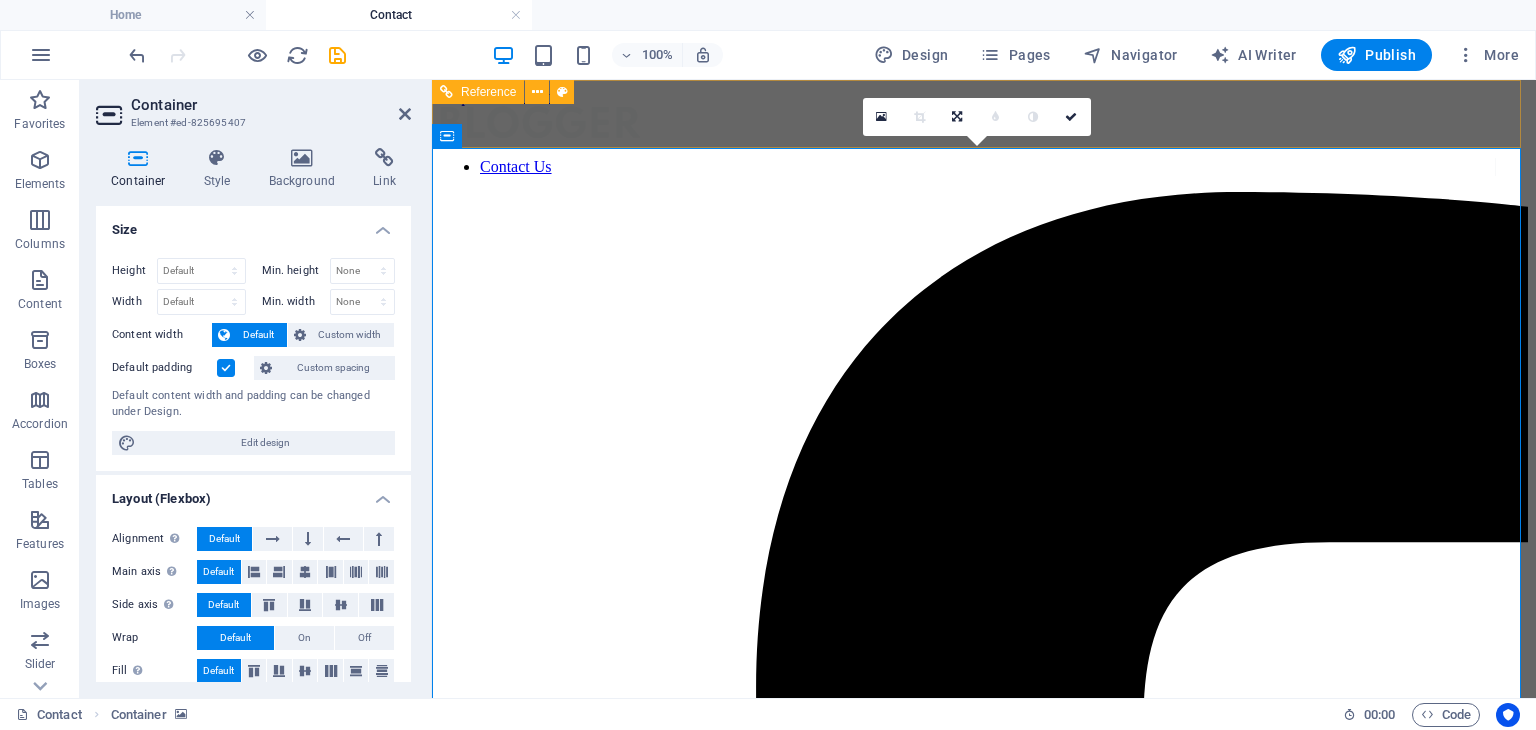 click on "Contact Us" at bounding box center (984, 3303) 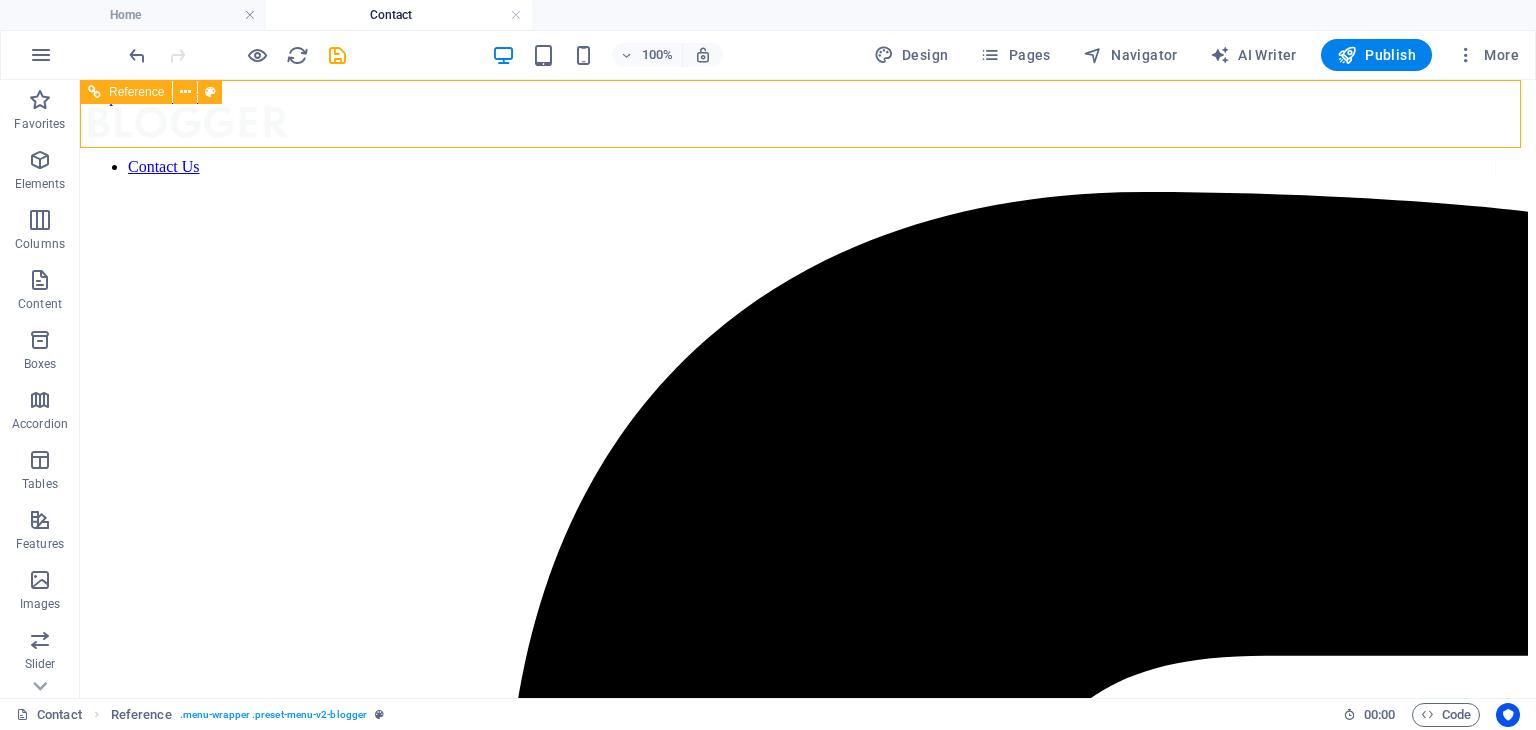 click on "Contact Us" at bounding box center [808, 4321] 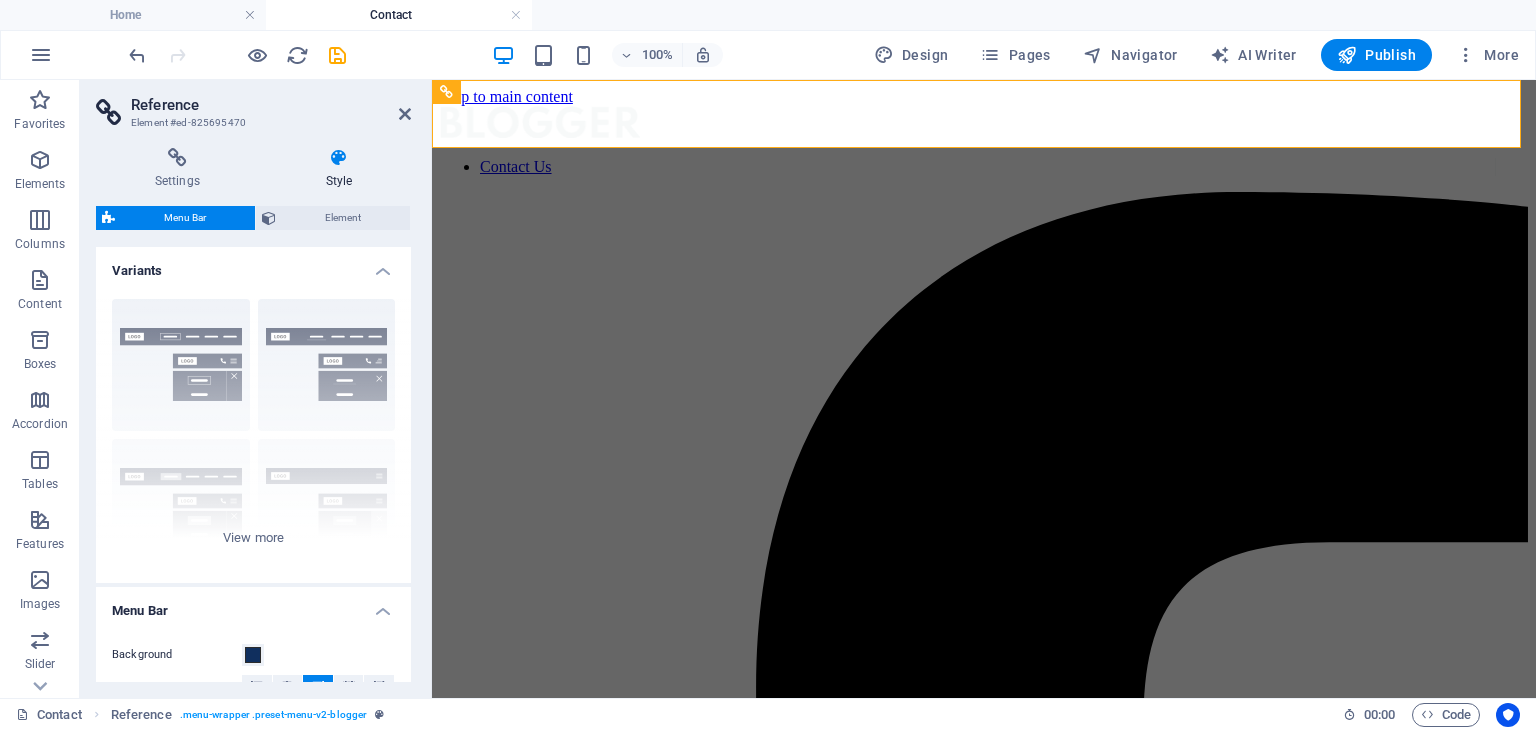 click on "Style" at bounding box center (339, 169) 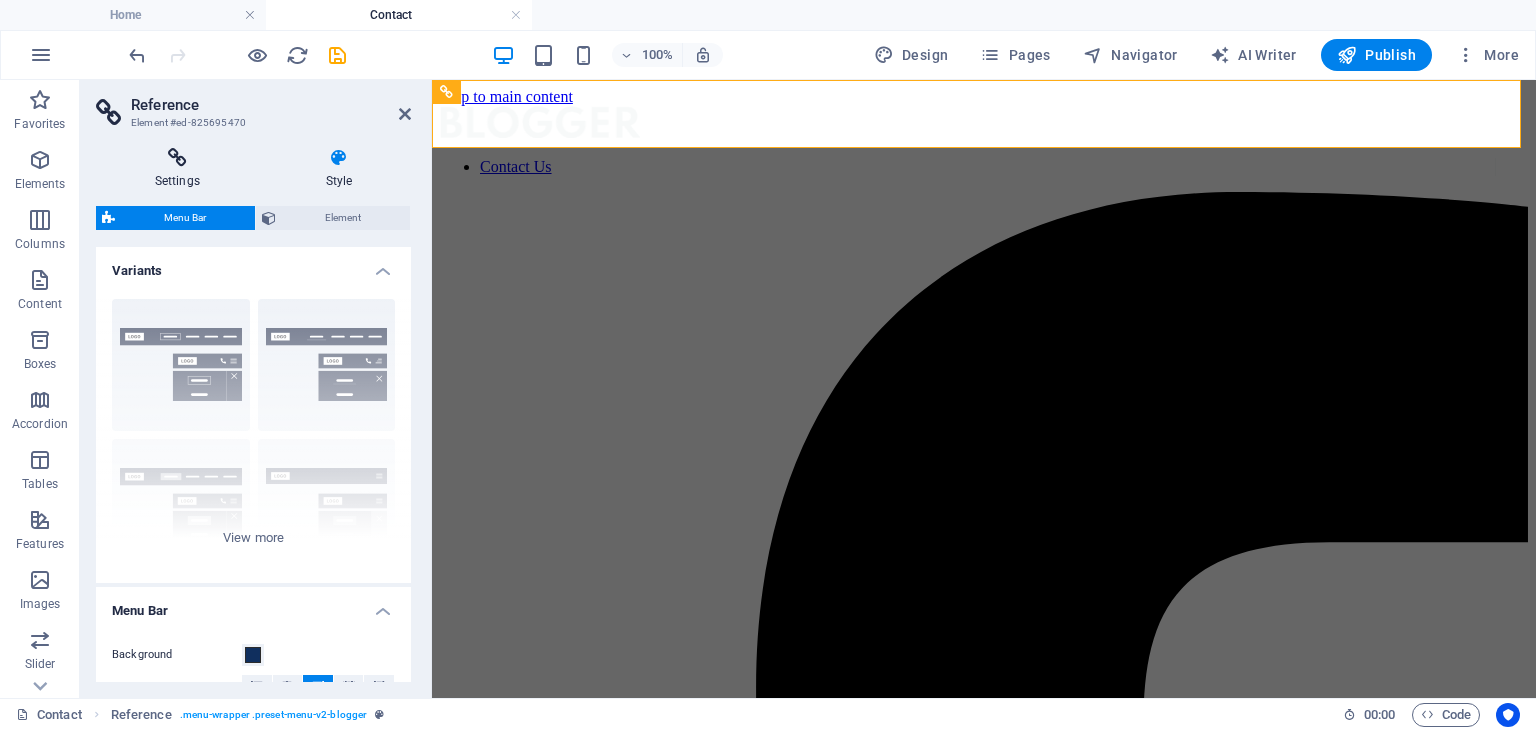 click on "Settings" at bounding box center [181, 169] 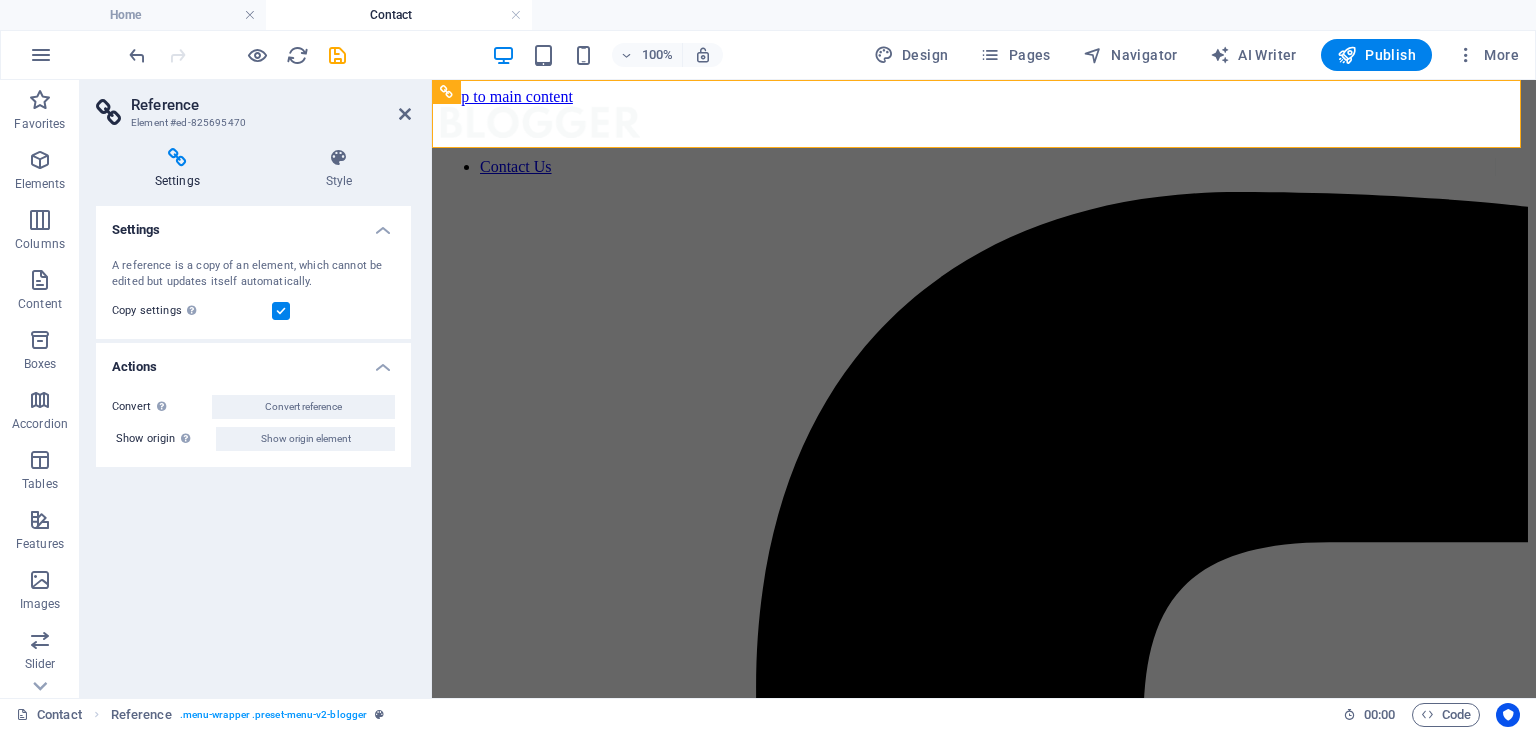 click at bounding box center (984, 6501) 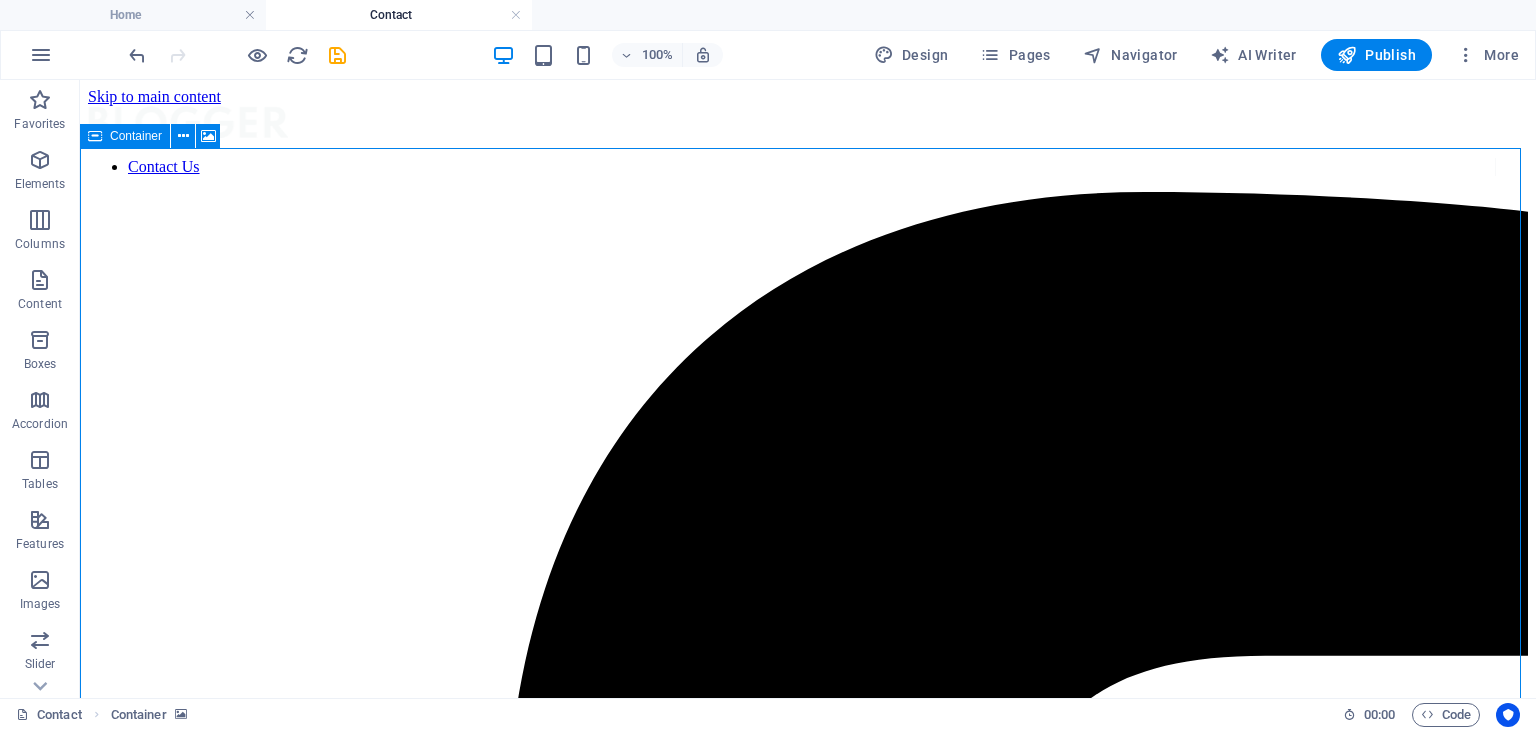 click at bounding box center [95, 136] 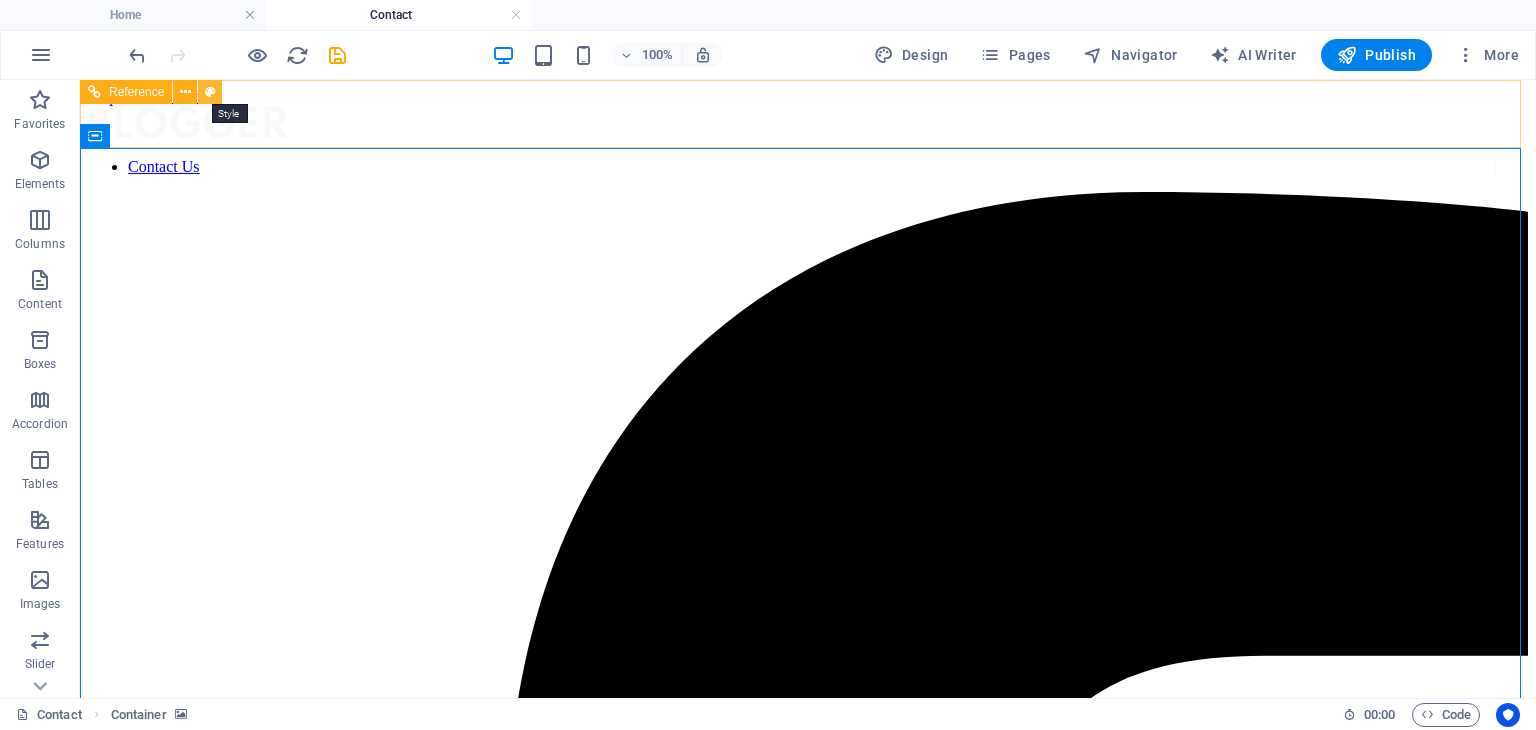 click at bounding box center [210, 92] 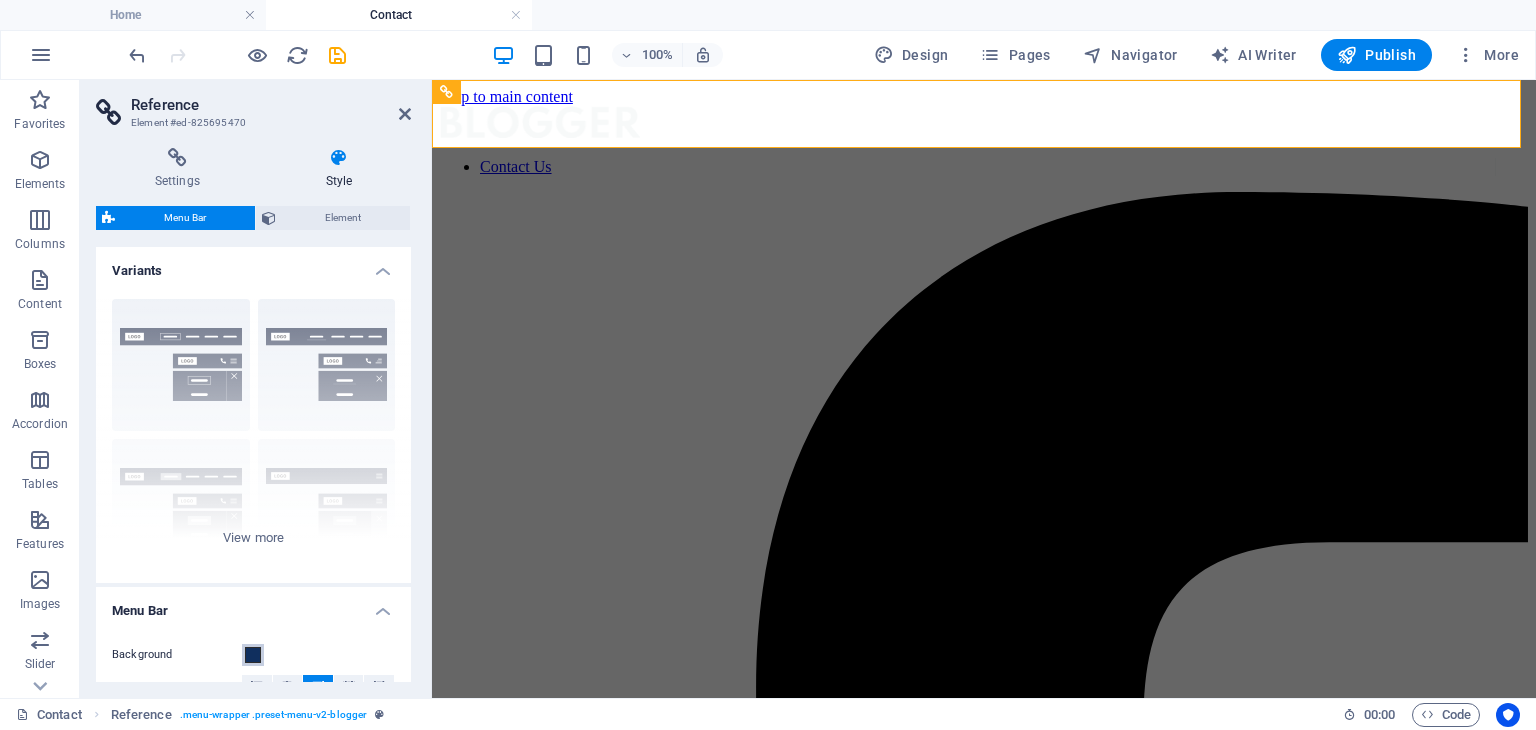 click at bounding box center [253, 655] 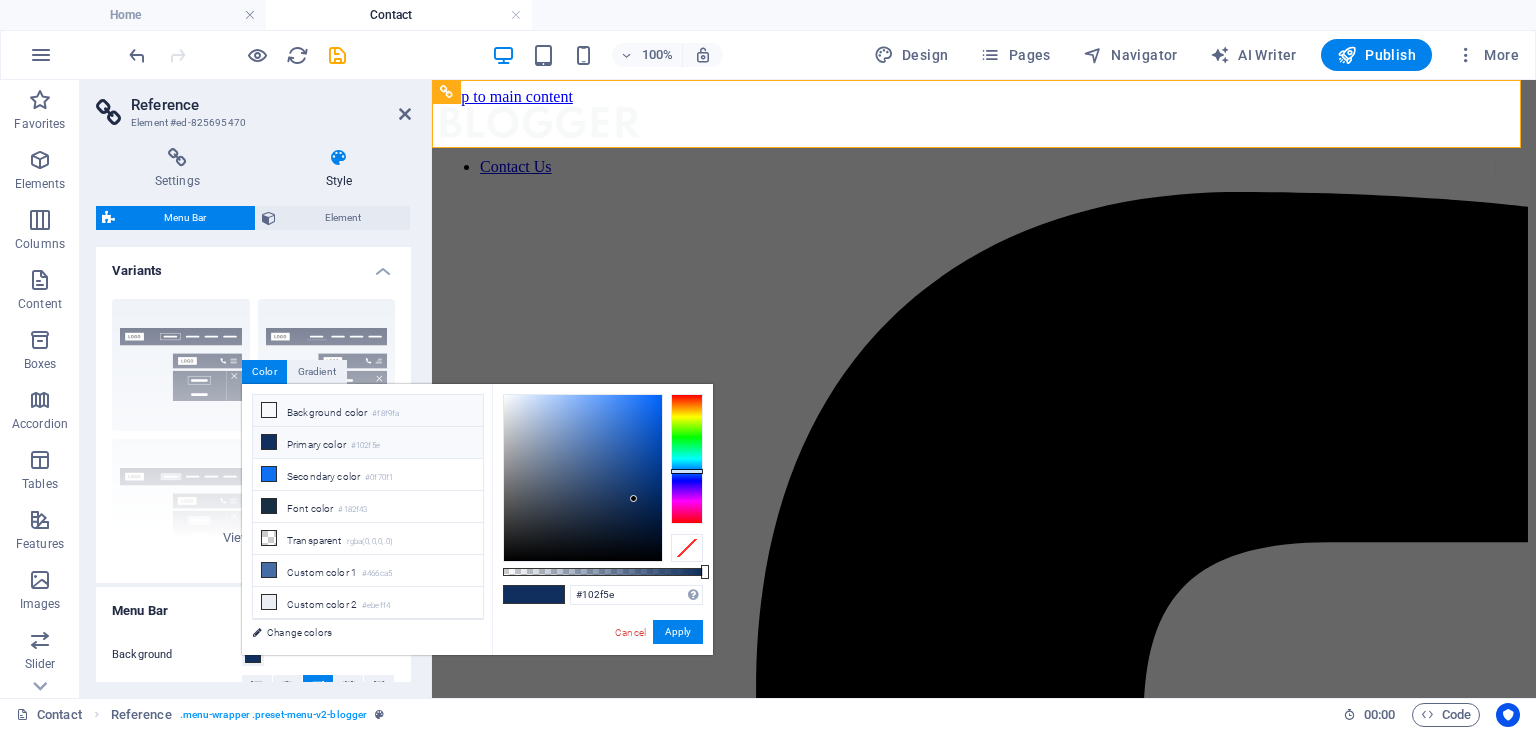 click on "Background color
#f8f9fa" at bounding box center (368, 411) 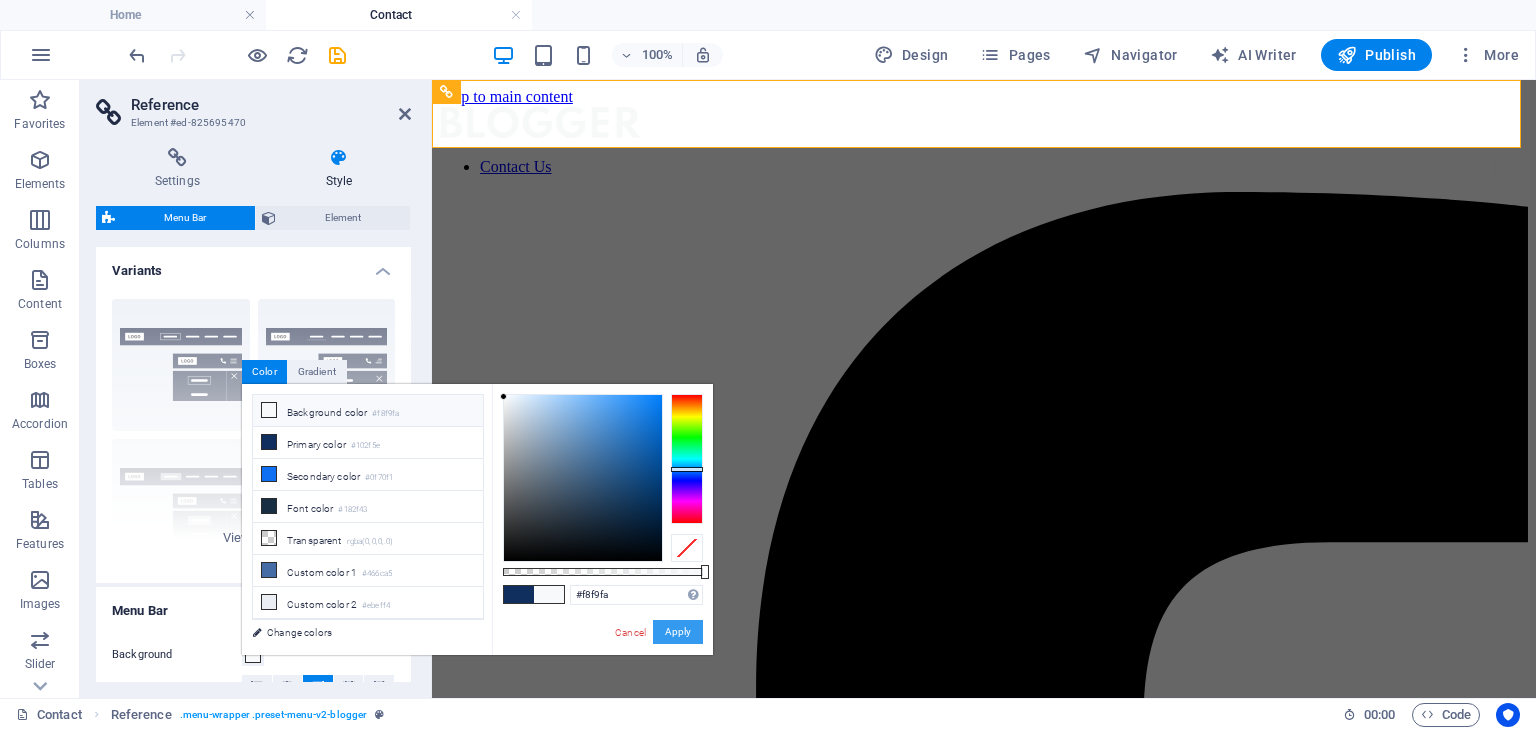 click on "Apply" at bounding box center (678, 632) 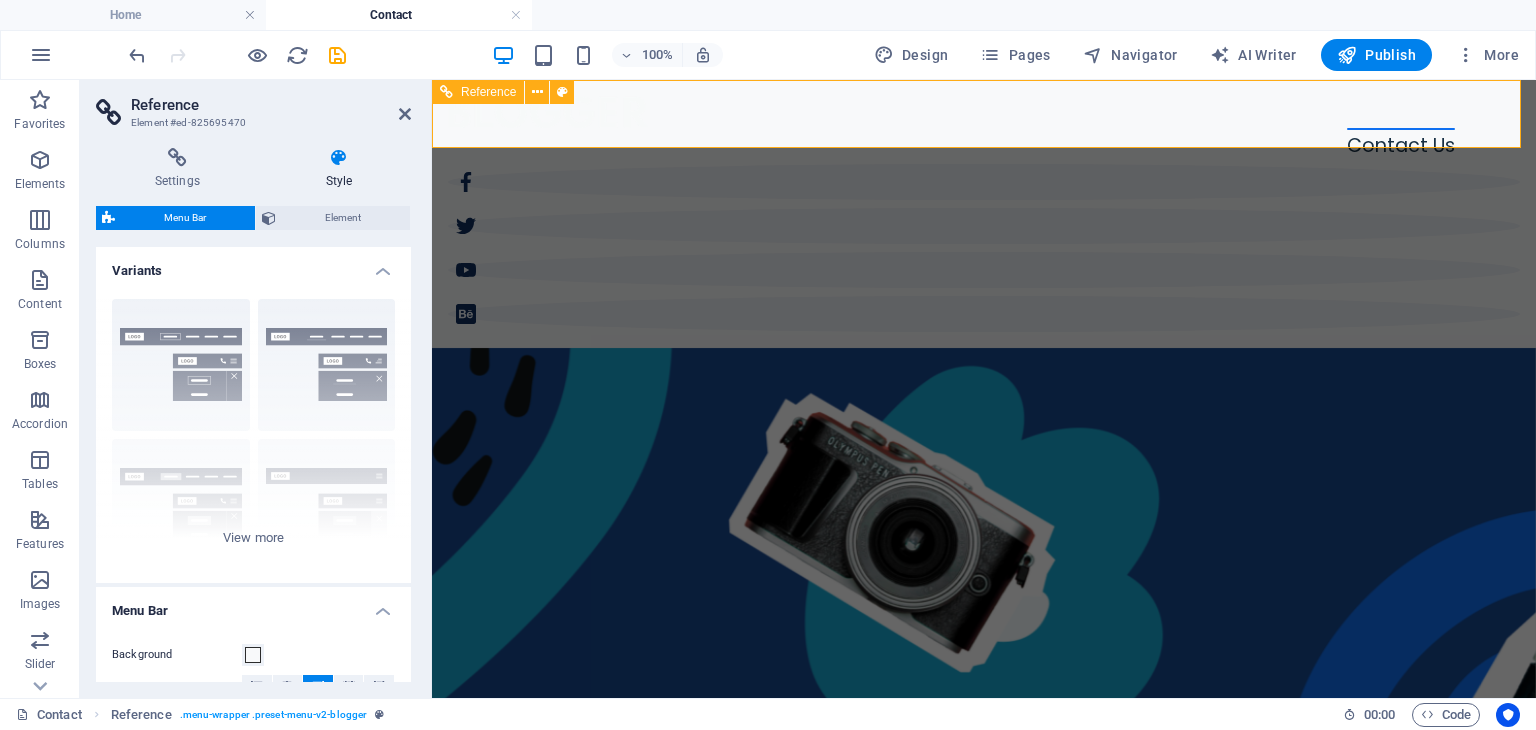 click at bounding box center [984, 112] 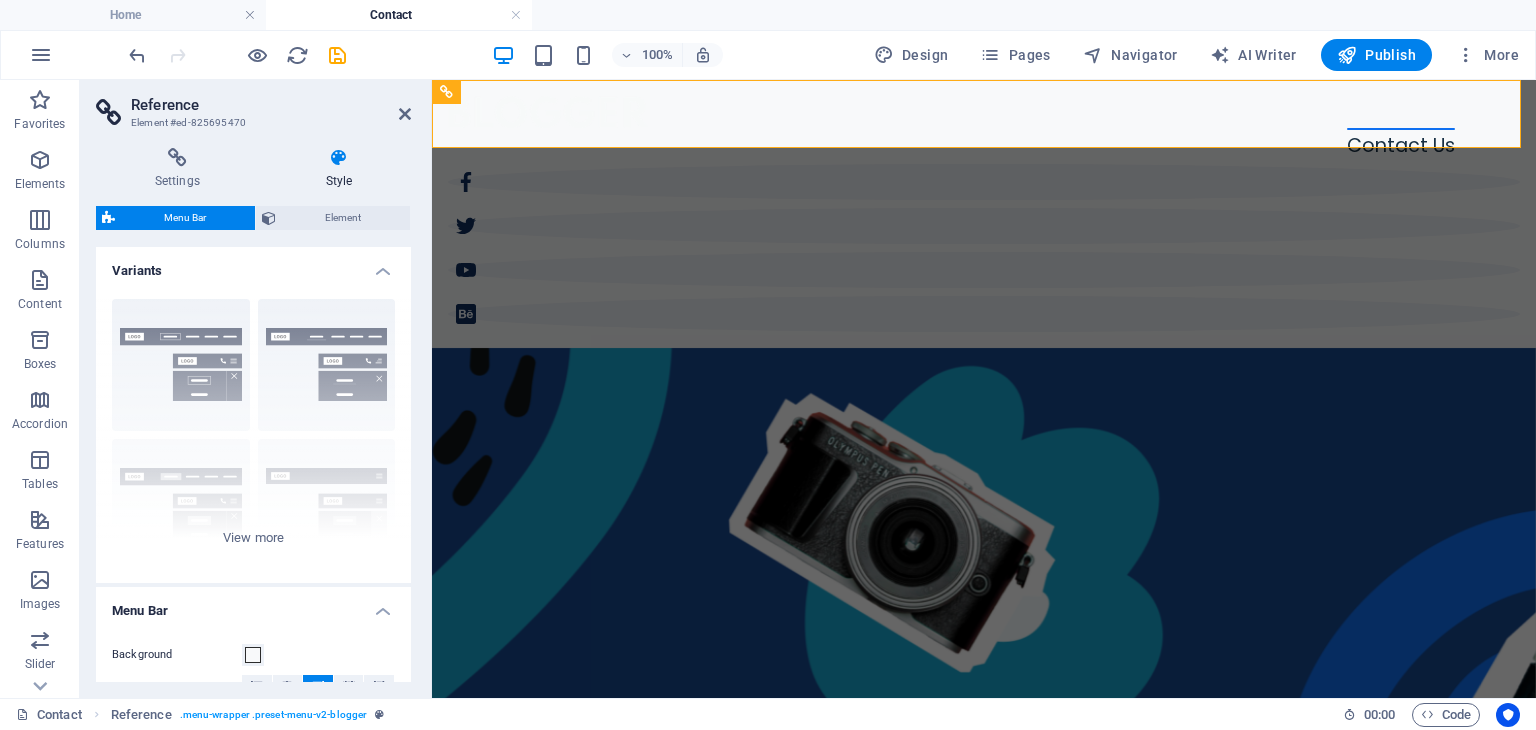 click on "Reference Element #ed-825695470" at bounding box center [253, 106] 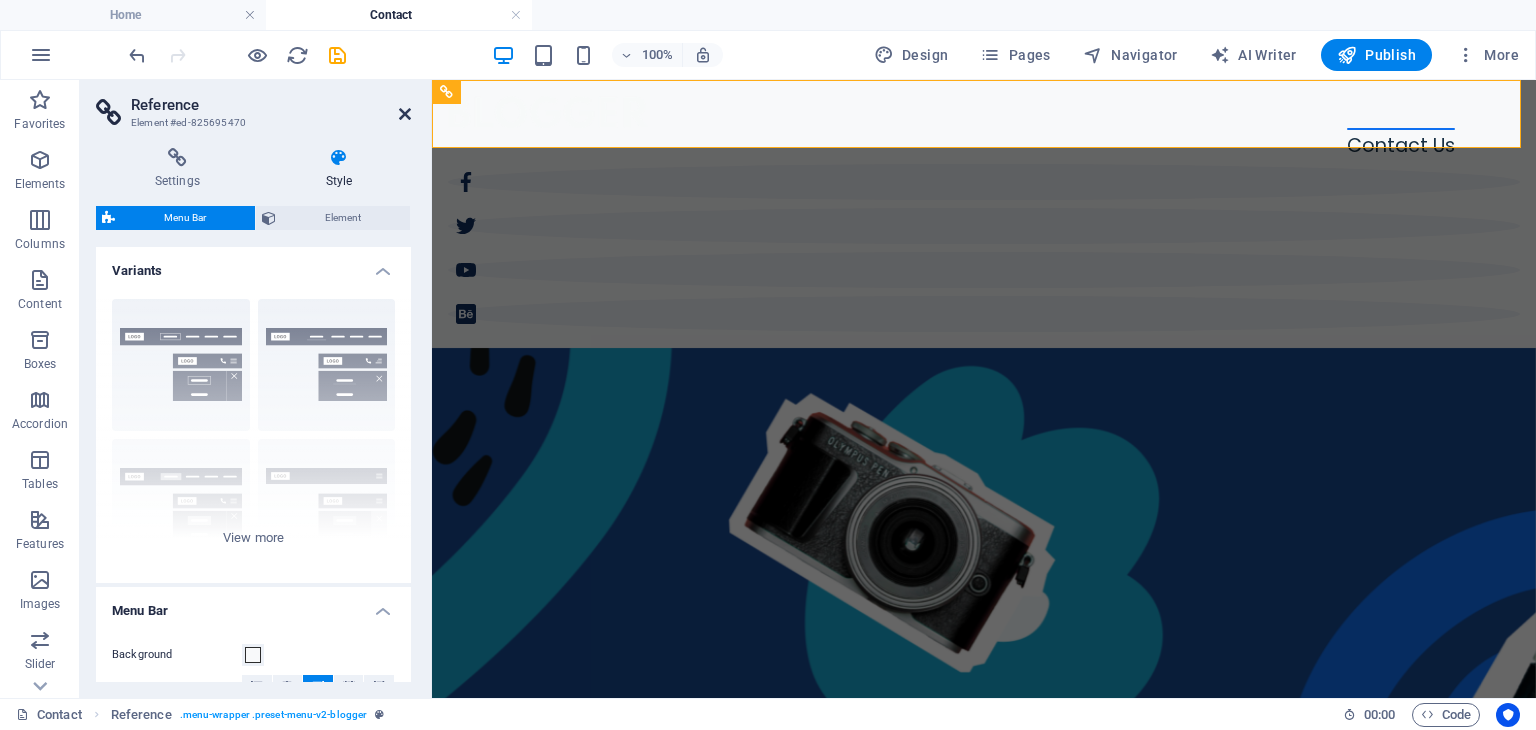 click at bounding box center [405, 114] 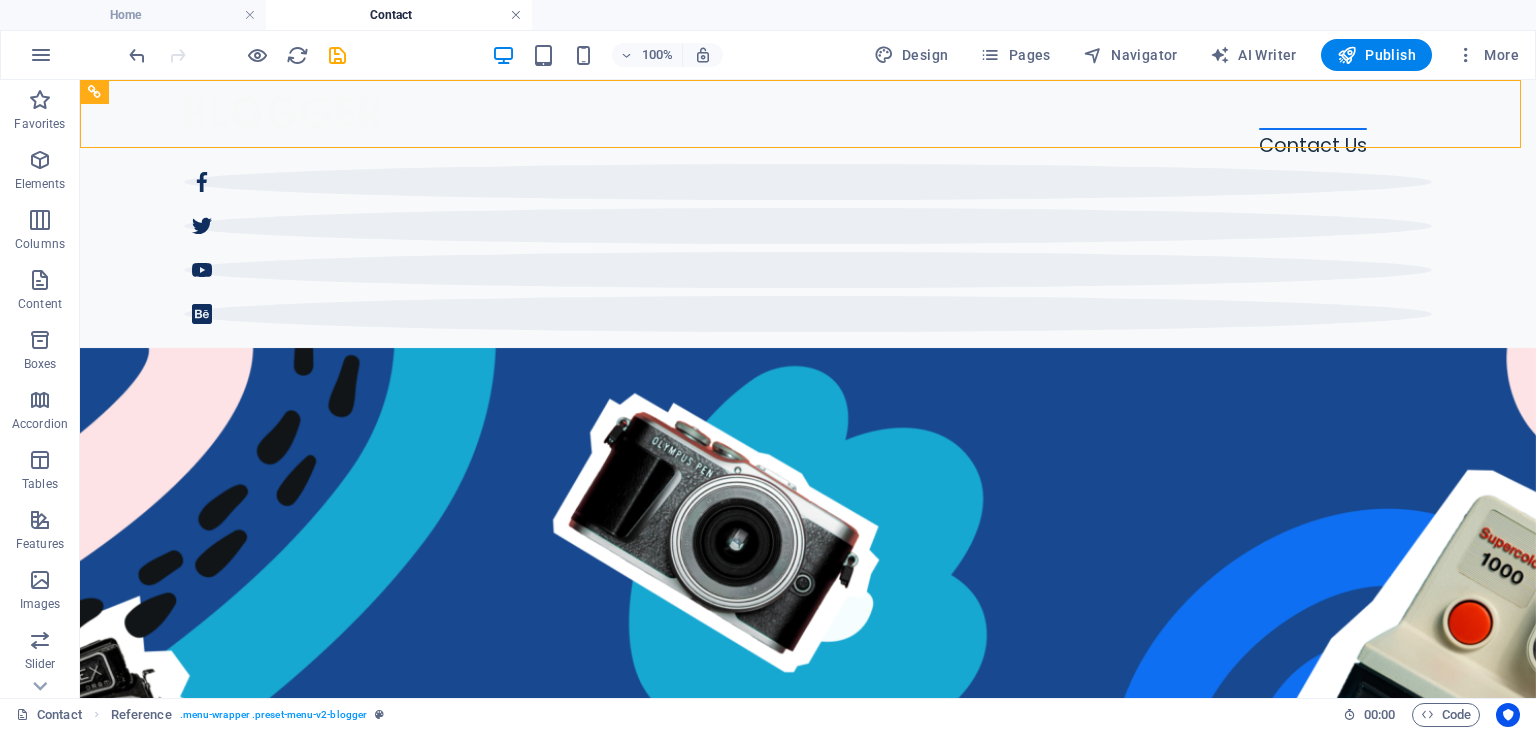 click at bounding box center (516, 15) 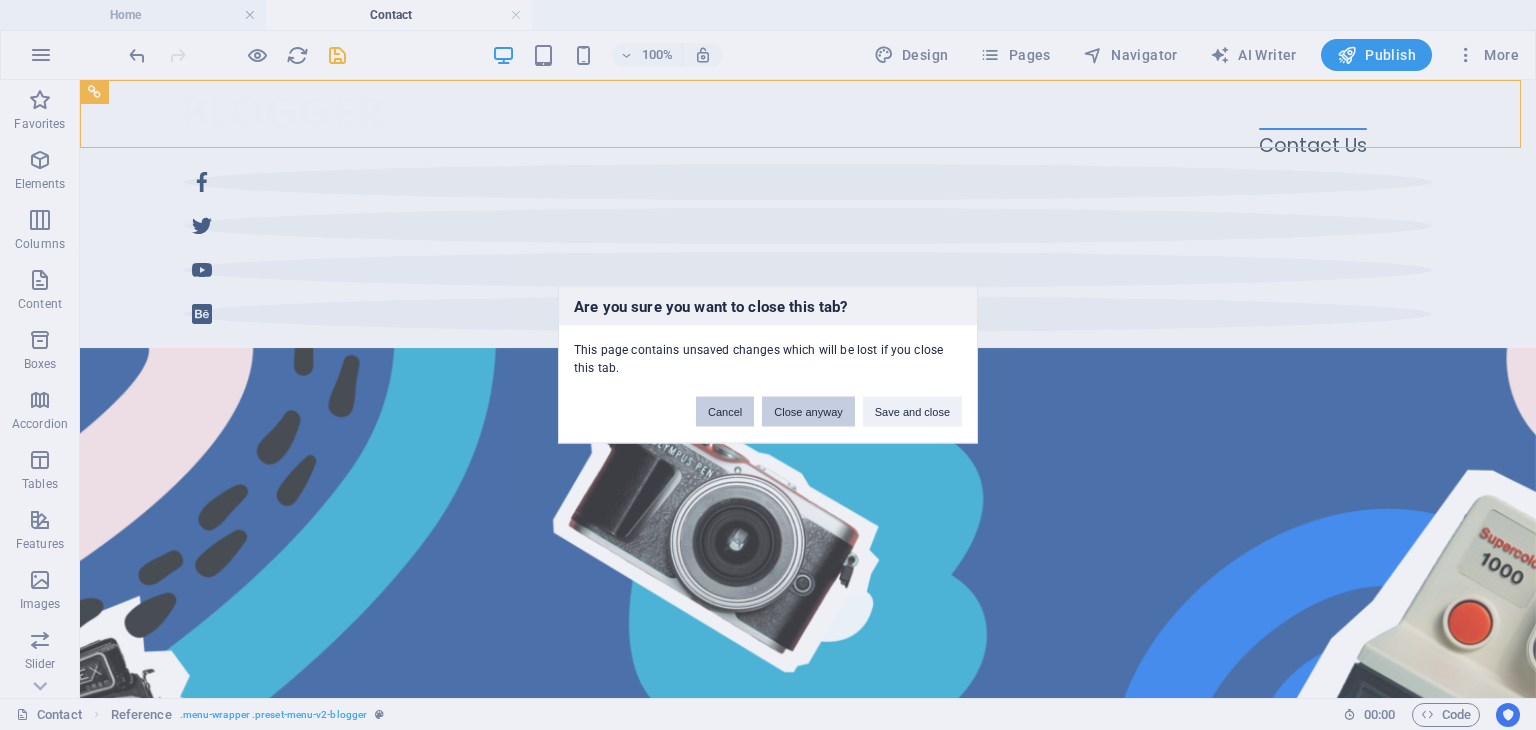 drag, startPoint x: 736, startPoint y: 419, endPoint x: 820, endPoint y: 406, distance: 85 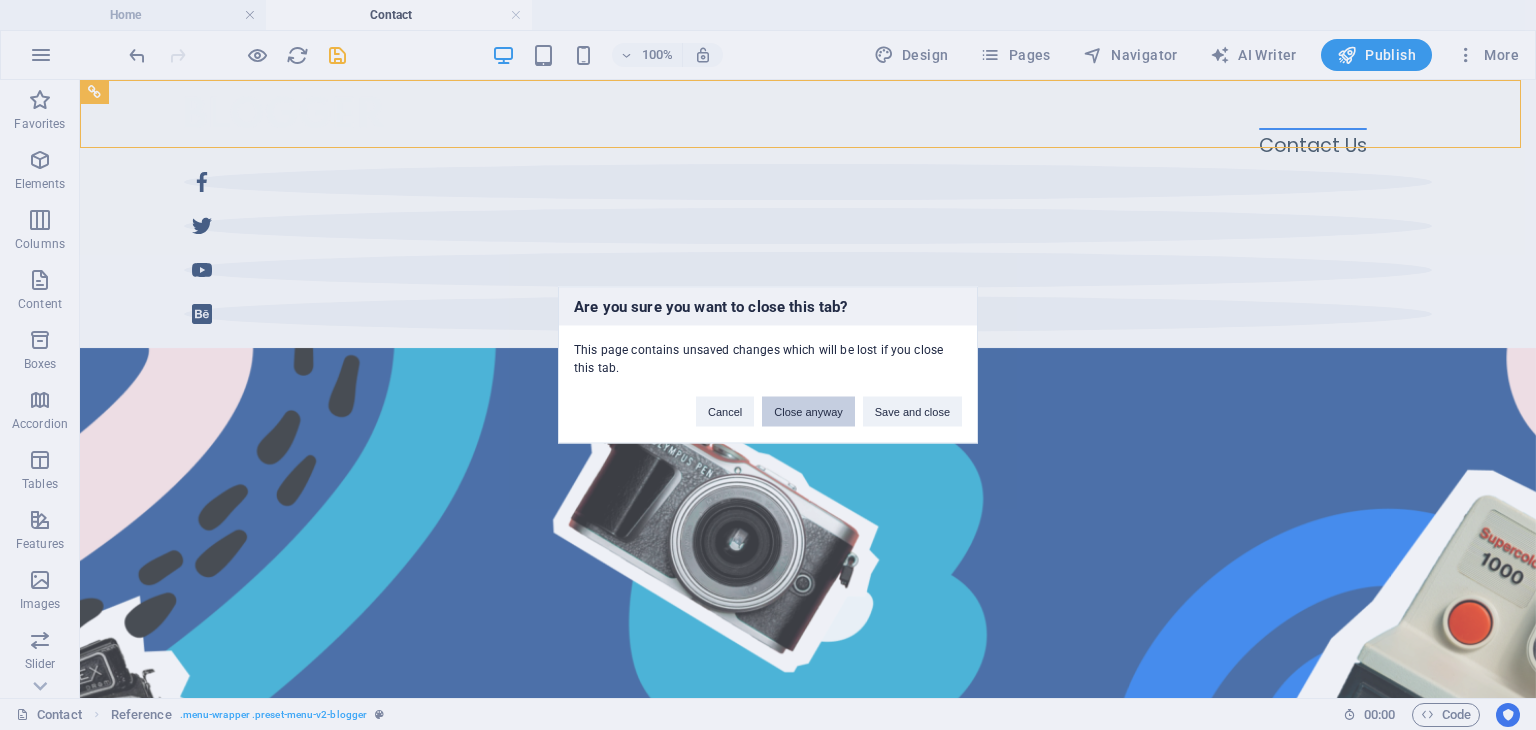 click on "Close anyway" at bounding box center (808, 412) 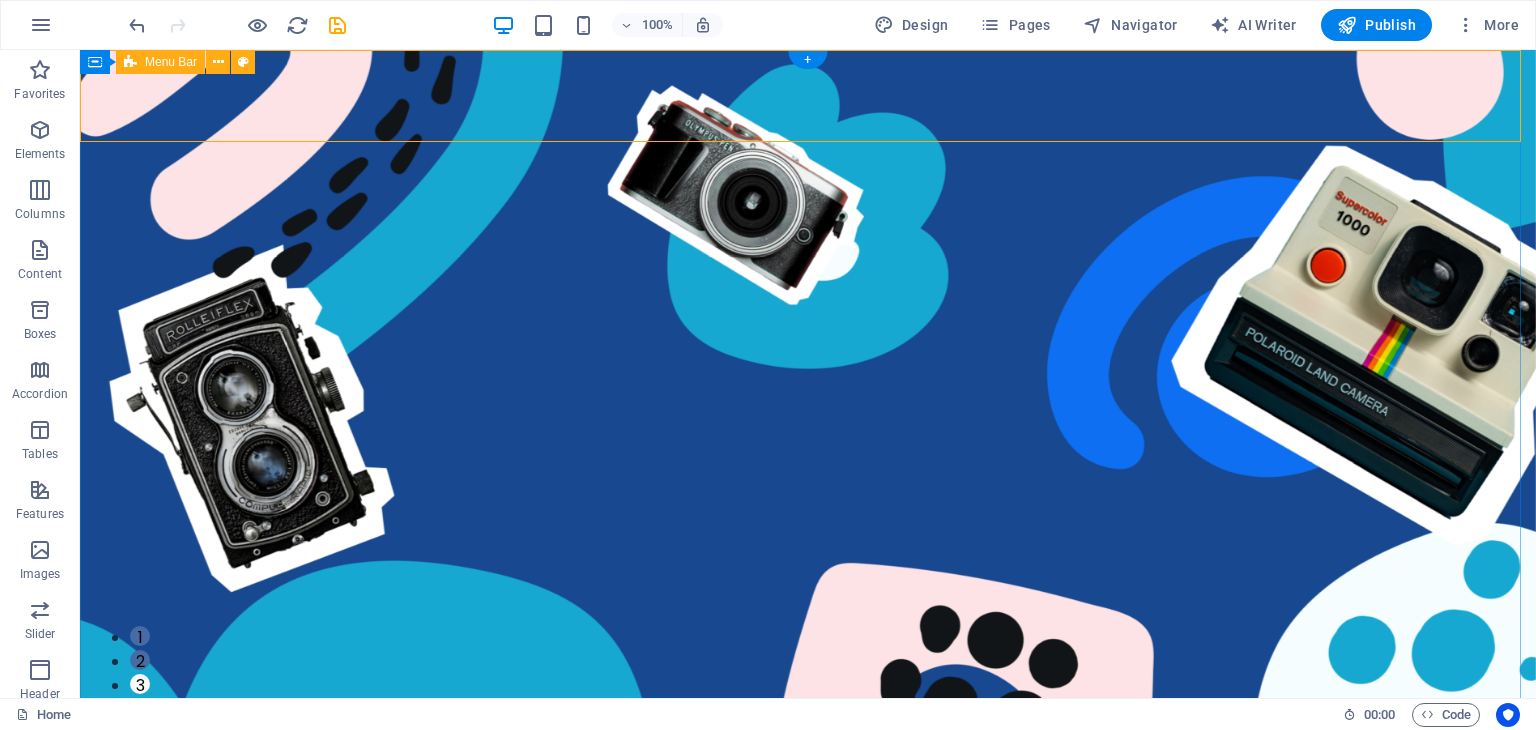 click on "Contact Us" at bounding box center [808, 872] 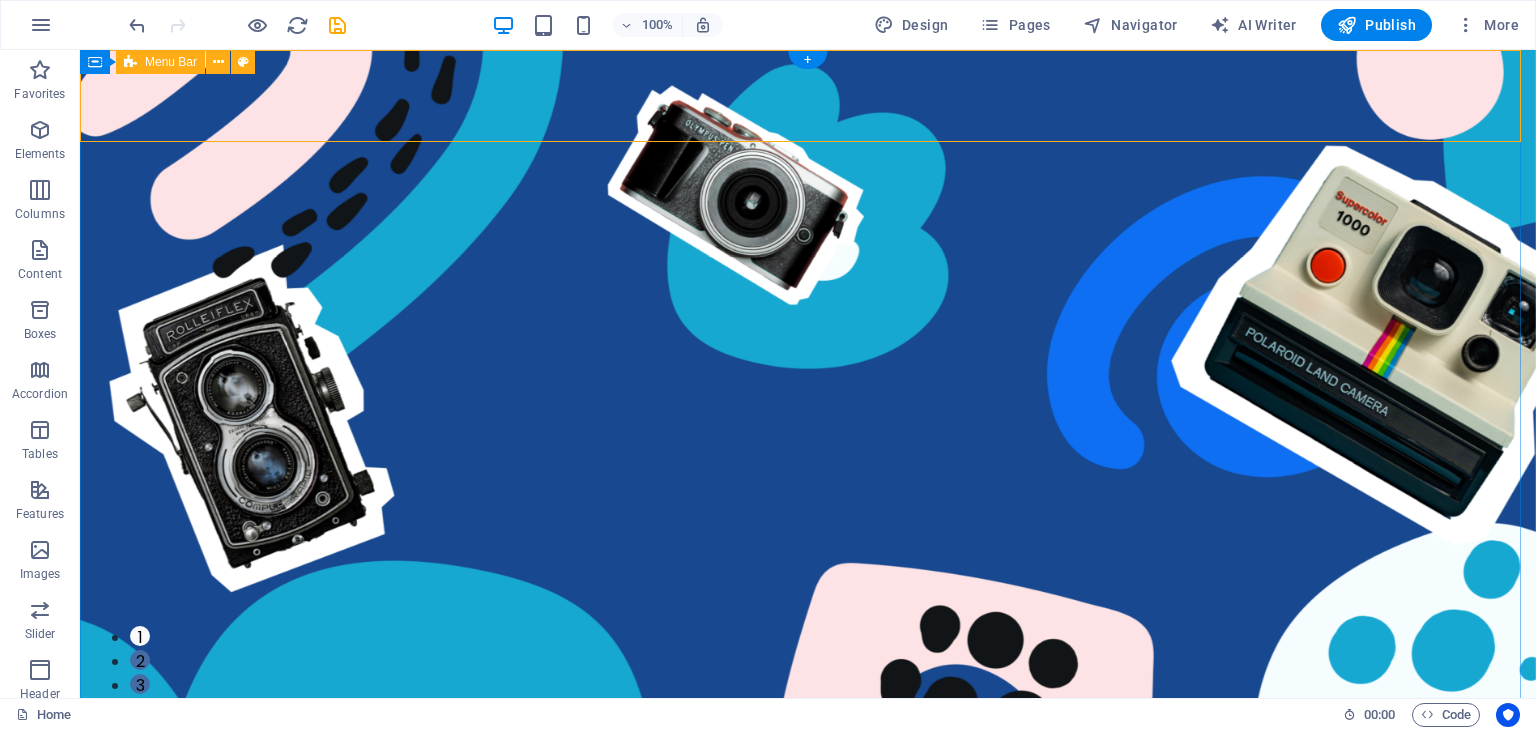click on "Contact Us" at bounding box center [808, 872] 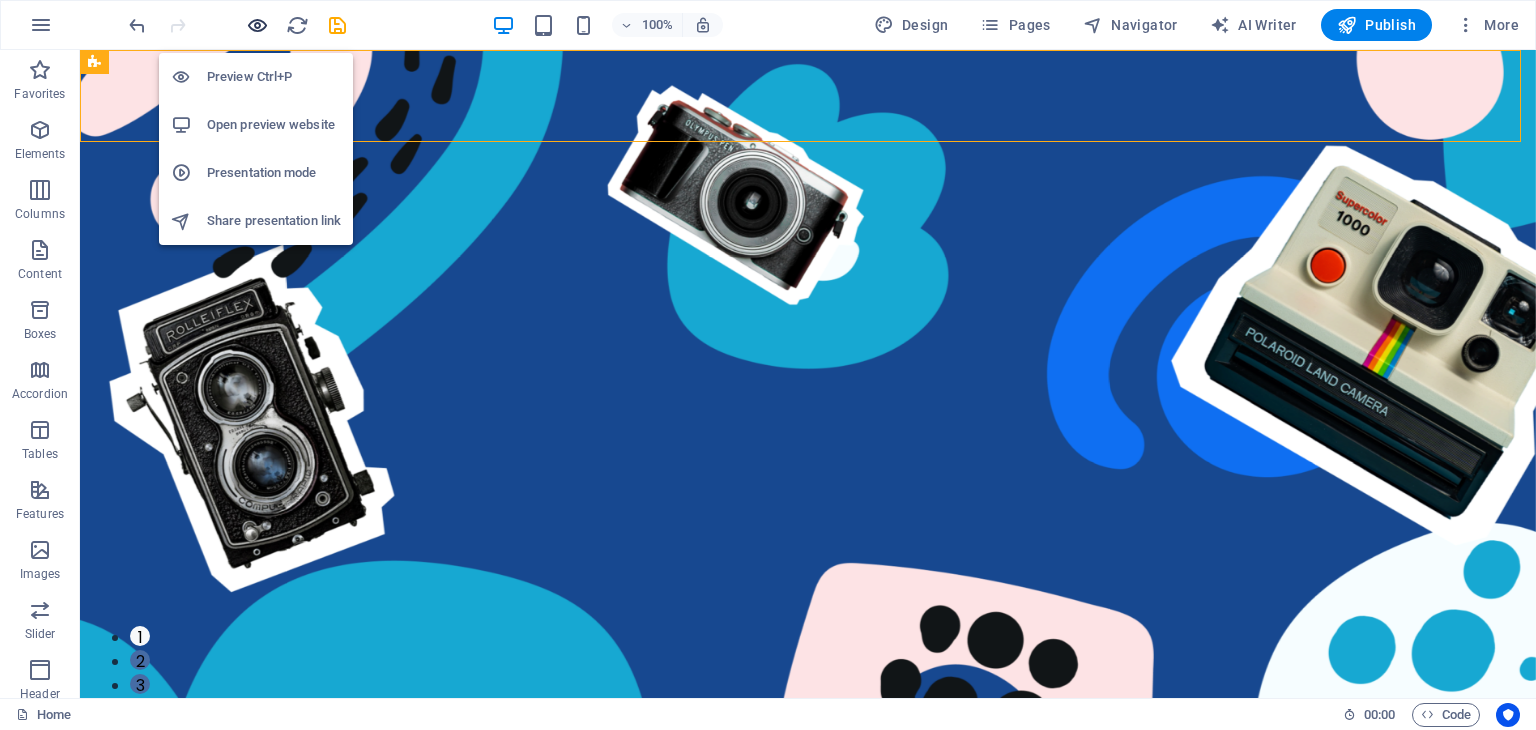 click at bounding box center (257, 25) 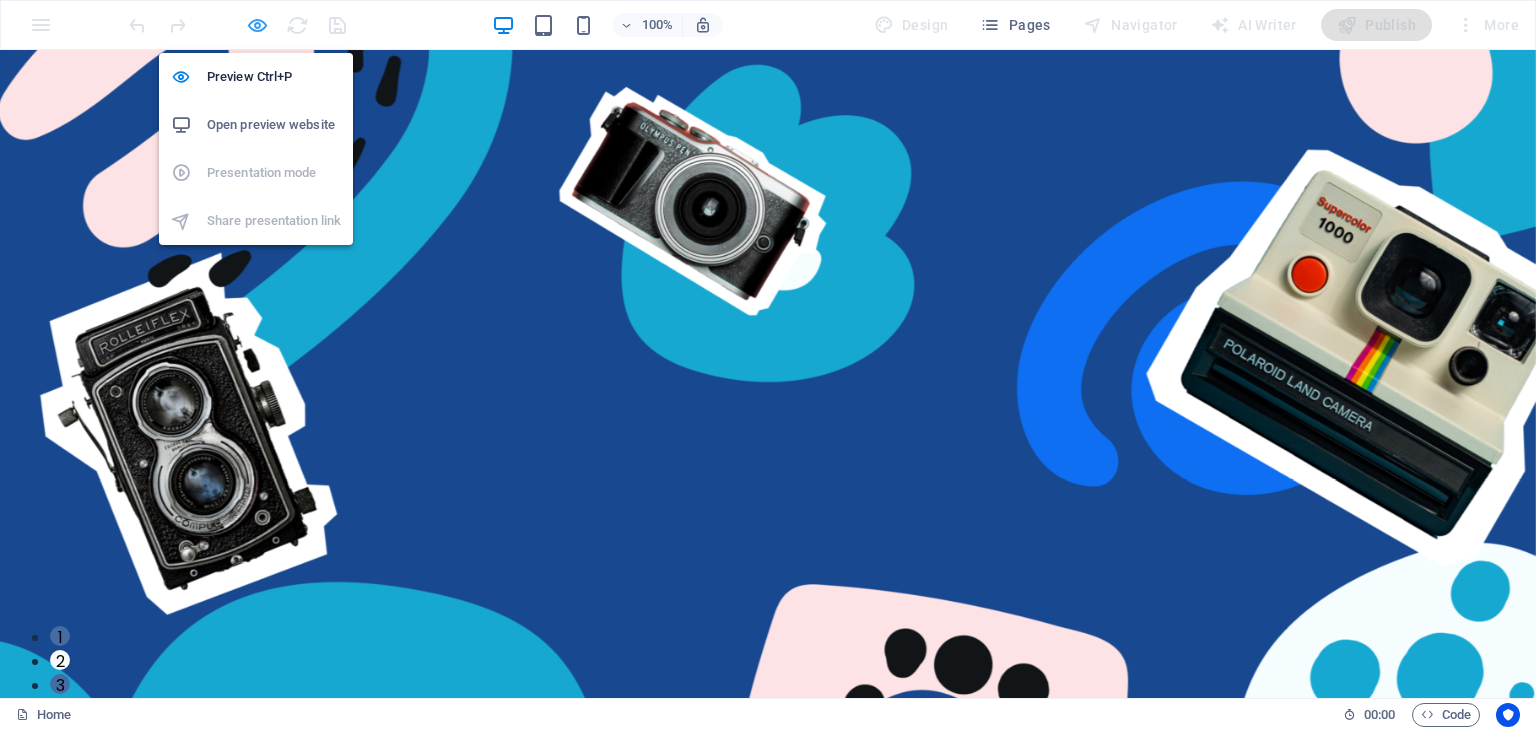 click at bounding box center (257, 25) 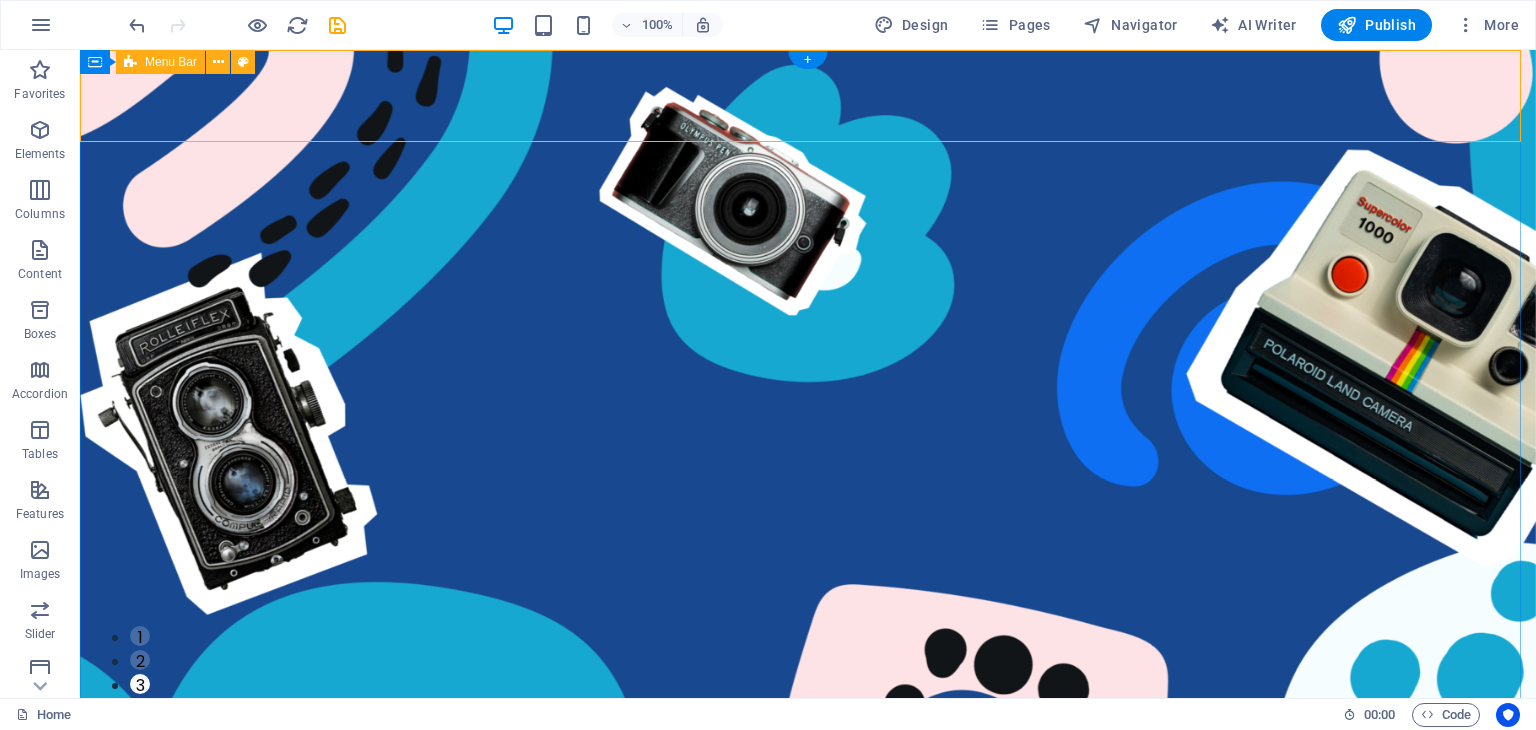 click on "Contact Us" at bounding box center [808, 872] 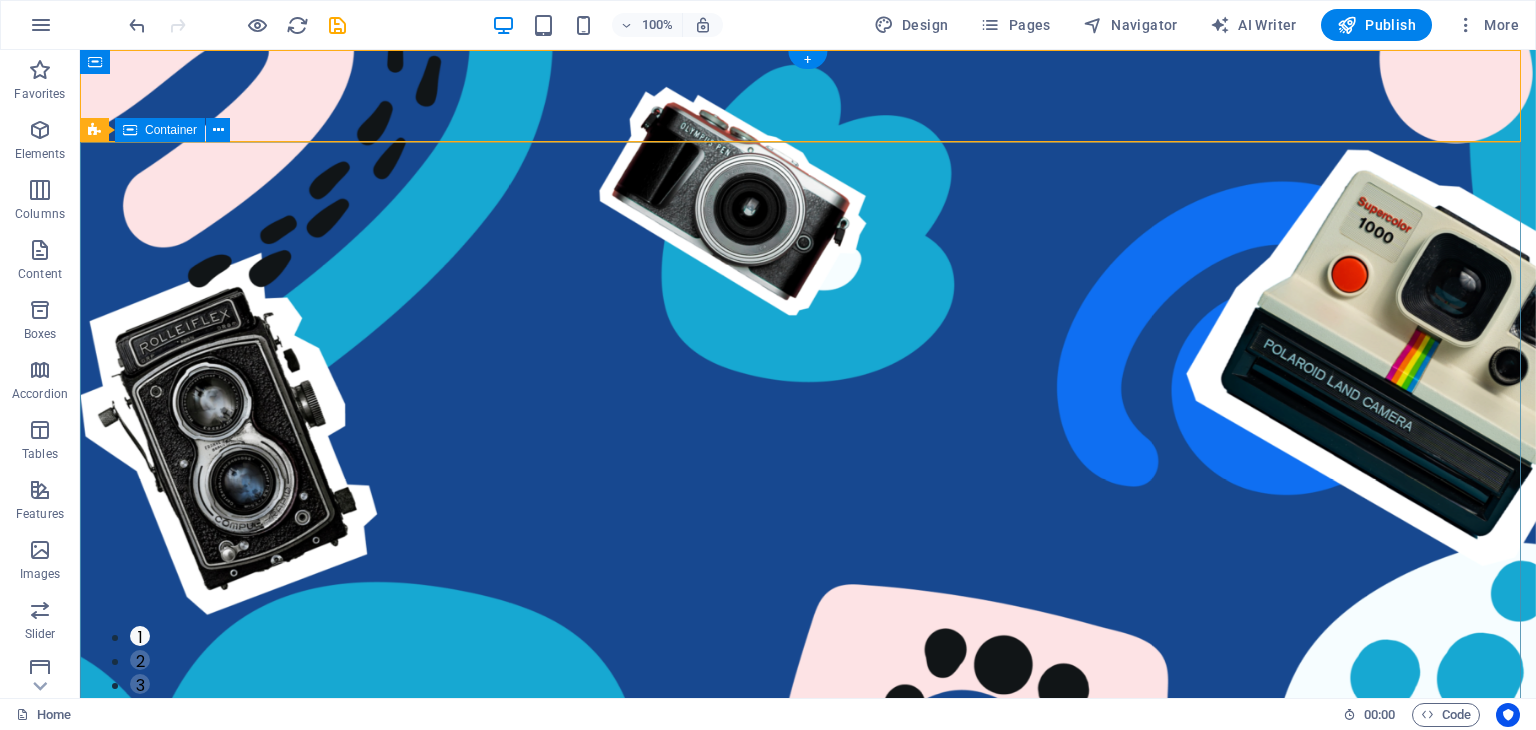 click on "TECHNOLOGY Use Technology to Live Healthier How today's technology can improve your quality of life and when to be careful of technology usage ADVENTURE How to Find Sanctuary in Times of Chaos Proven methods to find breaks and quiet moments to recharge your batteries  in today's stressful life. TRAVEL Ice Cream  Across the World A comprehensive - yet uncomplete - guide about the different types of ice cream that the world has to offer and where to find the best ice cream TECHNOLOGY Use Technology to Live Healthier How today's technology can improve your quality of life and when to be careful of technology usage ADVENTURE How to Find Sanctuary in Times of Chaos Proven methods to find breaks and quiet moments to recharge your batteries  in today's stressful life. 1 2 3" at bounding box center (808, 1264) 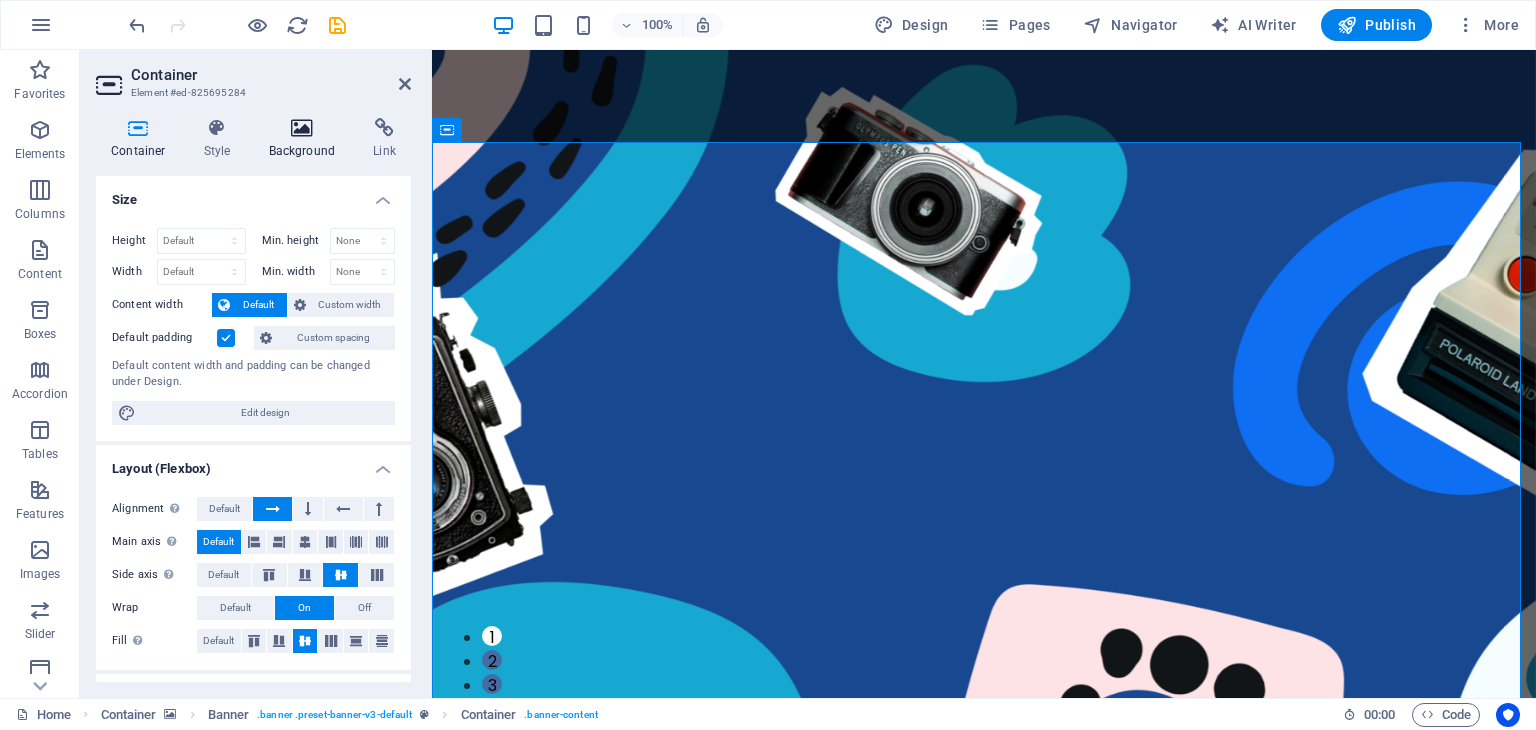 click at bounding box center (302, 128) 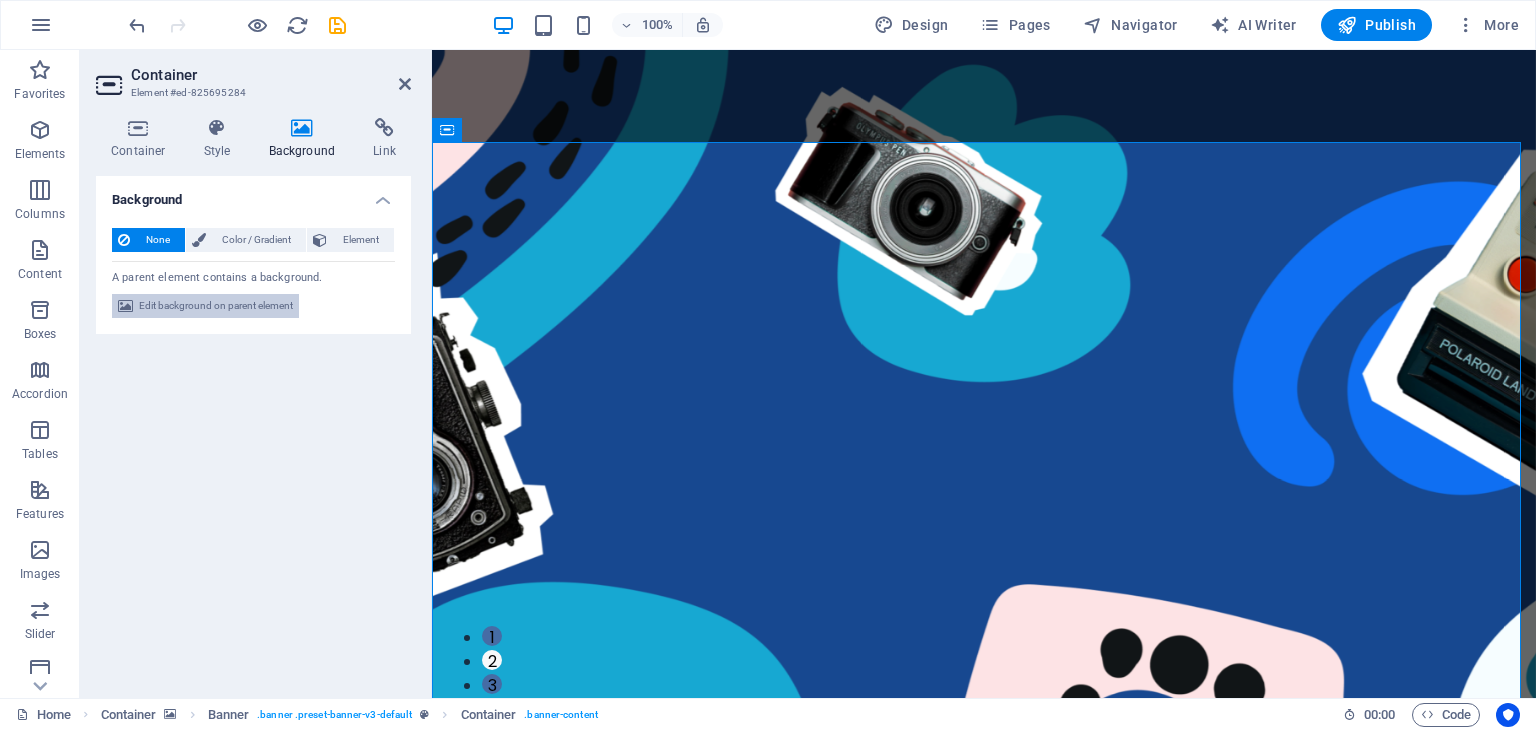 click on "Edit background on parent element" at bounding box center [216, 306] 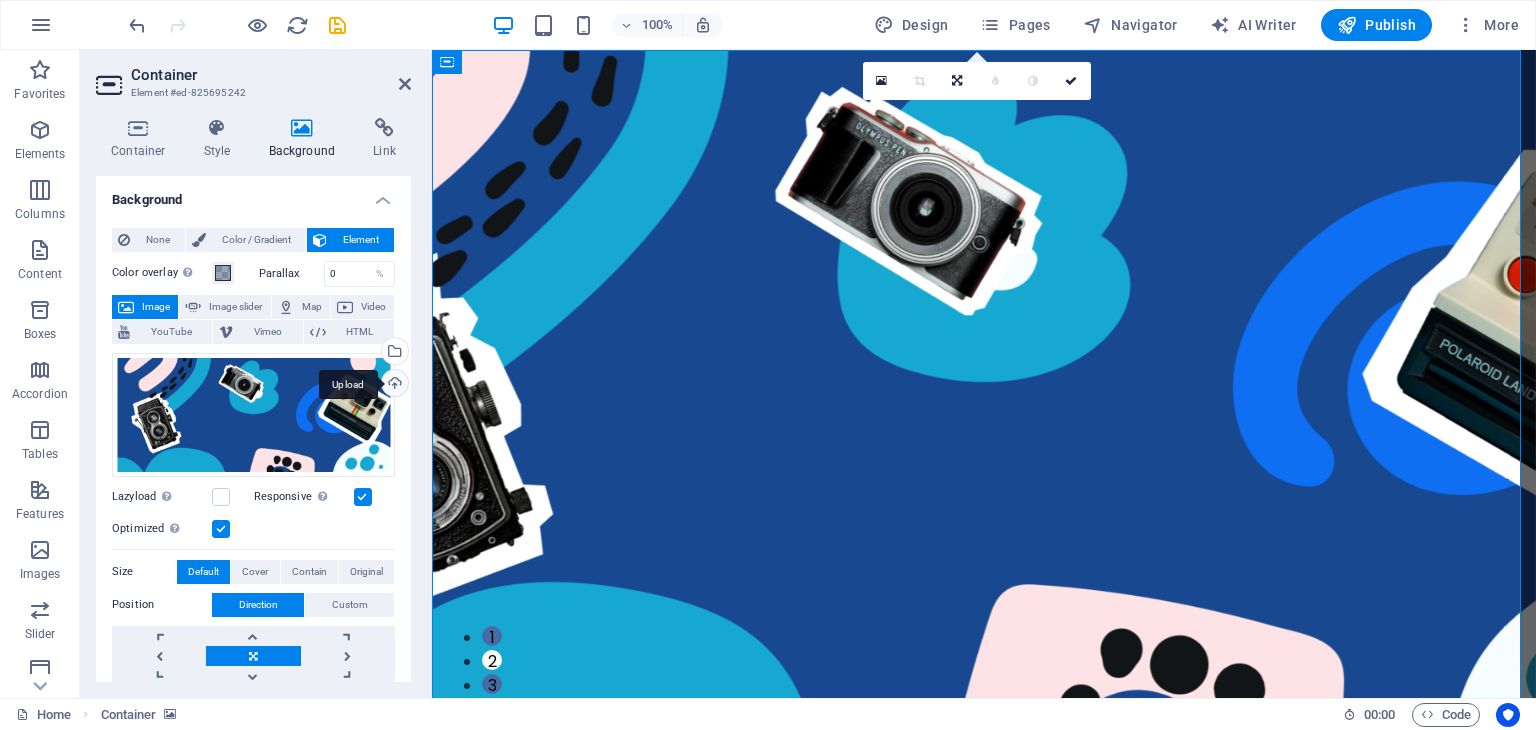 click on "Upload" at bounding box center (393, 385) 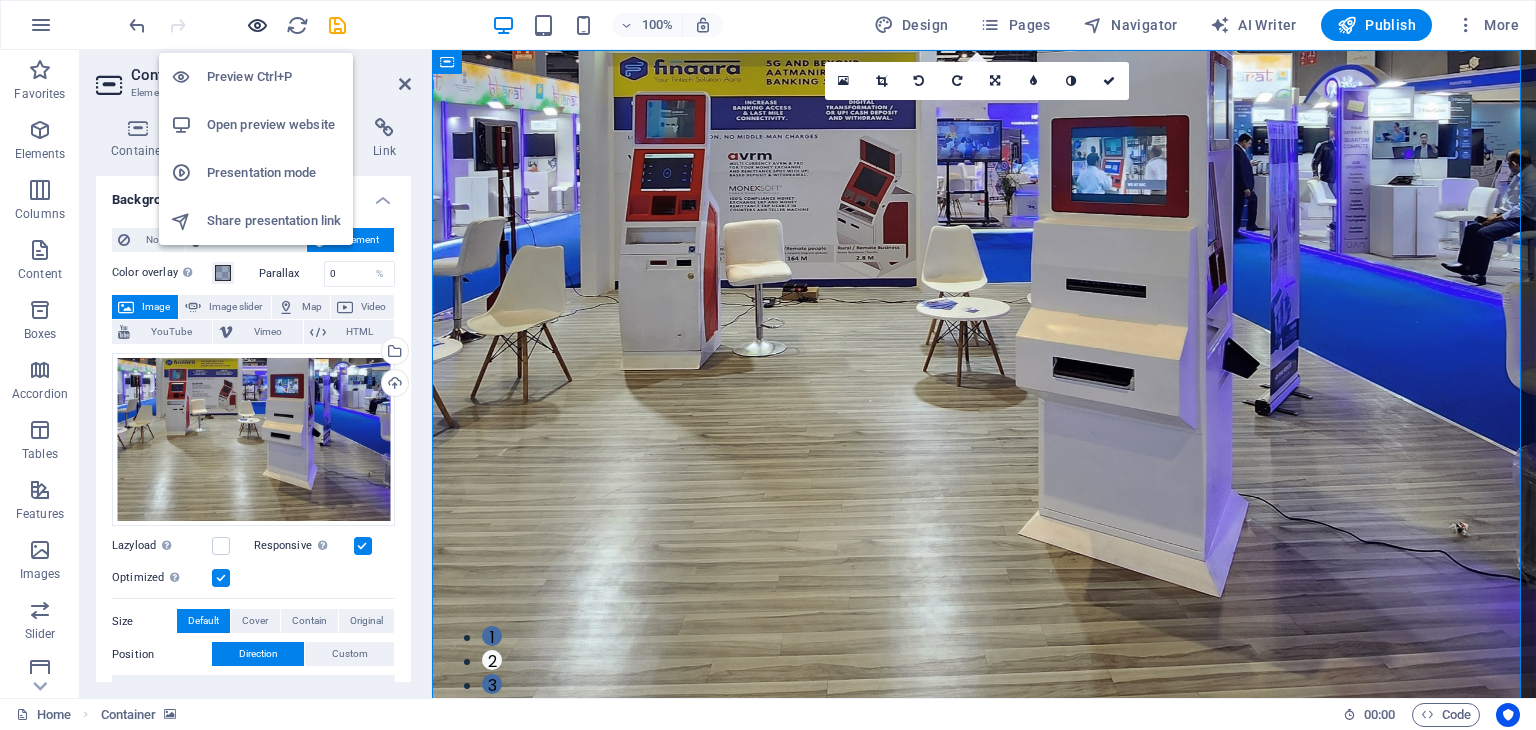 click at bounding box center [257, 25] 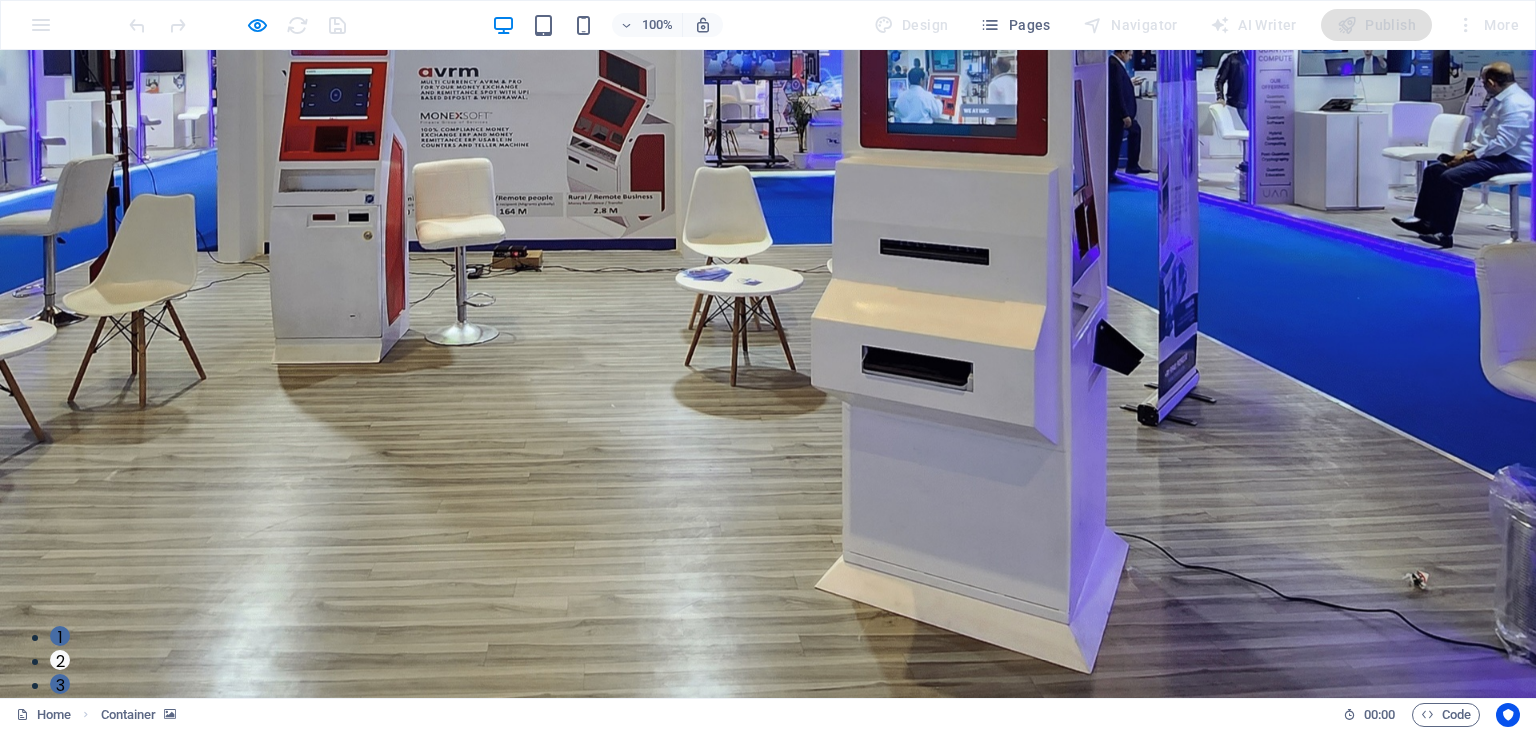 click on "Ice Cream  Across the World" at bounding box center [-1664, 1923] 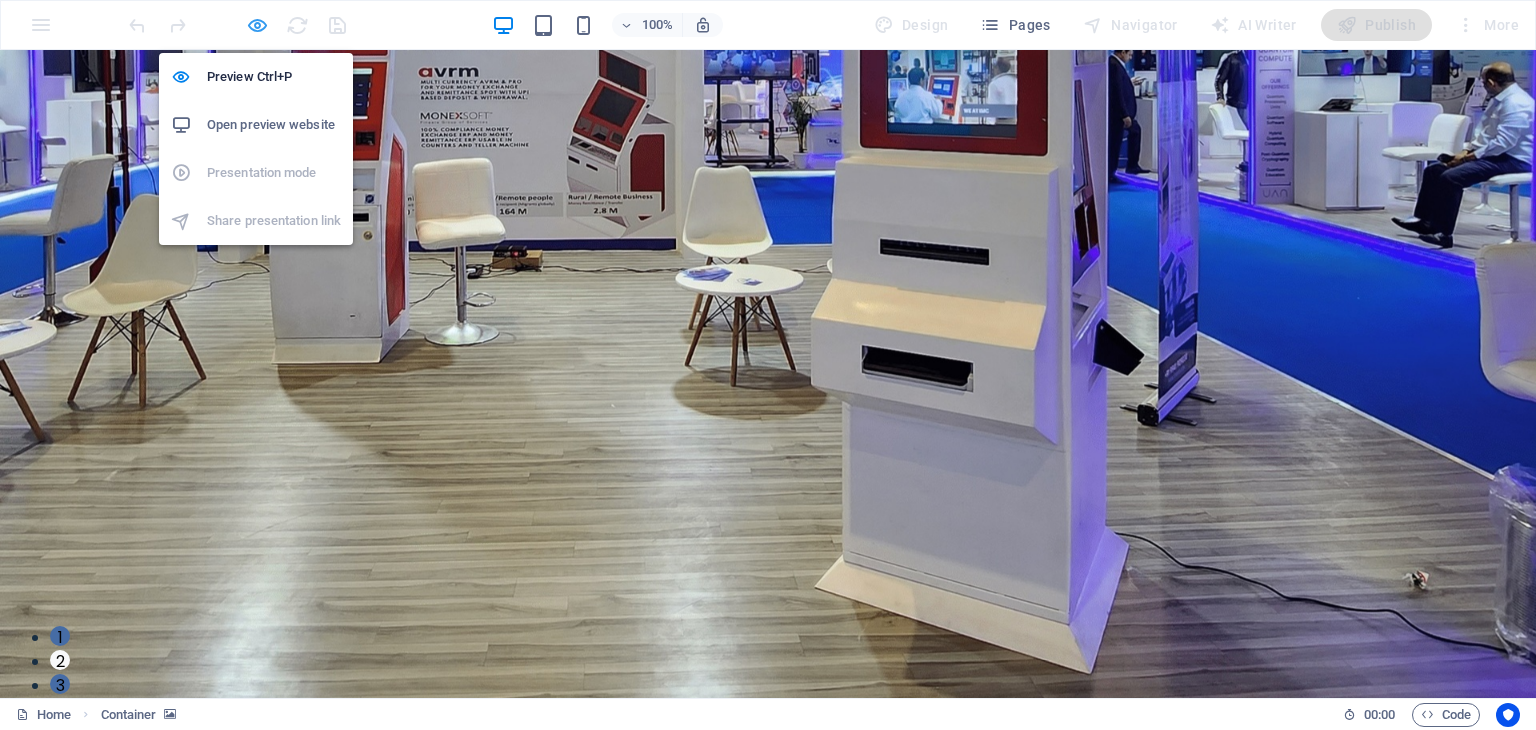 click at bounding box center [257, 25] 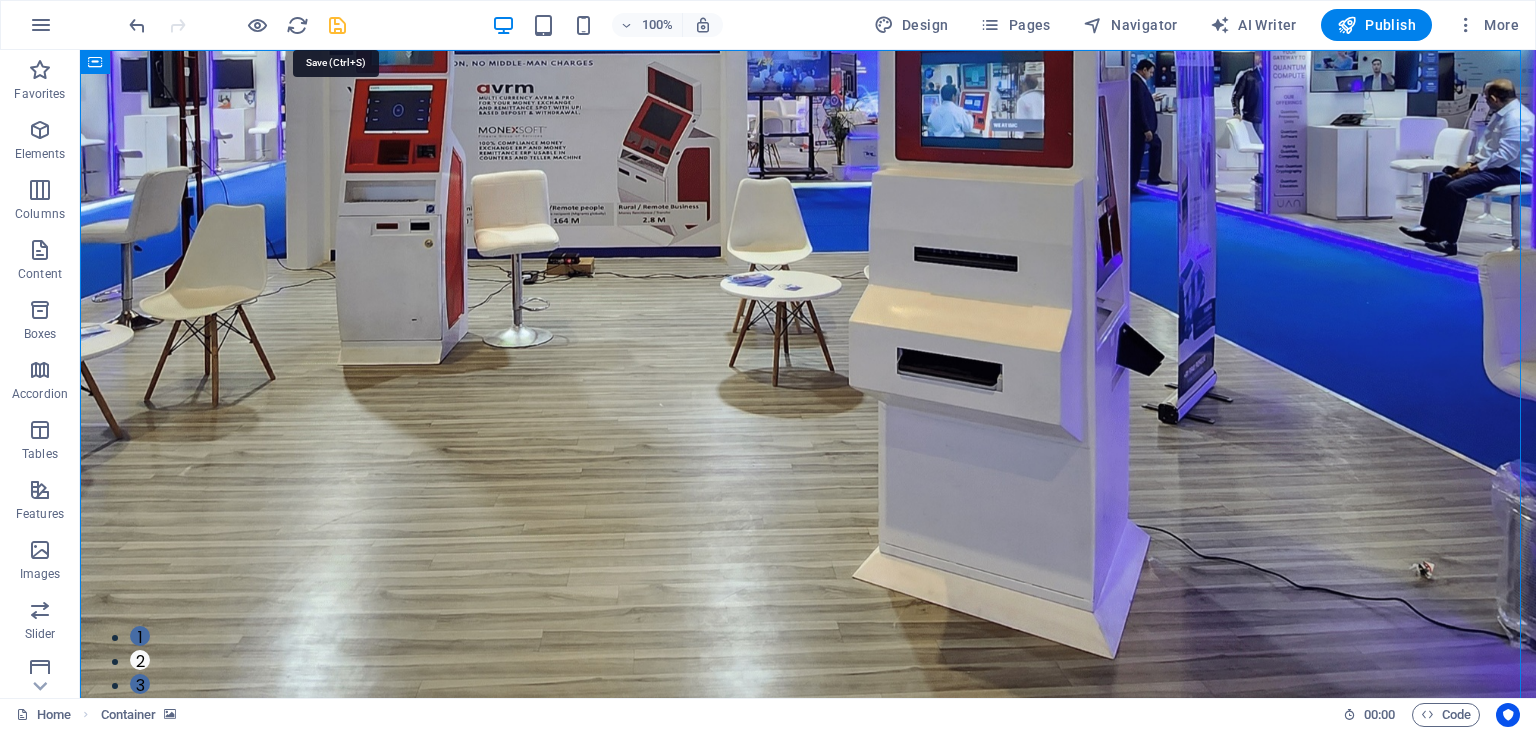 click at bounding box center [337, 25] 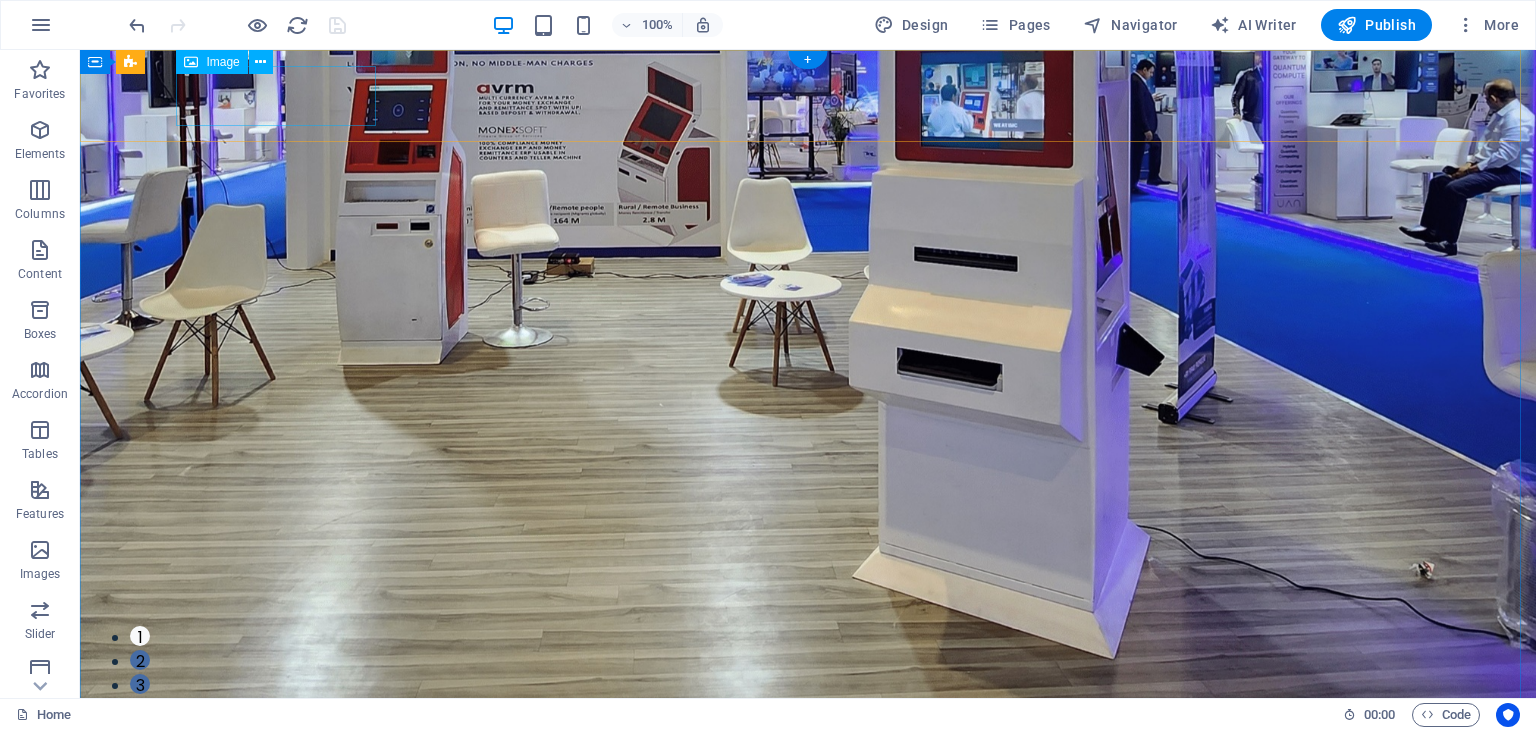 click at bounding box center [808, 771] 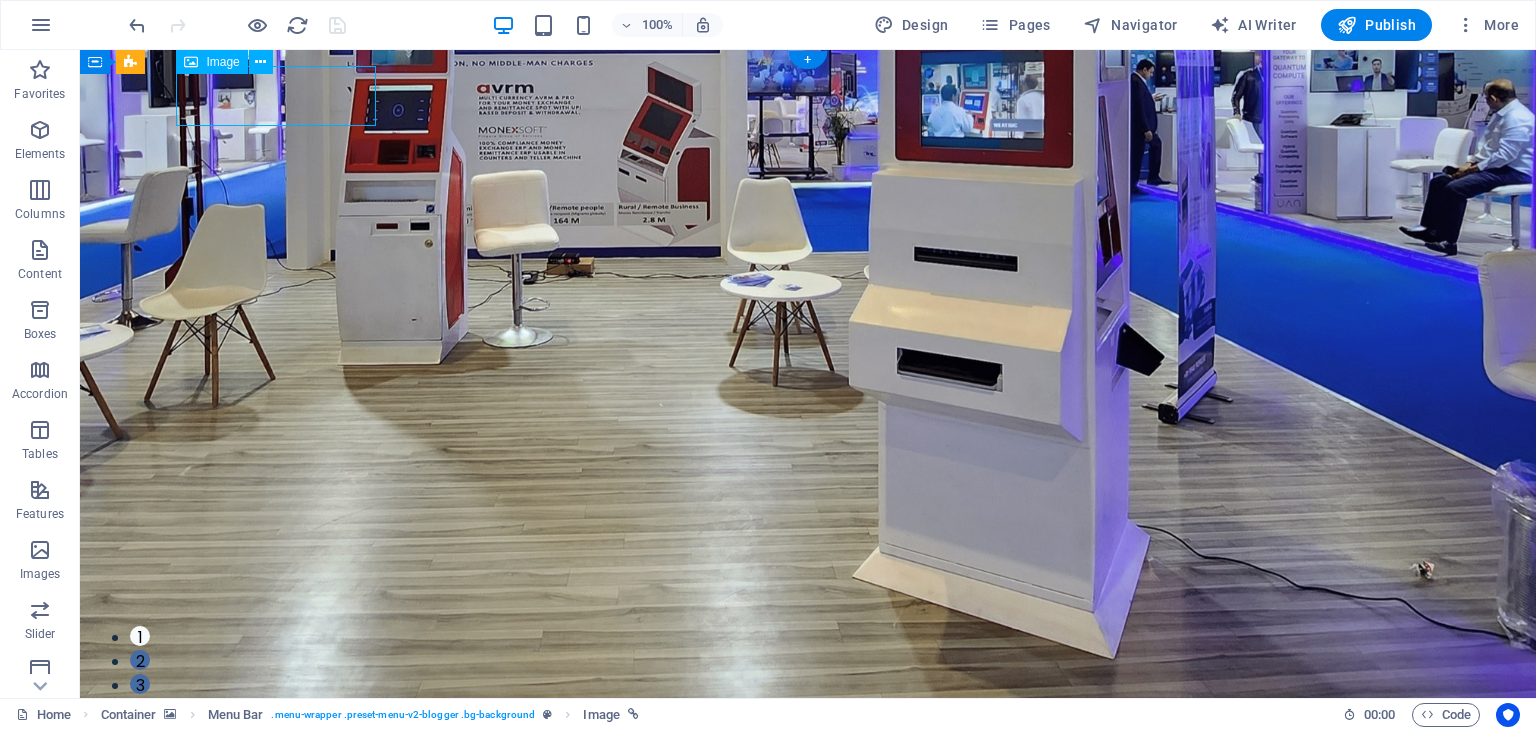 click at bounding box center (808, 771) 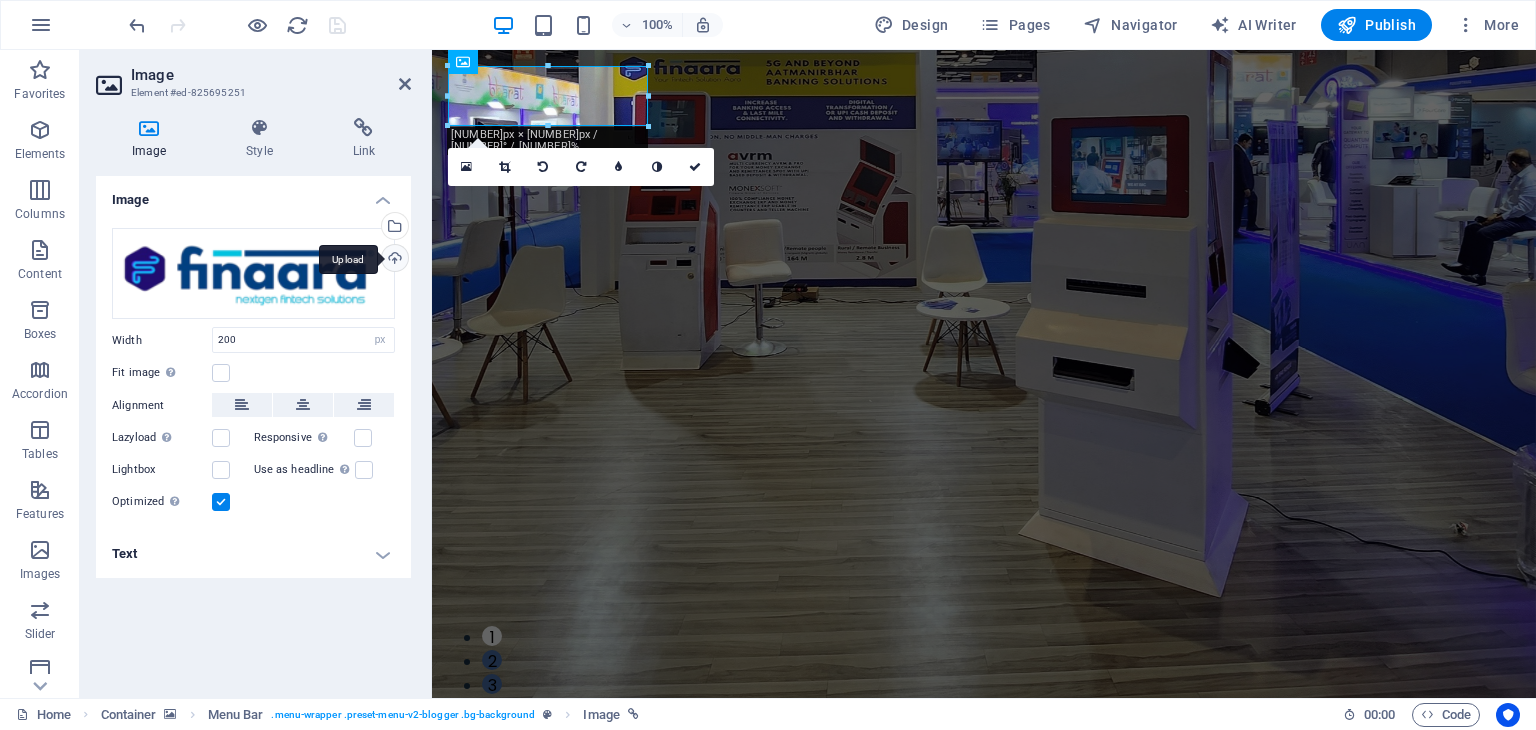 click on "Upload" at bounding box center (393, 260) 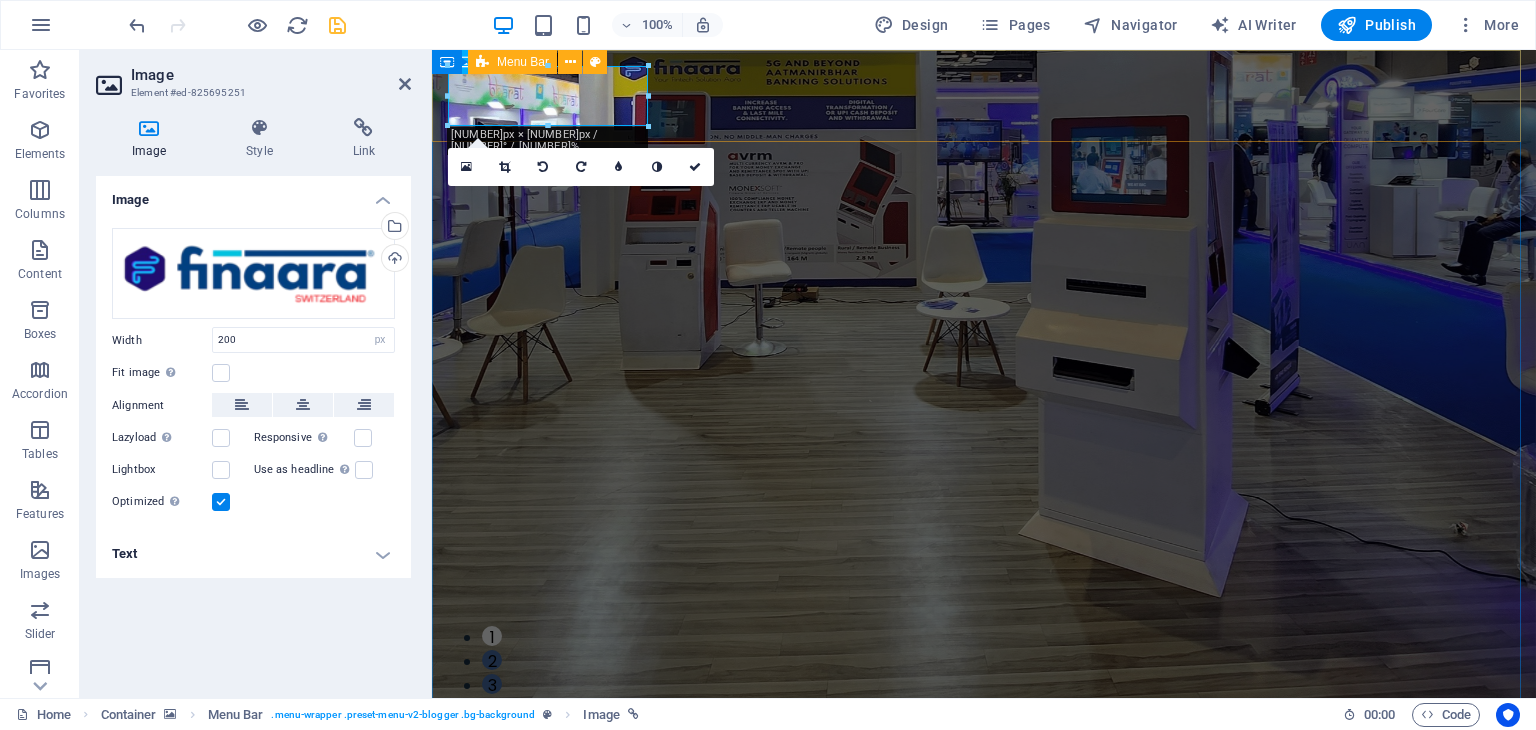 click on "Contact Us" at bounding box center (984, 872) 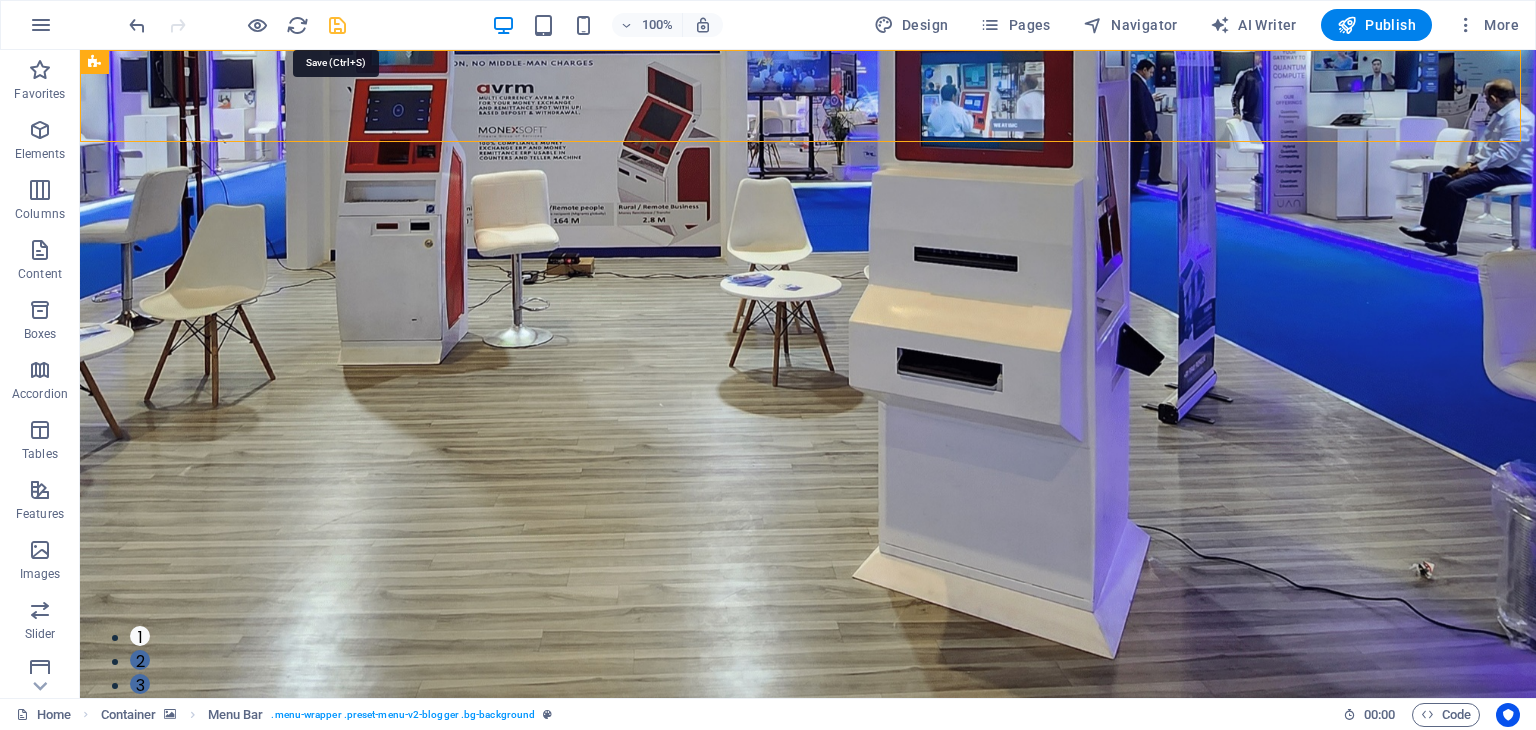 click at bounding box center [337, 25] 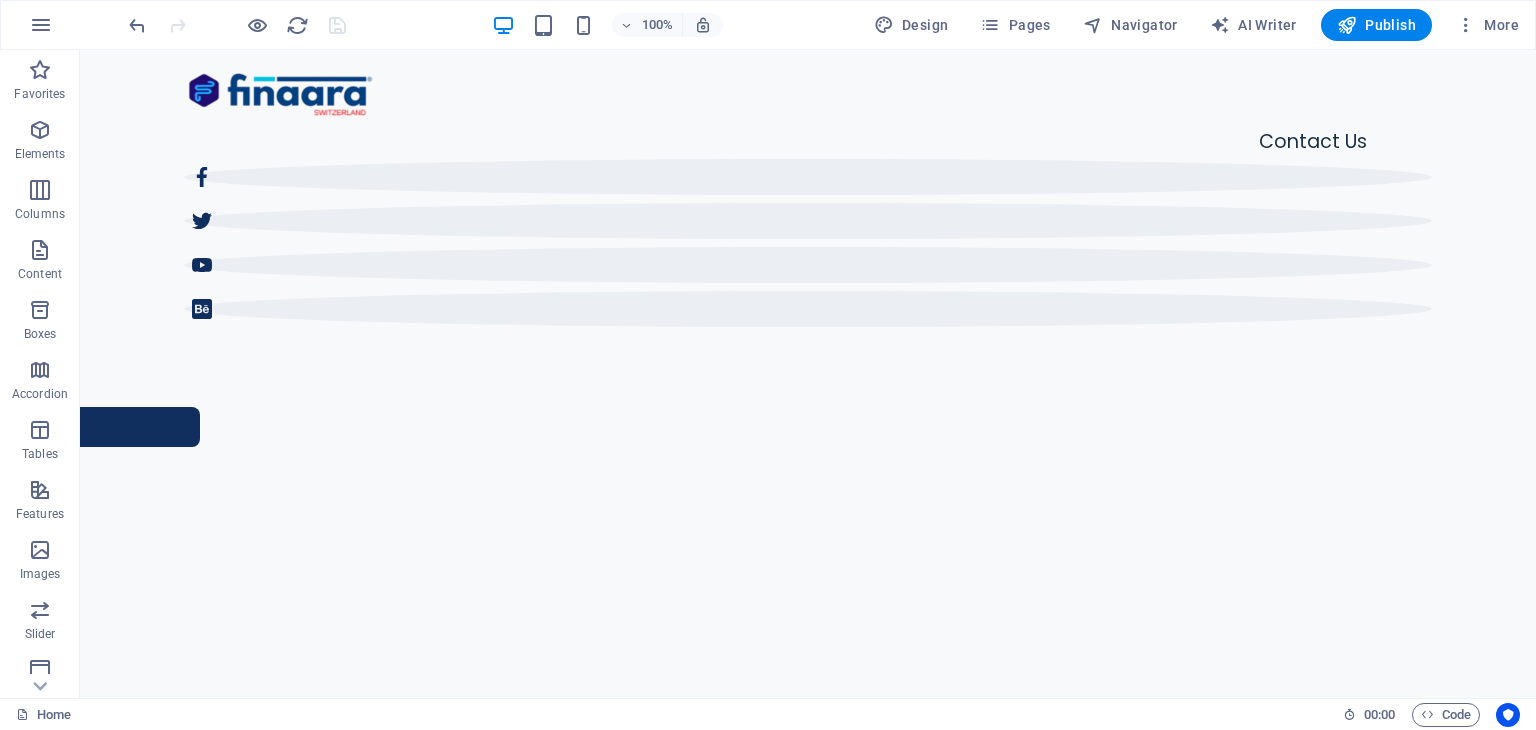 scroll, scrollTop: 695, scrollLeft: 0, axis: vertical 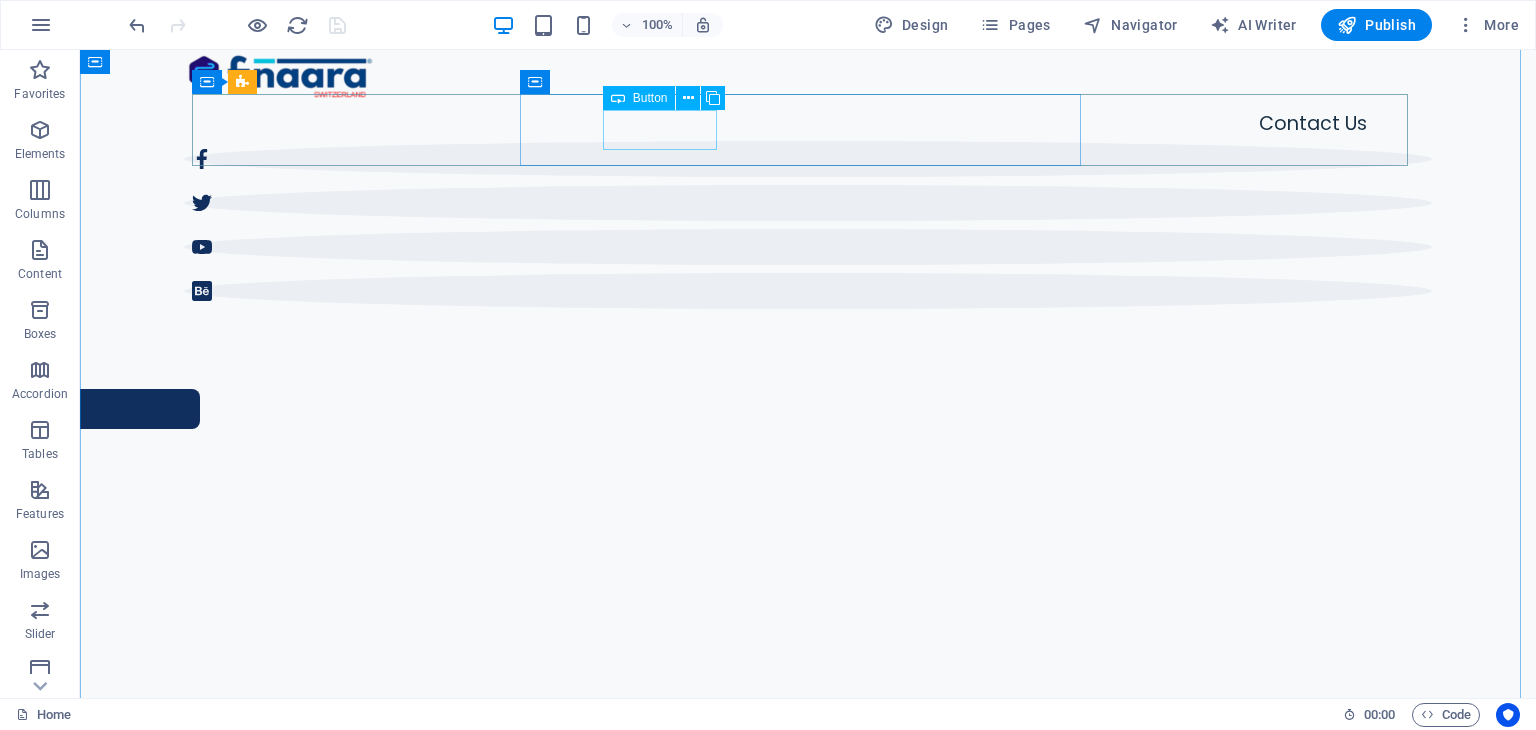 click on "Adventure" at bounding box center (808, 2493) 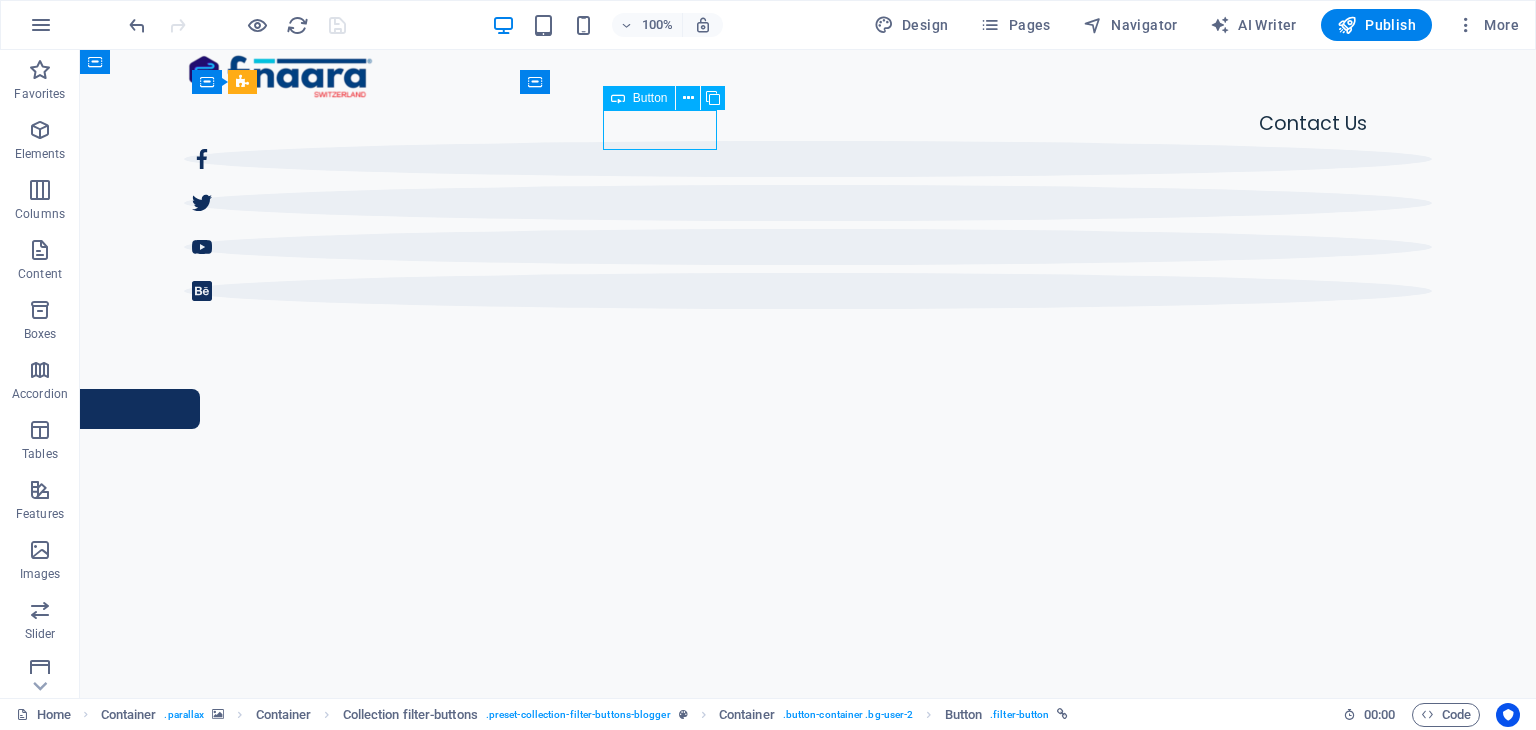 click on "Adventure" at bounding box center (808, 2493) 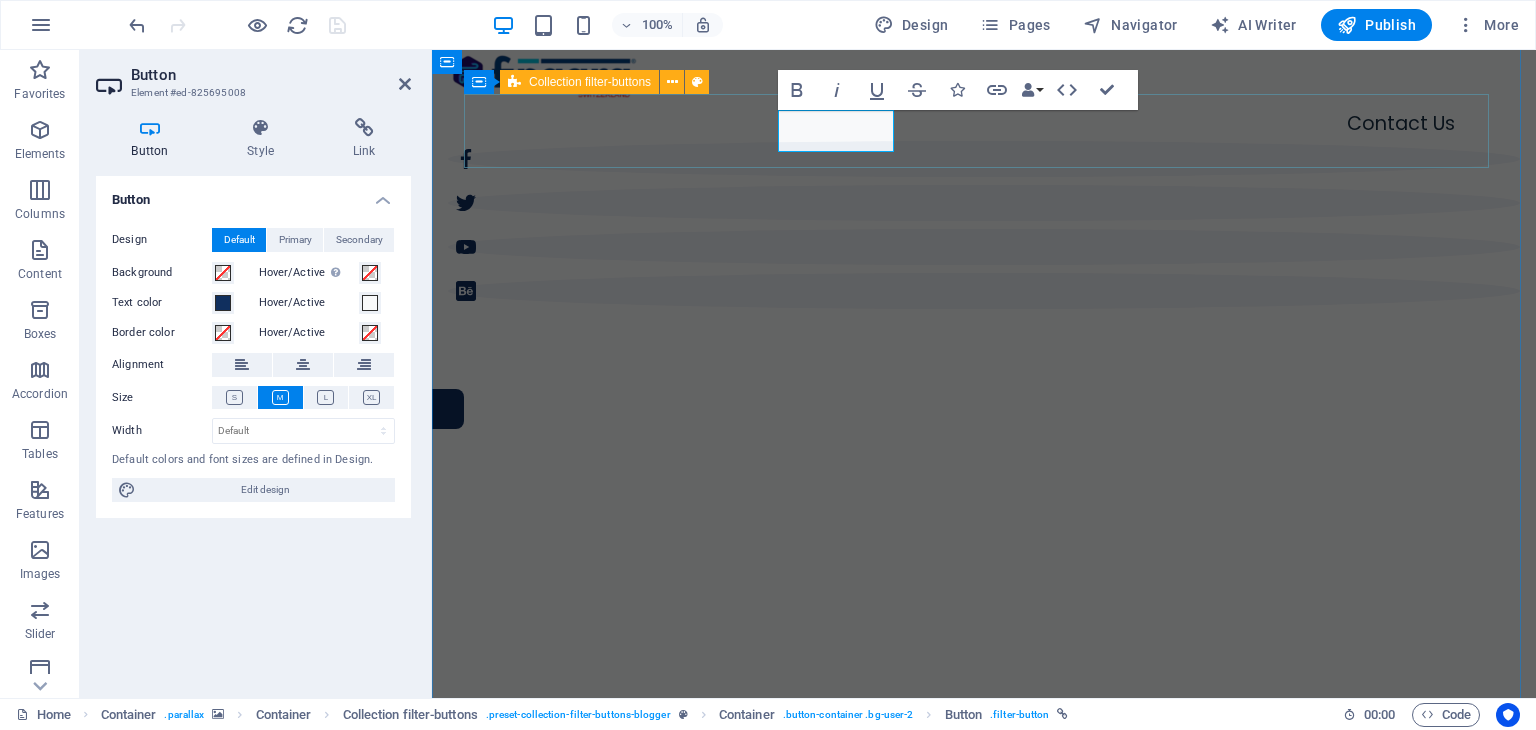 type 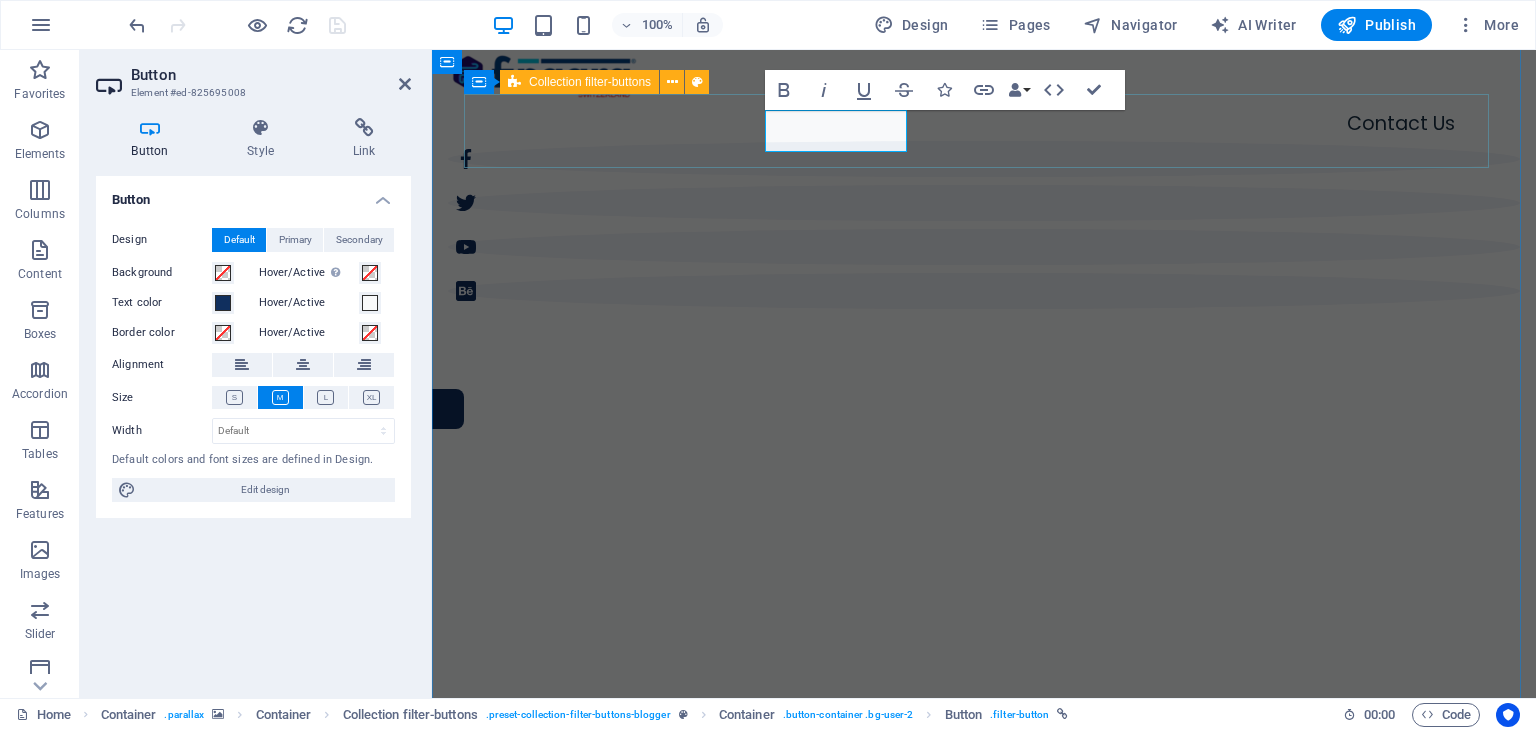 click on "All Digital Money Fashion Technology Travel" at bounding box center [984, 2638] 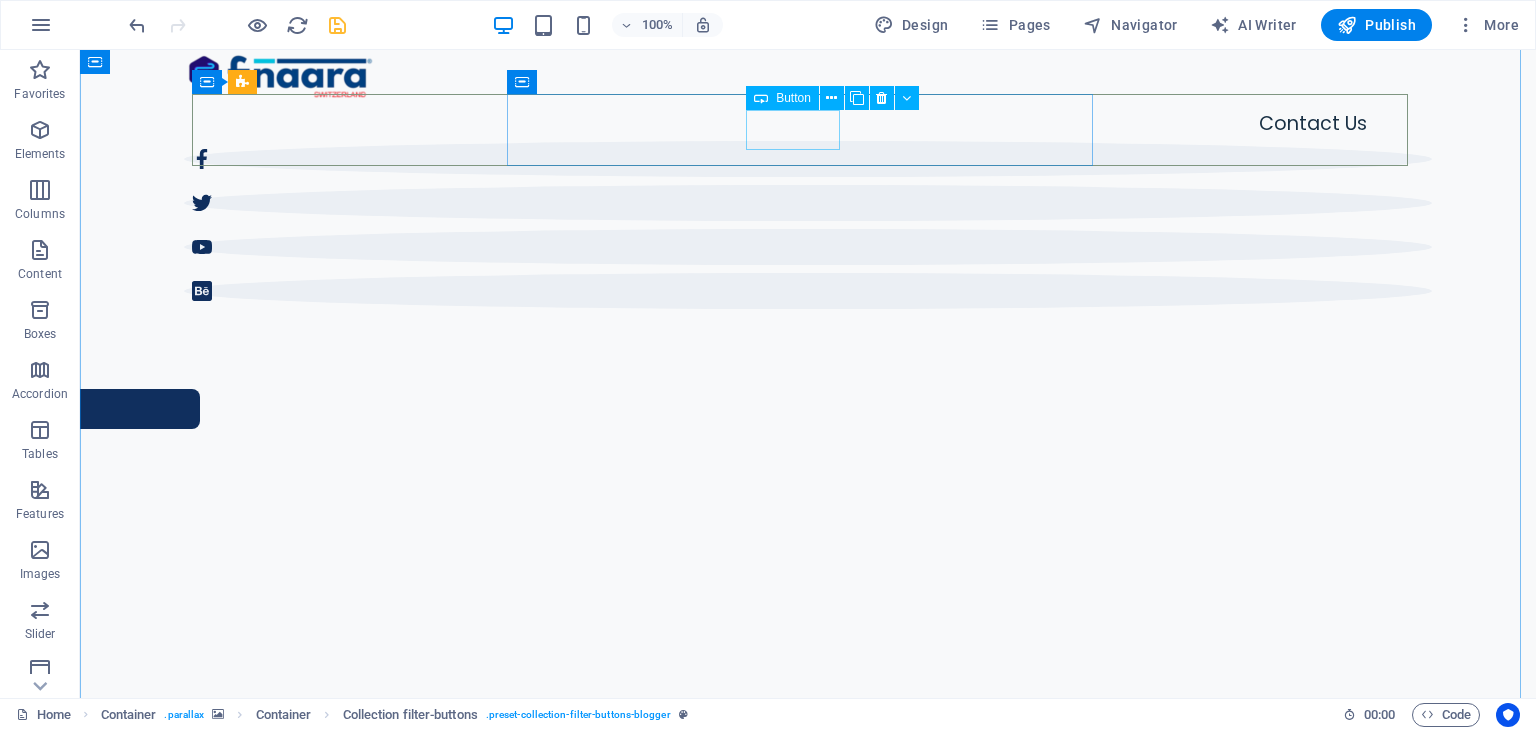 click on "Fashion" at bounding box center (808, 2541) 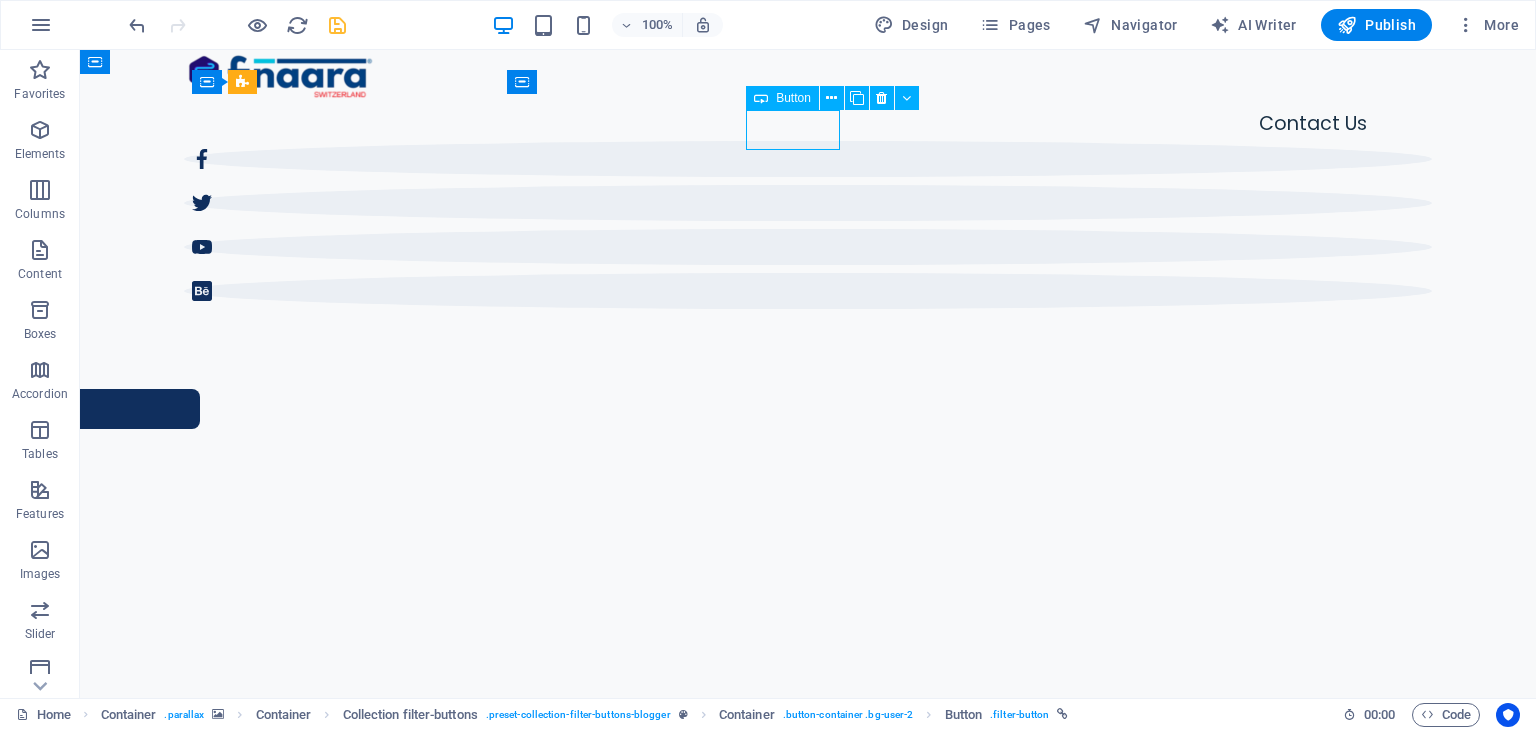 click on "Fashion" at bounding box center (808, 2541) 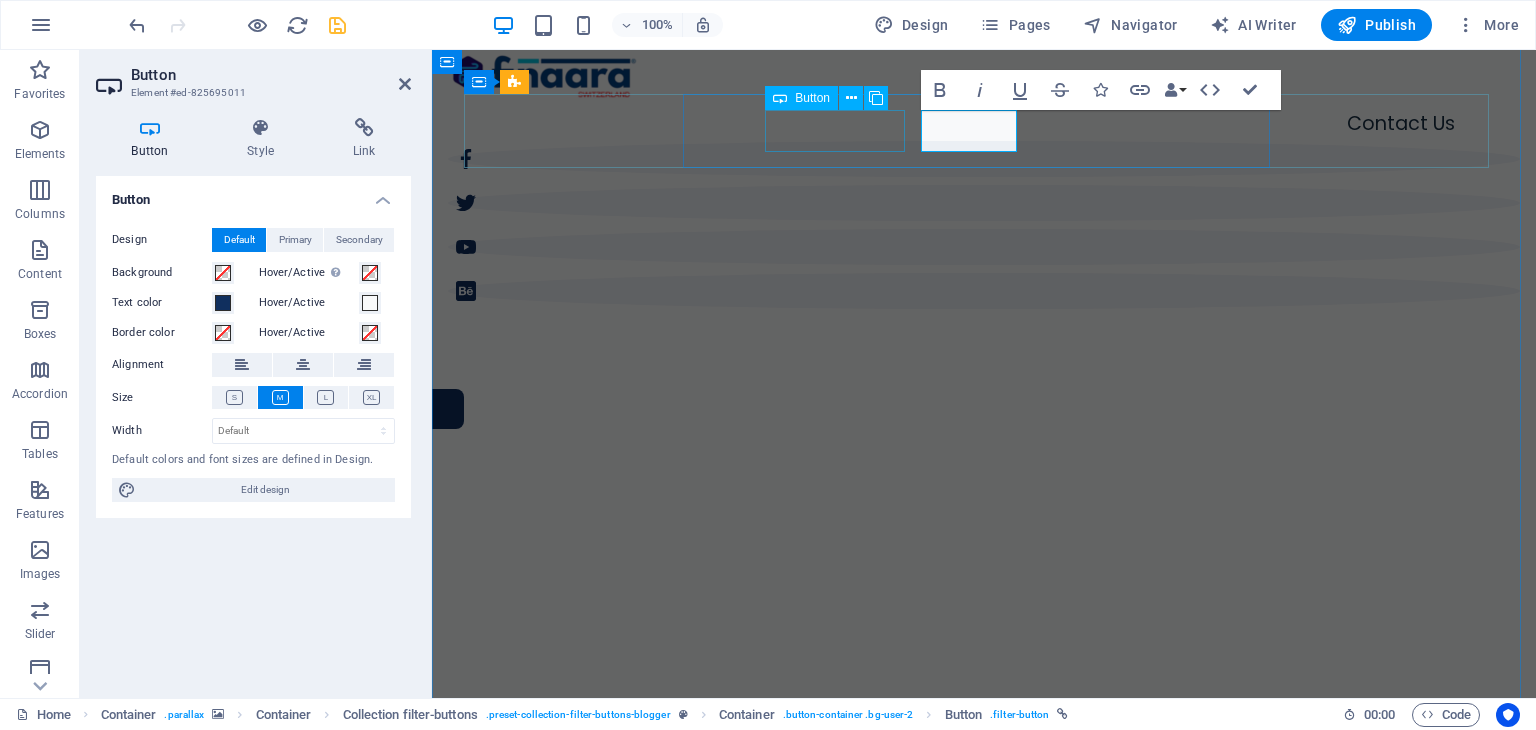type 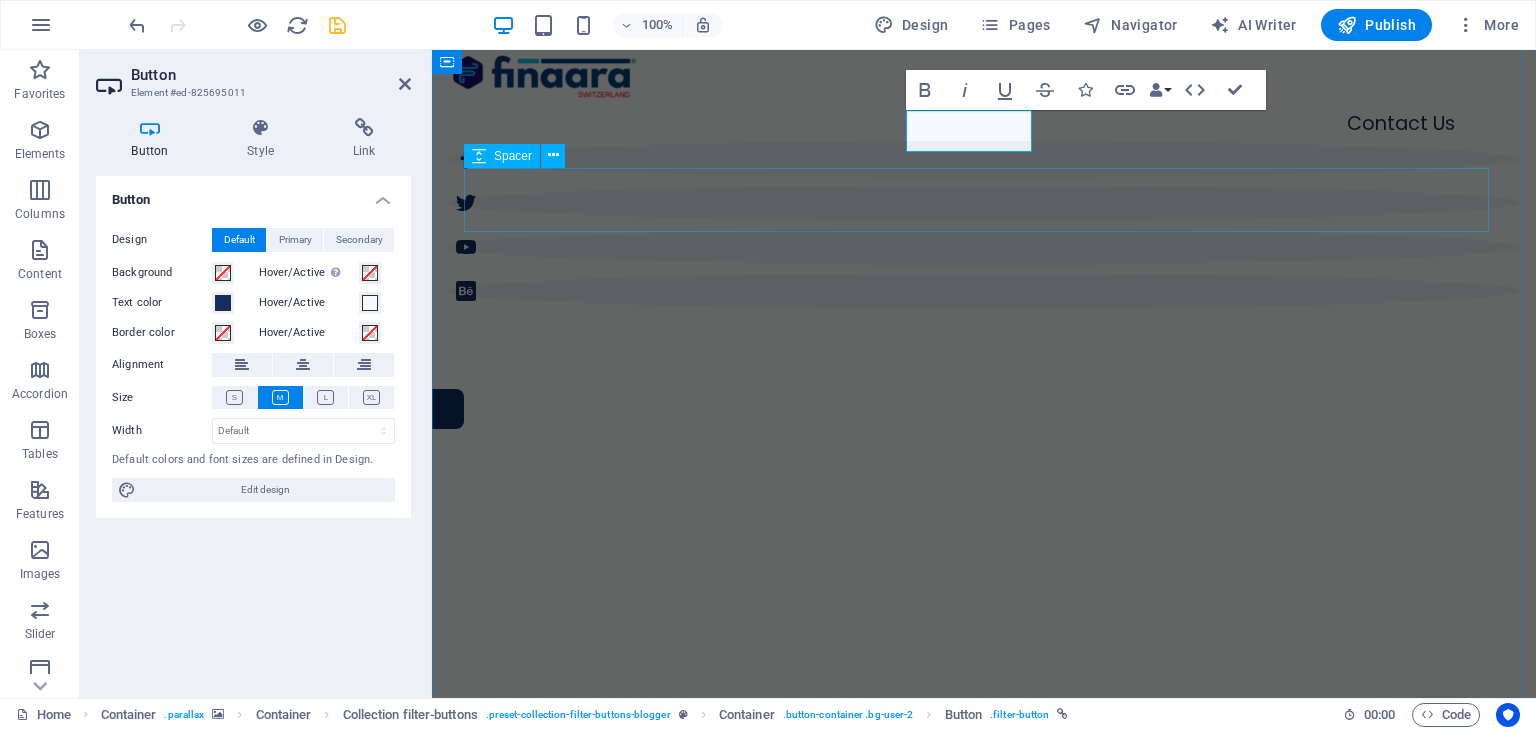 click at bounding box center [984, 2803] 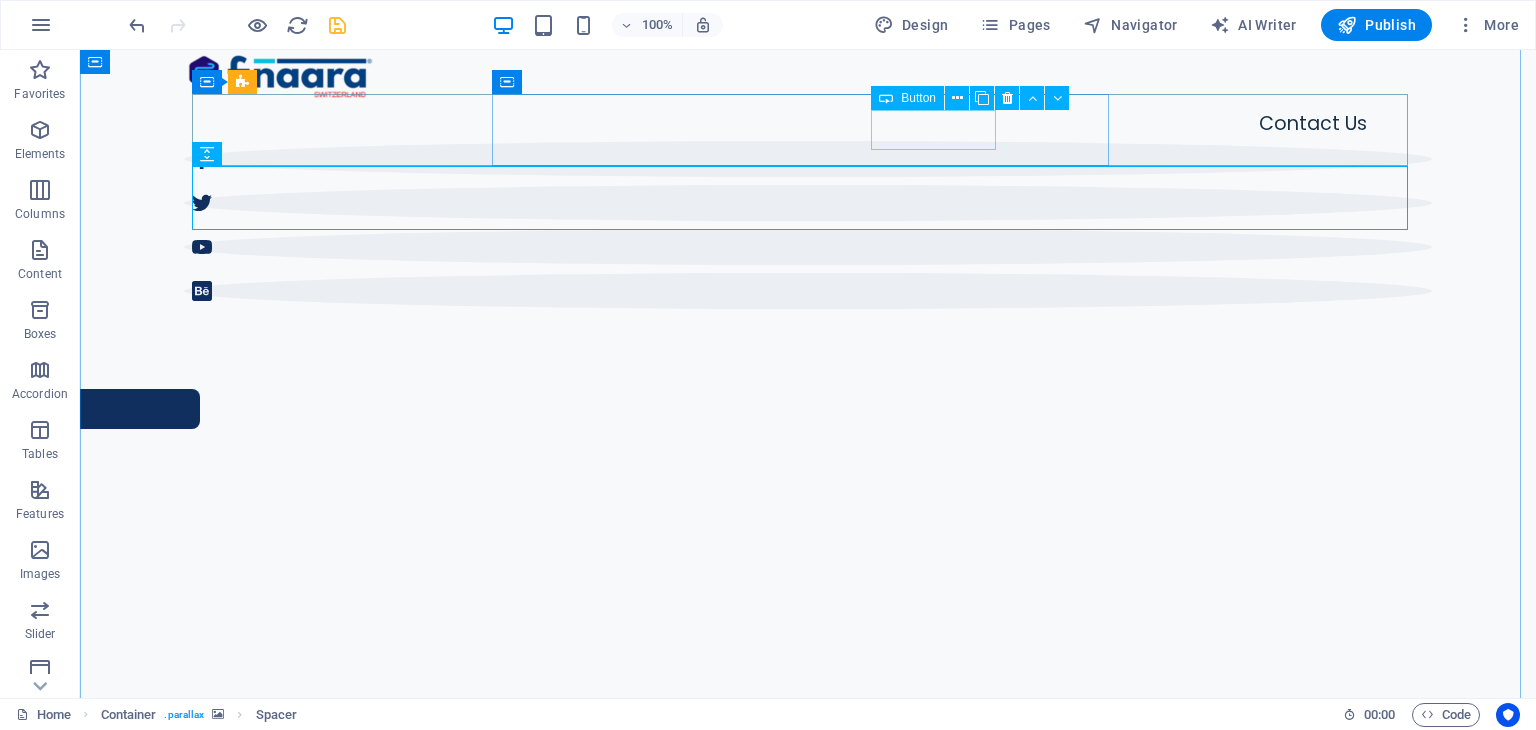 click on "Technology" at bounding box center (808, 2589) 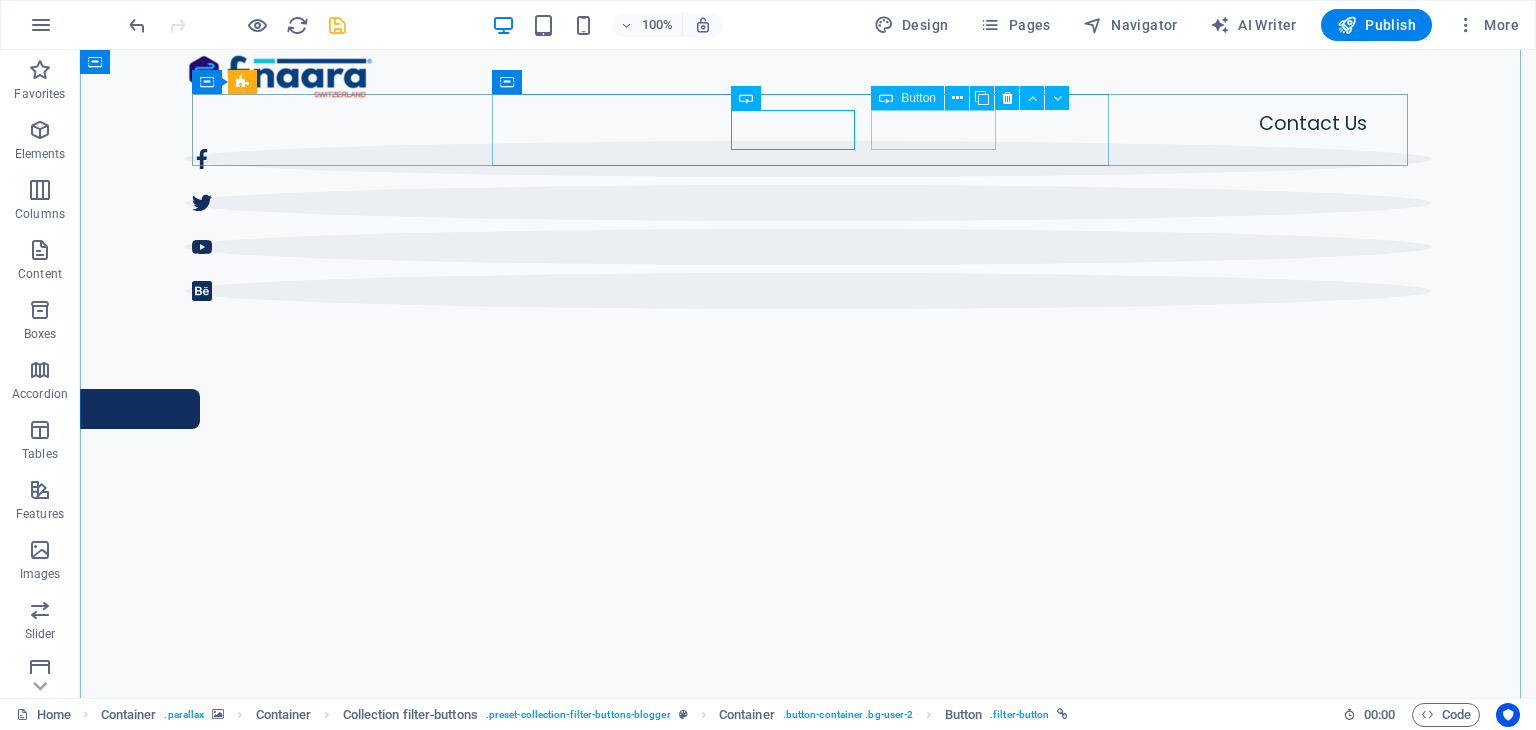 click on "Technology" at bounding box center [808, 2589] 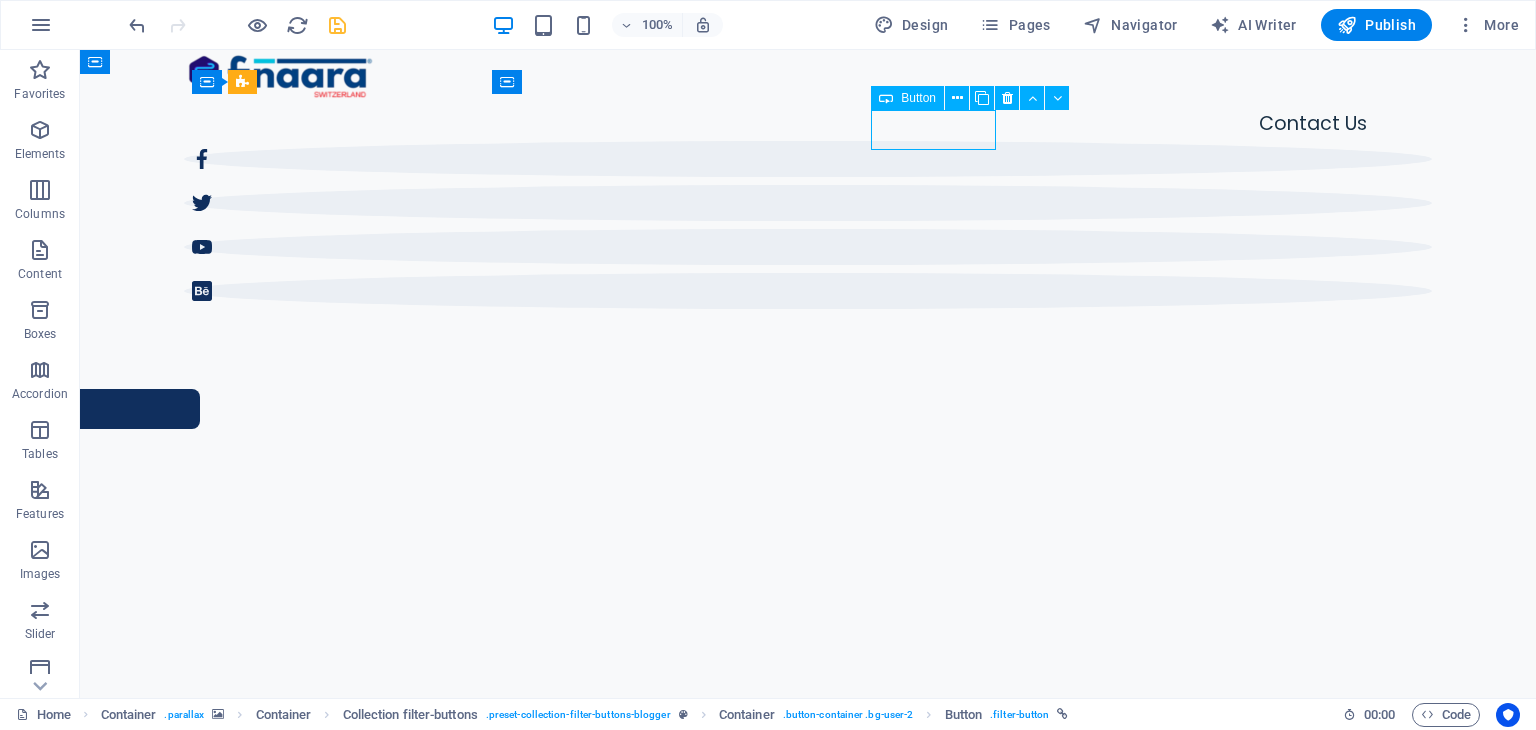 click on "Technology" at bounding box center [808, 2589] 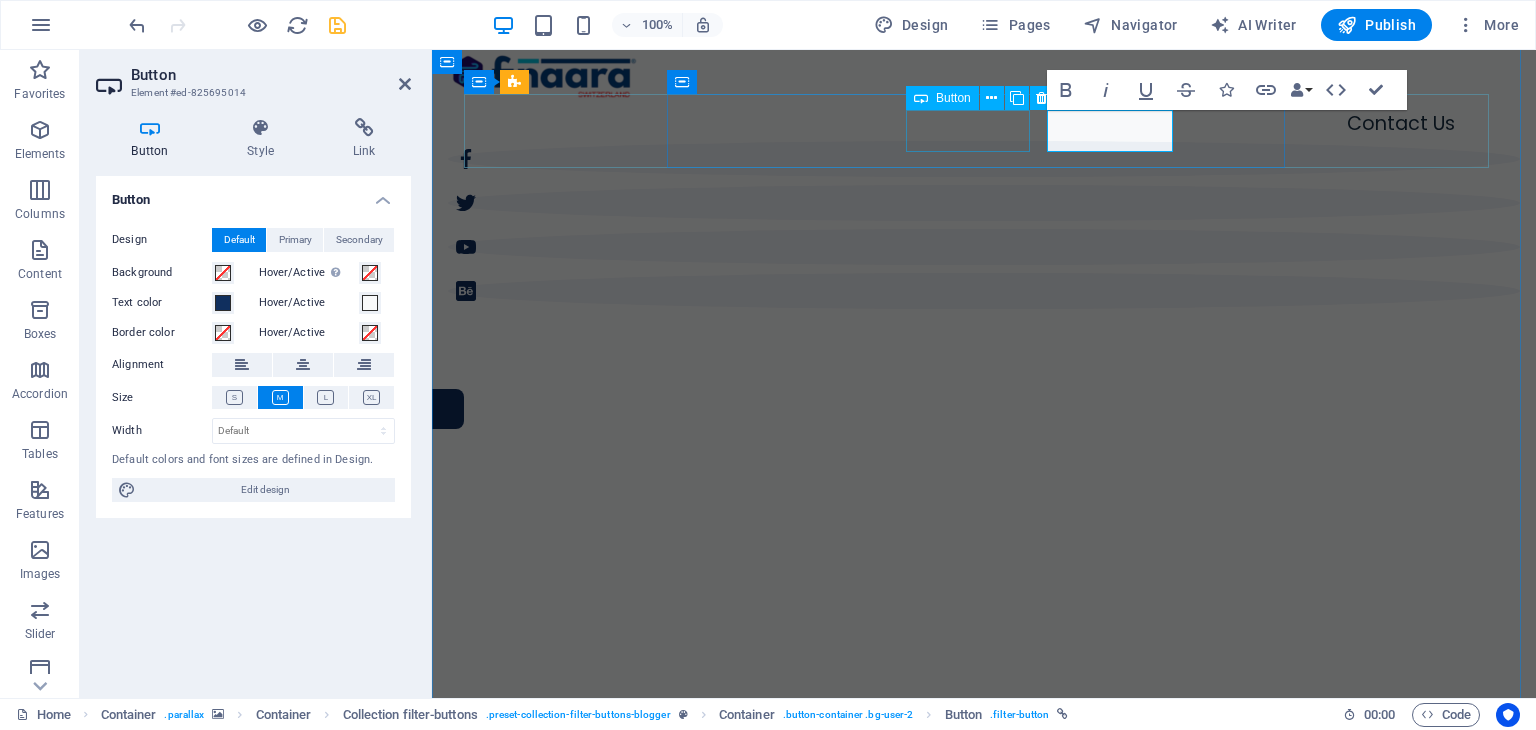 type 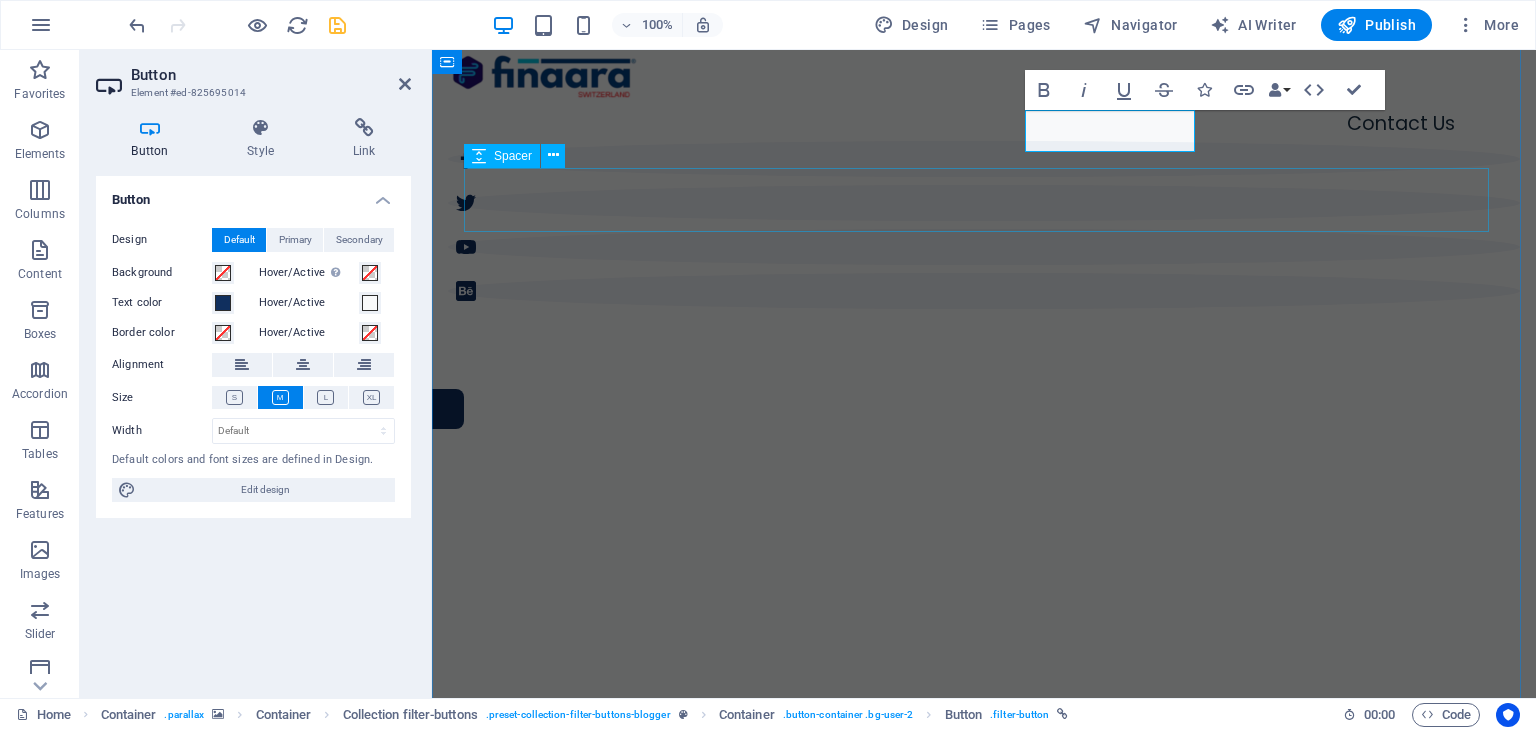 click at bounding box center (984, 2803) 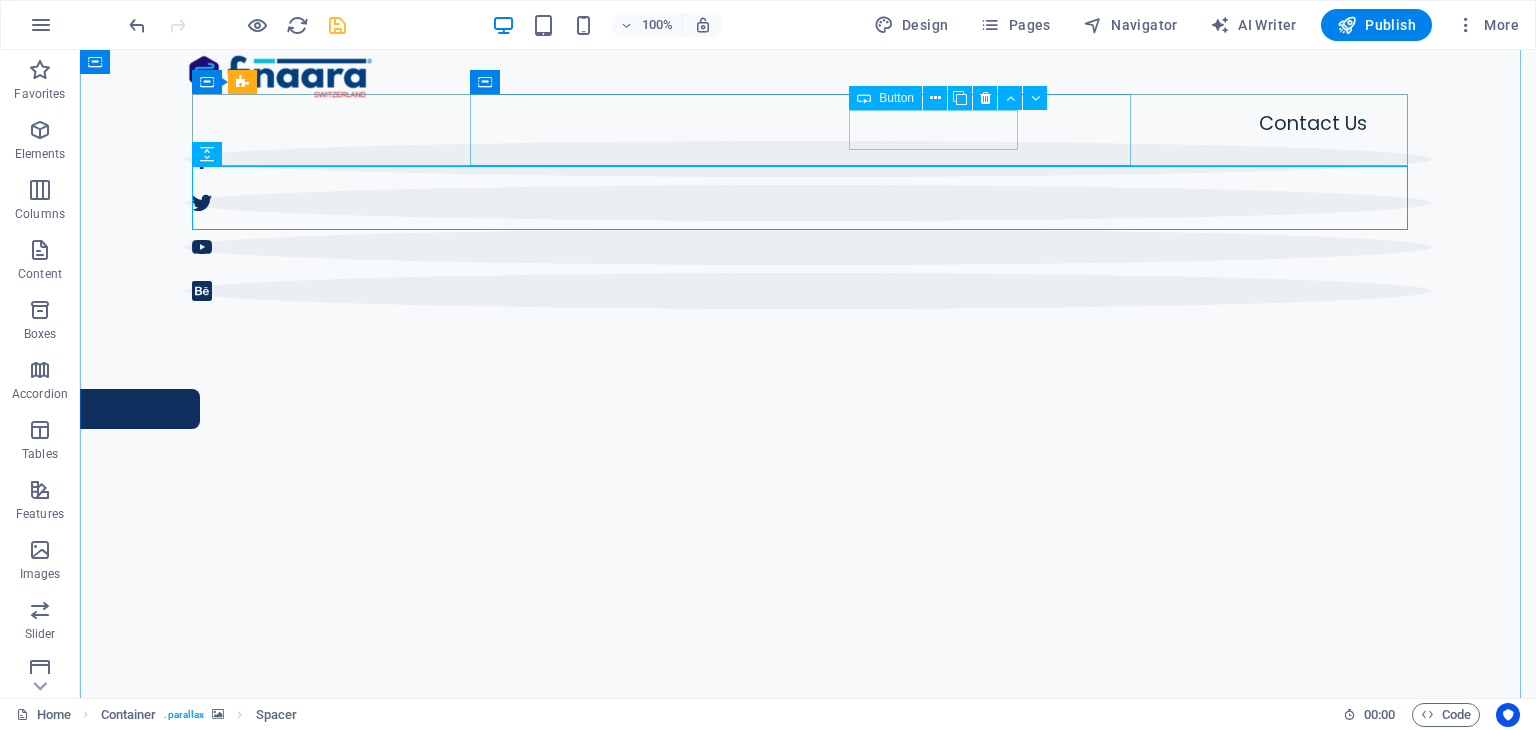 click on "Money Chnaging" at bounding box center [808, 2589] 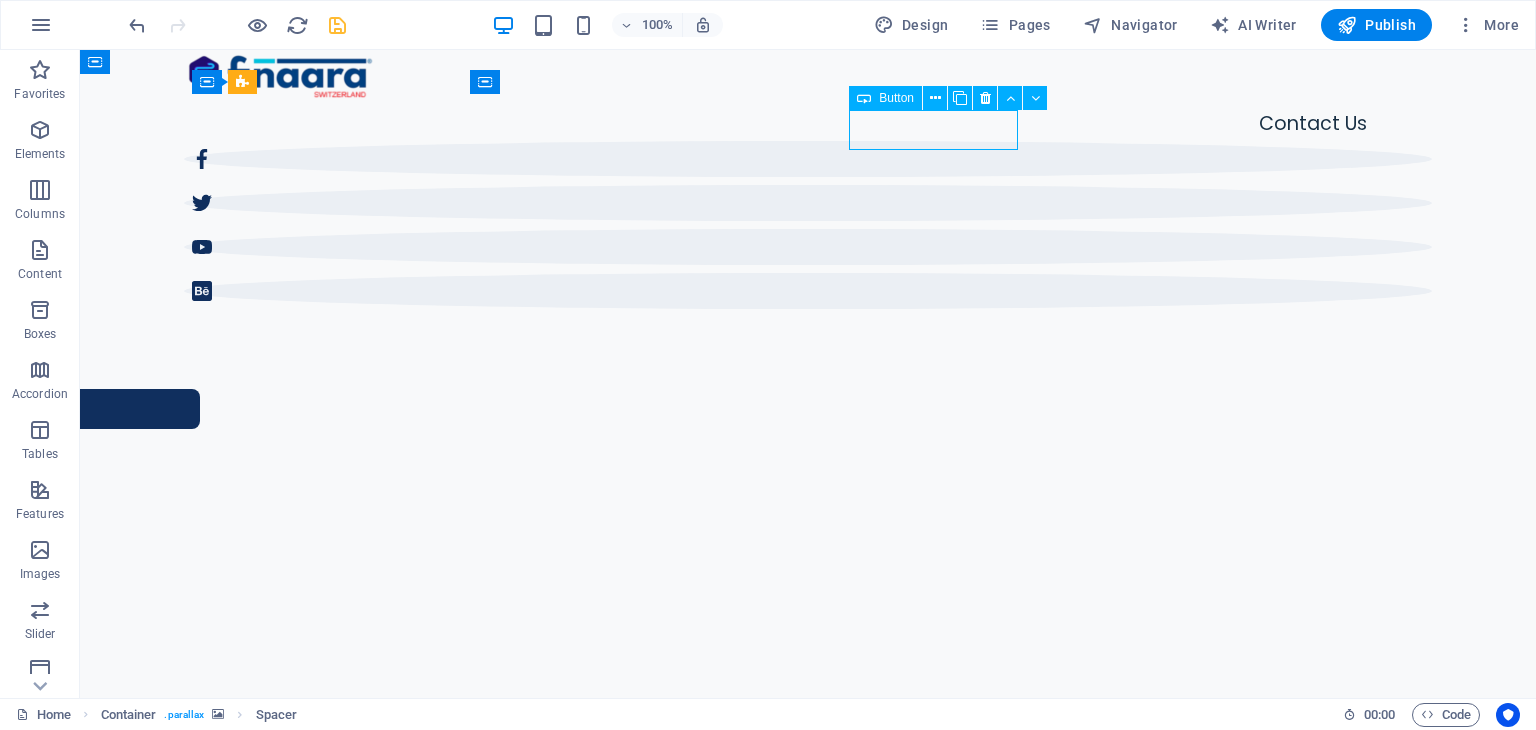 click on "Money Chnaging" at bounding box center [808, 2589] 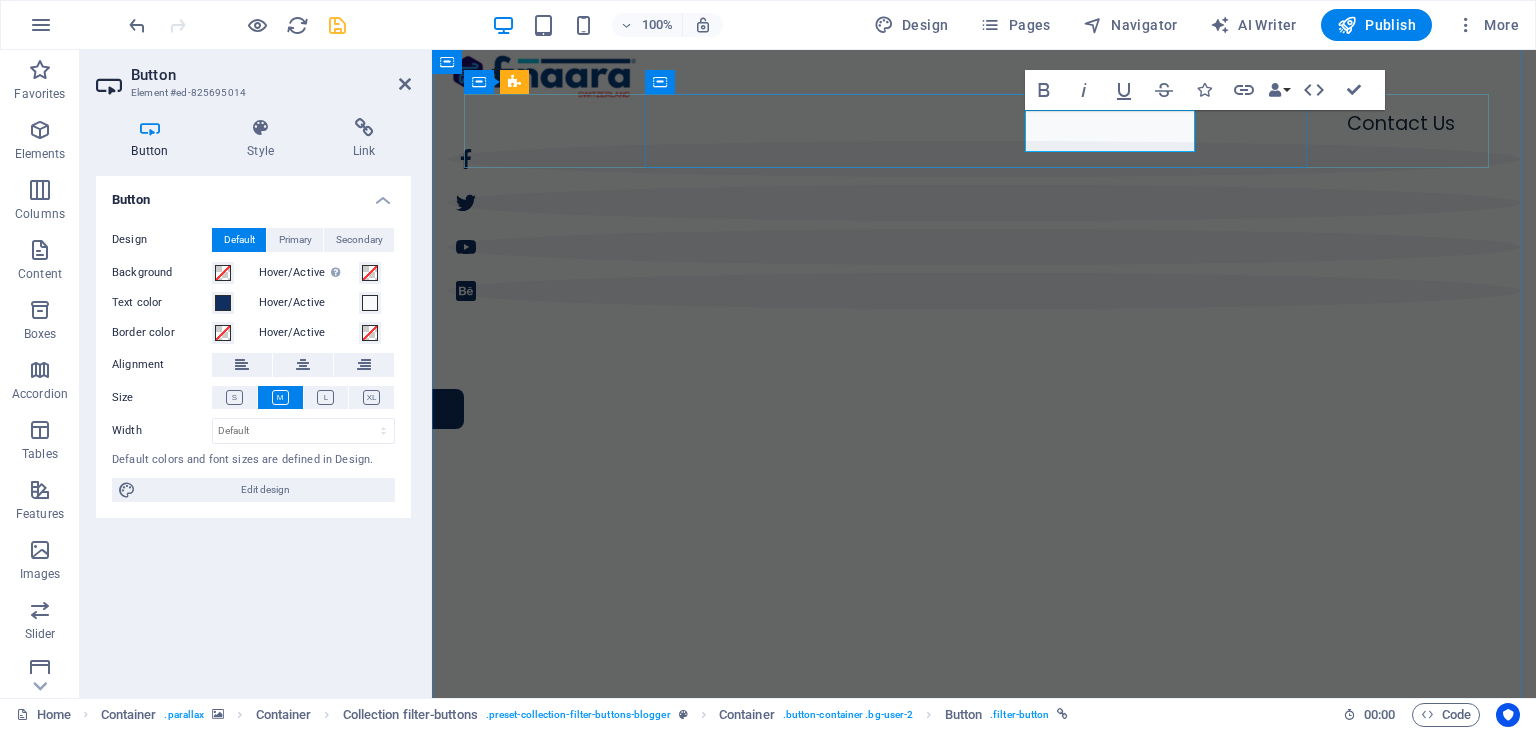 click on "Money Chnaging" at bounding box center (563, 2590) 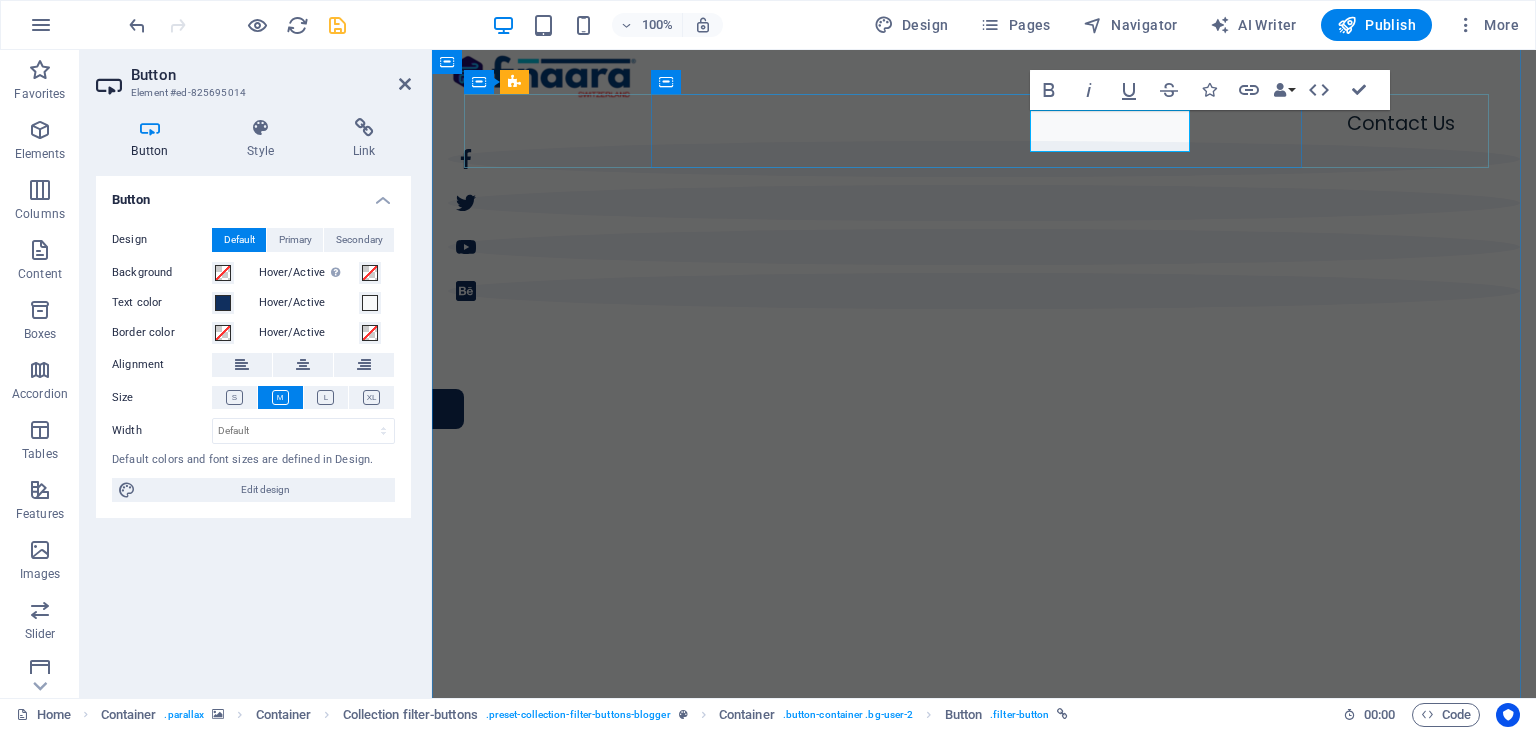 type 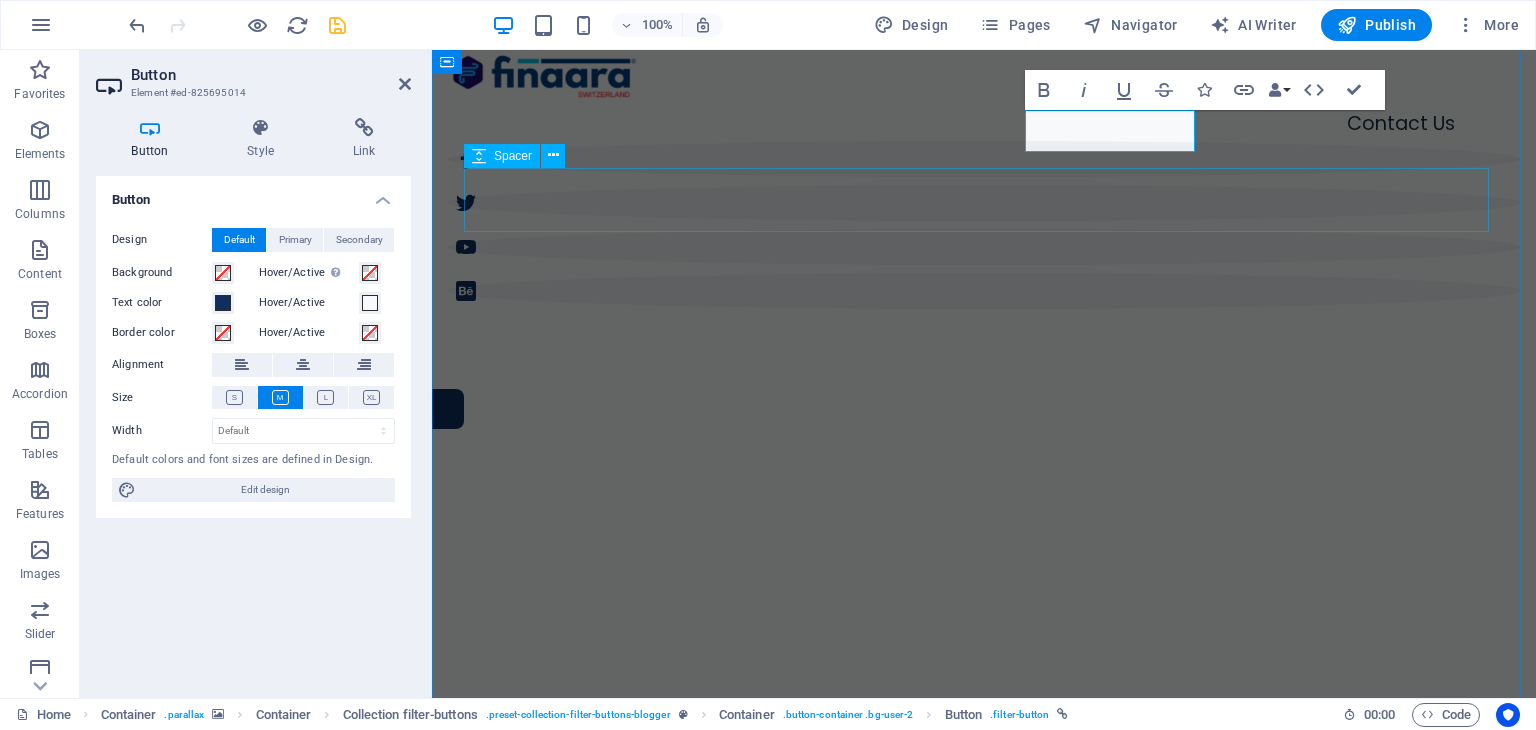 click at bounding box center [984, 2803] 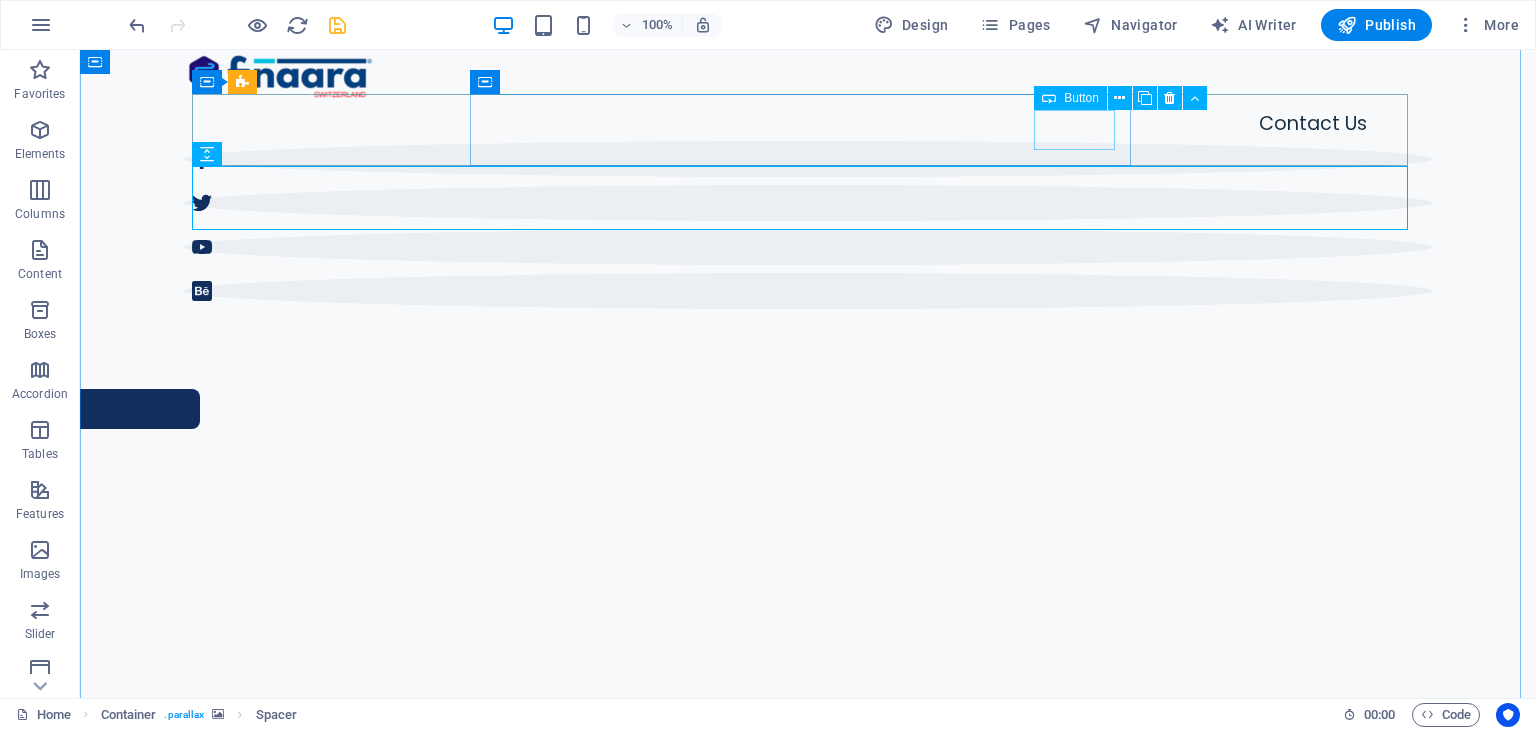 click on "Travel" at bounding box center [808, 2637] 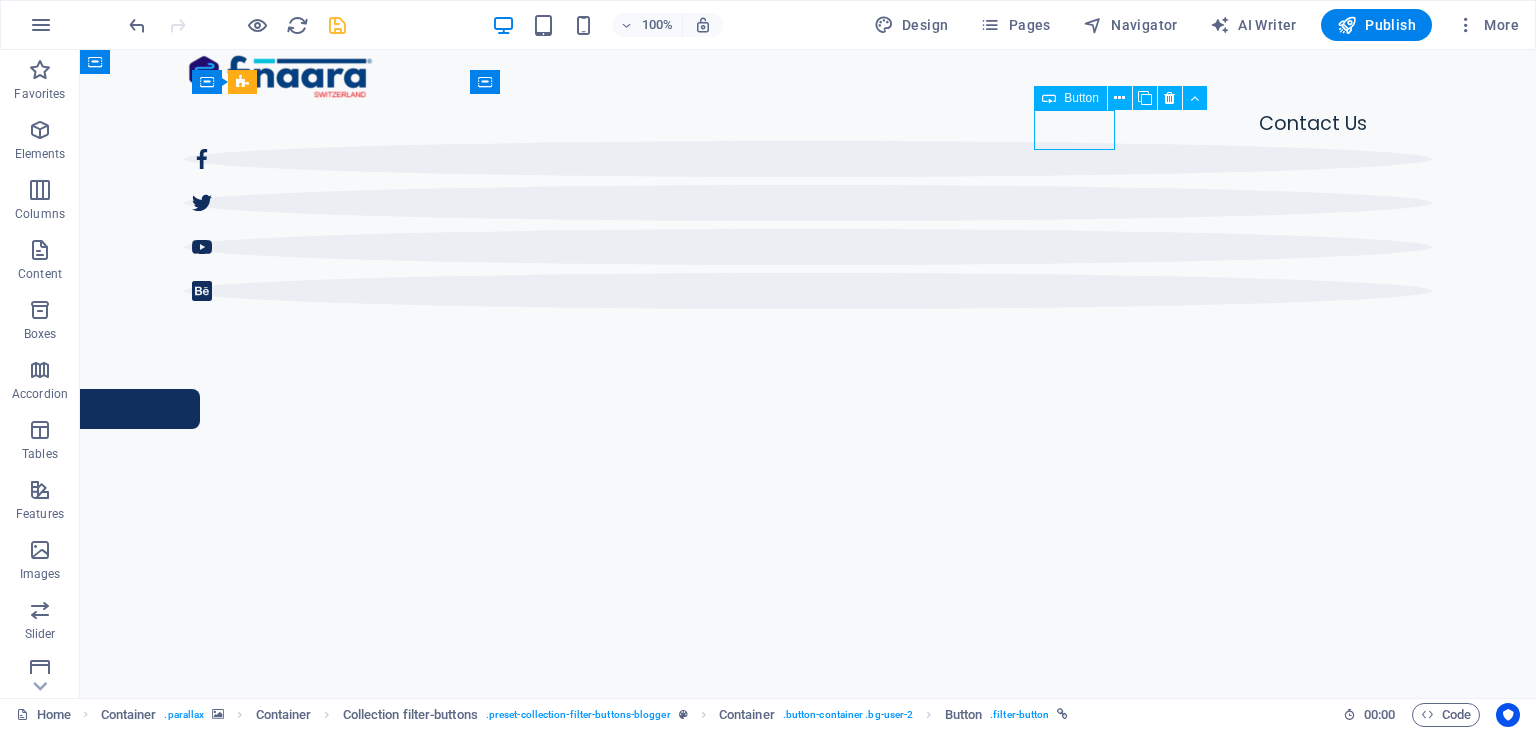 click on "Travel" at bounding box center (808, 2637) 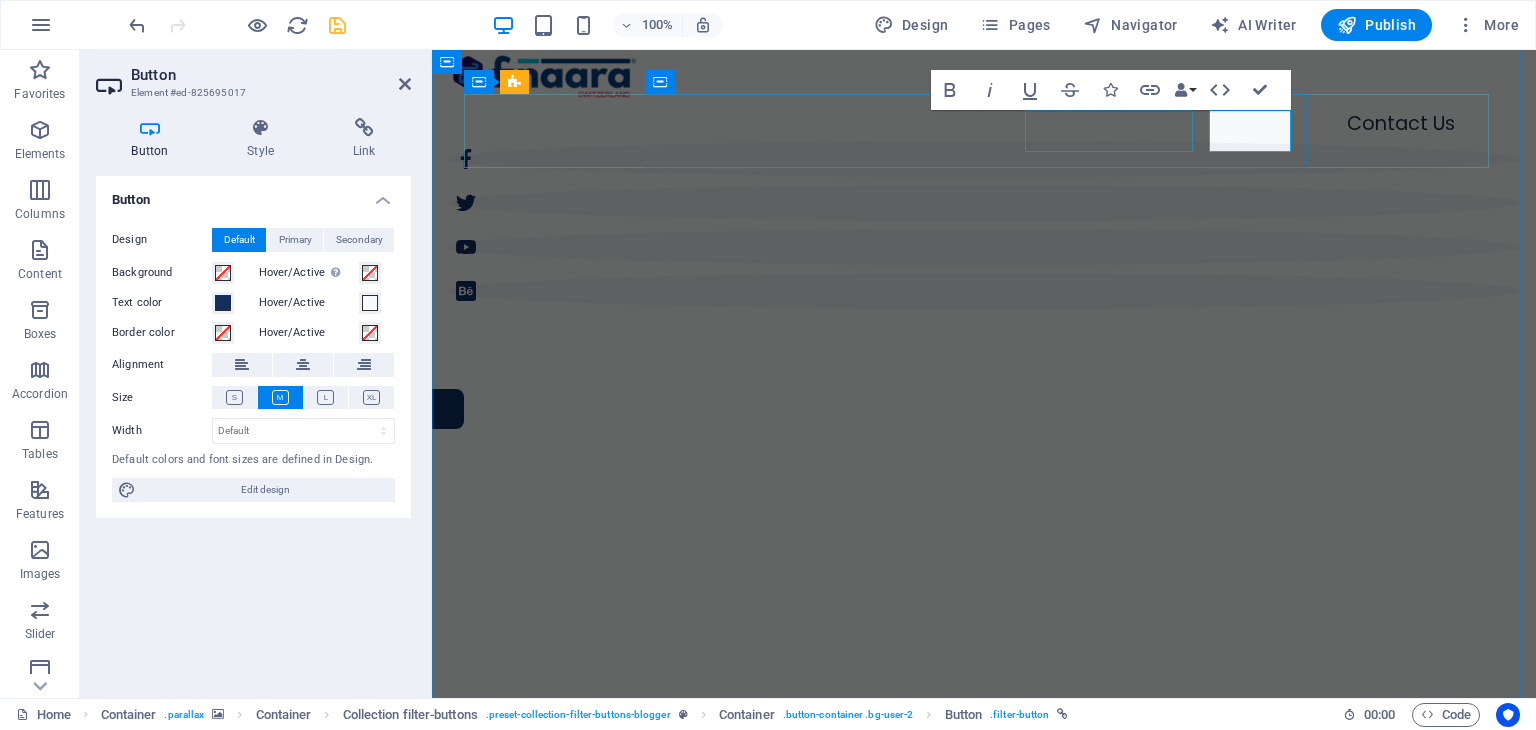 type 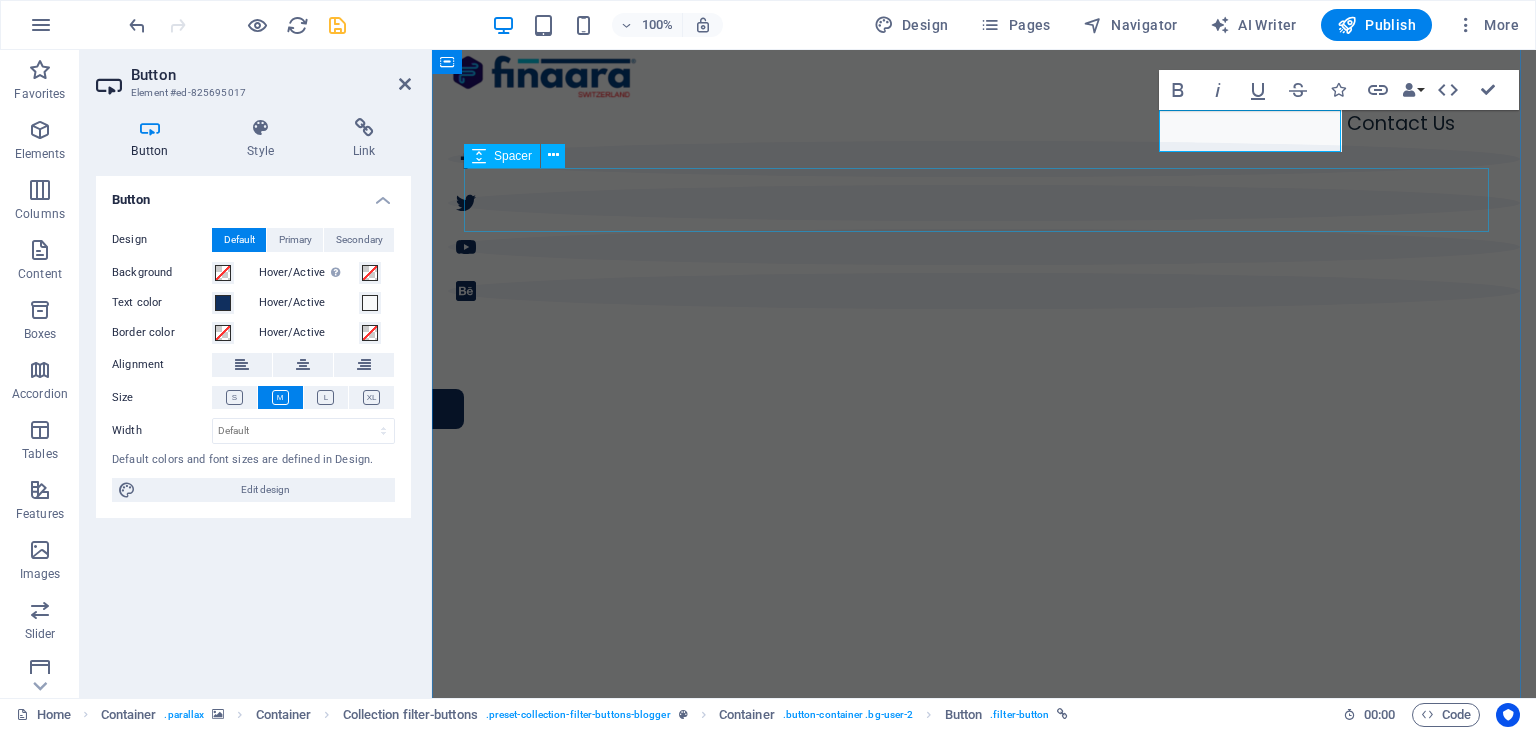click at bounding box center [984, 2803] 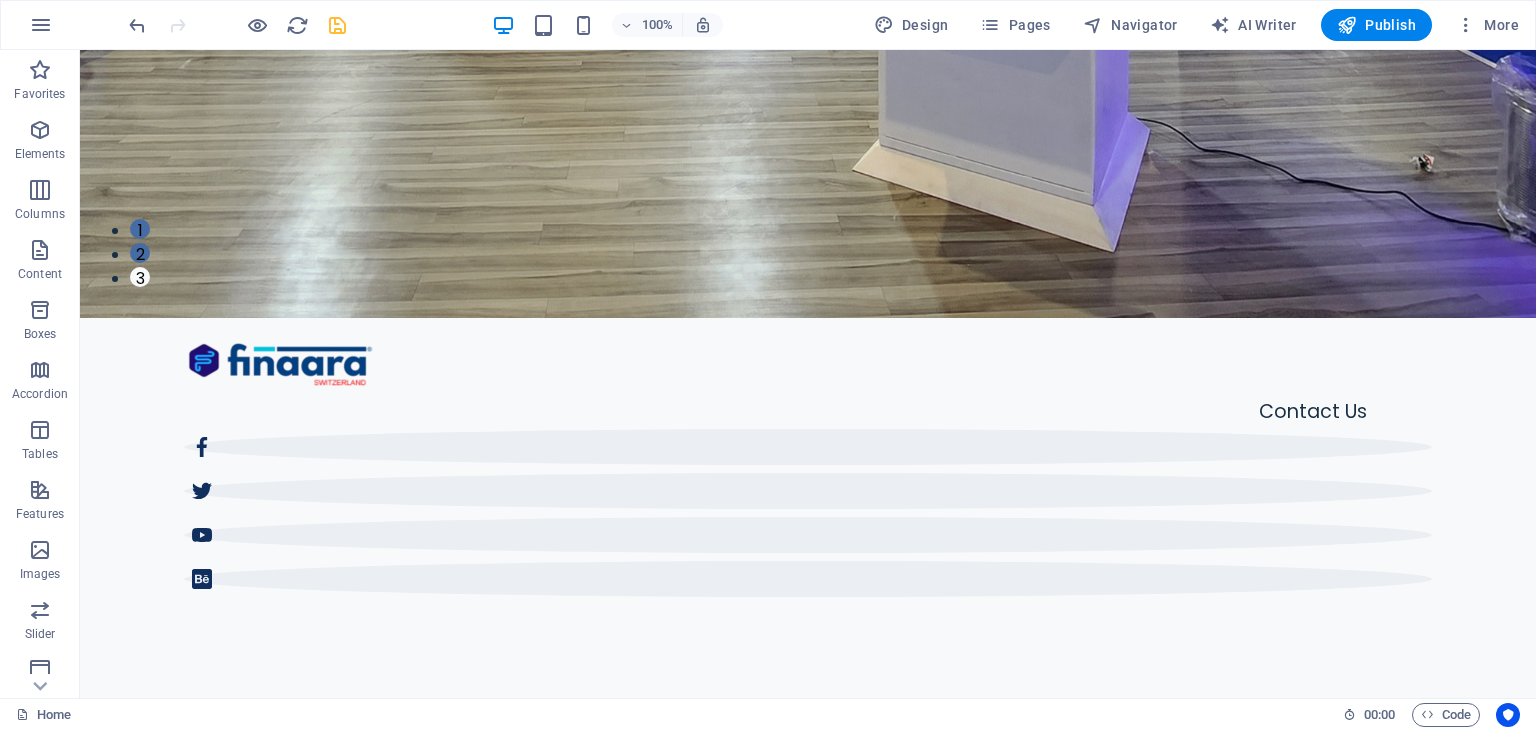 scroll, scrollTop: 684, scrollLeft: 0, axis: vertical 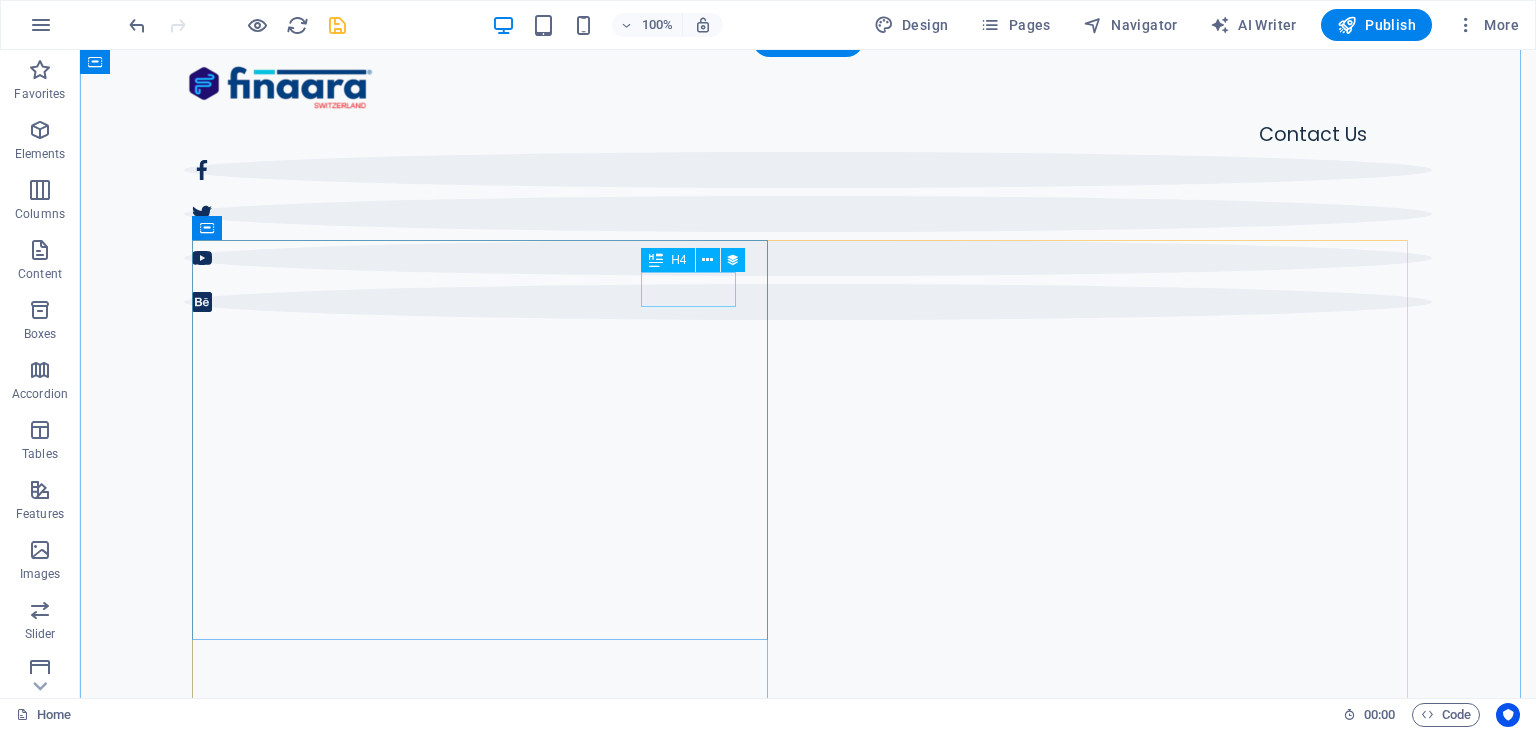click on "Adventure" at bounding box center [1335, 2797] 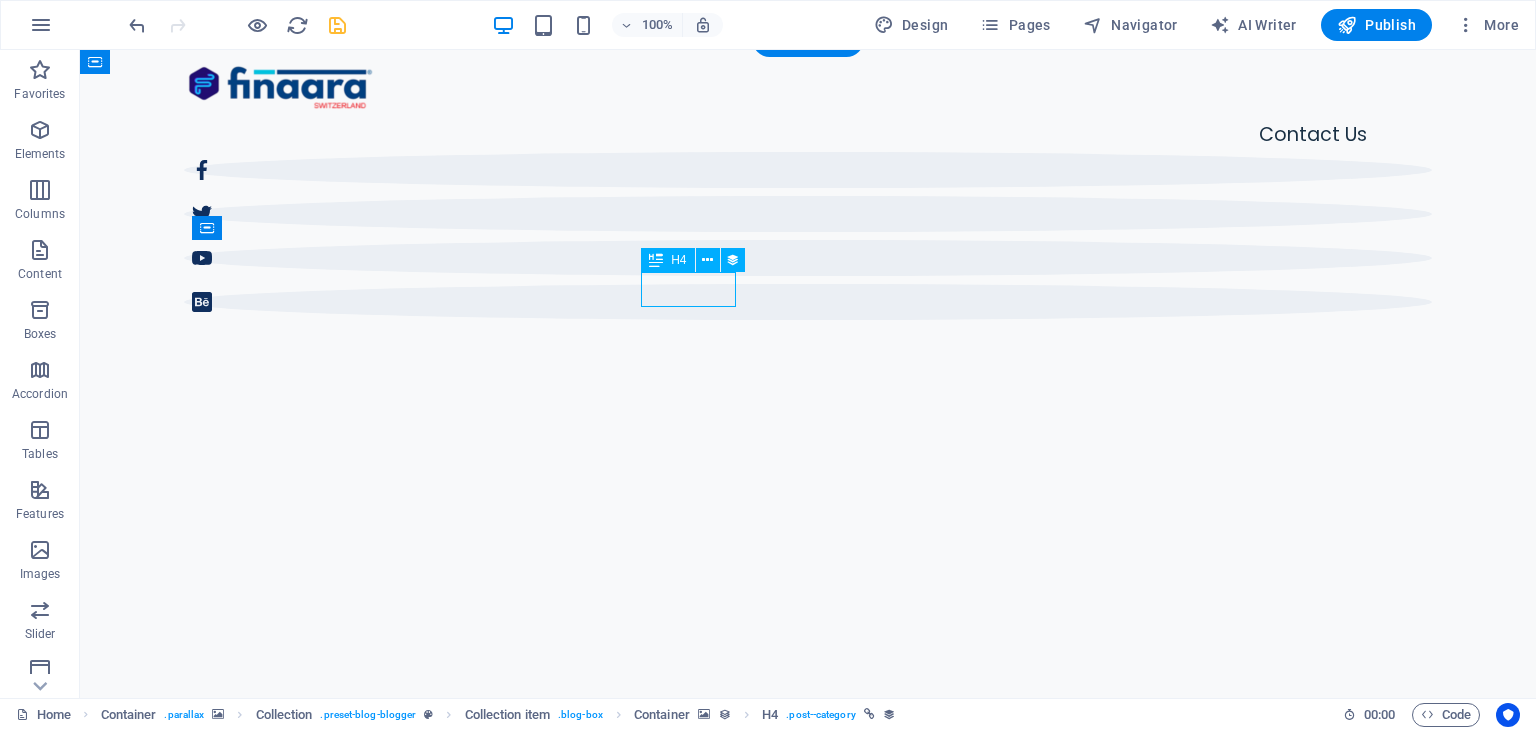 click on "Adventure" at bounding box center (1335, 2797) 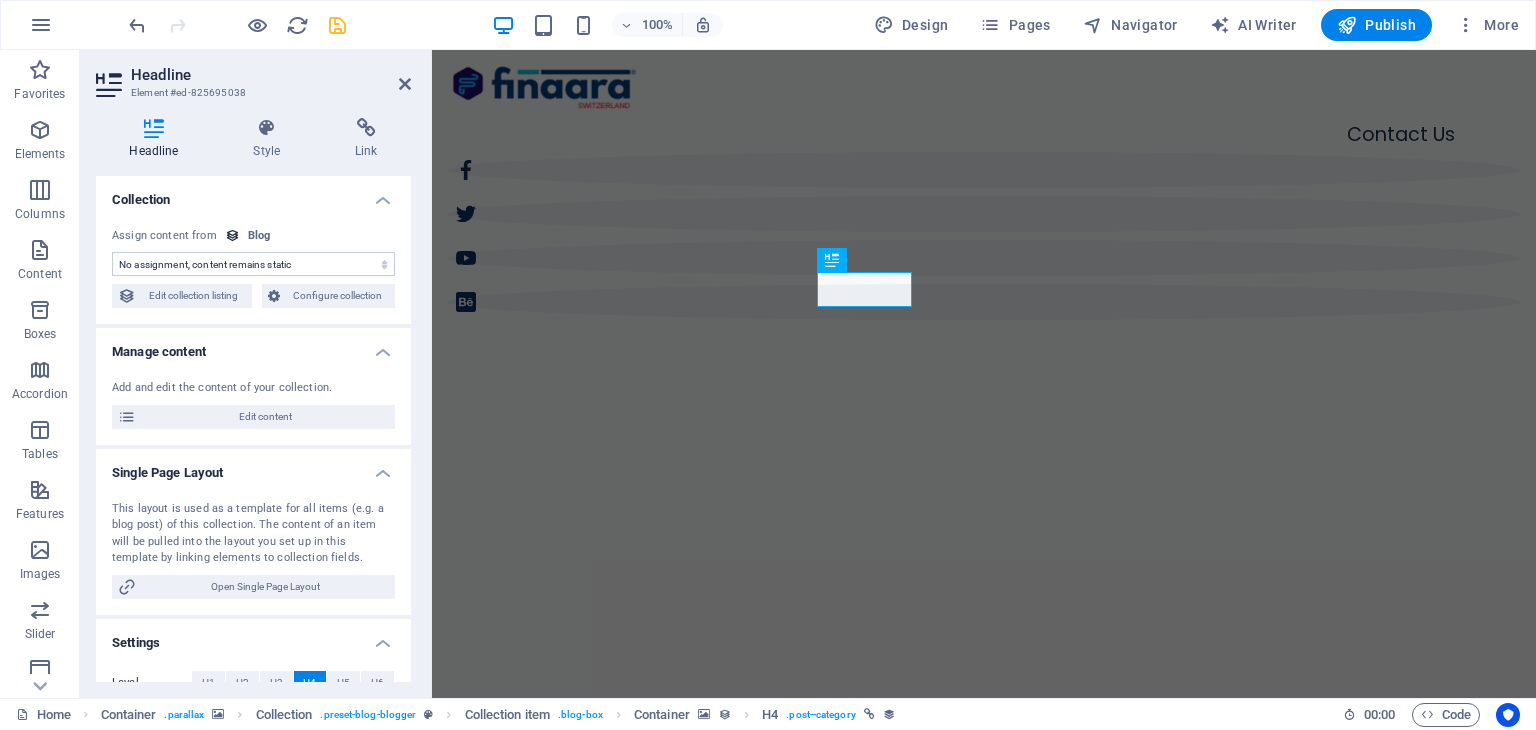 select on "category" 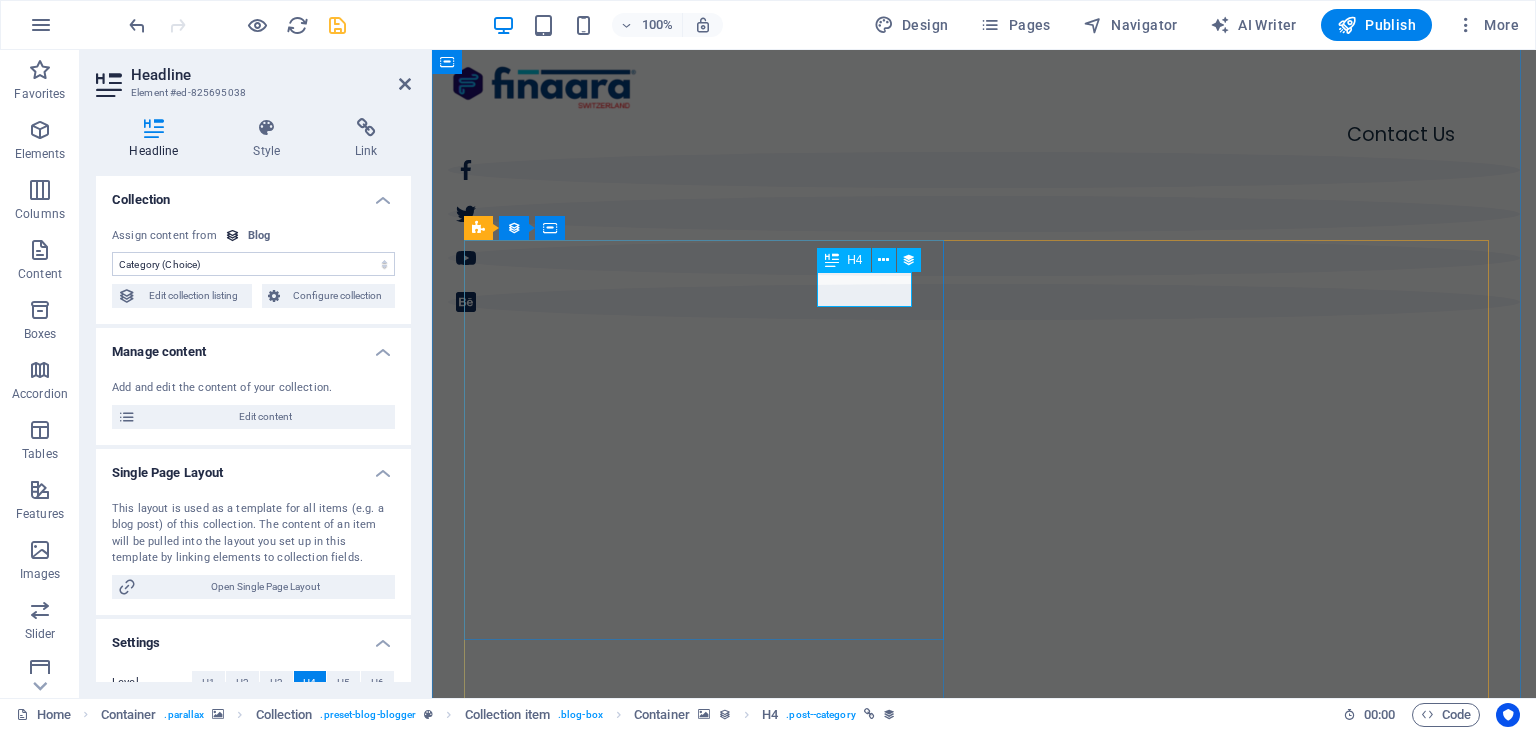 click on "Adventure" at bounding box center (1423, 2797) 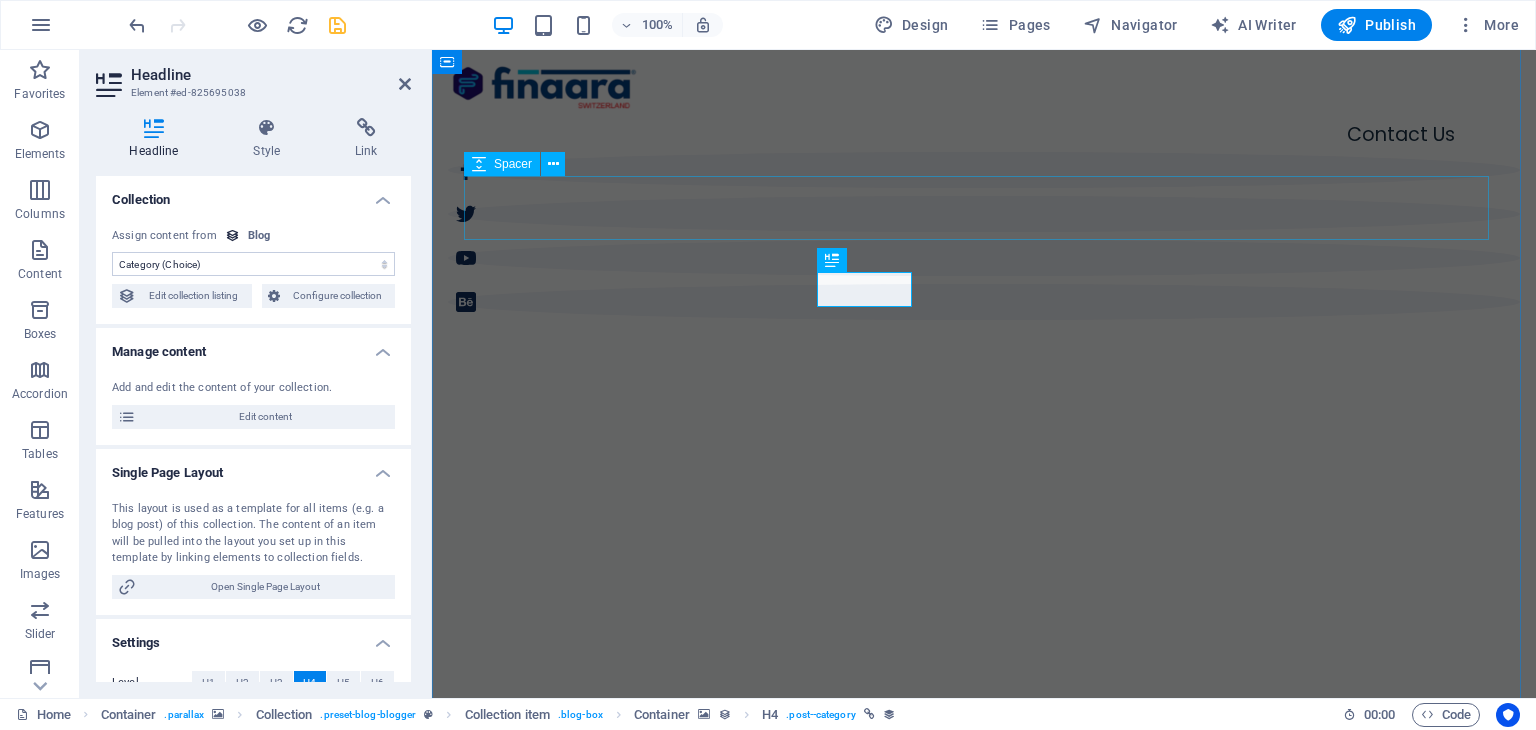 click at bounding box center (984, 2716) 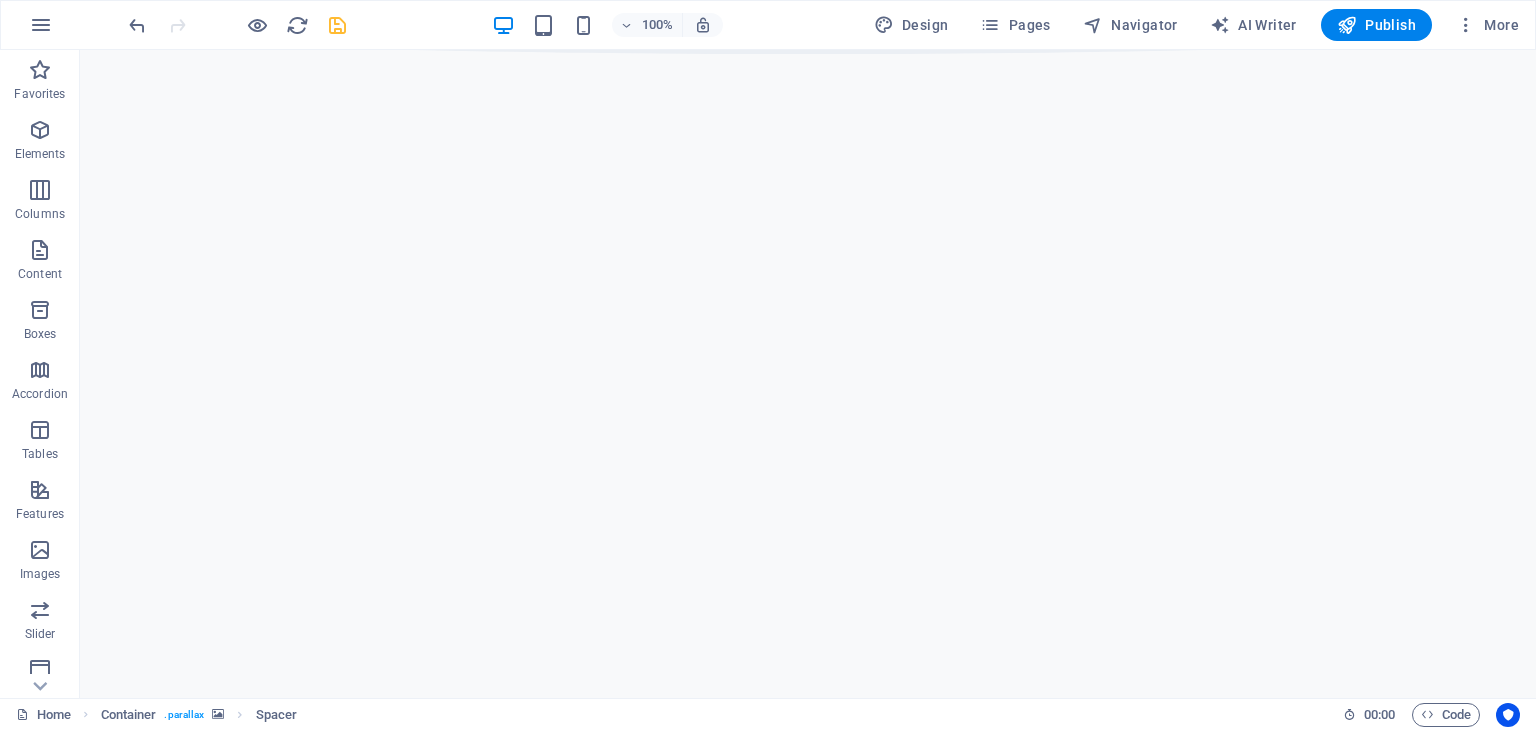 scroll, scrollTop: 1015, scrollLeft: 0, axis: vertical 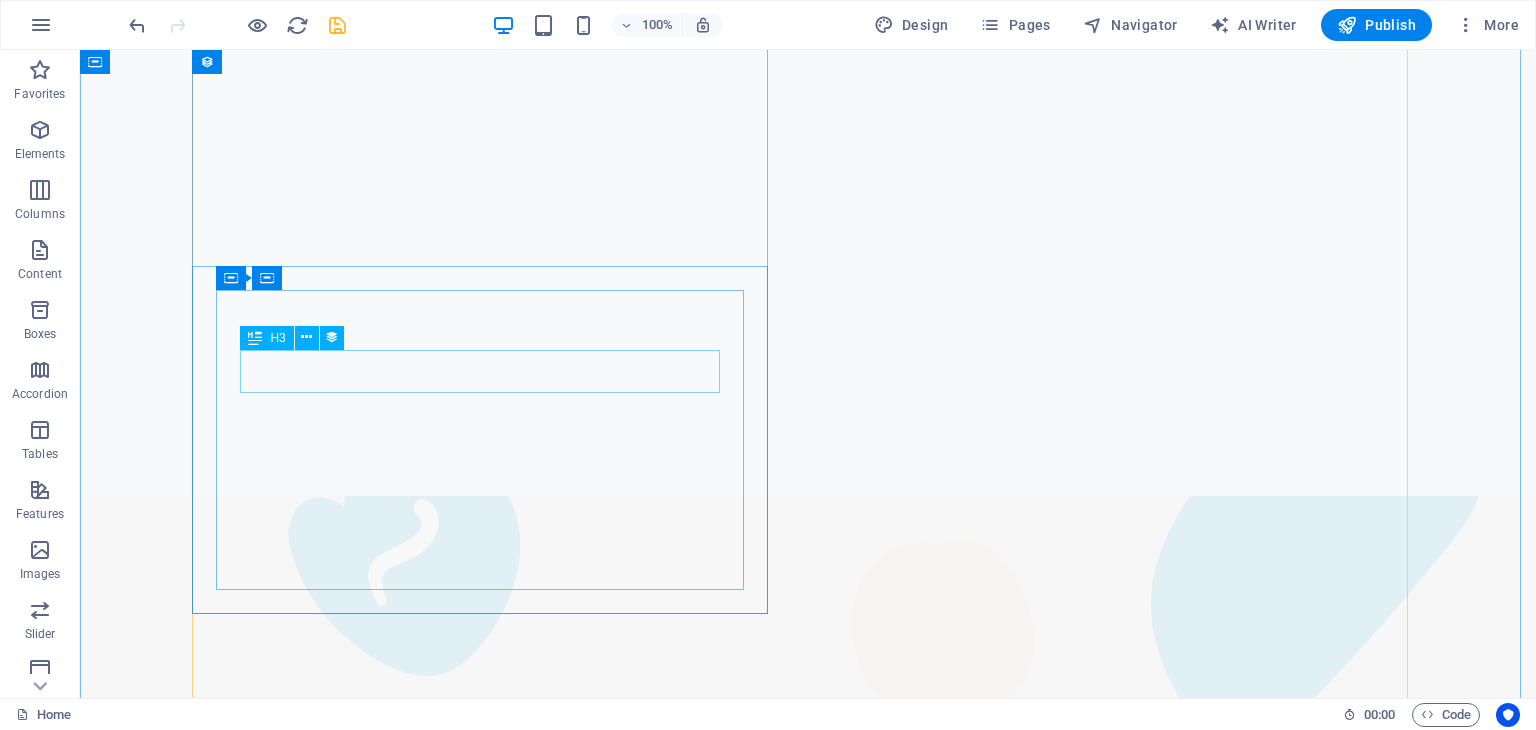 click on "How to Make Big Decisions" at bounding box center (808, 3401) 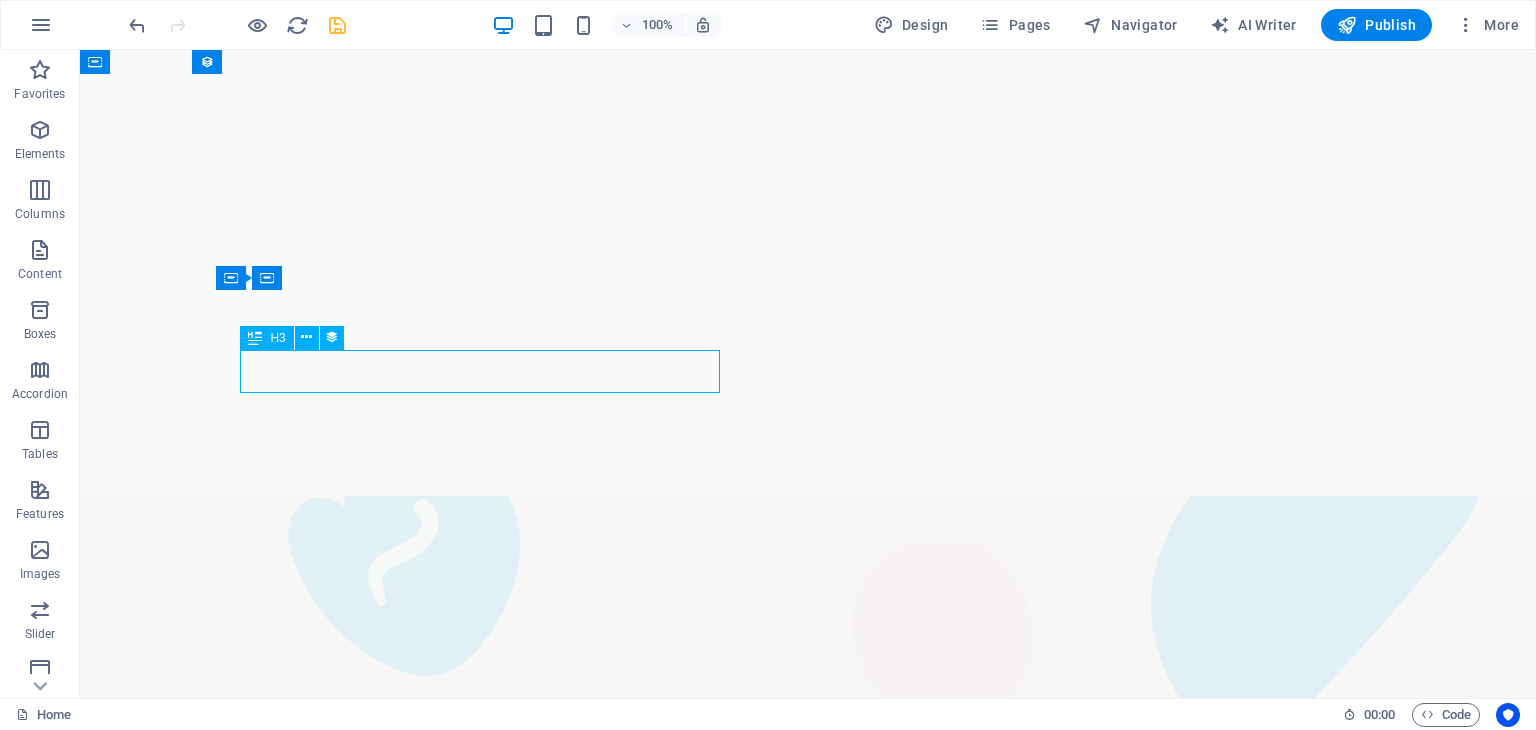 click on "How to Make Big Decisions" at bounding box center (808, 3401) 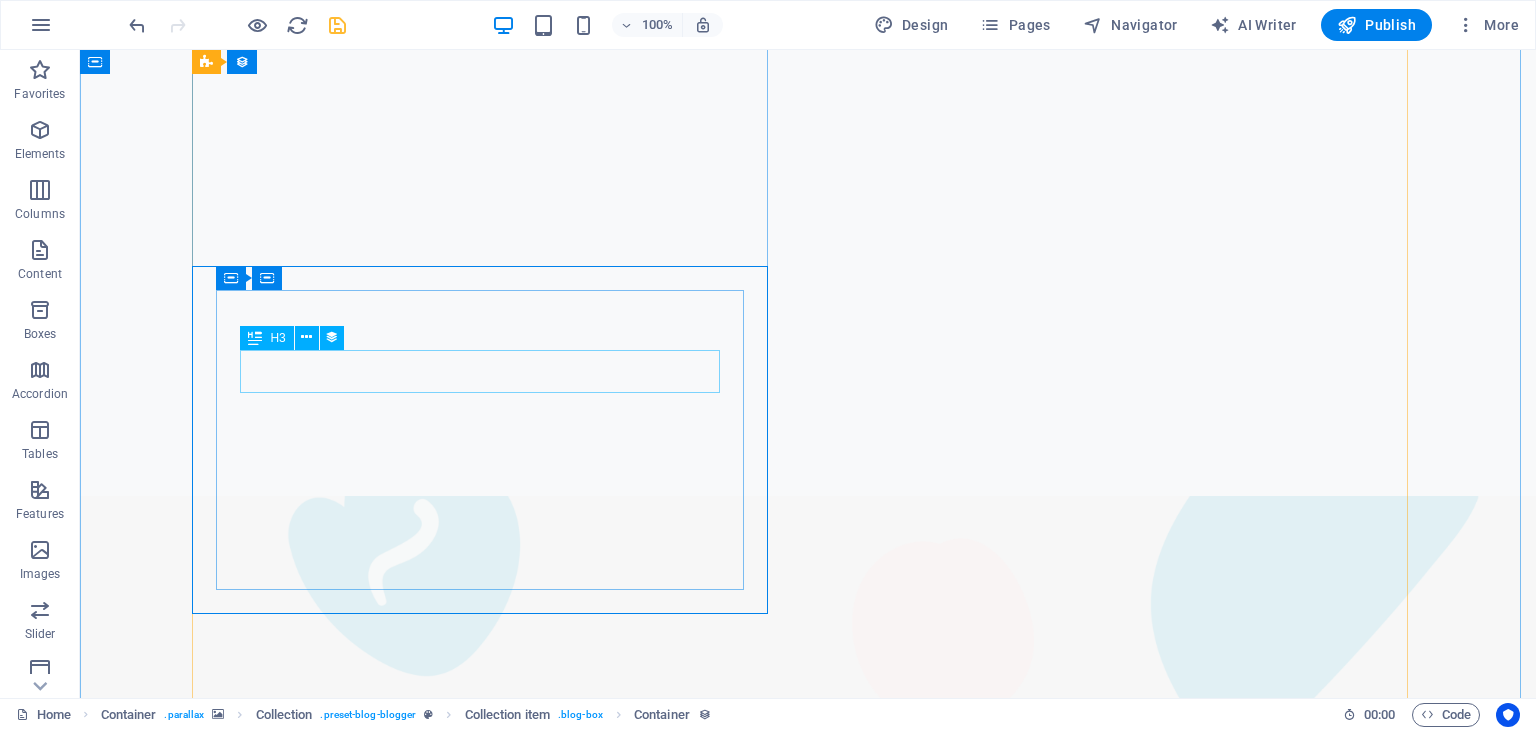 click on "How to Make Big Decisions" at bounding box center [808, 3401] 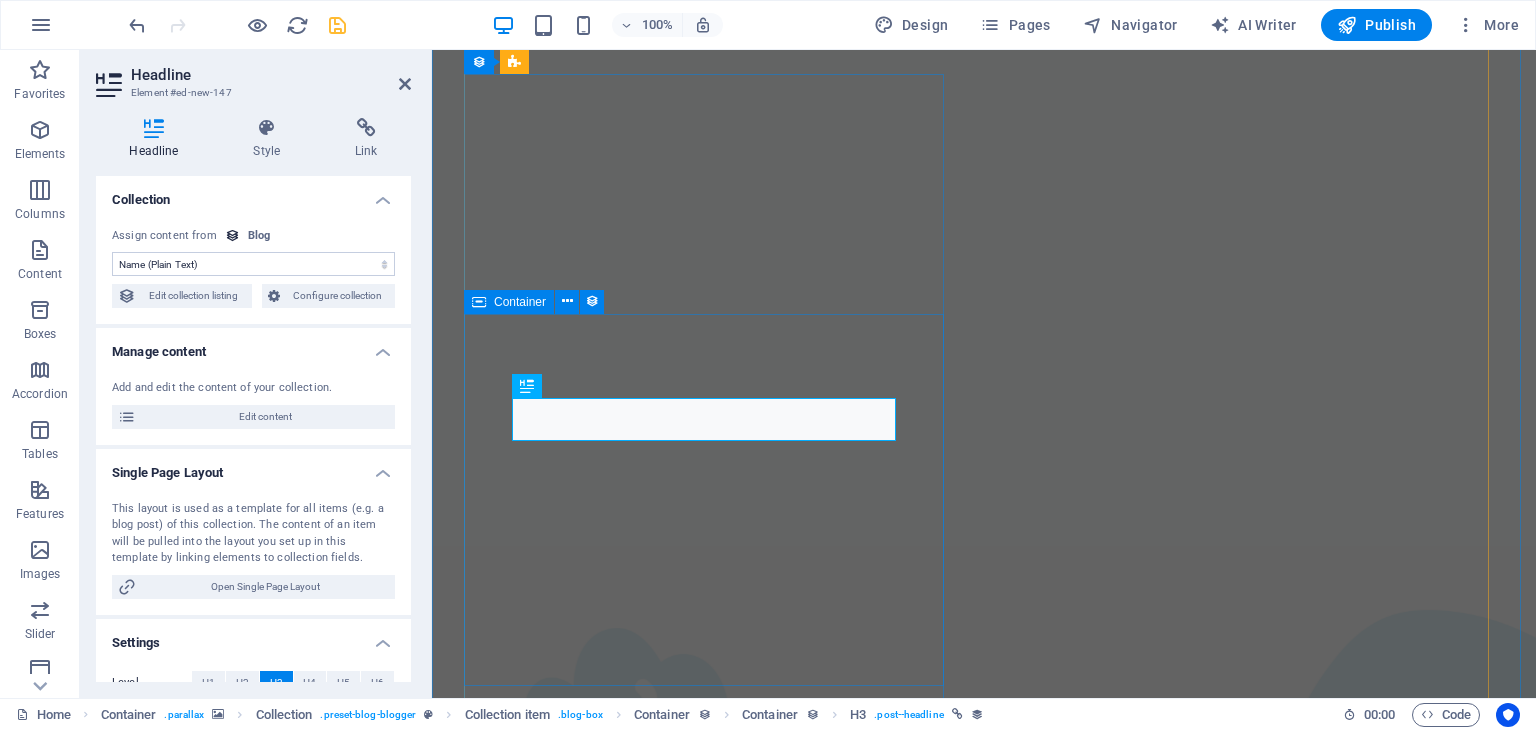 scroll, scrollTop: 2105, scrollLeft: 0, axis: vertical 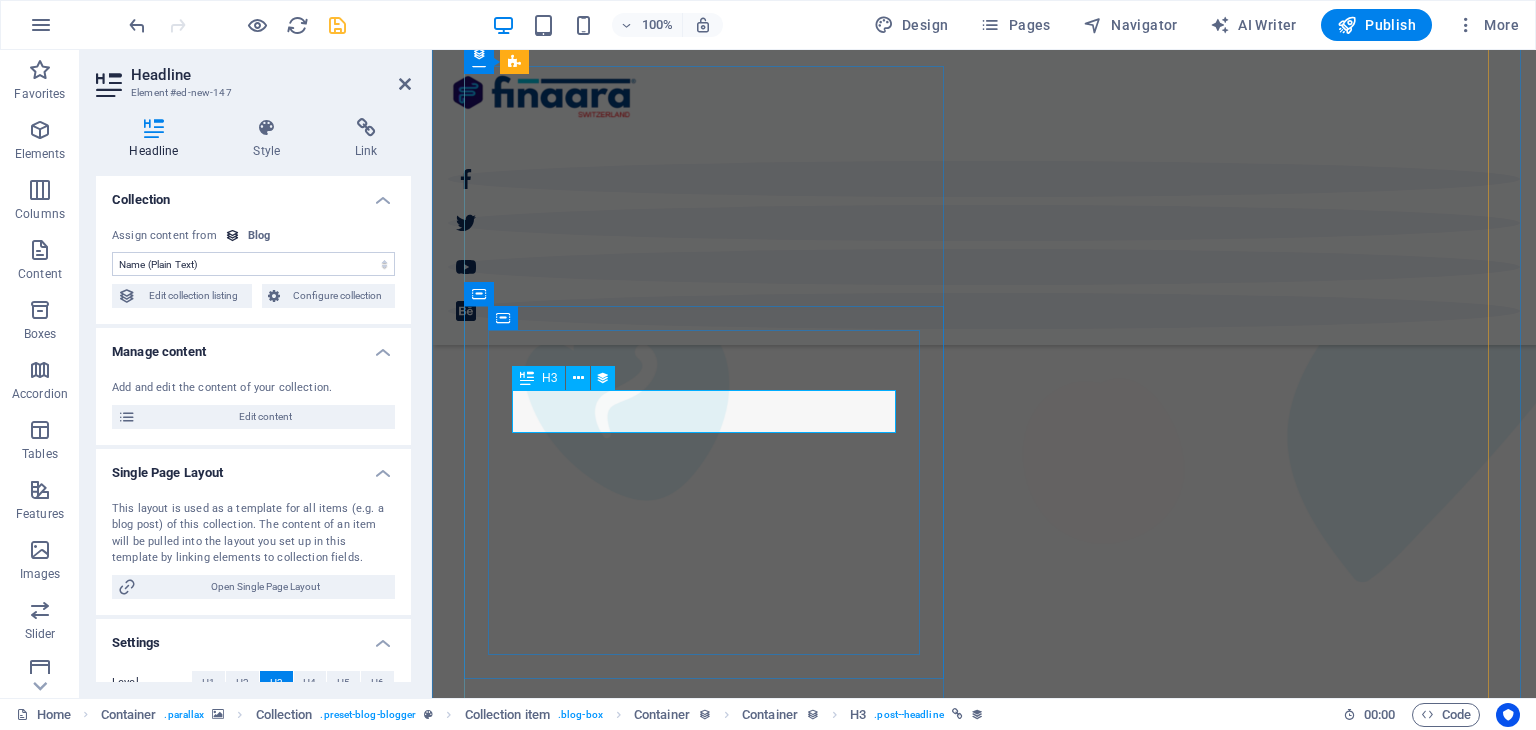 click on "How to Make Big Decisions" at bounding box center [984, 3221] 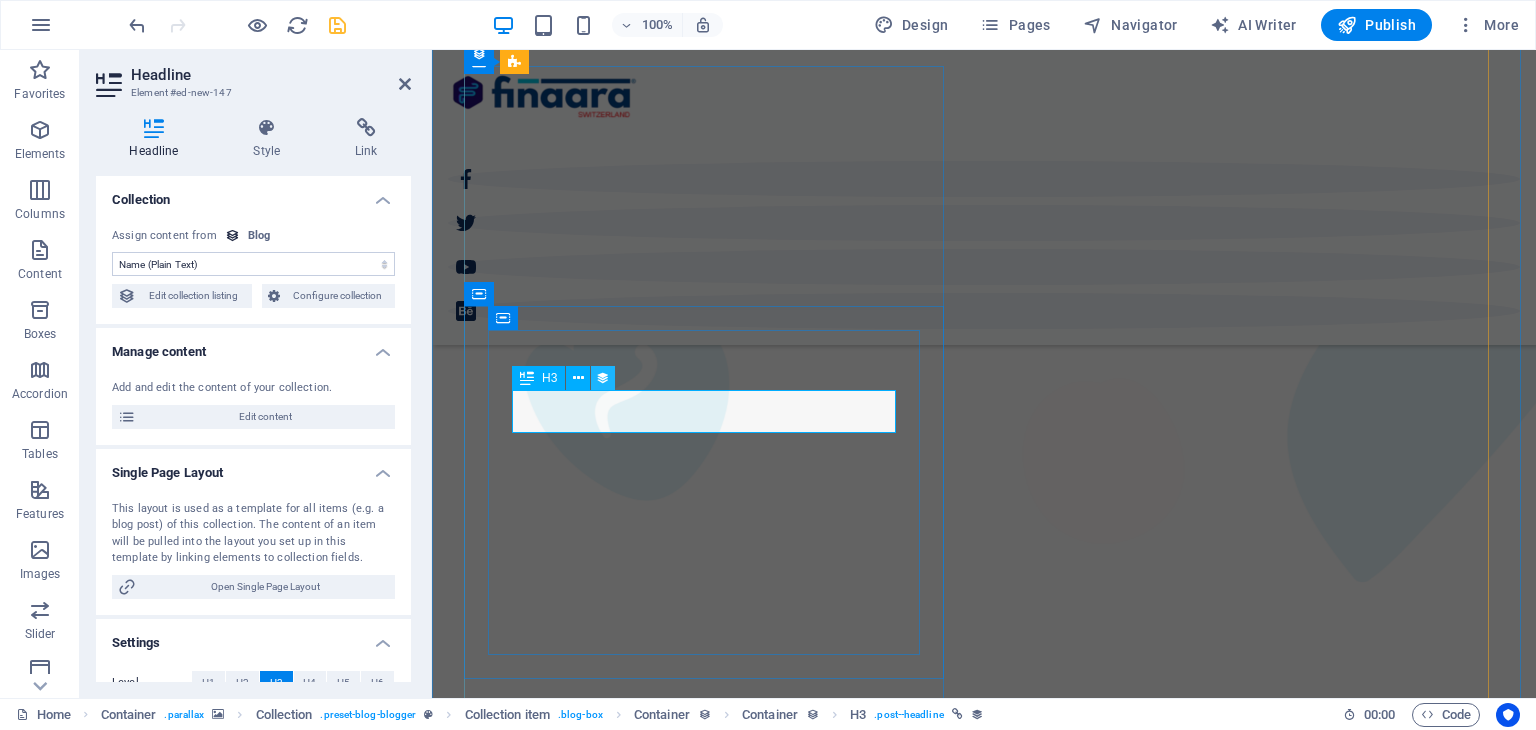 click at bounding box center (603, 378) 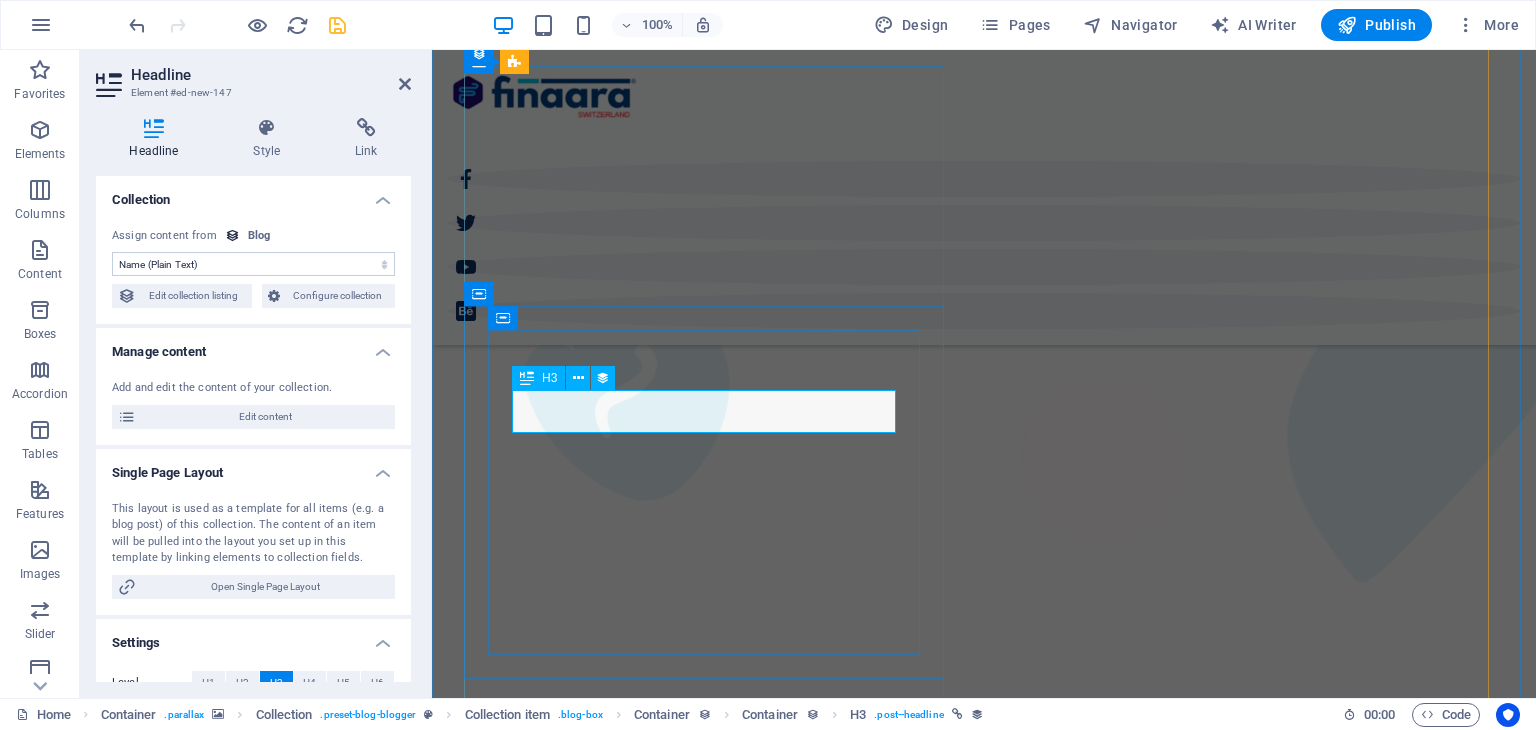 click on "How to Make Big Decisions" at bounding box center (984, 3221) 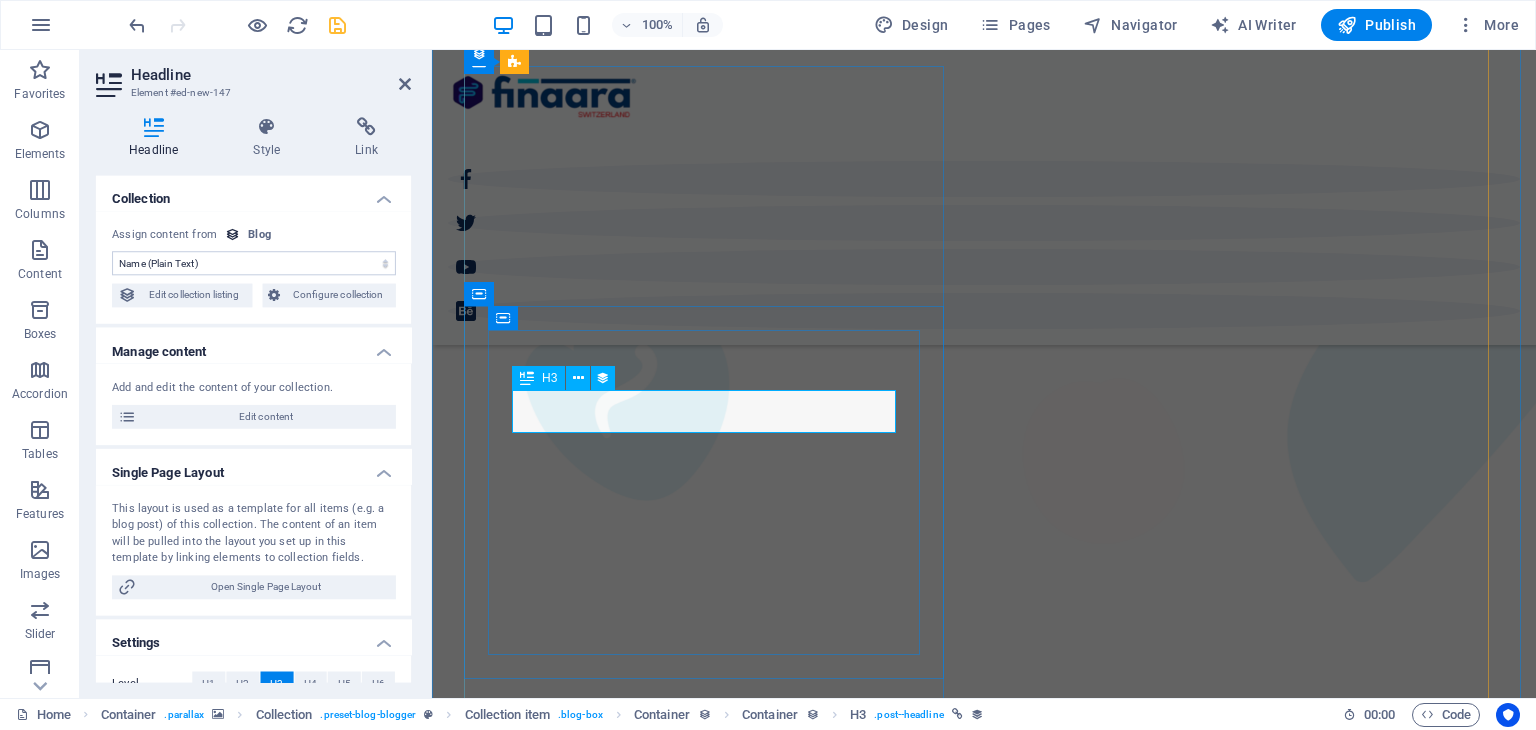 click on "How to Make Big Decisions" at bounding box center (984, 3221) 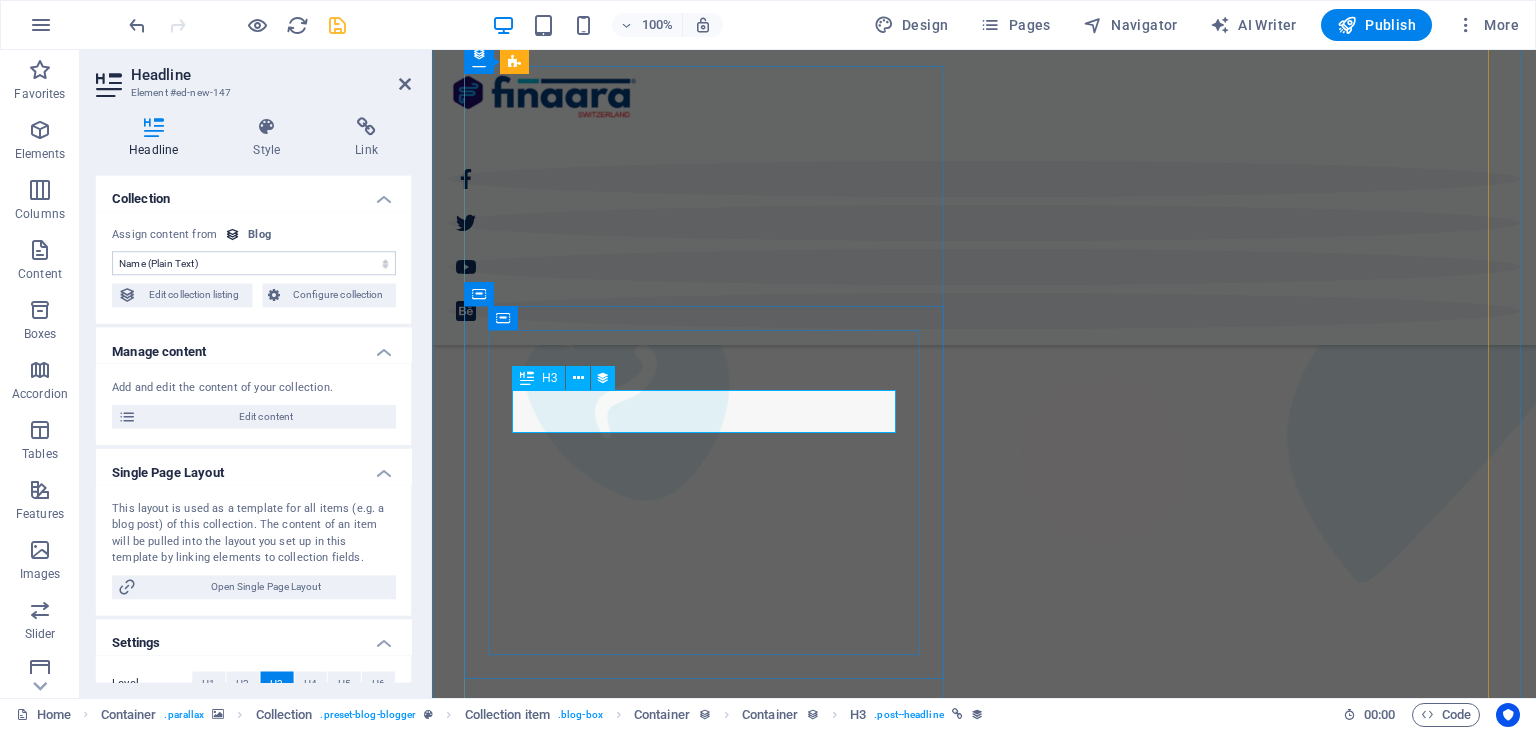 click on "How to Make Big Decisions" at bounding box center [984, 3221] 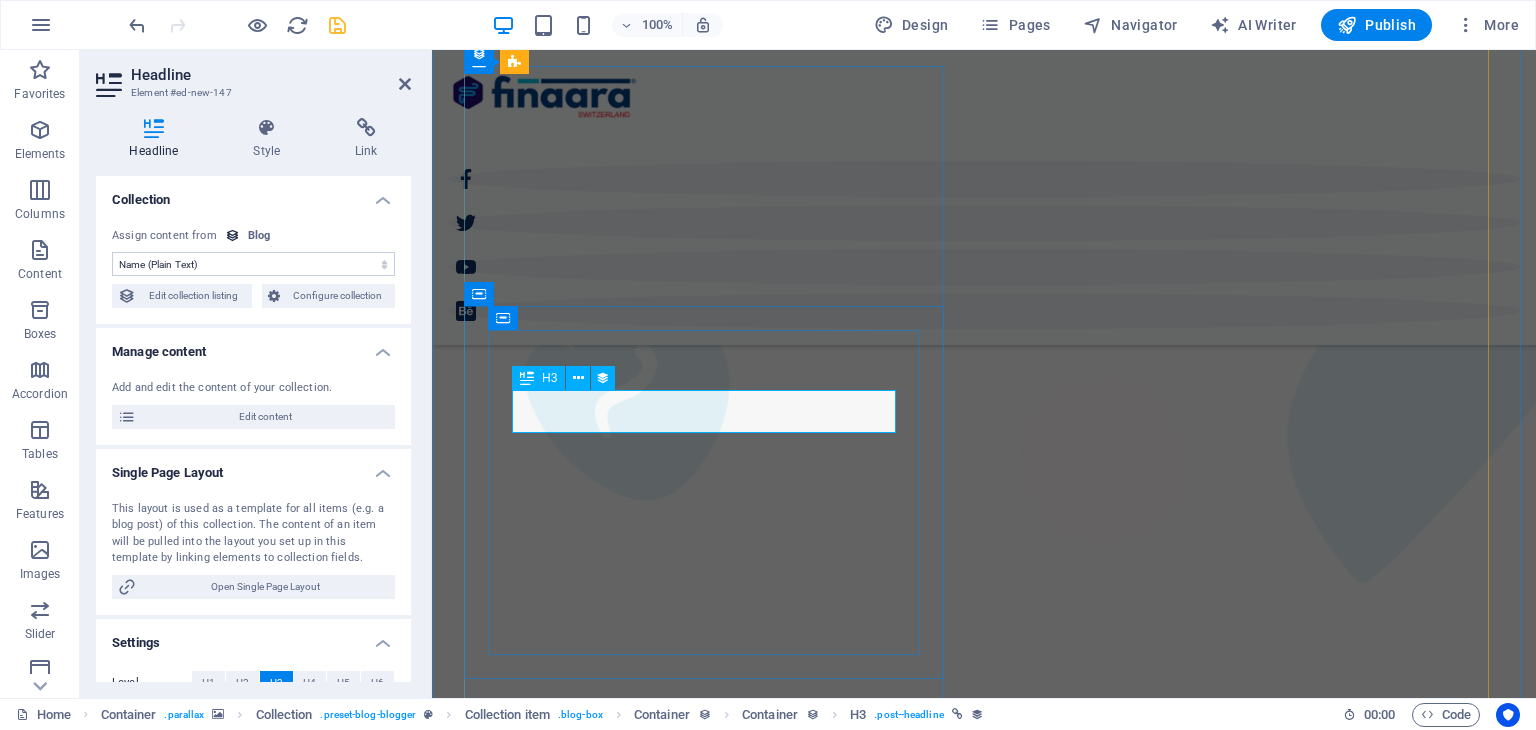 click on "How to Make Big Decisions" at bounding box center [984, 3221] 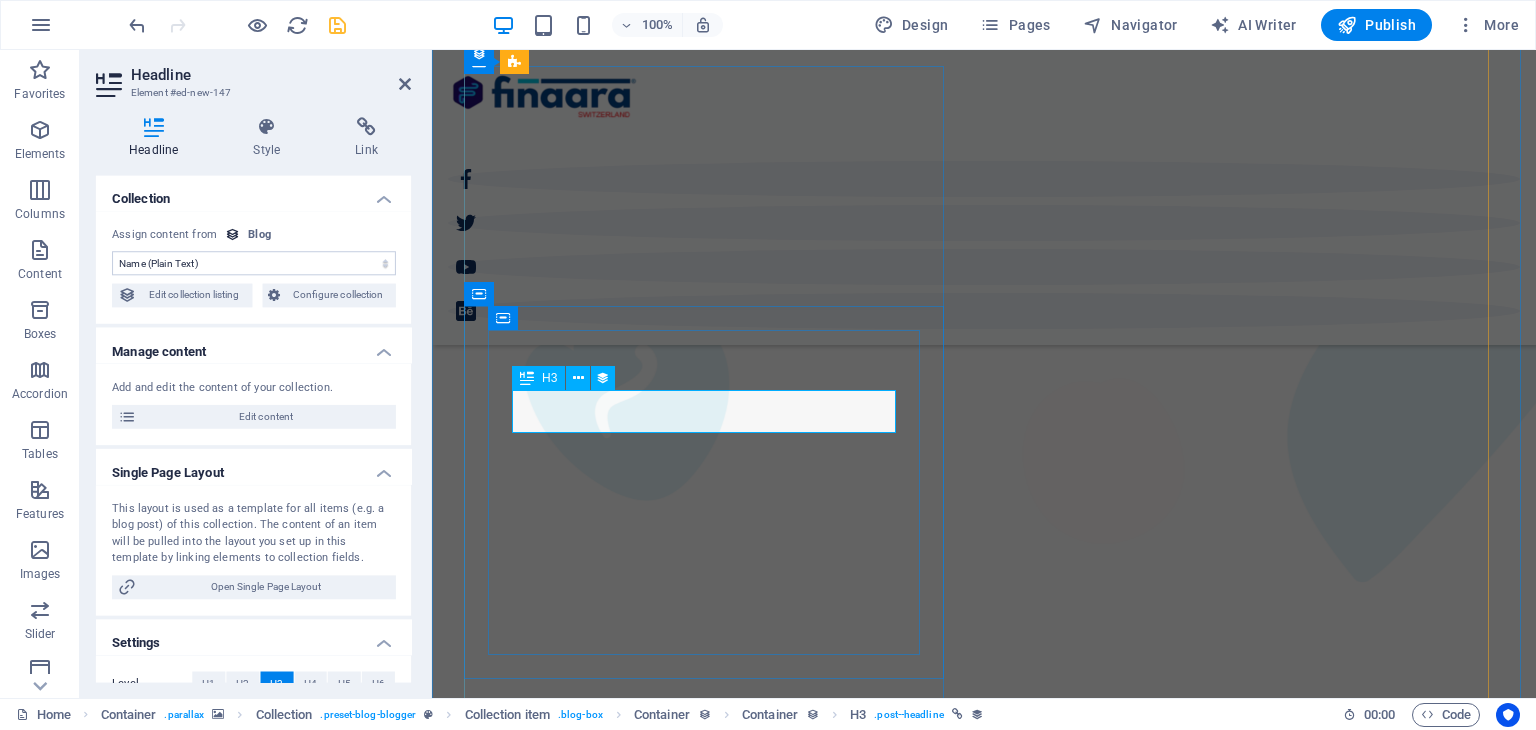 click on "How to Make Big Decisions" at bounding box center [984, 3221] 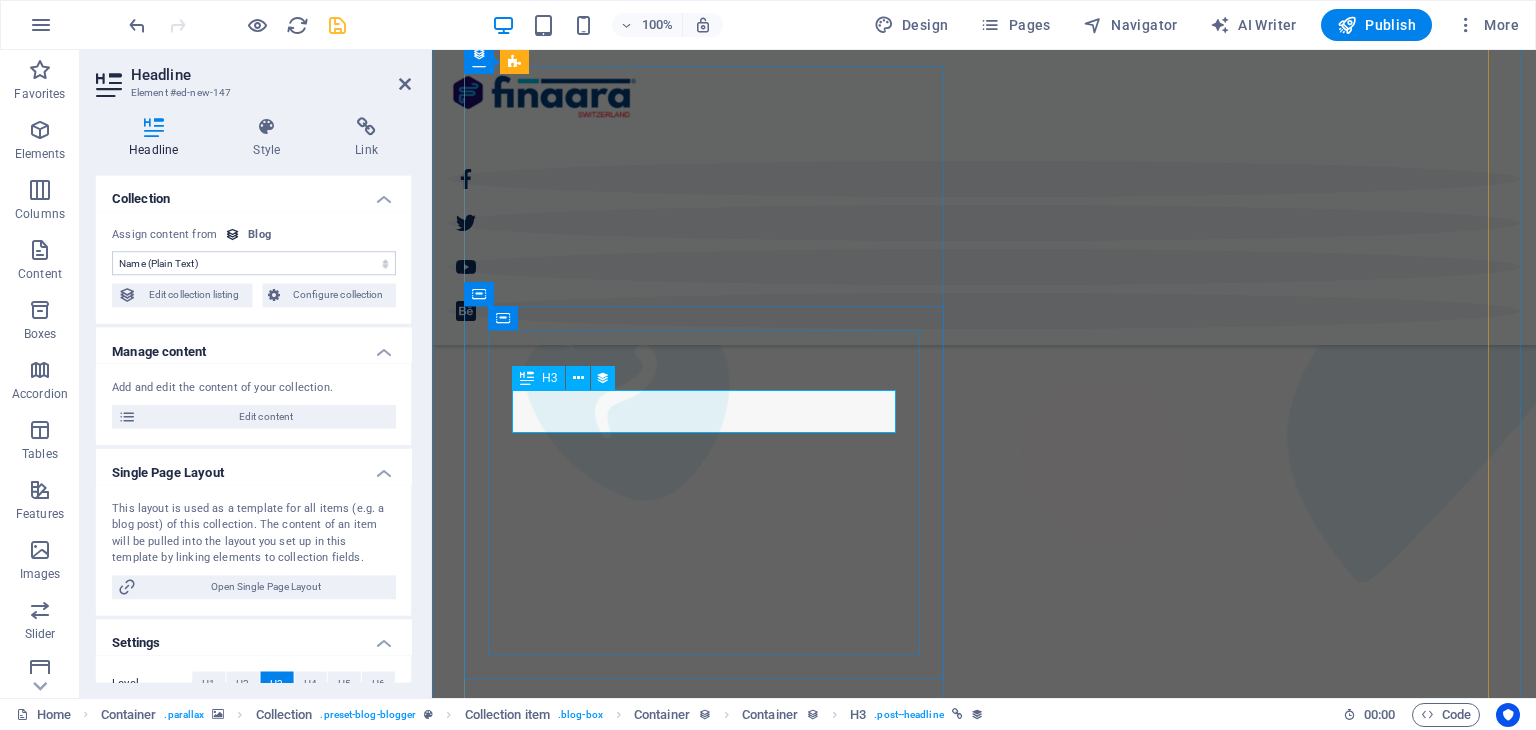 click on "How to Make Big Decisions" at bounding box center [984, 3221] 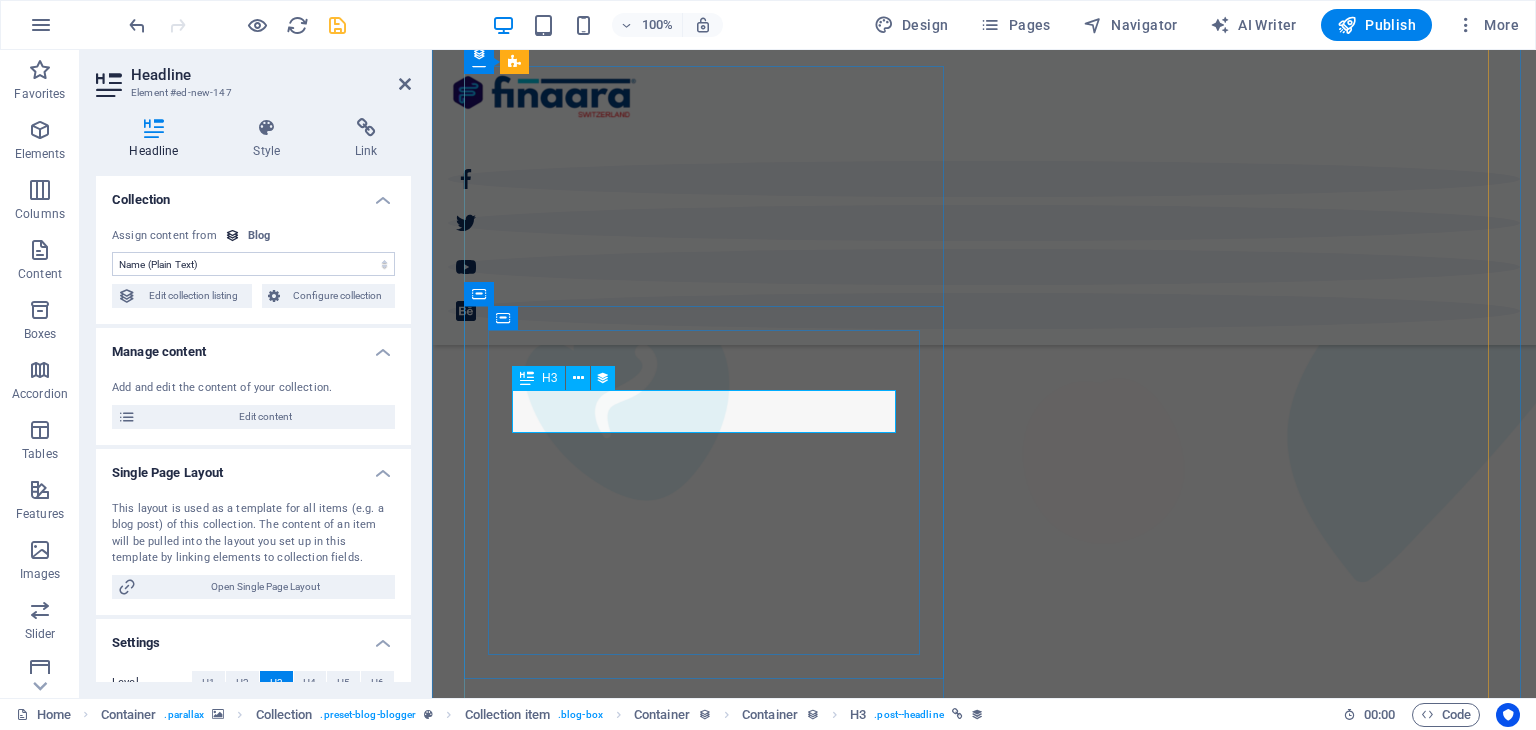 click on "How to Make Big Decisions" at bounding box center [984, 3221] 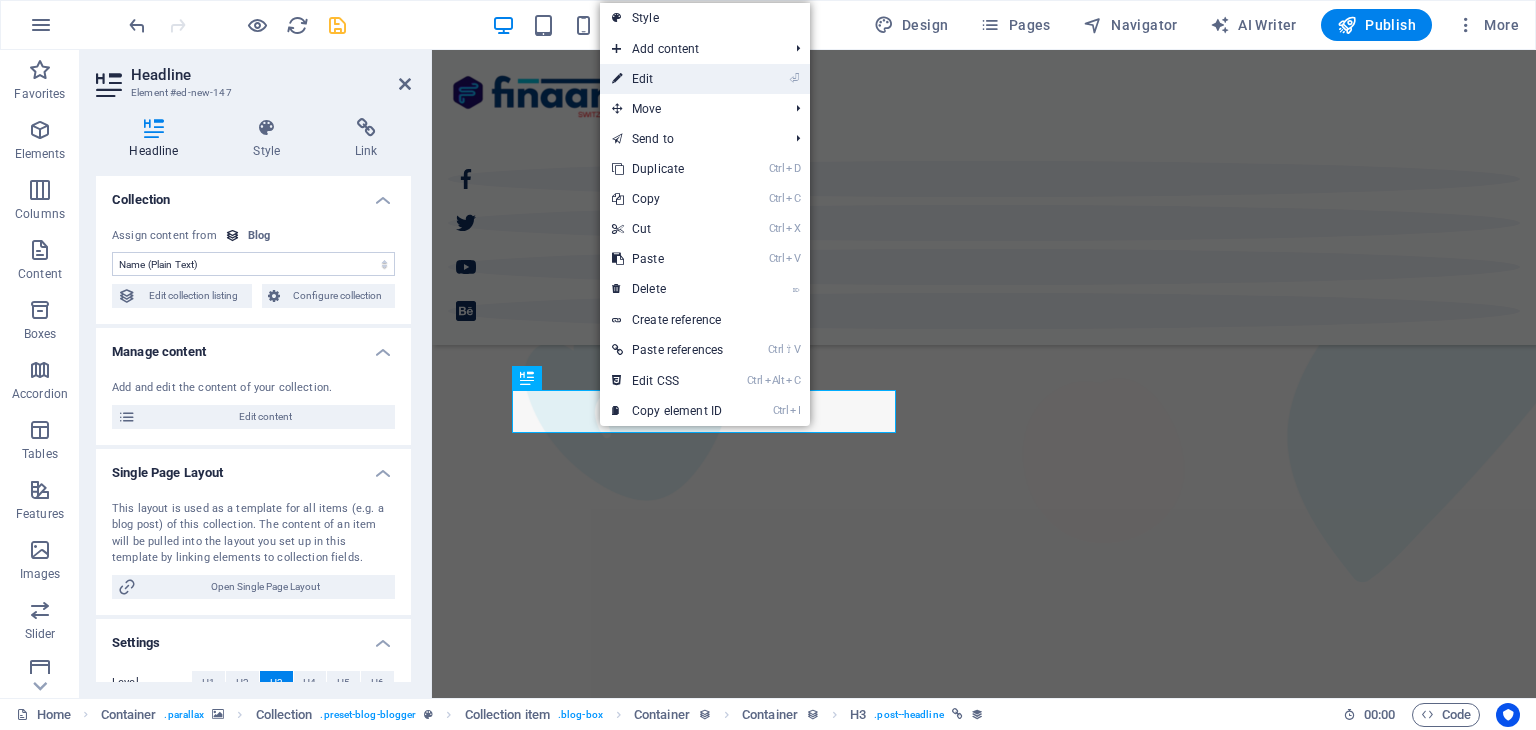 click on "⏎  Edit" at bounding box center (667, 79) 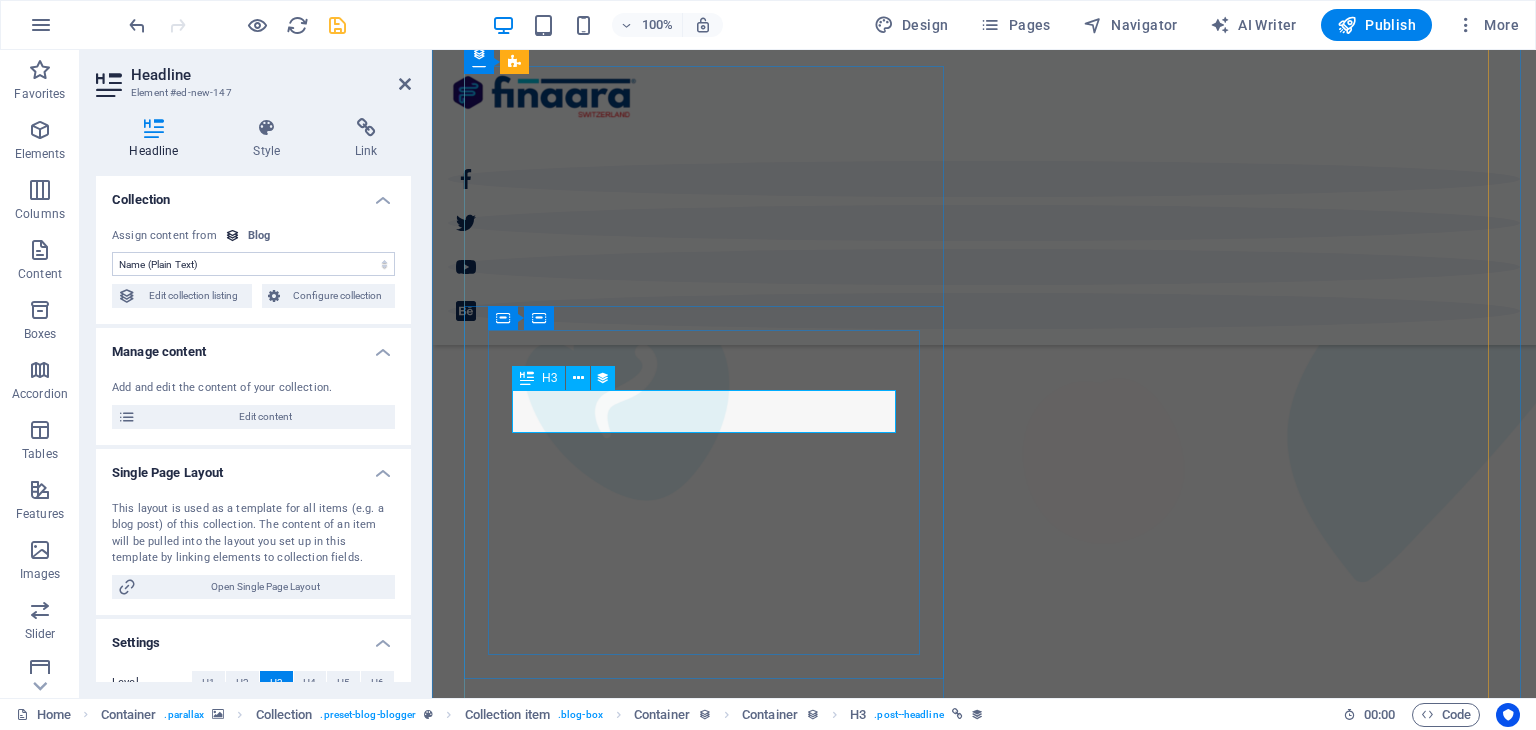 click on "How to Make Big Decisions" at bounding box center [984, 3221] 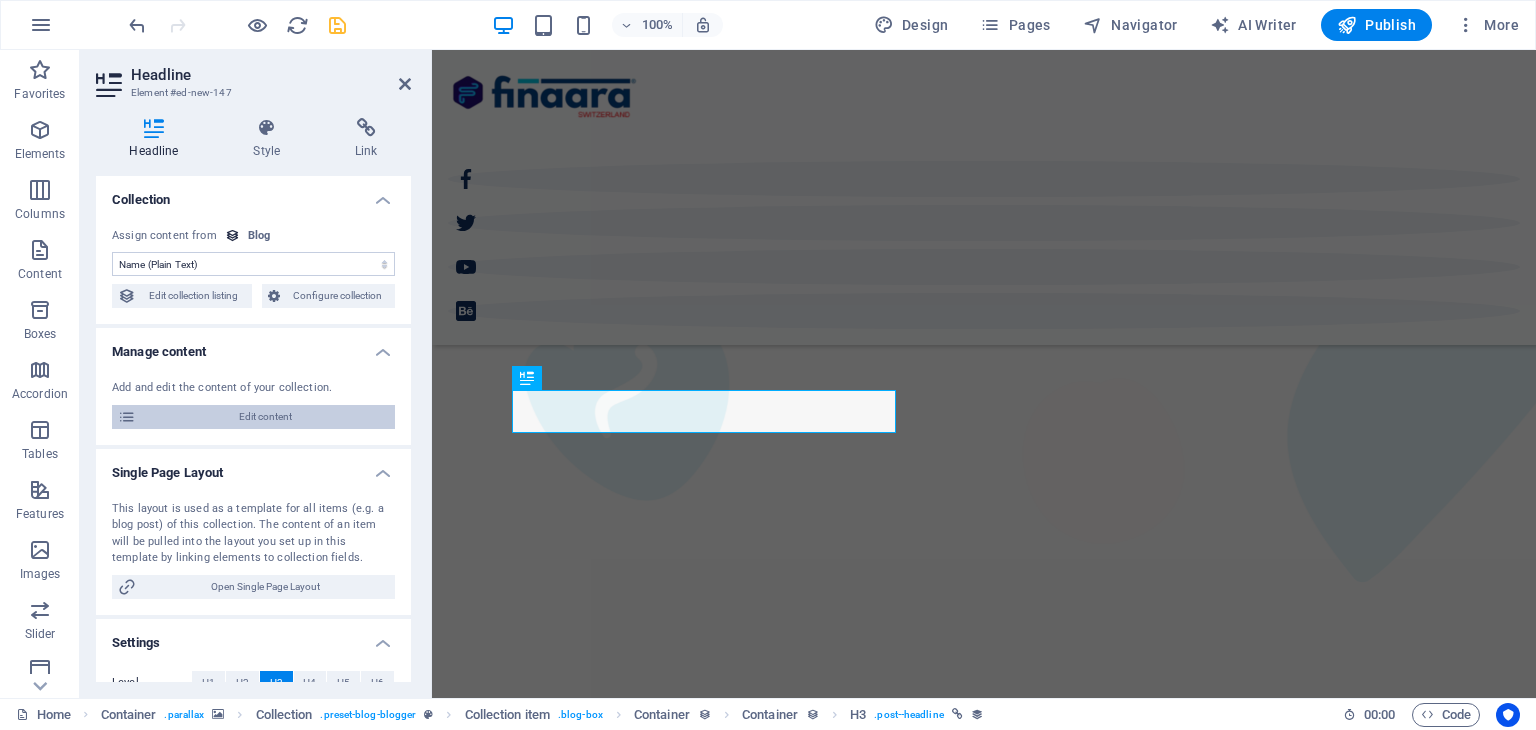 click on "Edit content" at bounding box center (265, 417) 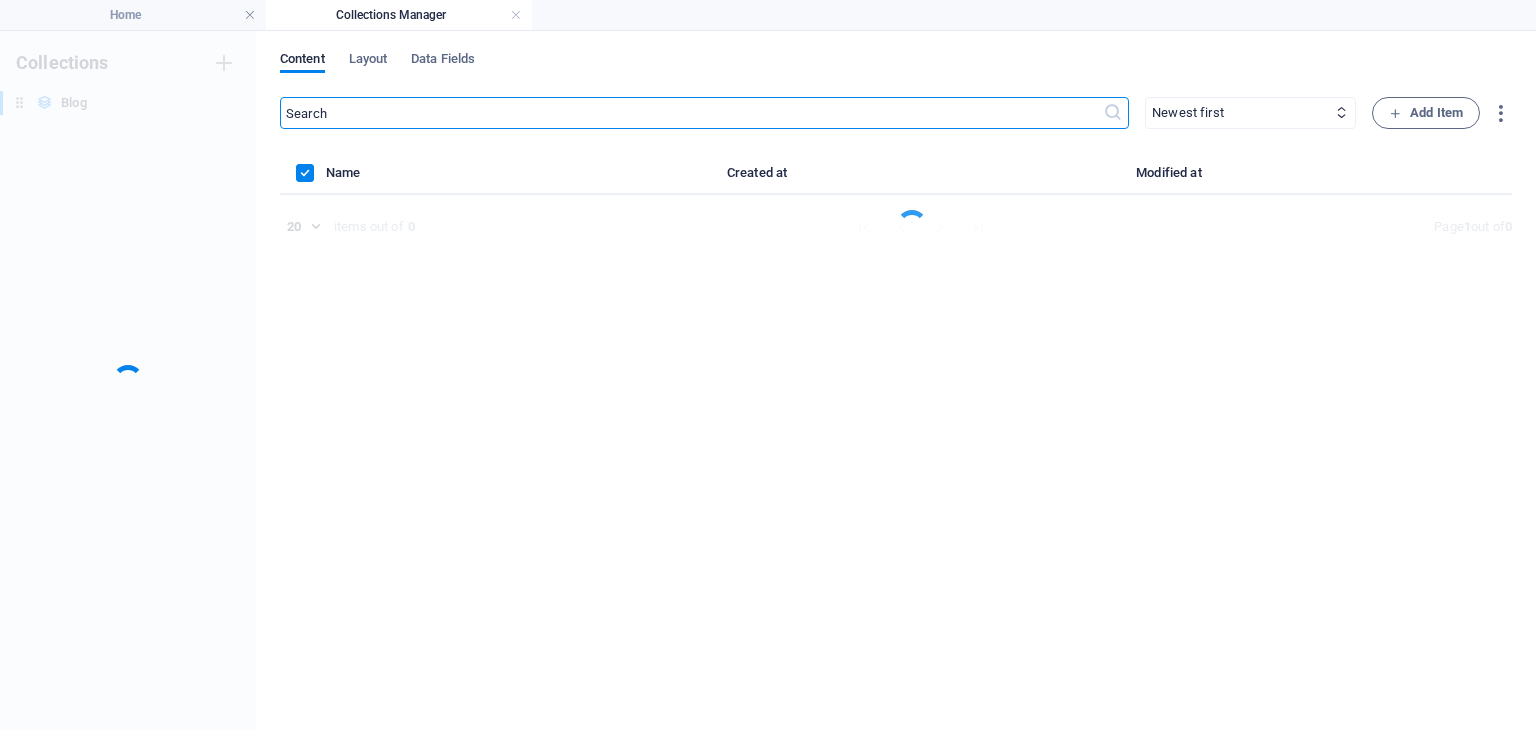 scroll, scrollTop: 0, scrollLeft: 0, axis: both 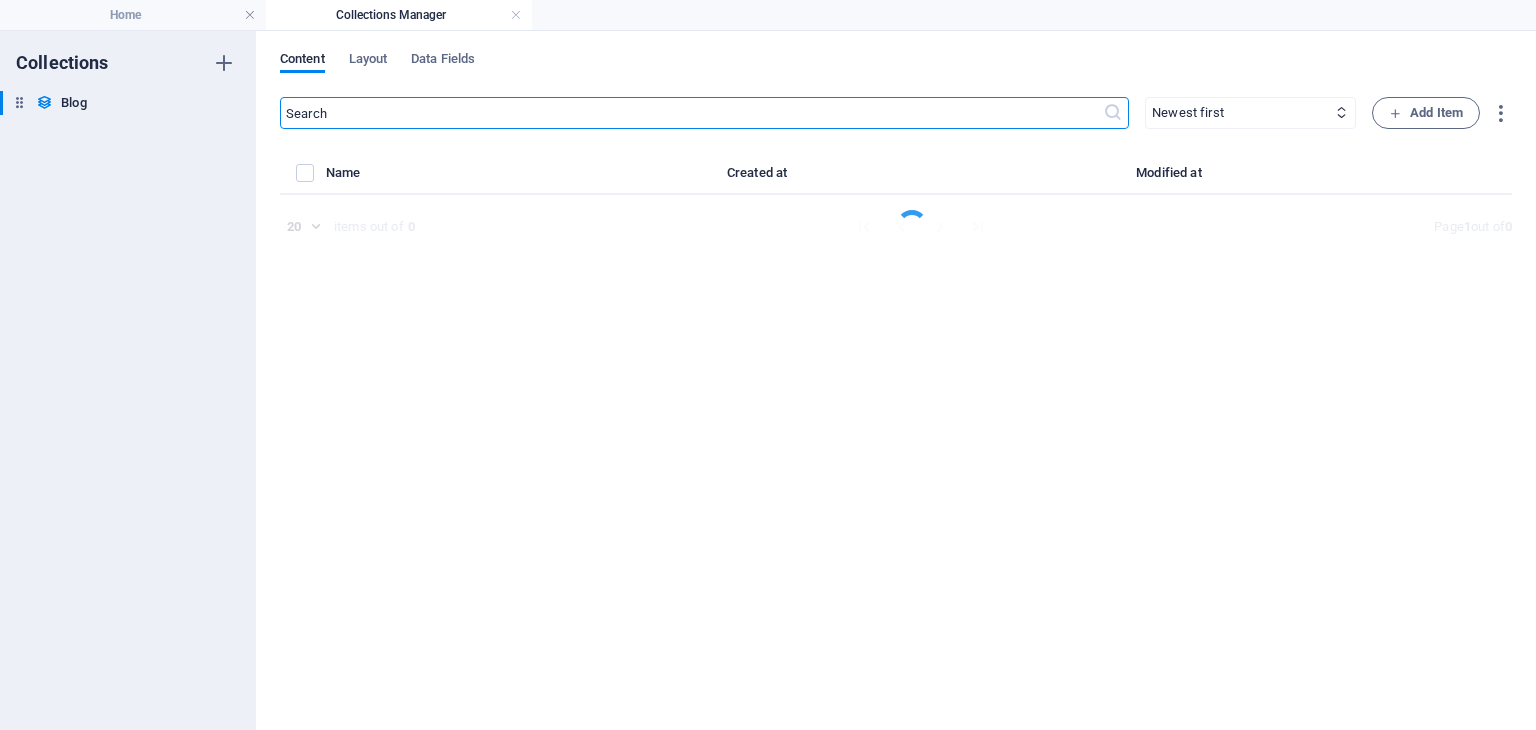 select on "Technology" 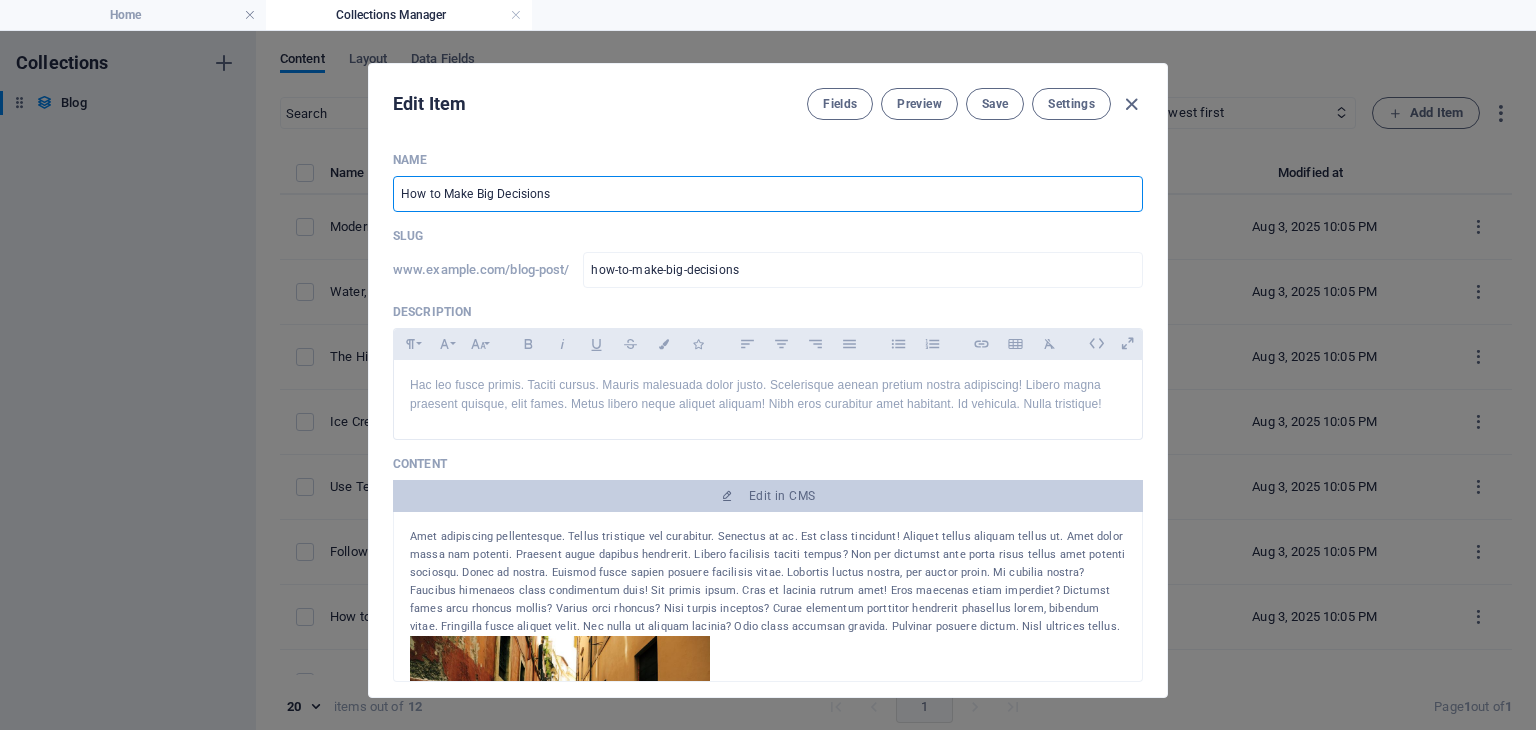 click on "How to Make Big Decisions" at bounding box center (768, 194) 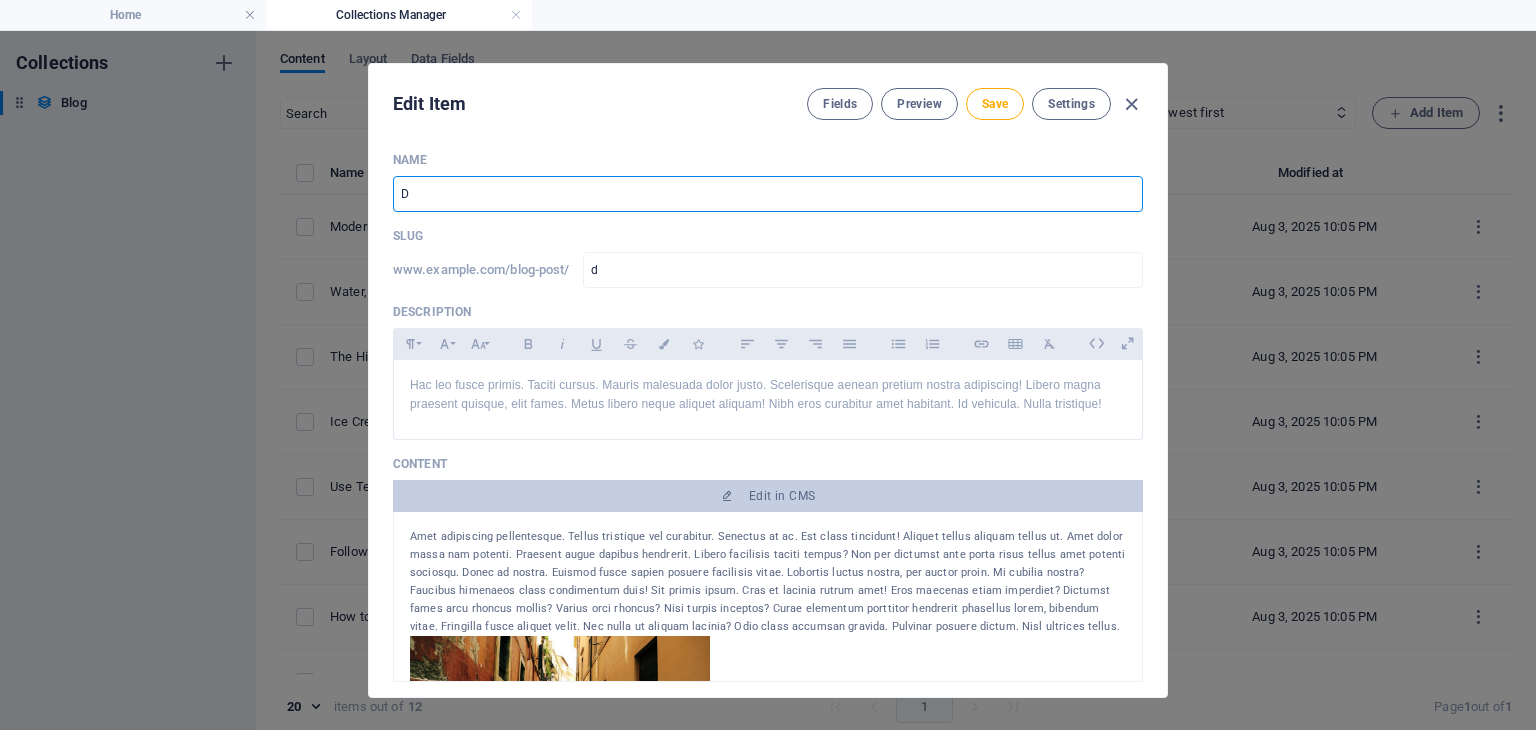 type on "Di" 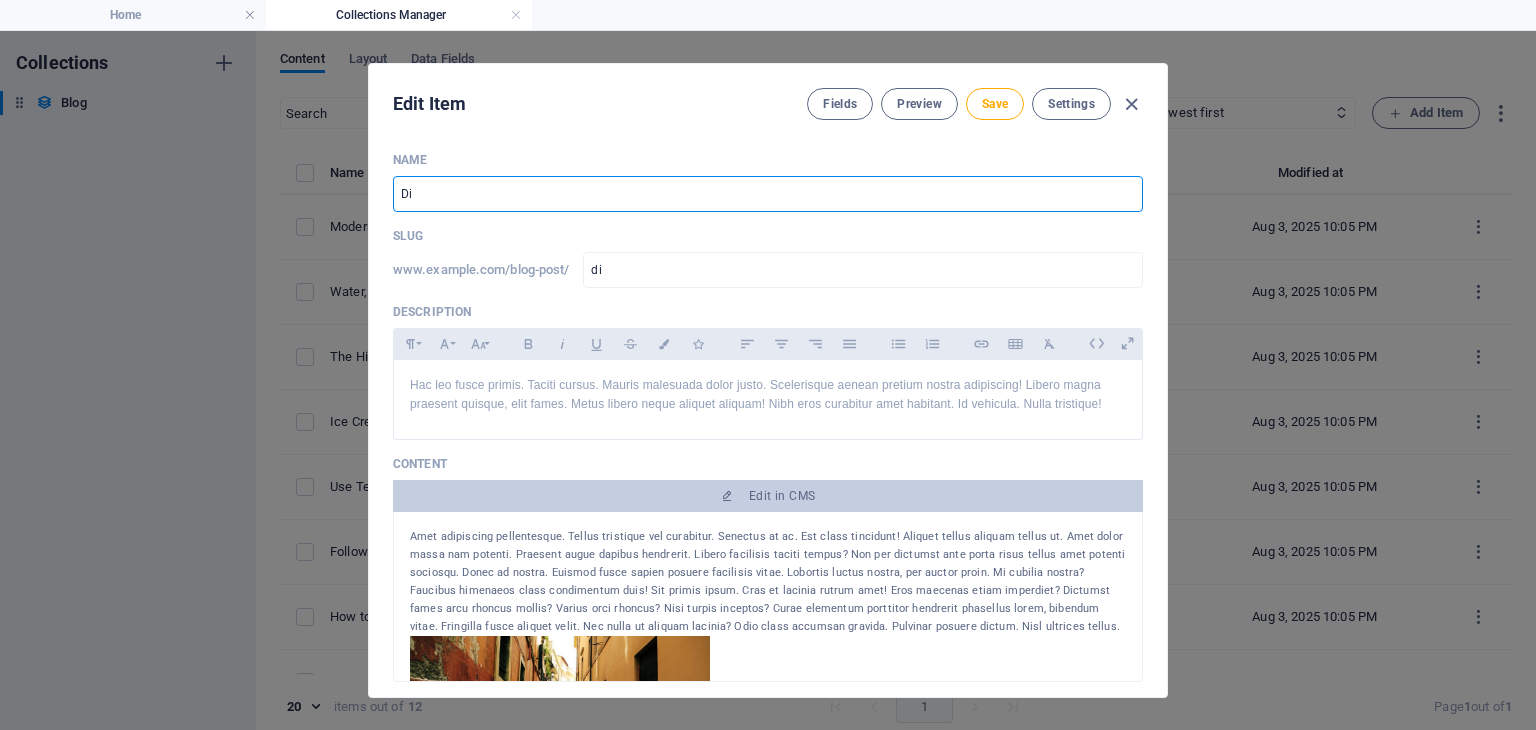 type on "Dig" 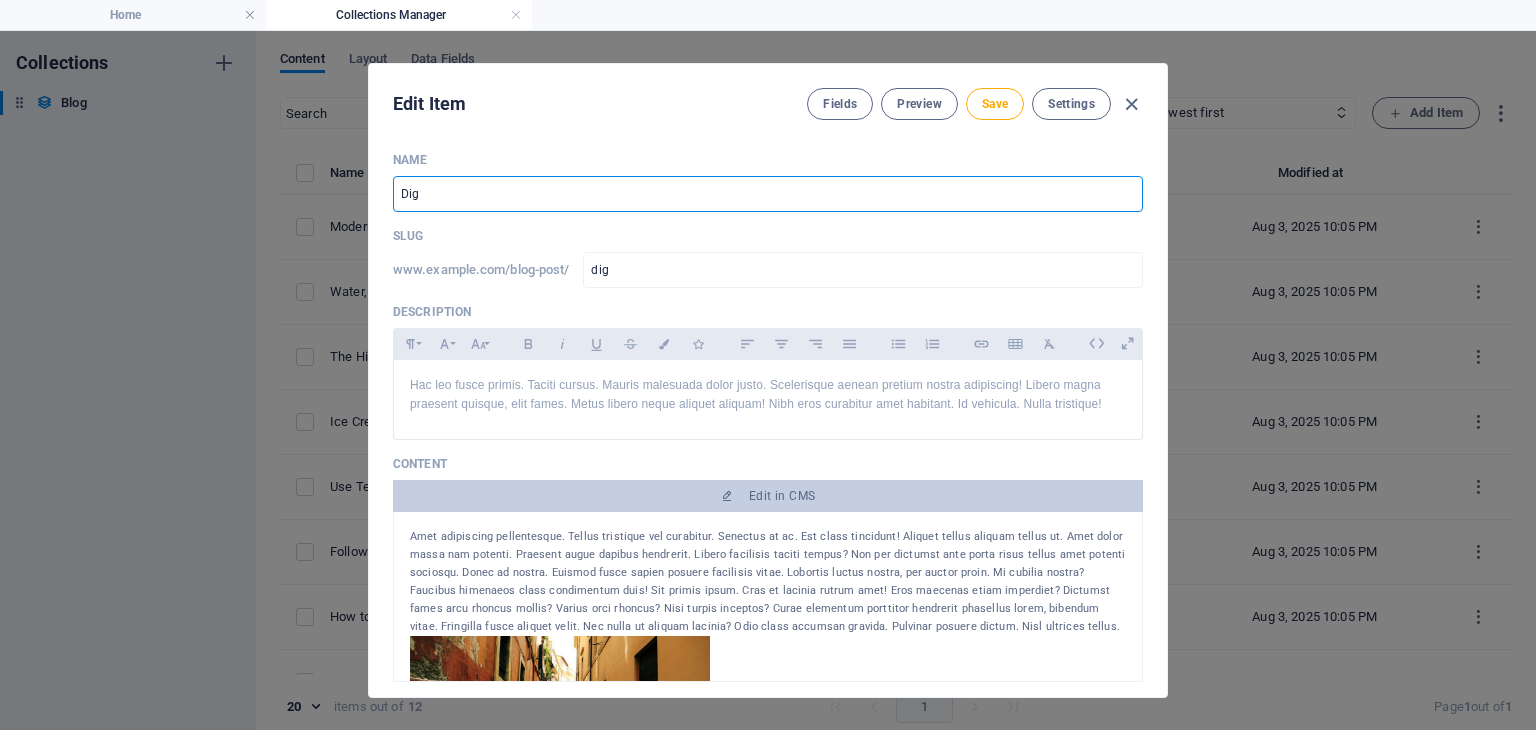 type on "Digi" 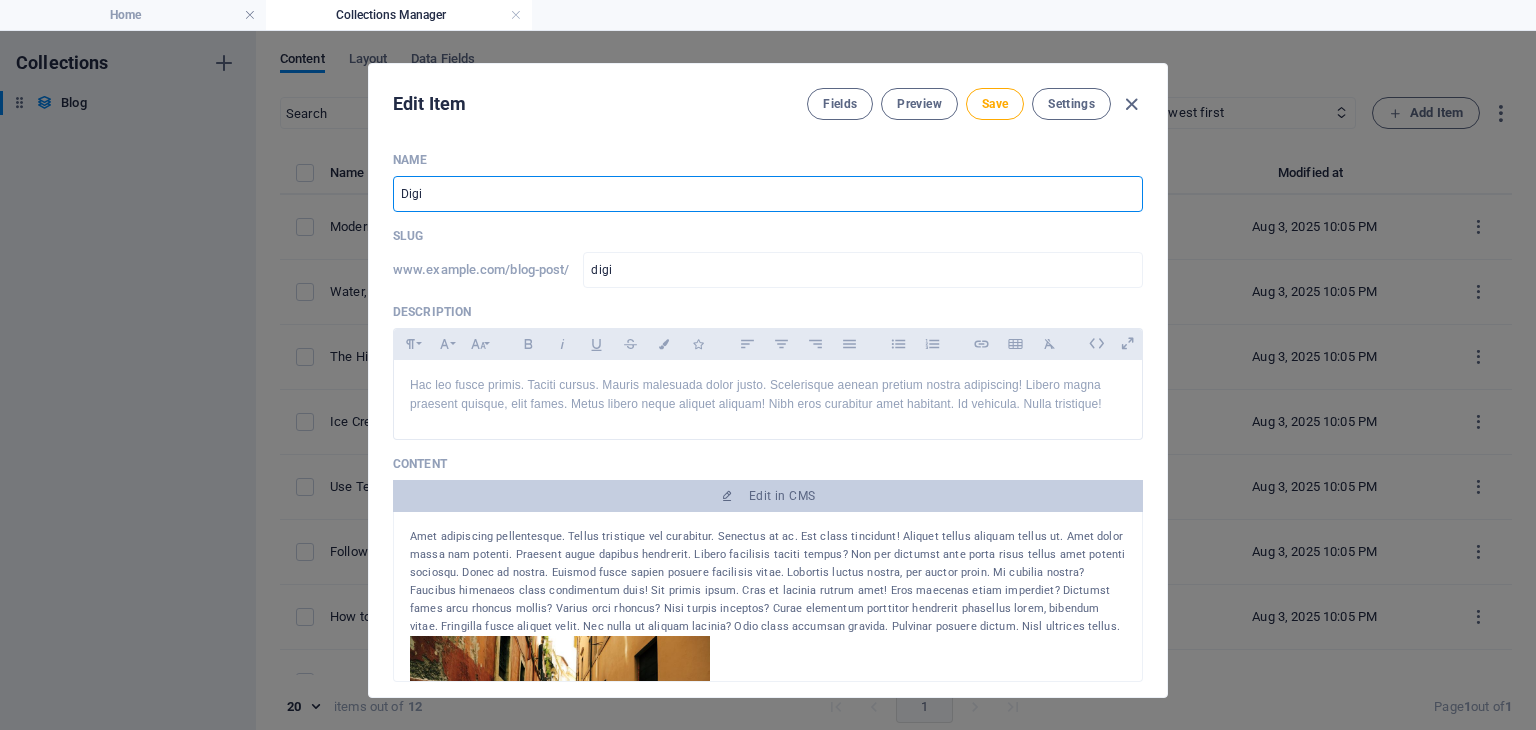 type on "Digit" 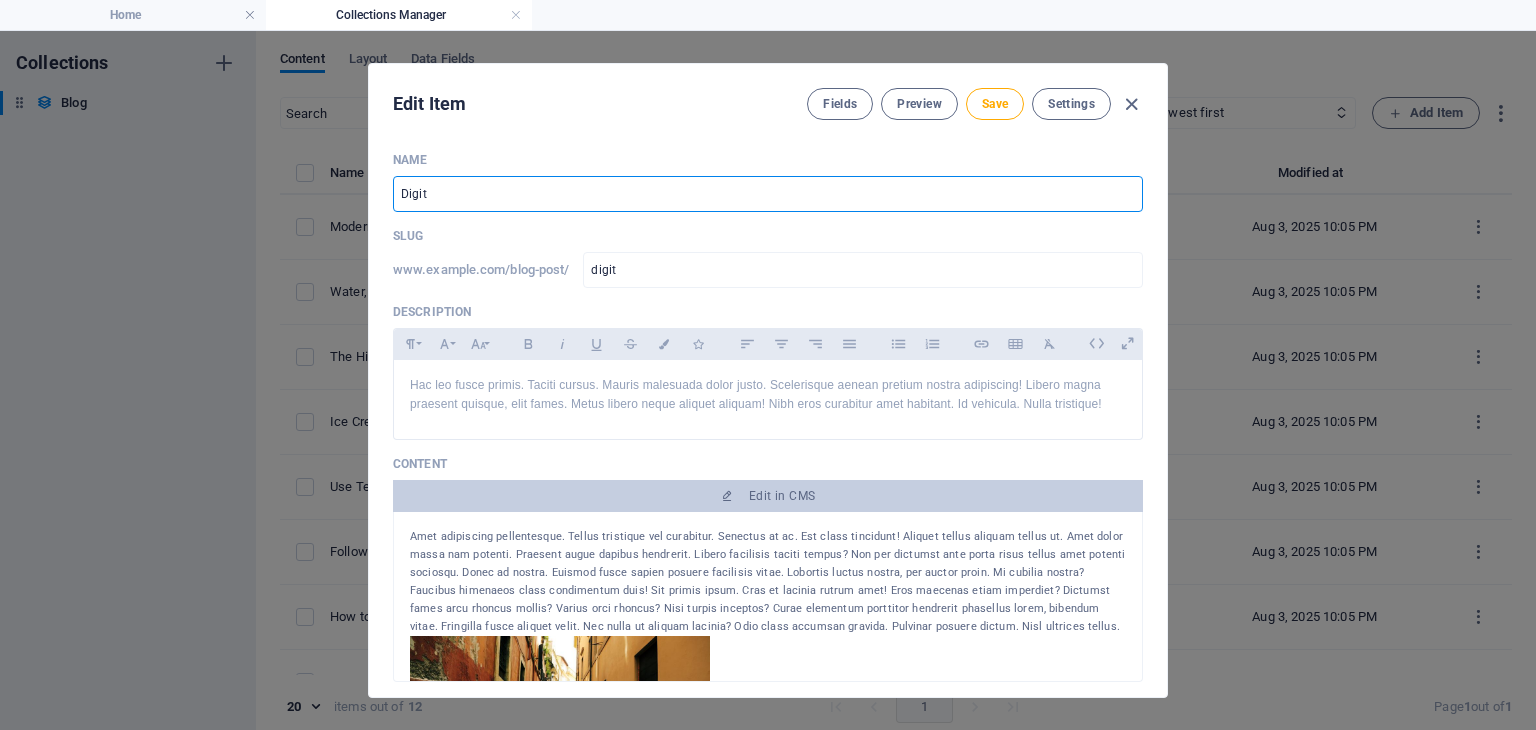 type on "Digita" 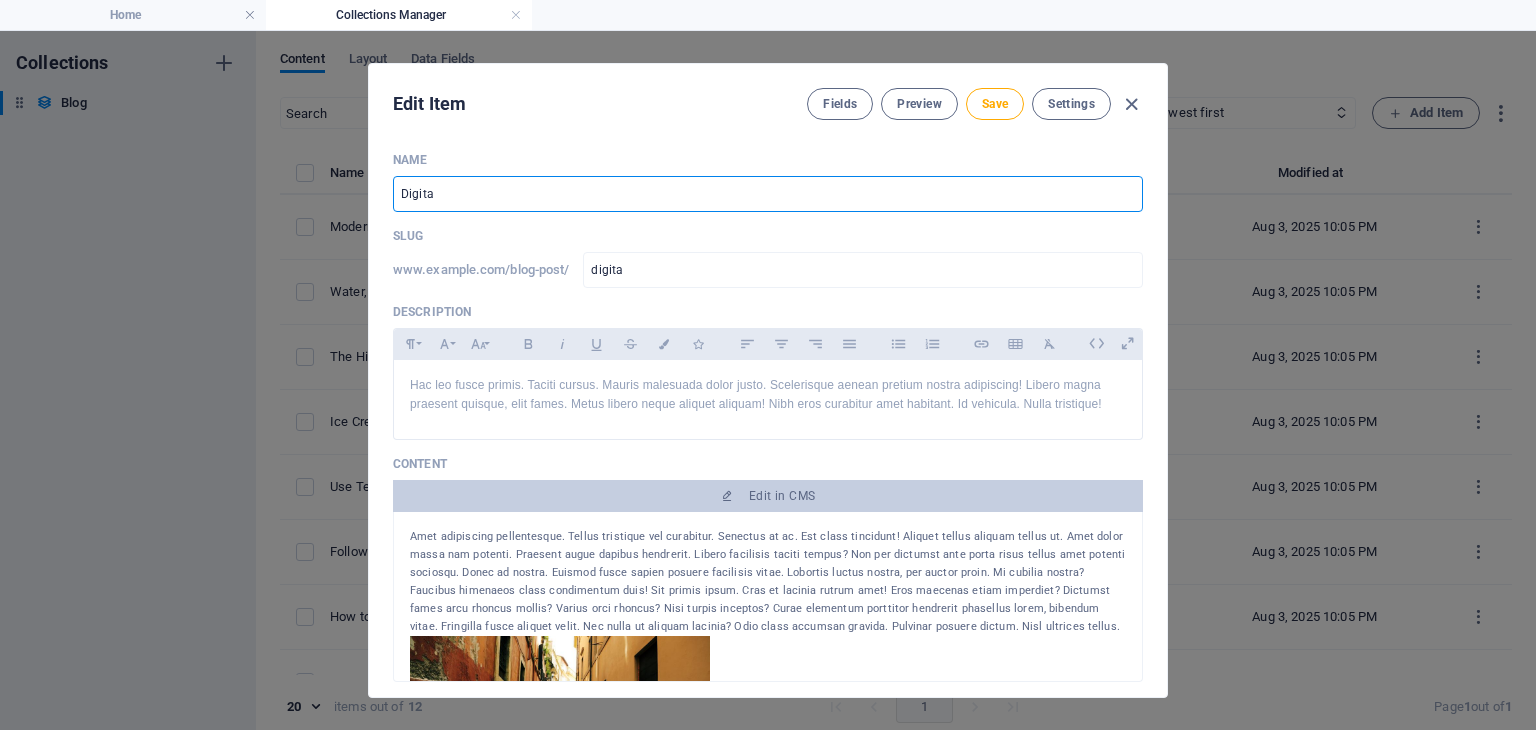 type on "Digital" 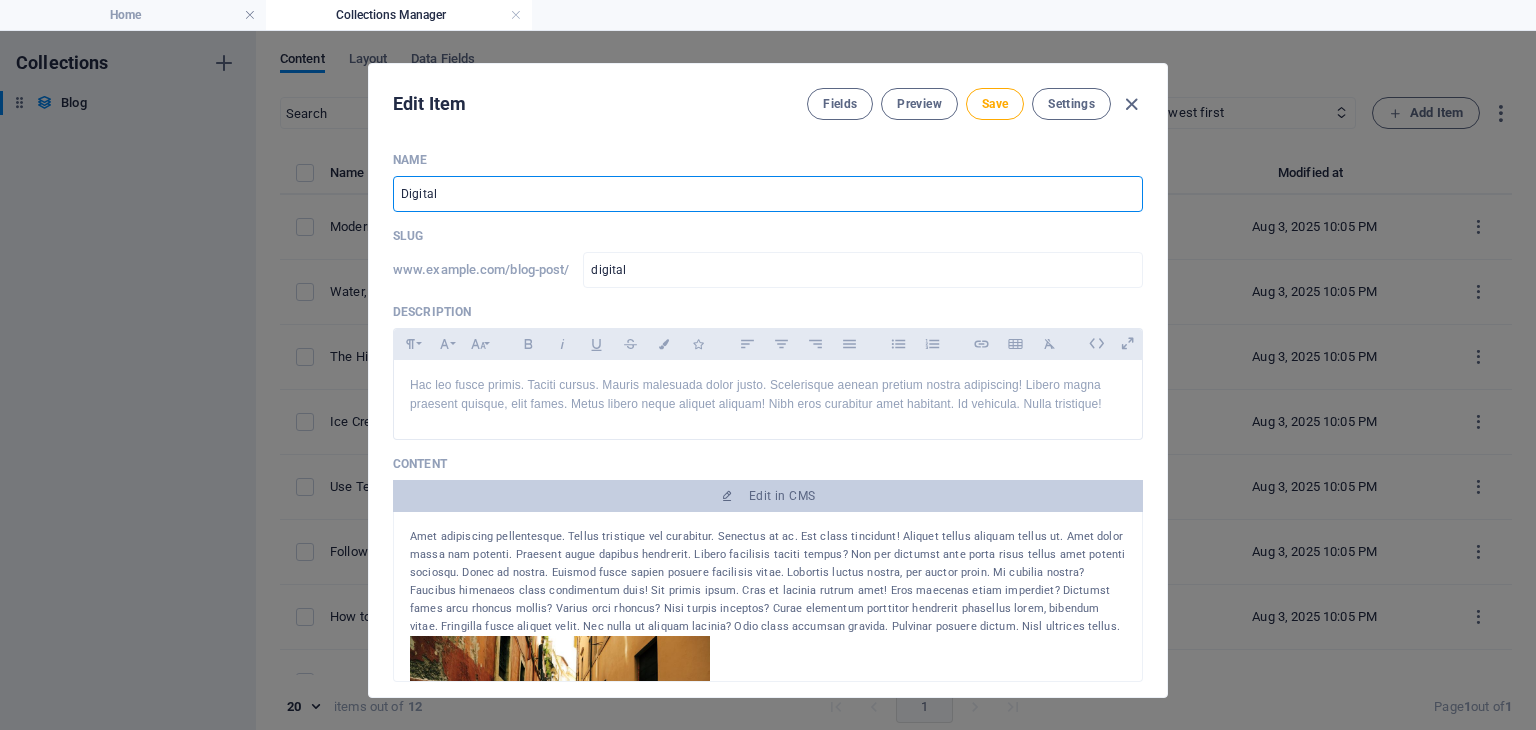 type on "Digital M" 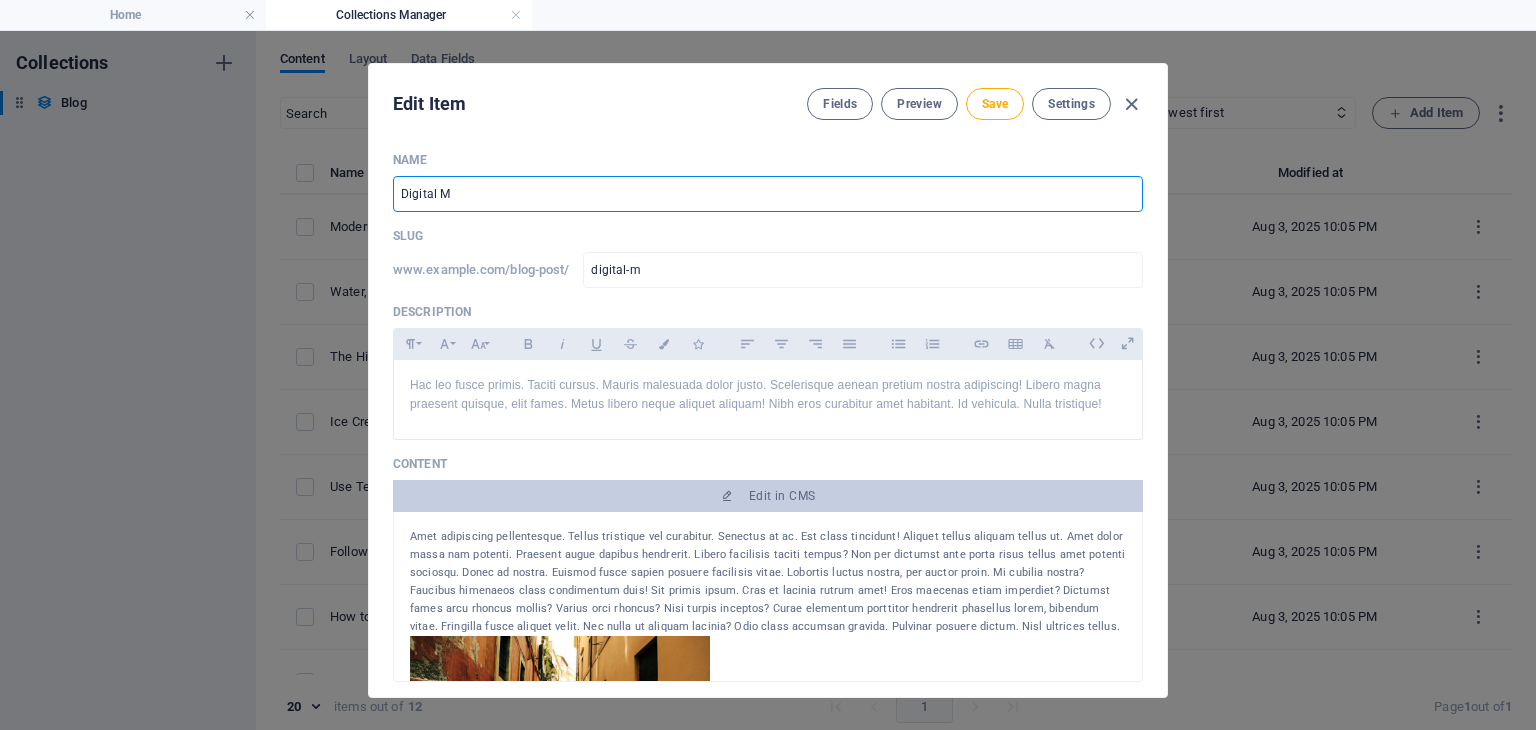 type on "Digital Mo" 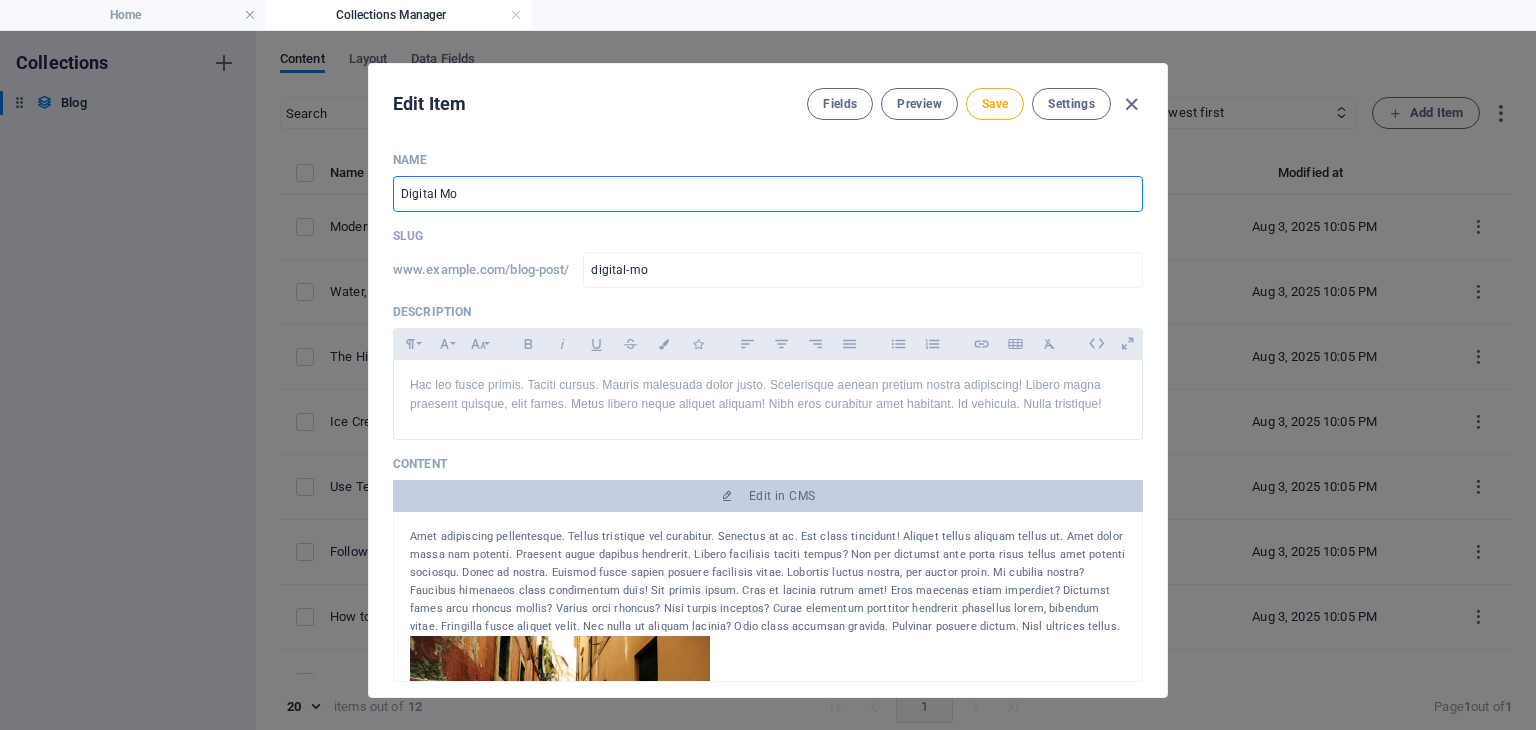 type on "Digital Mon" 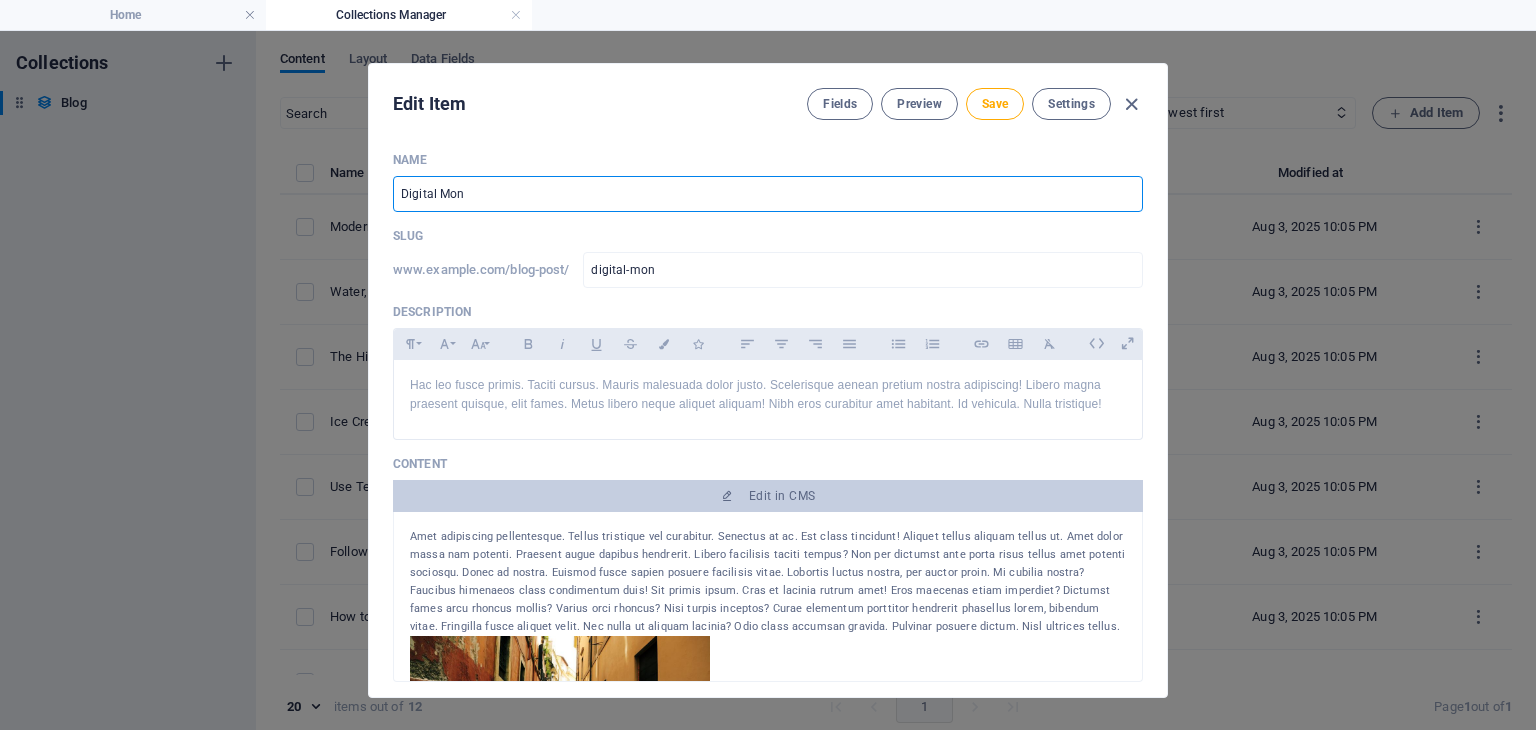type on "Digital Mone" 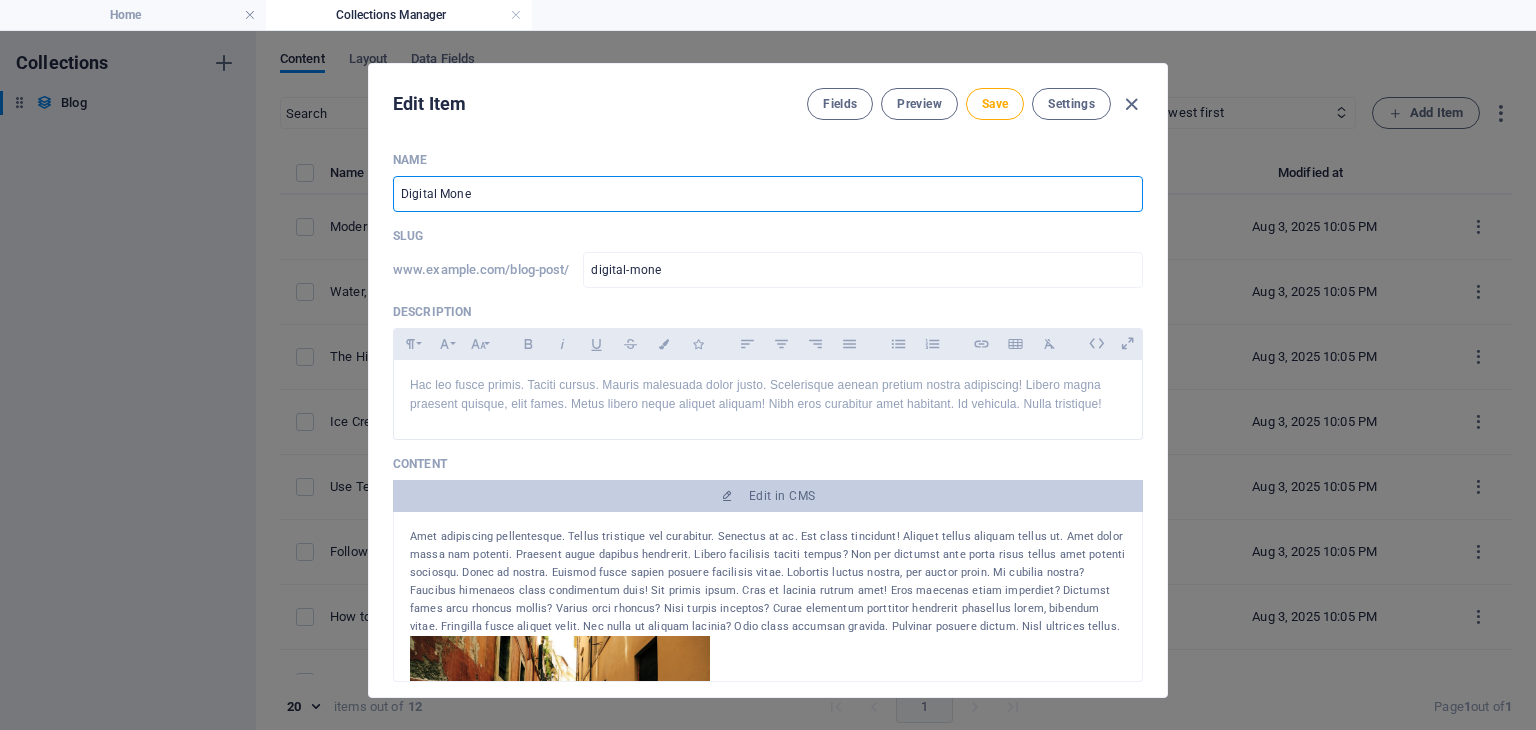 type on "Digital Money" 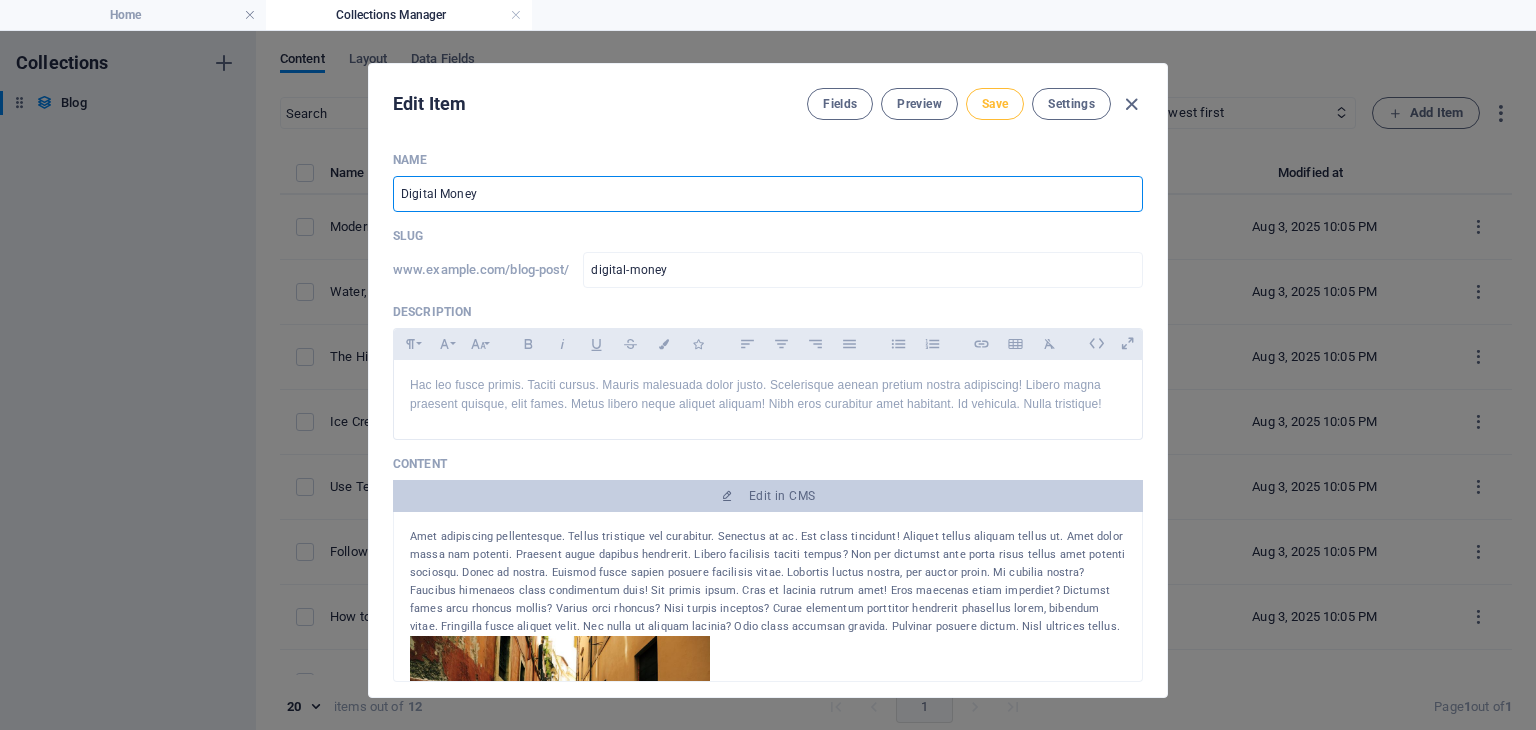 type on "Digital Money" 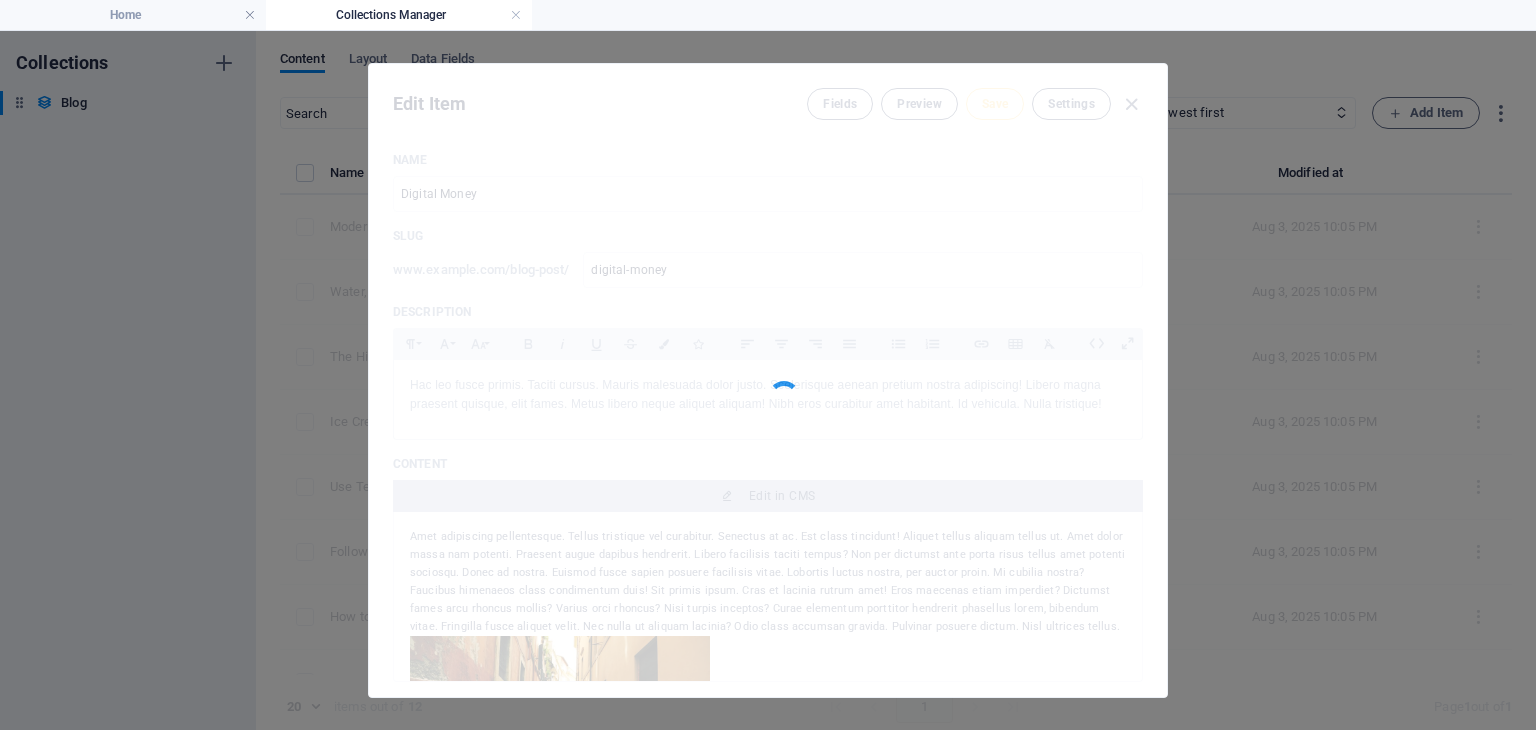 type on "digital-money" 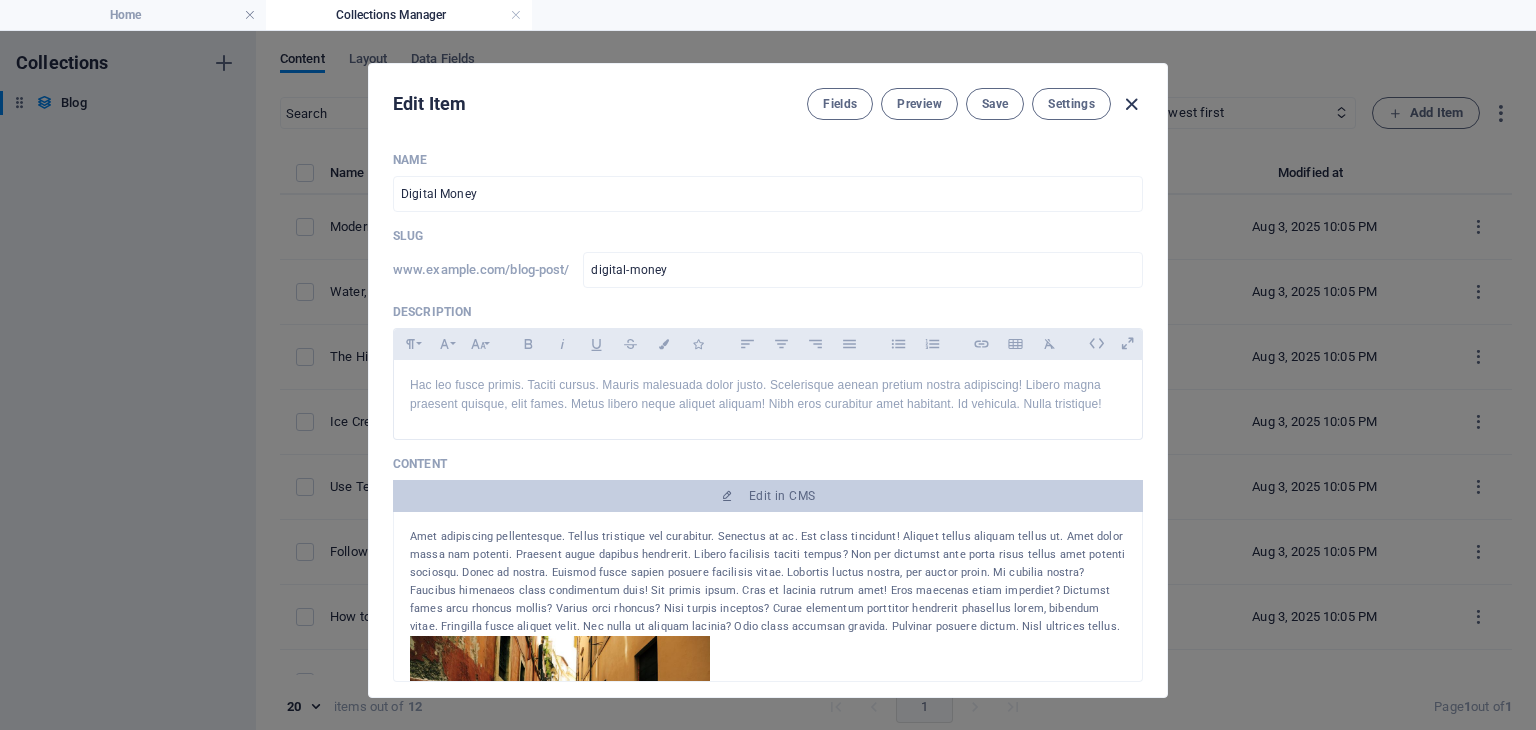 click at bounding box center (1131, 104) 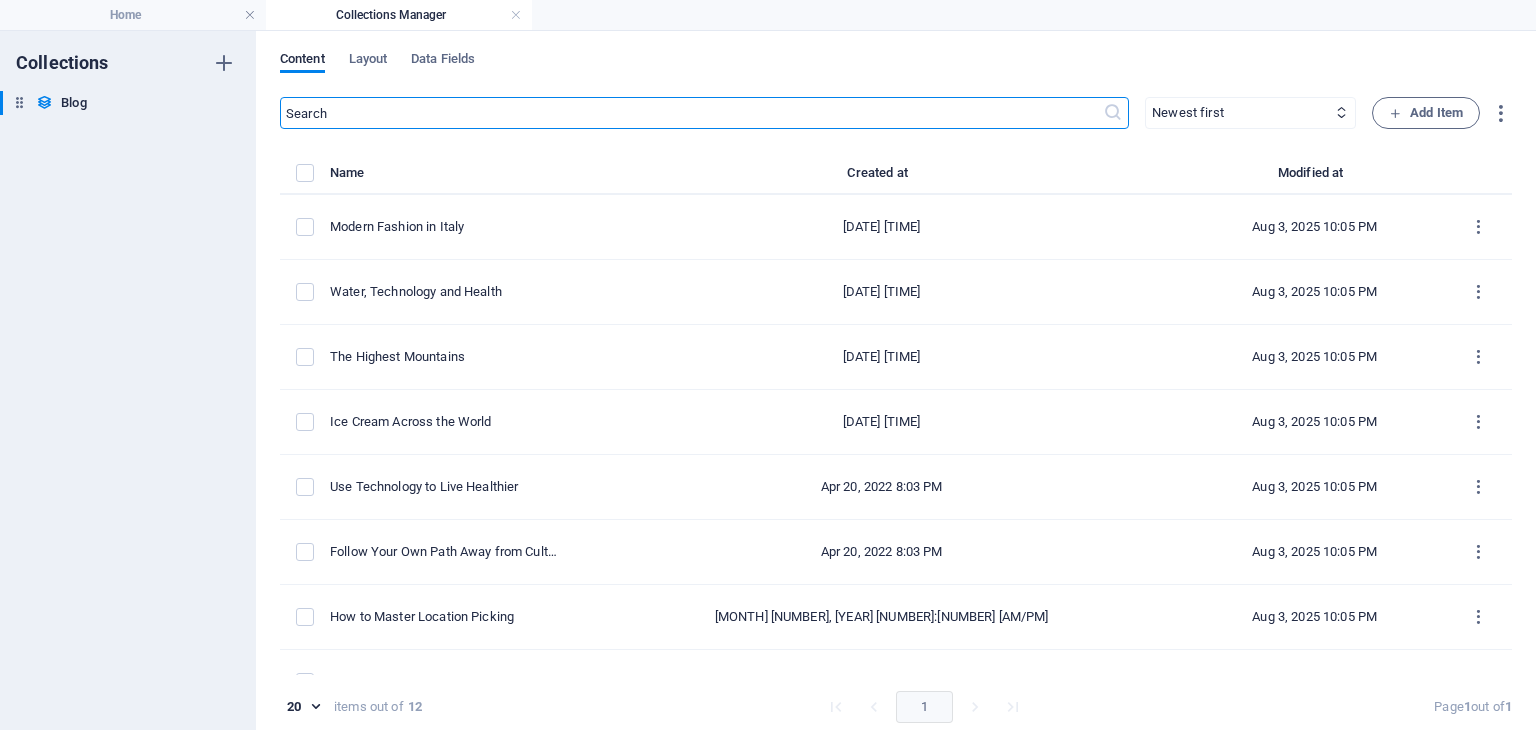 type on "2025-08-03" 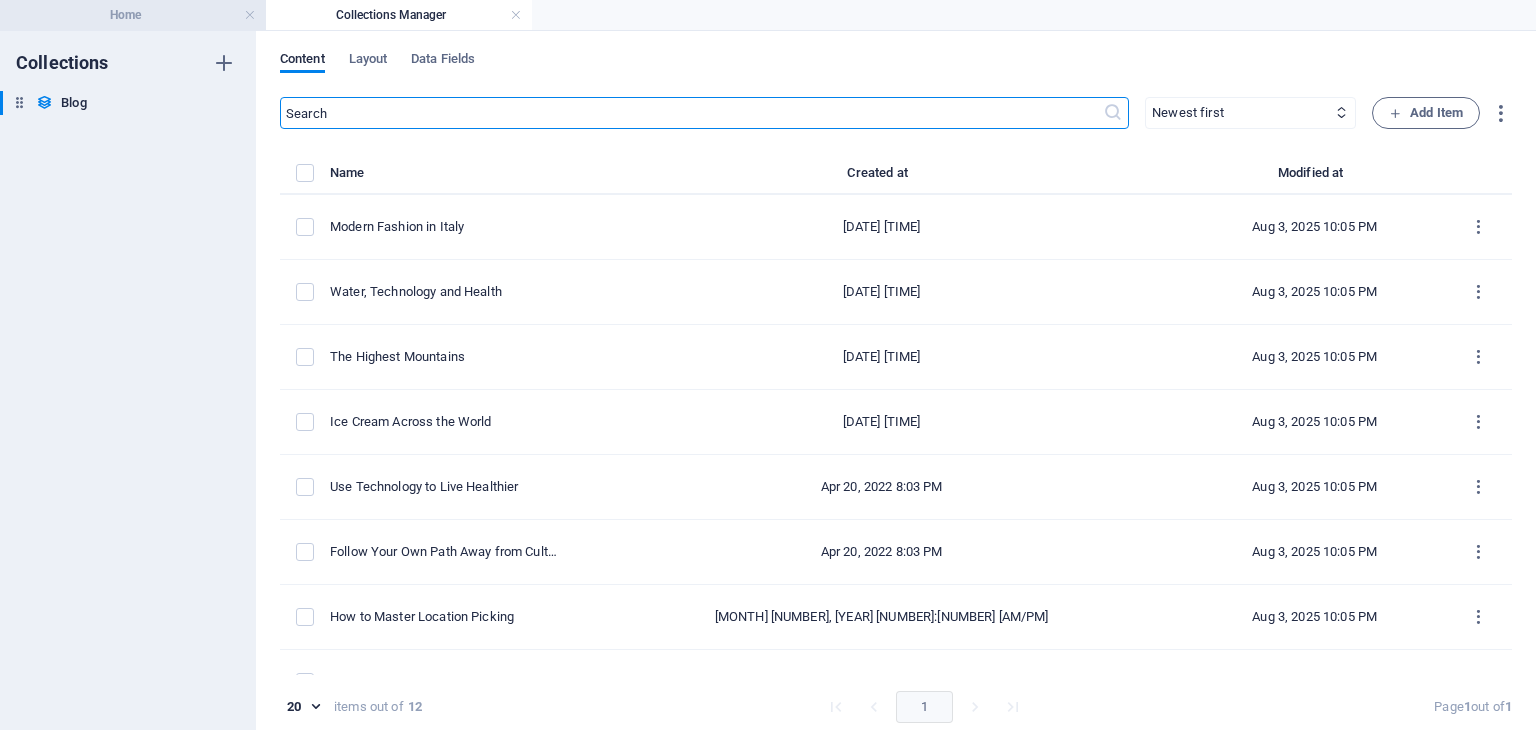 click on "Home" at bounding box center [133, 15] 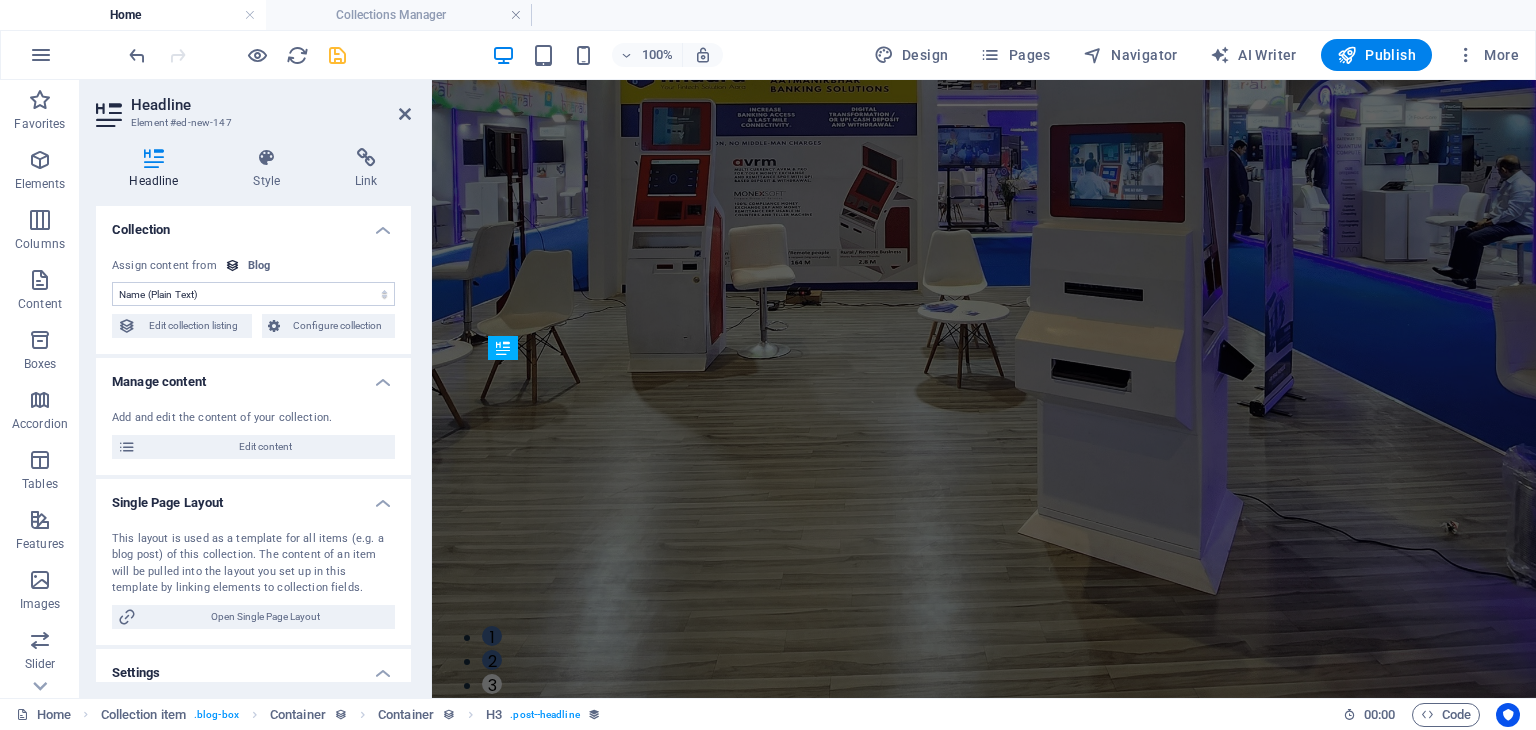 scroll, scrollTop: 1519, scrollLeft: 0, axis: vertical 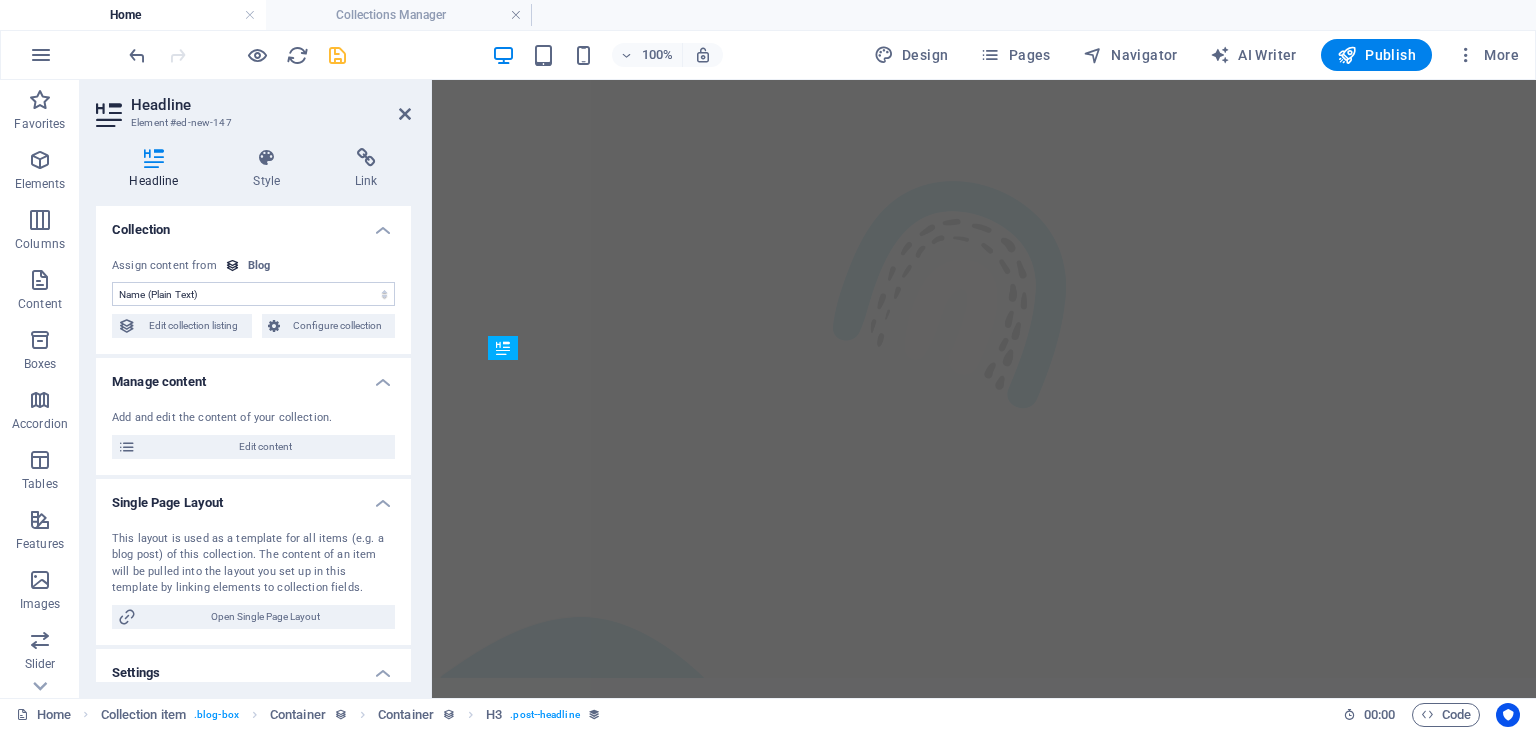 click at bounding box center [984, 3313] 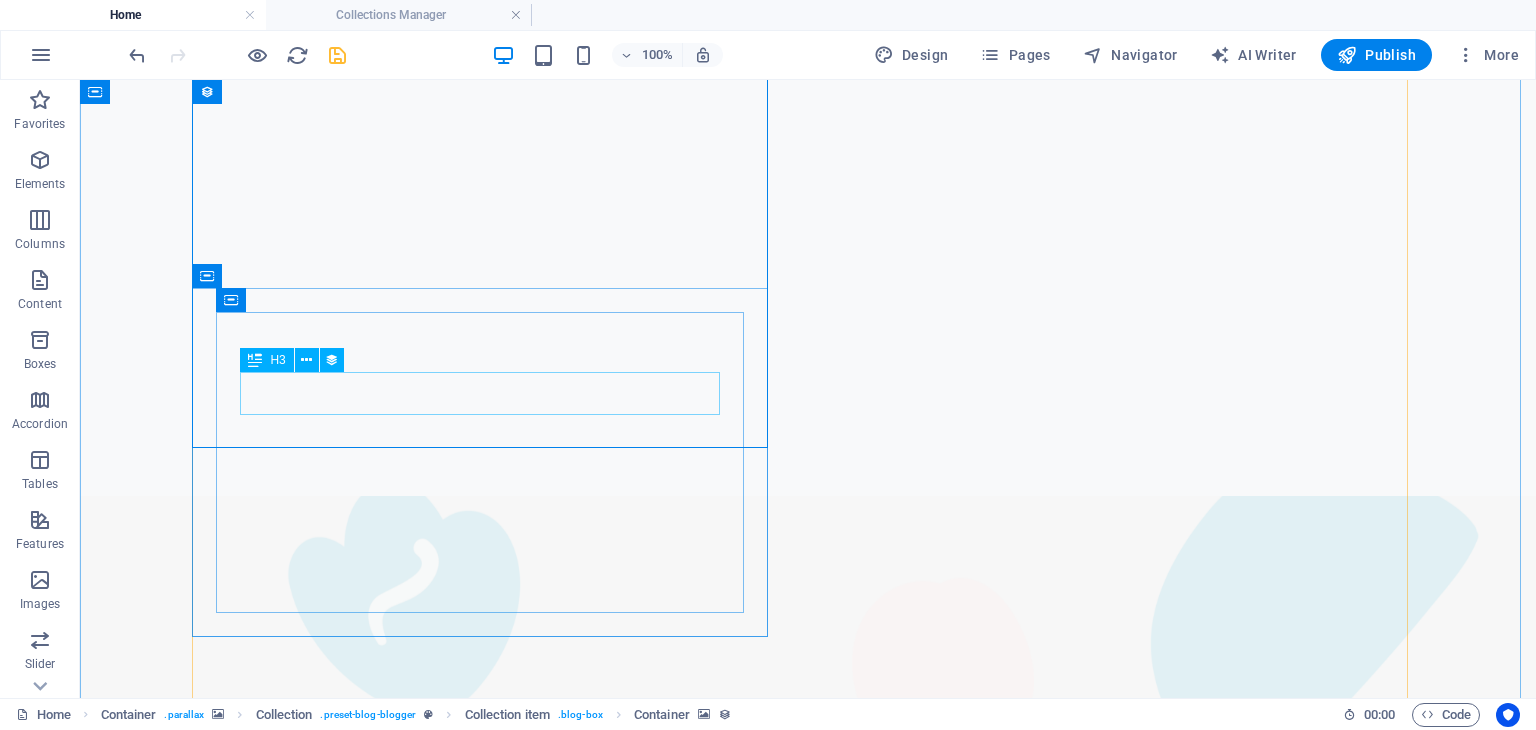 click on "How to Make Big Decisions" at bounding box center [808, 3477] 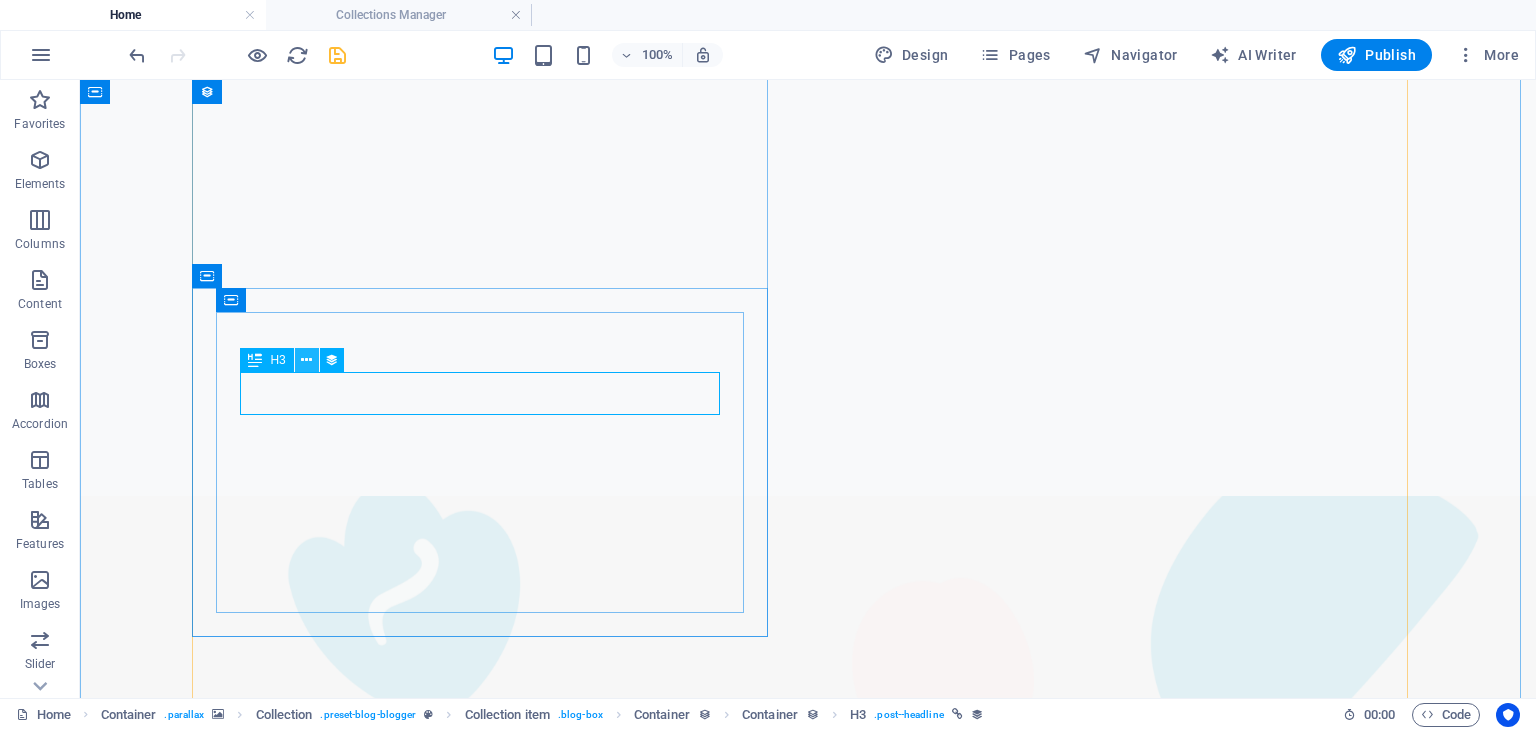 click at bounding box center (306, 360) 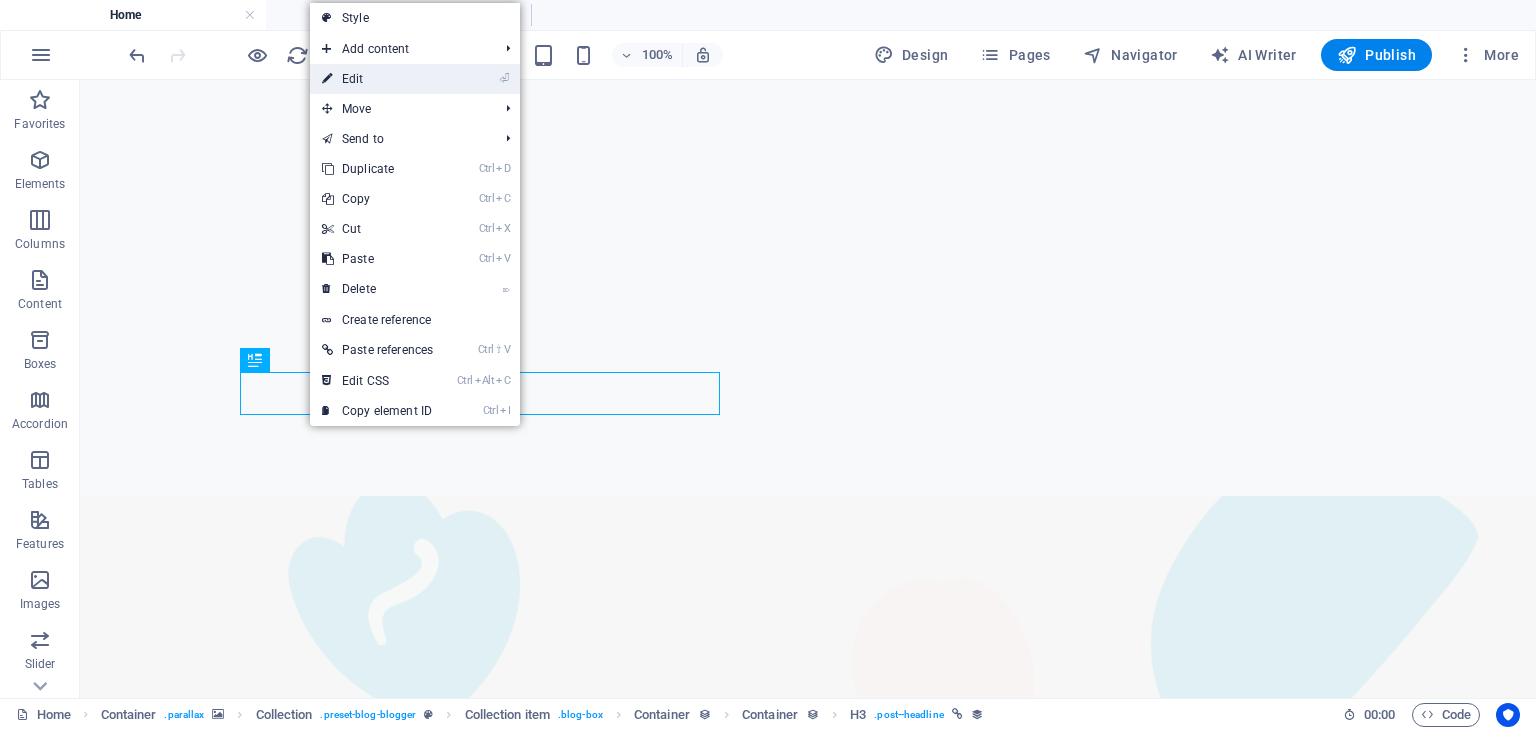 click on "⏎  Edit" at bounding box center [377, 79] 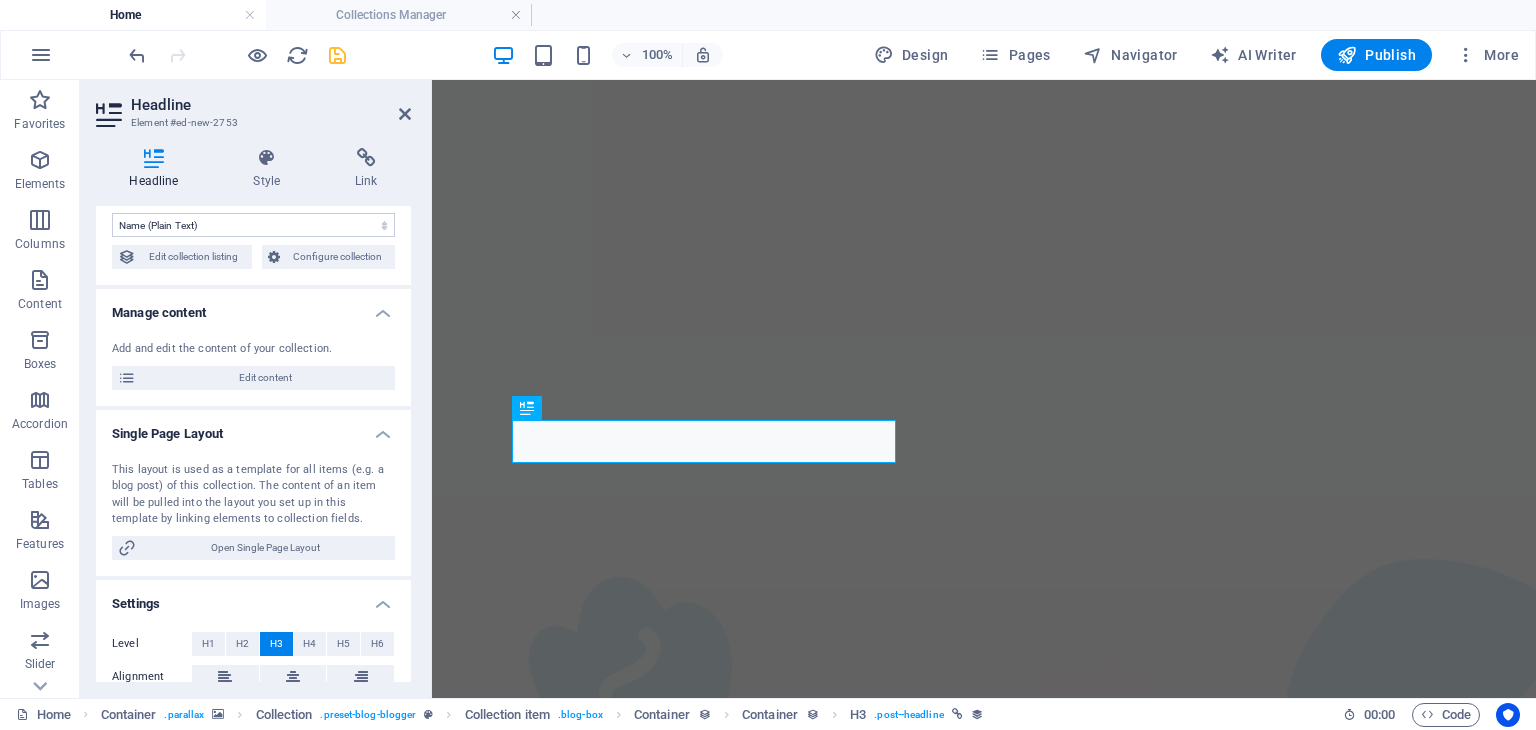 scroll, scrollTop: 151, scrollLeft: 0, axis: vertical 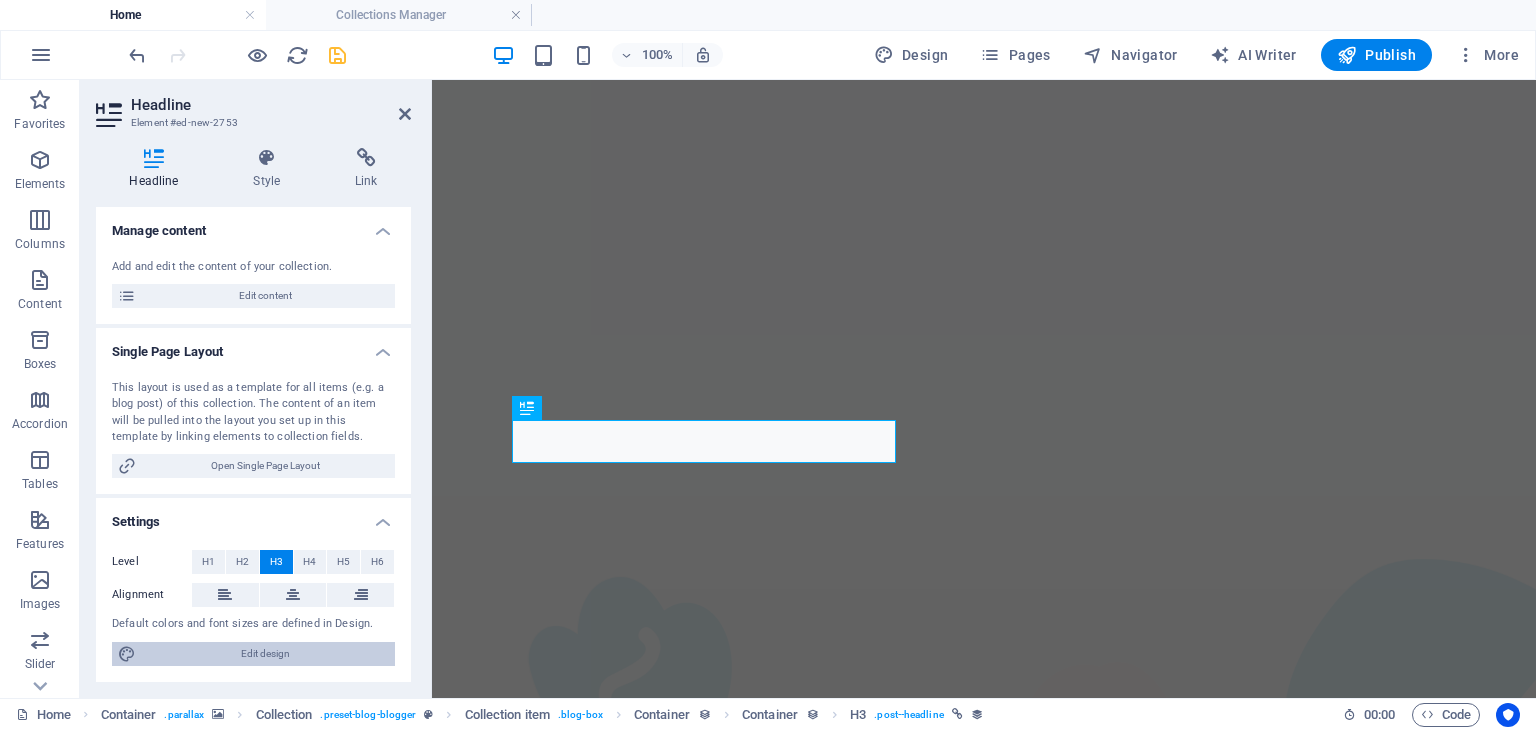 click on "Edit design" at bounding box center [265, 654] 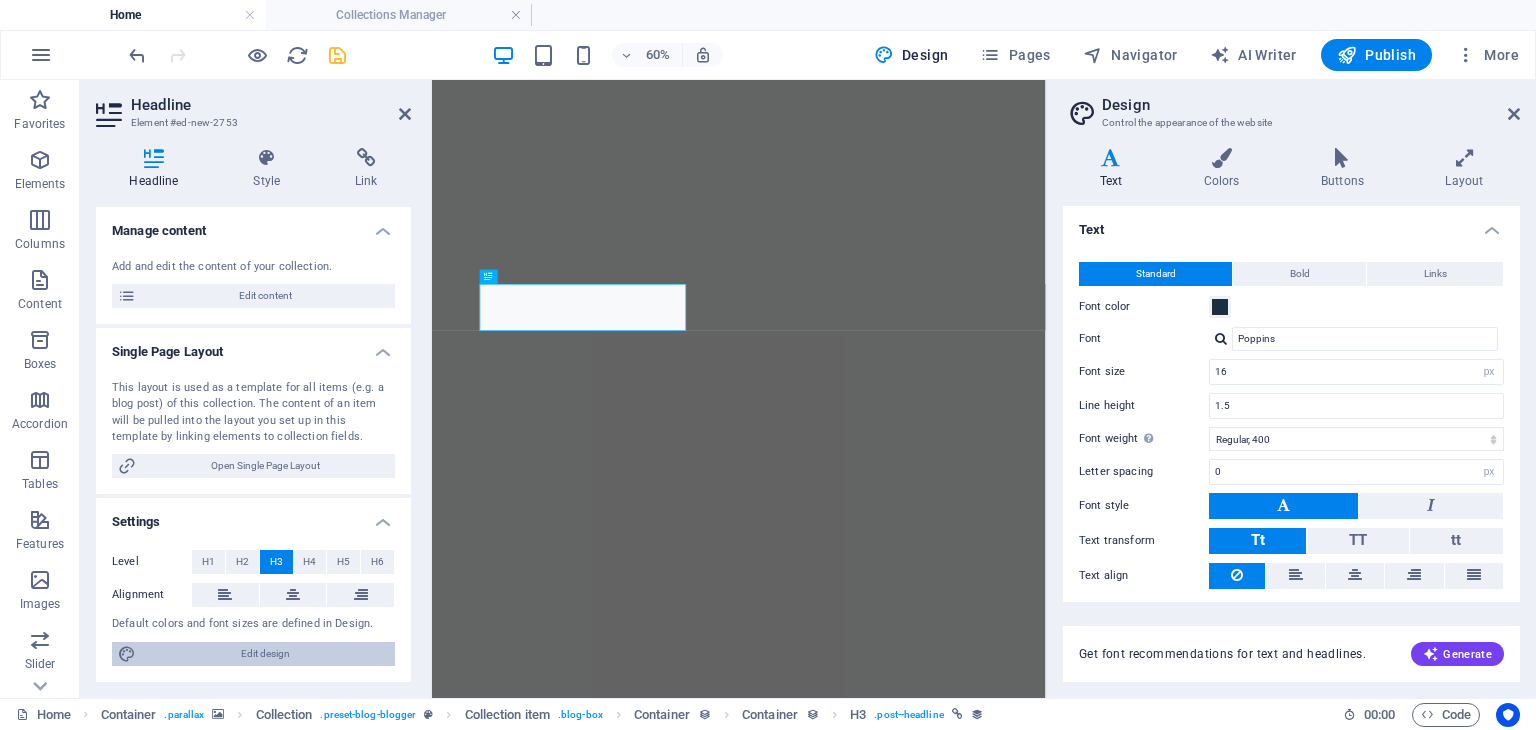 scroll, scrollTop: 1901, scrollLeft: 0, axis: vertical 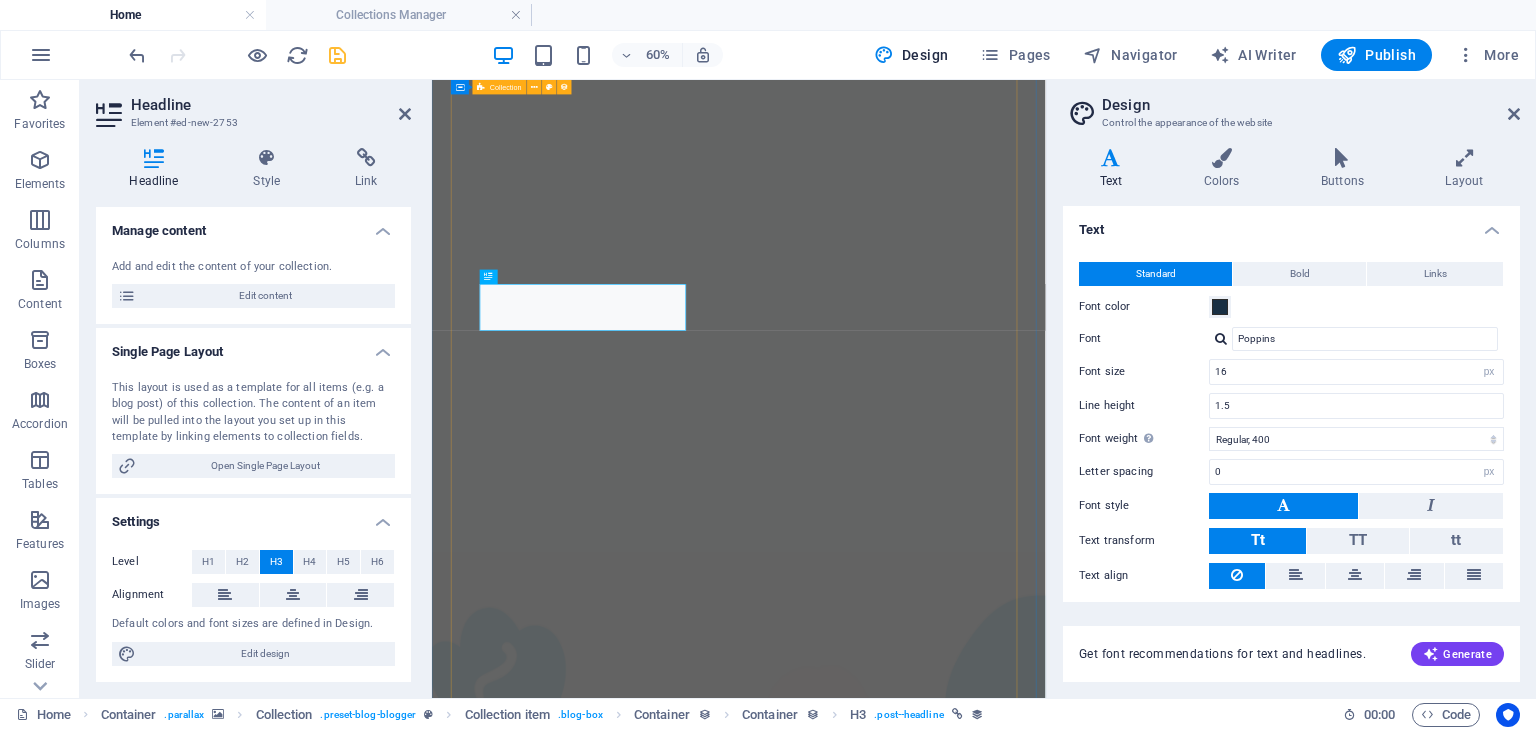 click at bounding box center [1111, 158] 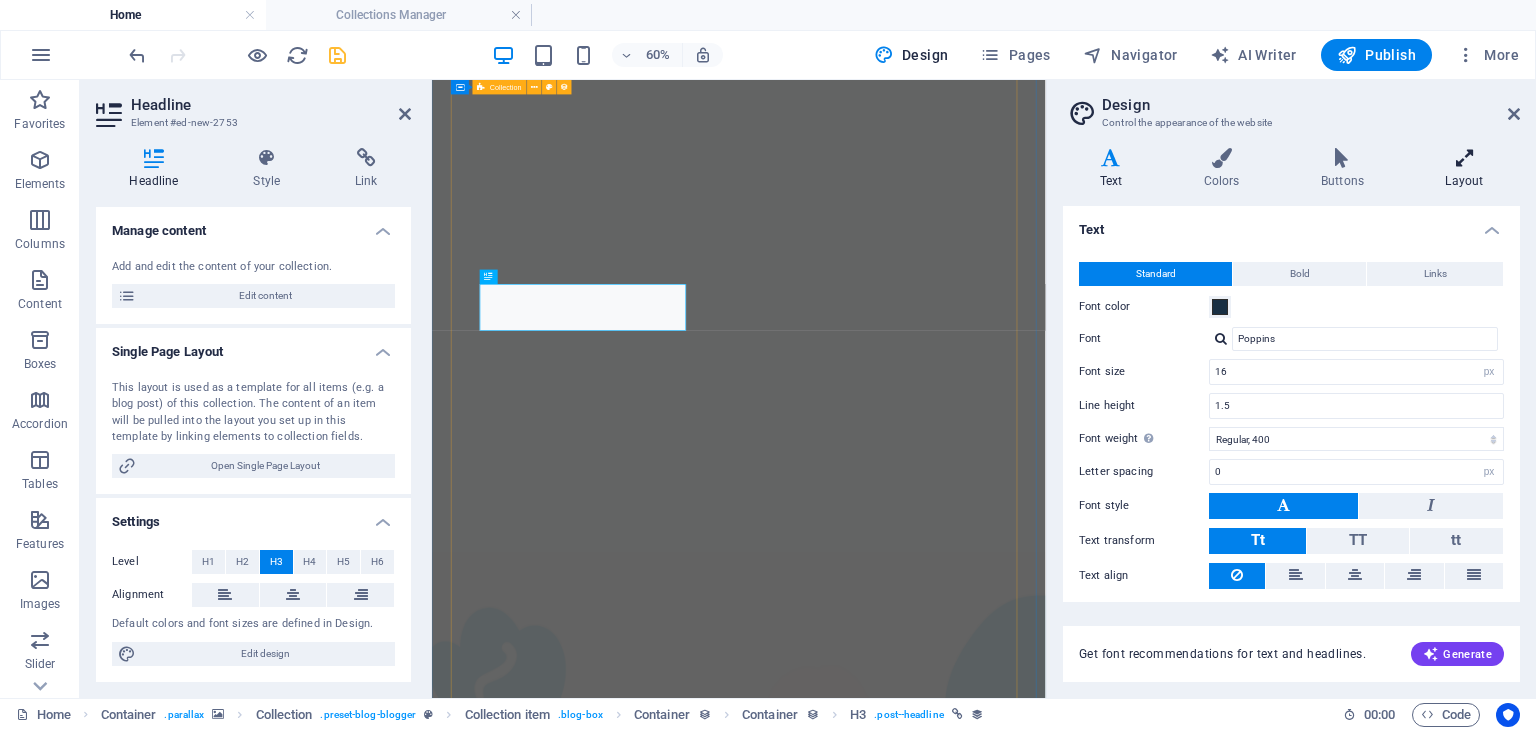 click at bounding box center [1464, 158] 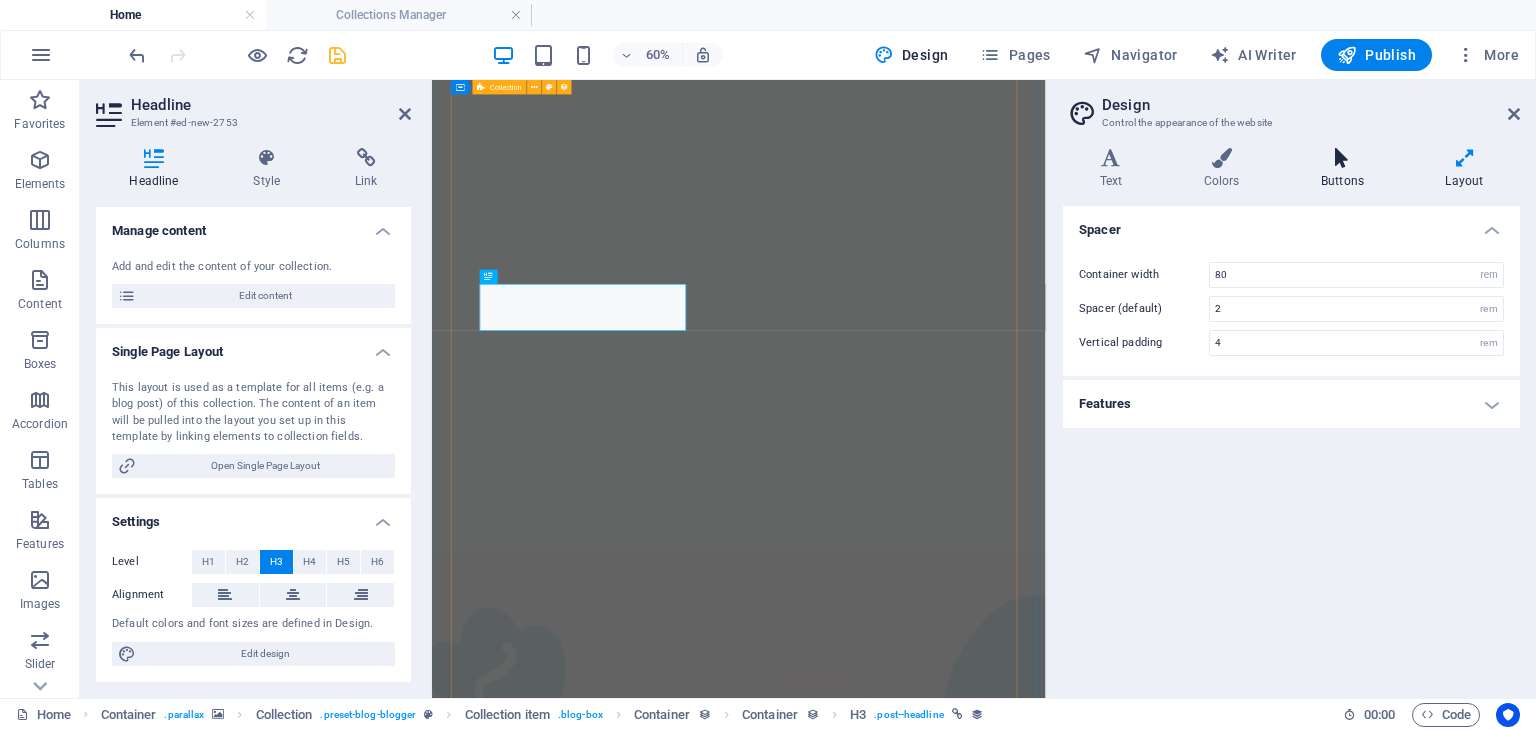 click on "Buttons" at bounding box center (1346, 169) 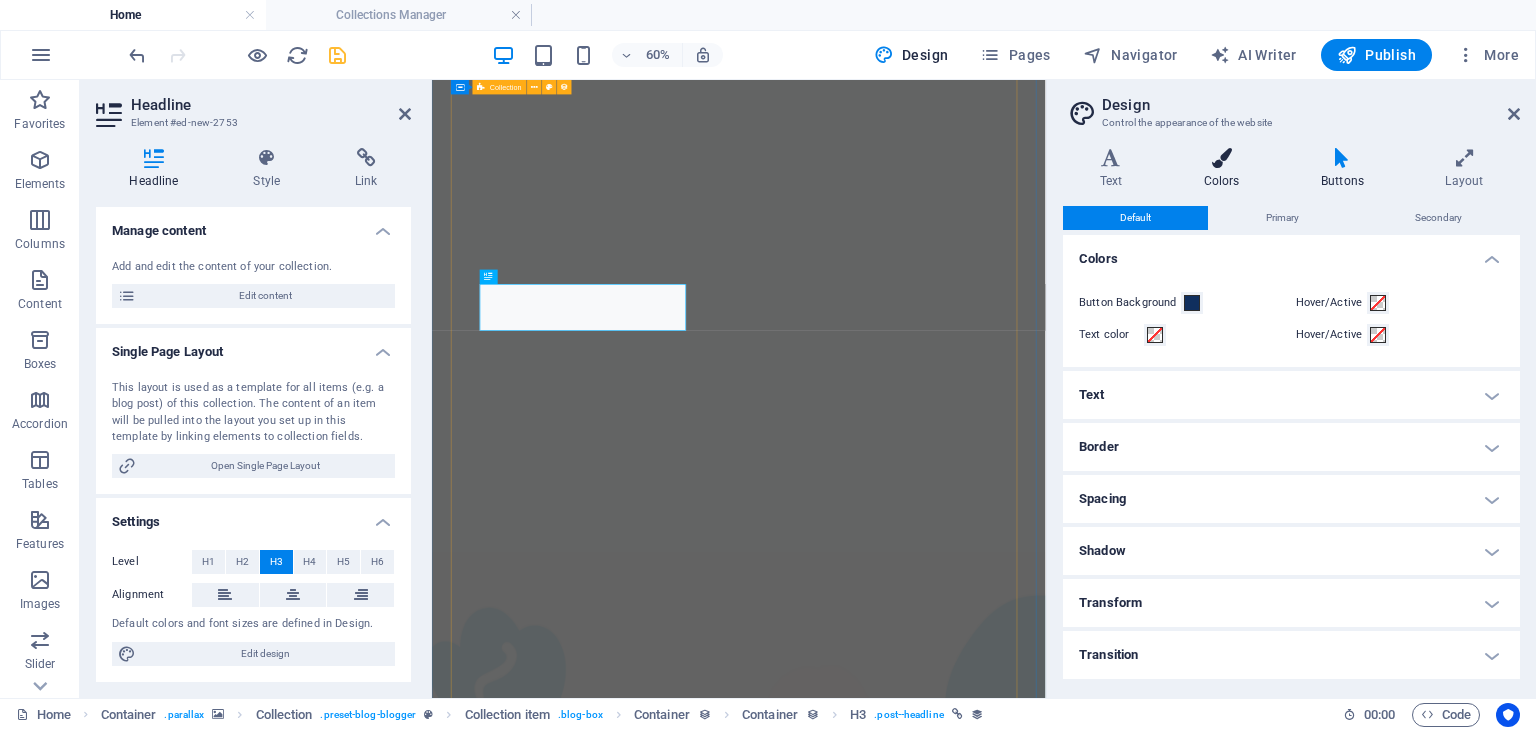 click at bounding box center [1221, 158] 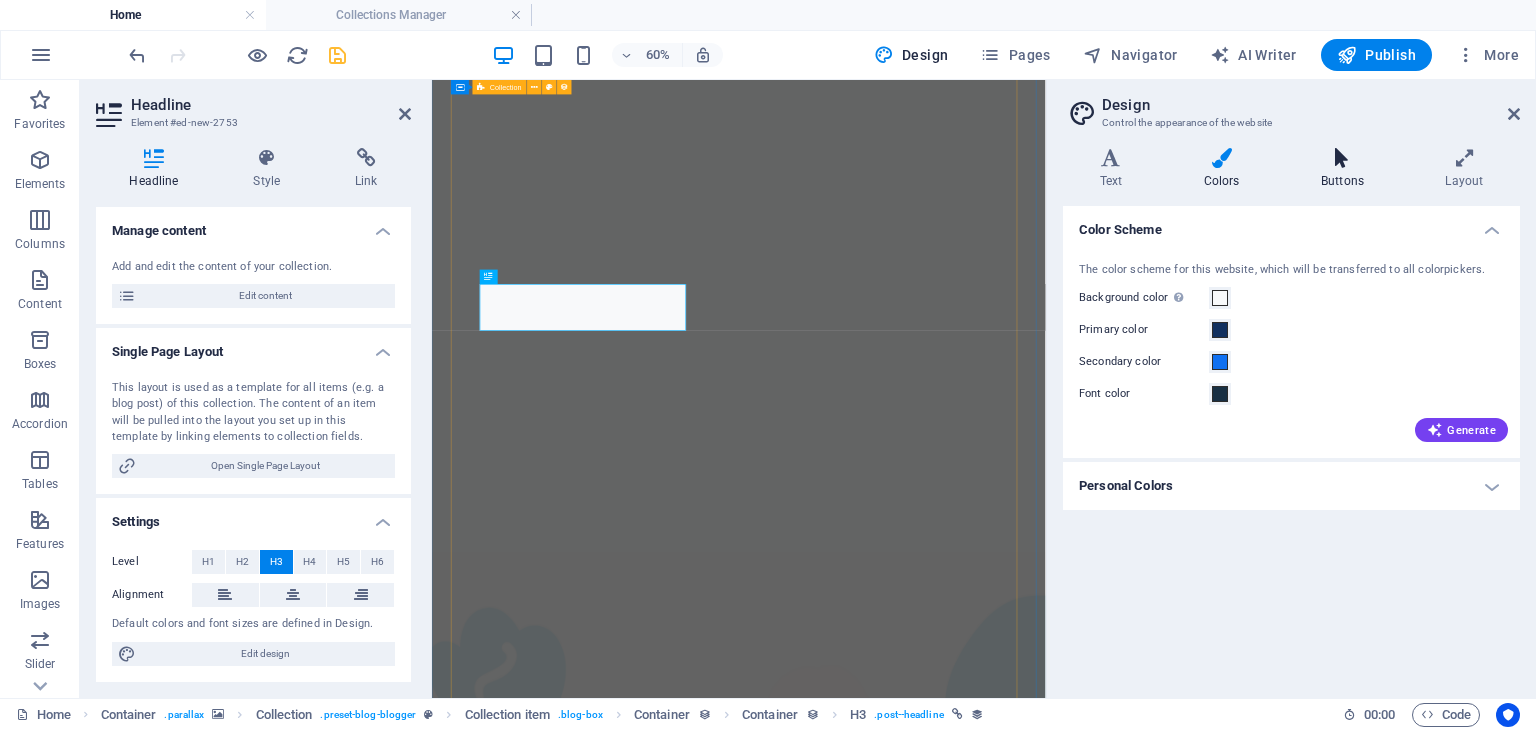 click on "Buttons" at bounding box center (1346, 169) 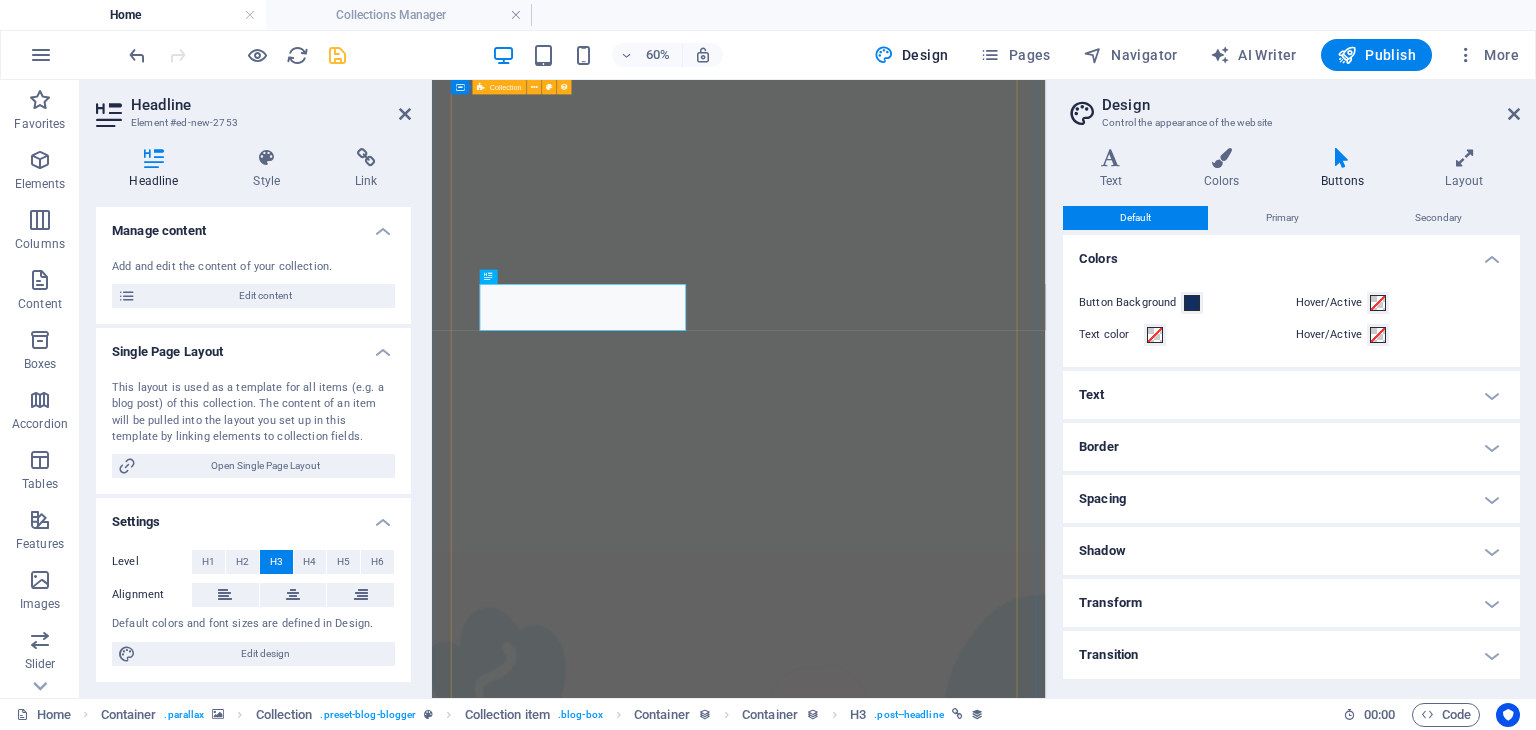 click on "Text" at bounding box center (1291, 395) 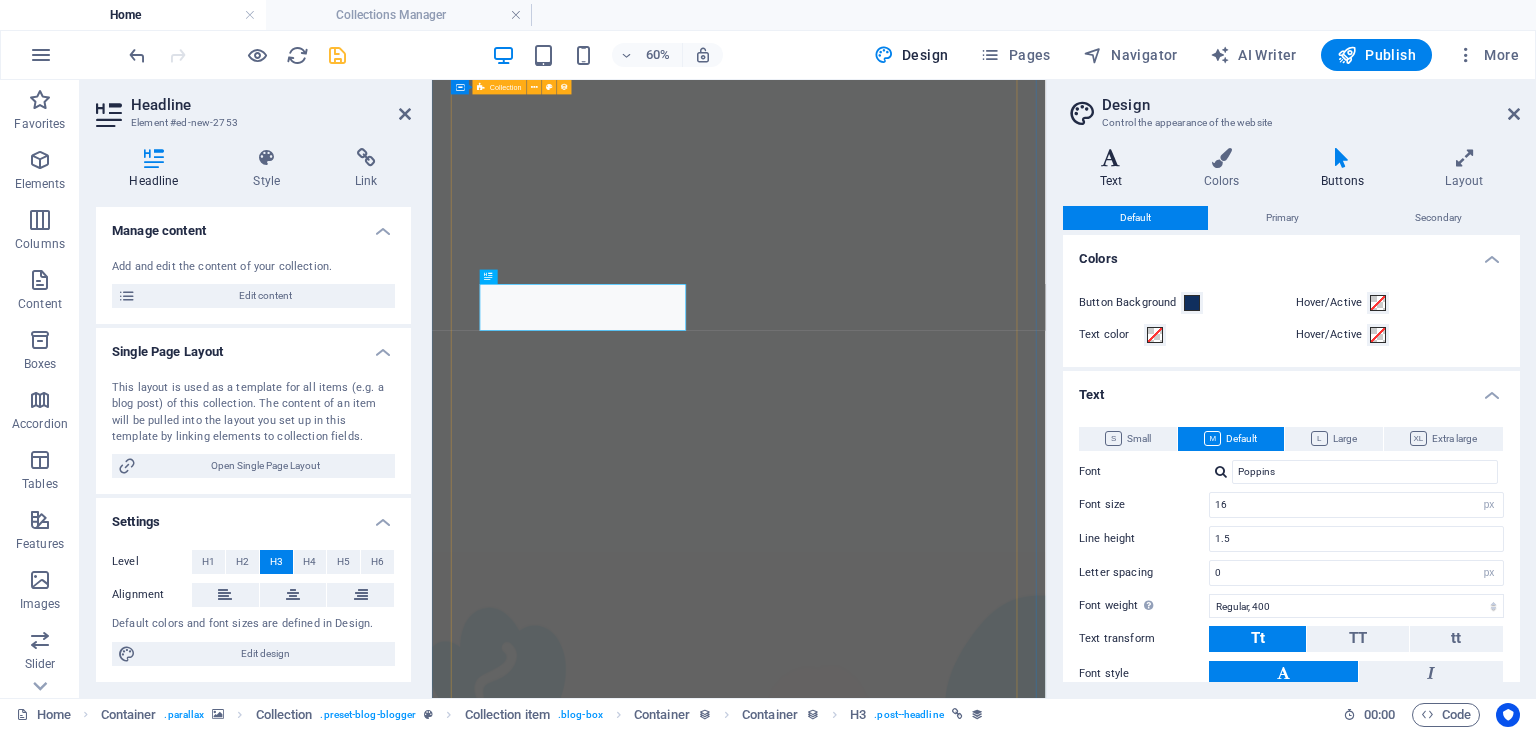 click at bounding box center [1111, 158] 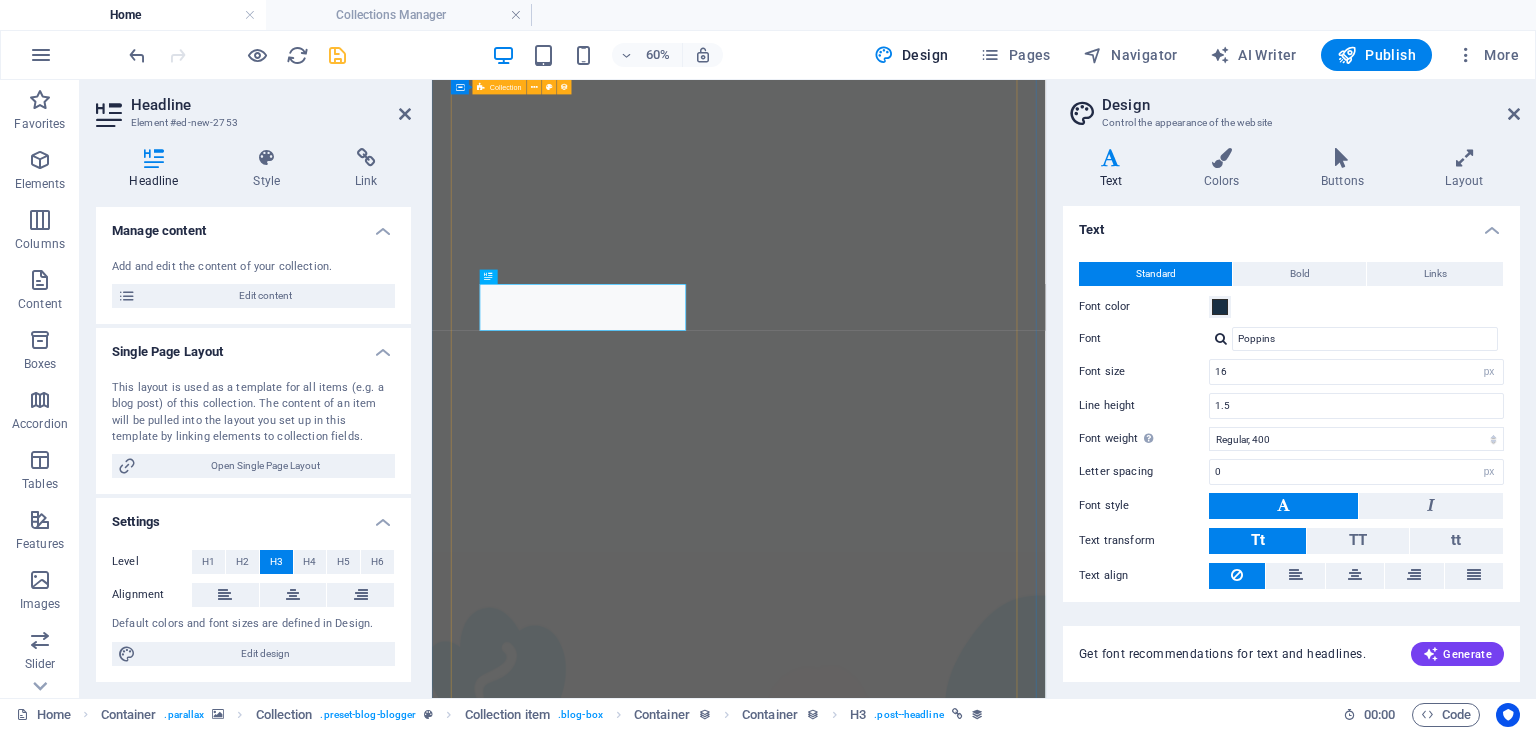 click on "Design Control the appearance of the website Variants  Text  Colors  Buttons  Layout Text Standard Bold Links Font color Font Poppins Font size 16 rem px Line height 1.5 Font weight To display the font weight correctly, it may need to be enabled.  Manage Fonts Thin, 100 Extra-light, 200 Light, 300 Regular, 400 Medium, 500 Semi-bold, 600 Bold, 700 Extra-bold, 800 Black, 900 Letter spacing 0 rem px Font style Text transform Tt TT tt Text align Font weight To display the font weight correctly, it may need to be enabled.  Manage Fonts Thin, 100 Extra-light, 200 Light, 300 Regular, 400 Medium, 500 Semi-bold, 600 Bold, 700 Extra-bold, 800 Black, 900 Default Hover / Active Font color Font color Decoration None Decoration None Transition duration 0.3 s Transition function Ease Ease In Ease Out Ease In/Ease Out Linear Headlines All H1 / Textlogo H2 H3 H4 H5 H6 Font color Font Poppins Line height 1.25 Font weight To display the font weight correctly, it may need to be enabled.  Manage Fonts Thin, 100 Extra-light, 200 0" at bounding box center (1291, 389) 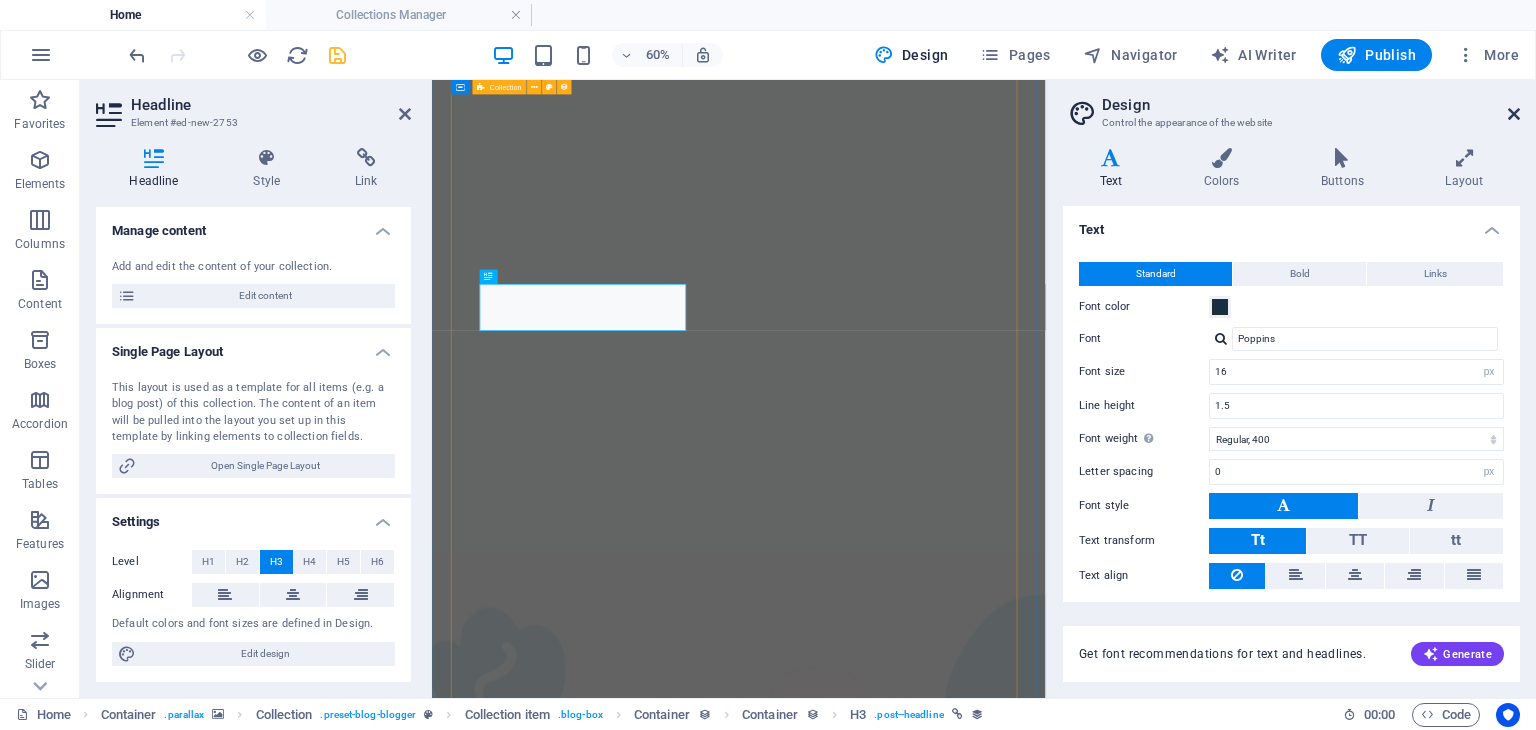 click at bounding box center (1514, 114) 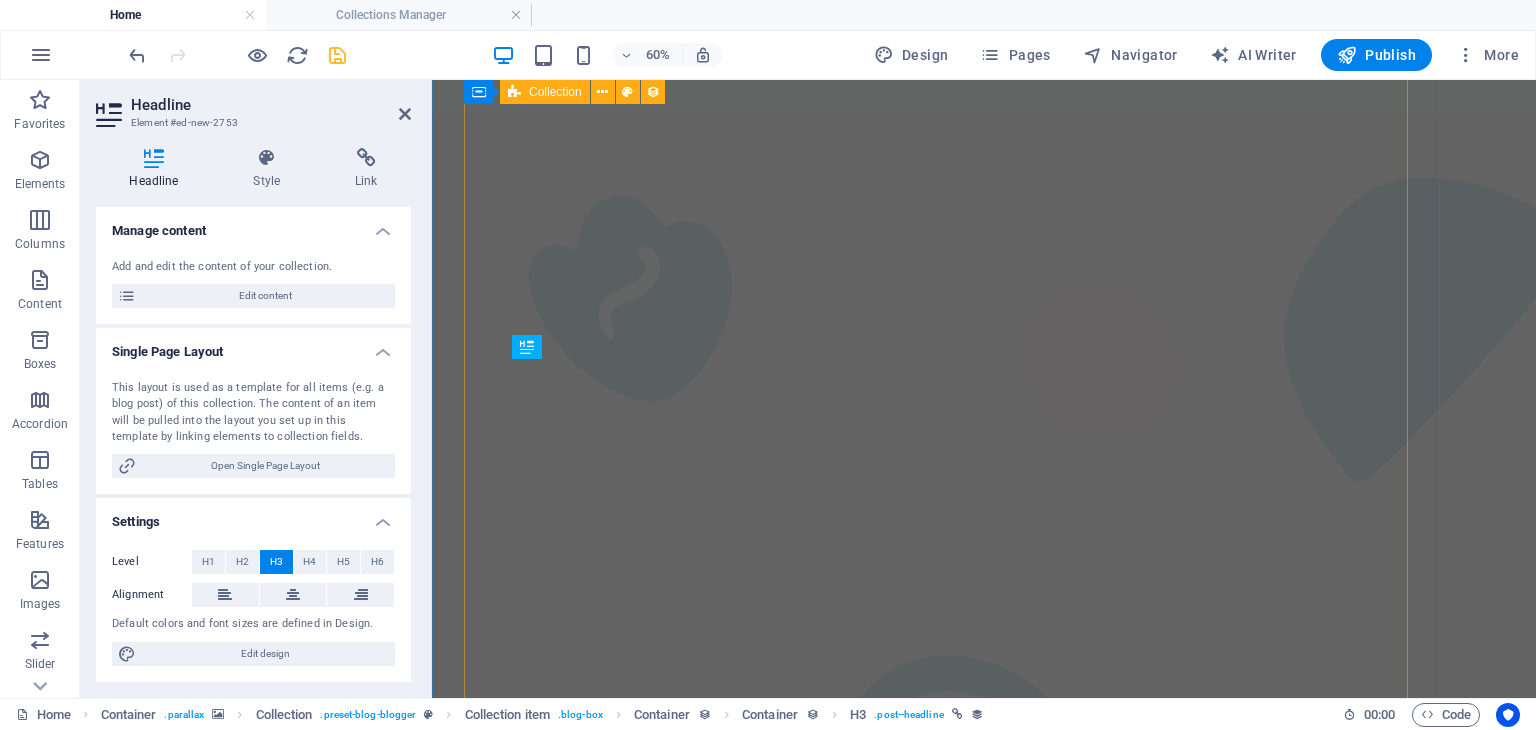 scroll, scrollTop: 1550, scrollLeft: 0, axis: vertical 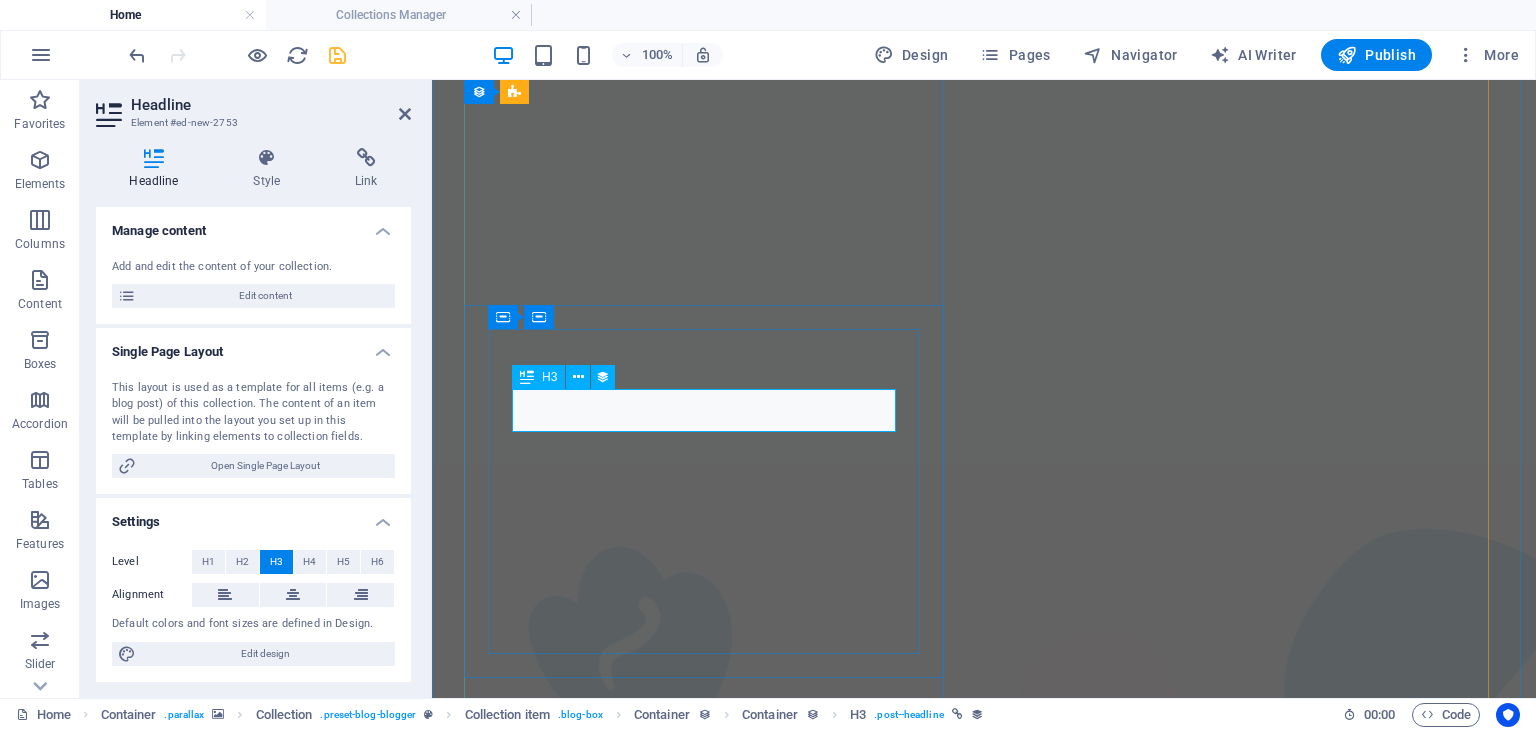 click on "How to Make Big Decisions" at bounding box center (984, 3416) 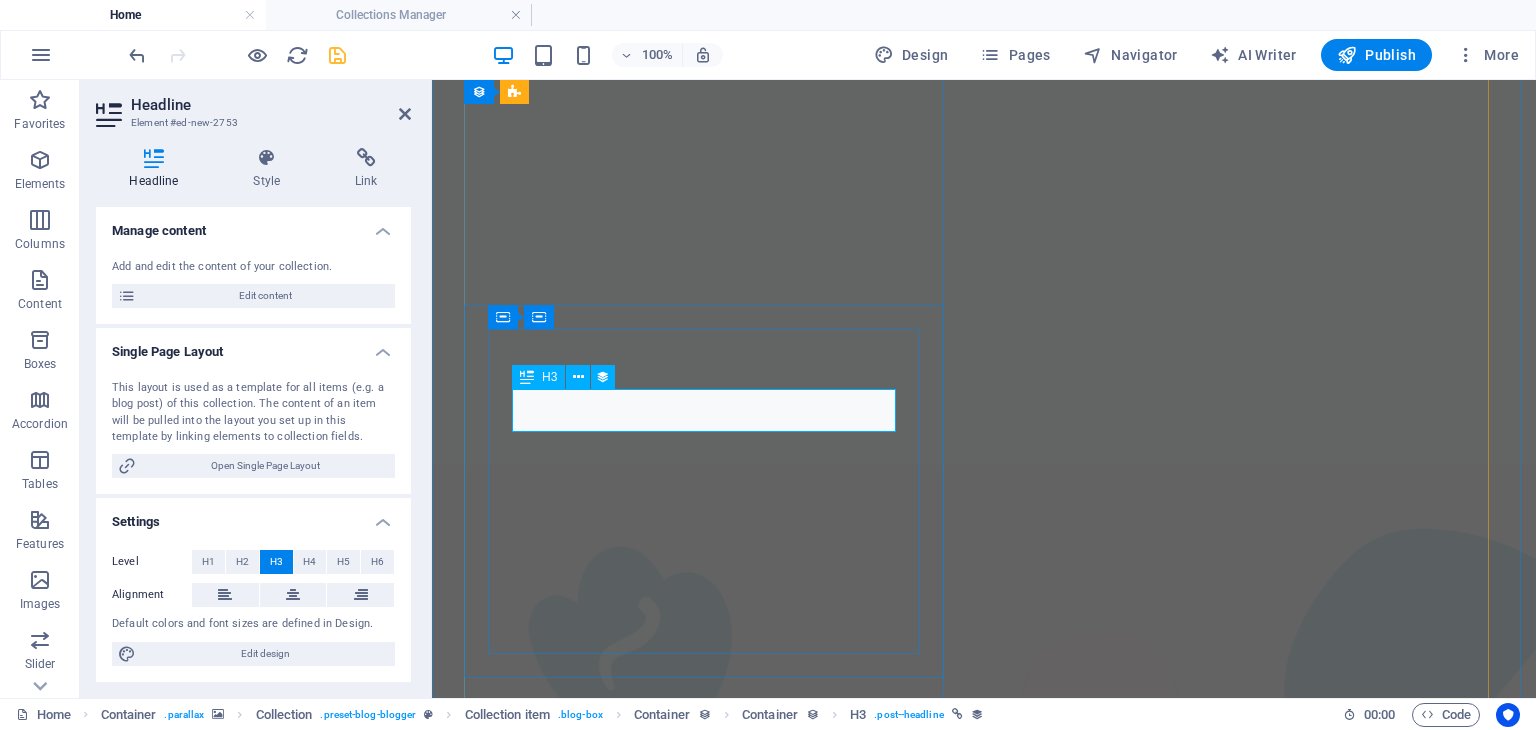 click on "How to Make Big Decisions" at bounding box center [984, 3416] 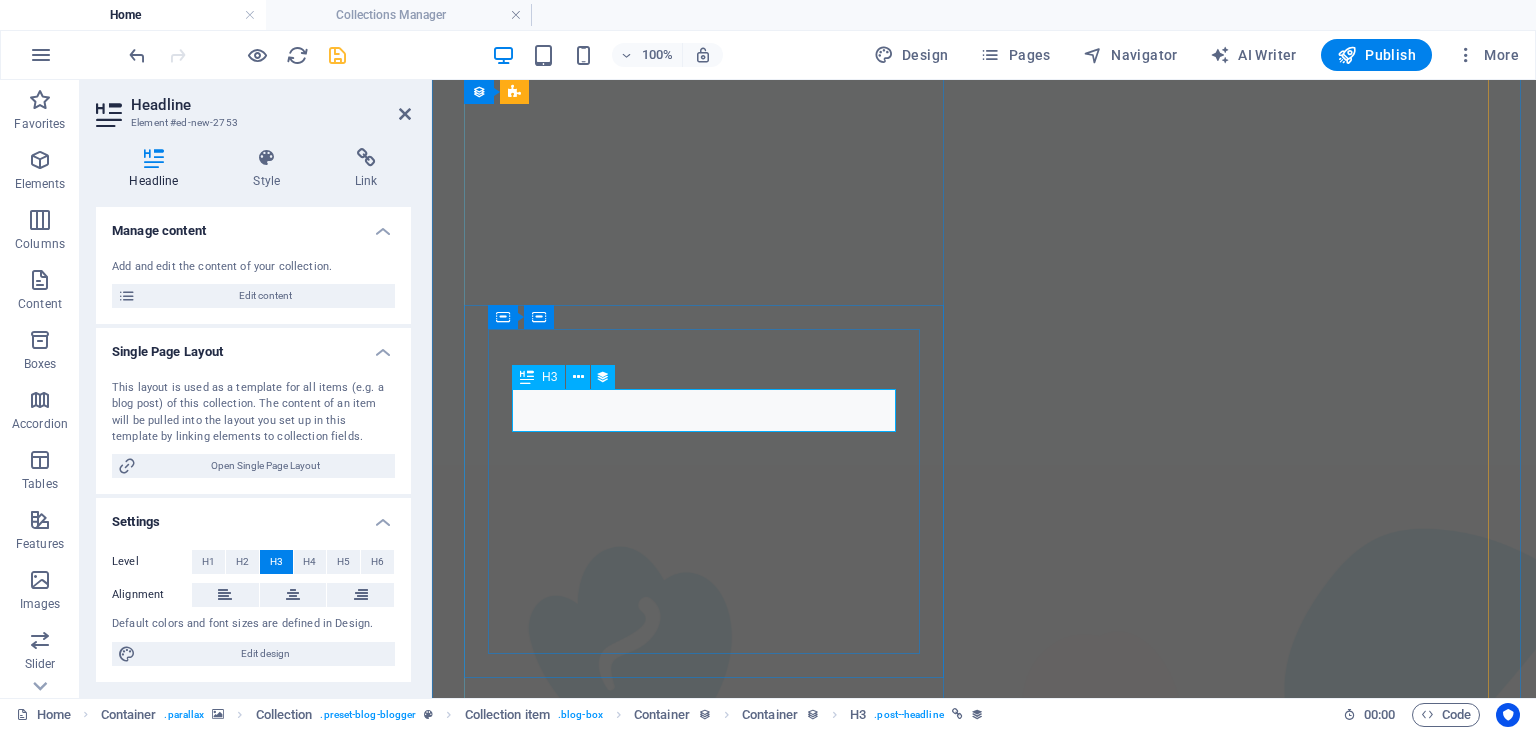 click on "How to Make Big Decisions" at bounding box center [984, 3416] 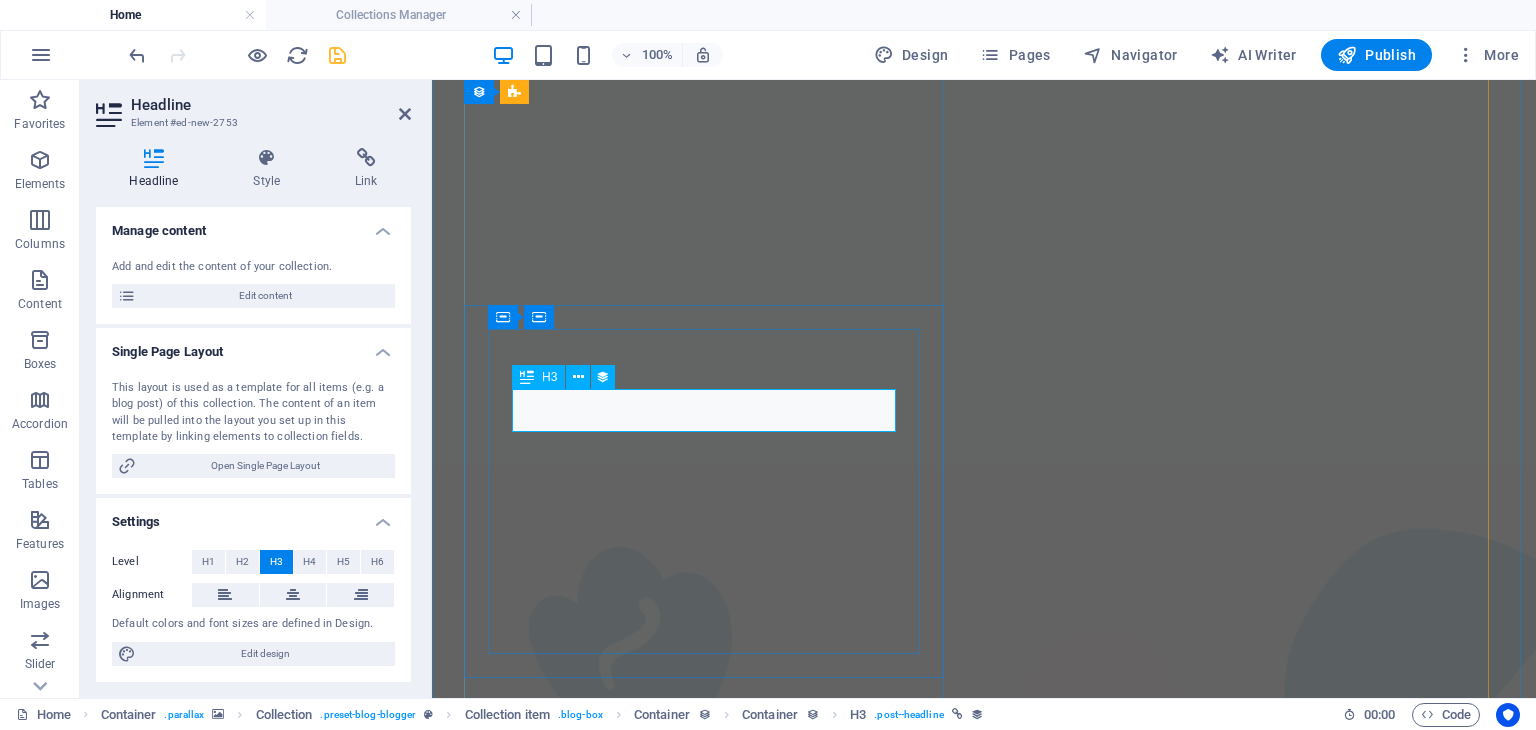 click on "How to Make Big Decisions" at bounding box center [984, 3416] 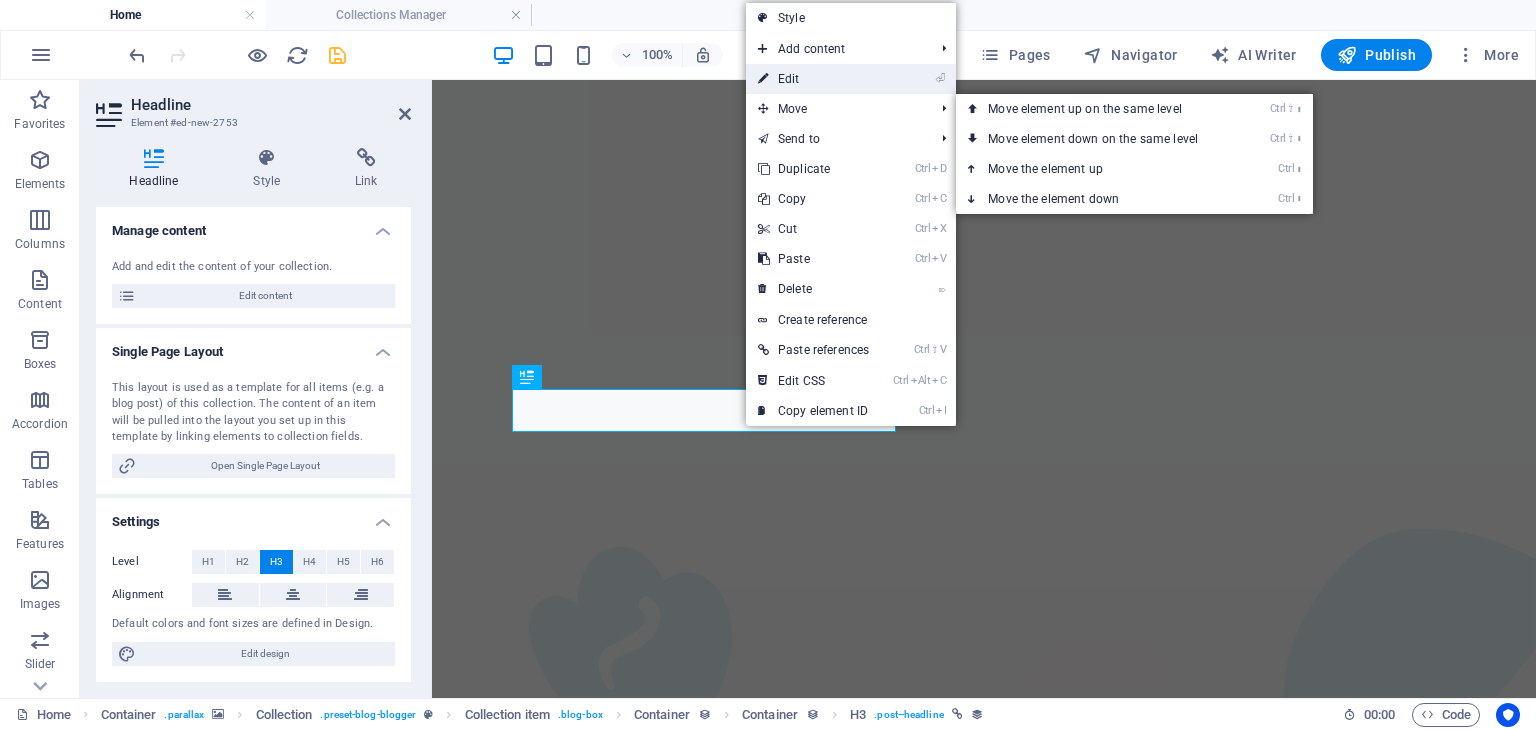 click on "⏎  Edit" at bounding box center (813, 79) 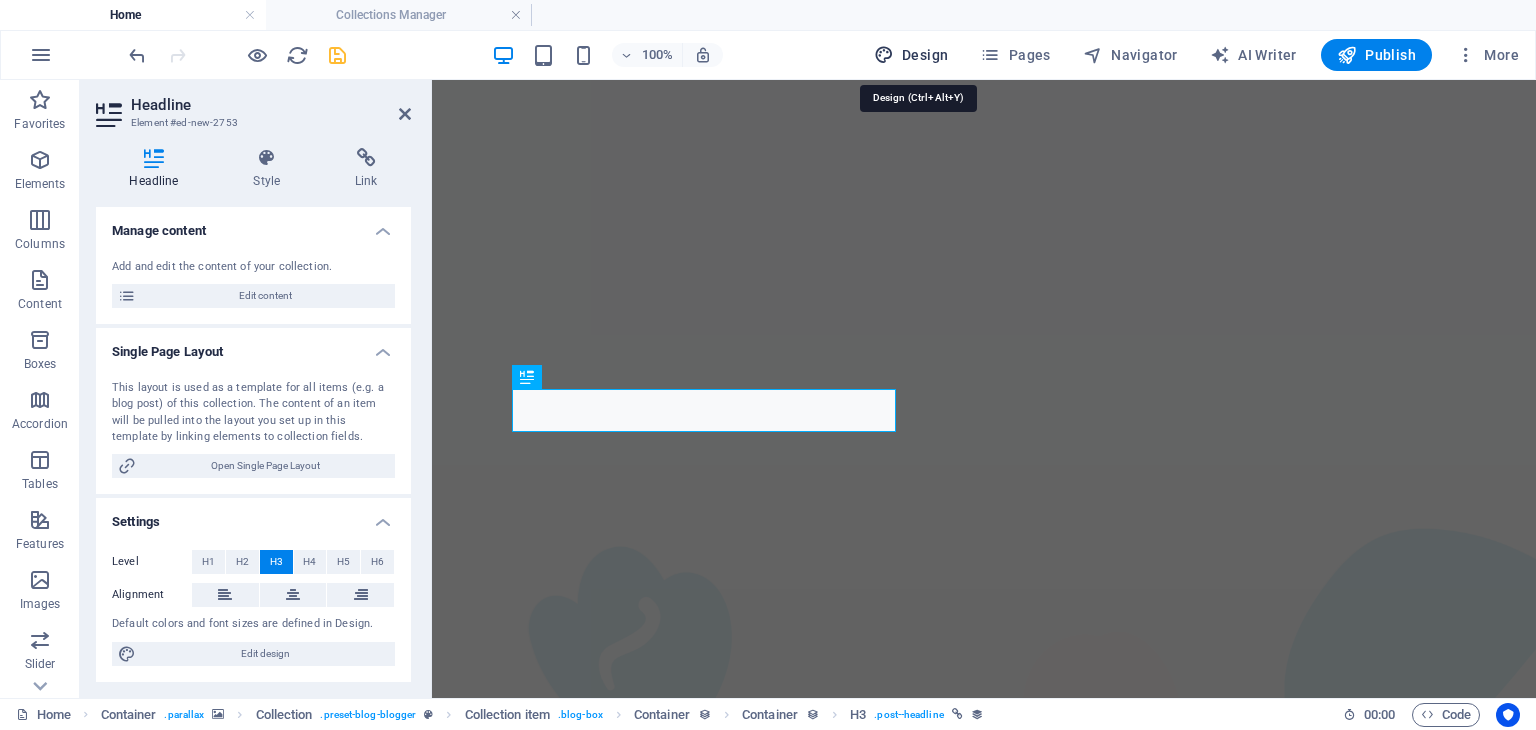 click on "Design" at bounding box center (911, 55) 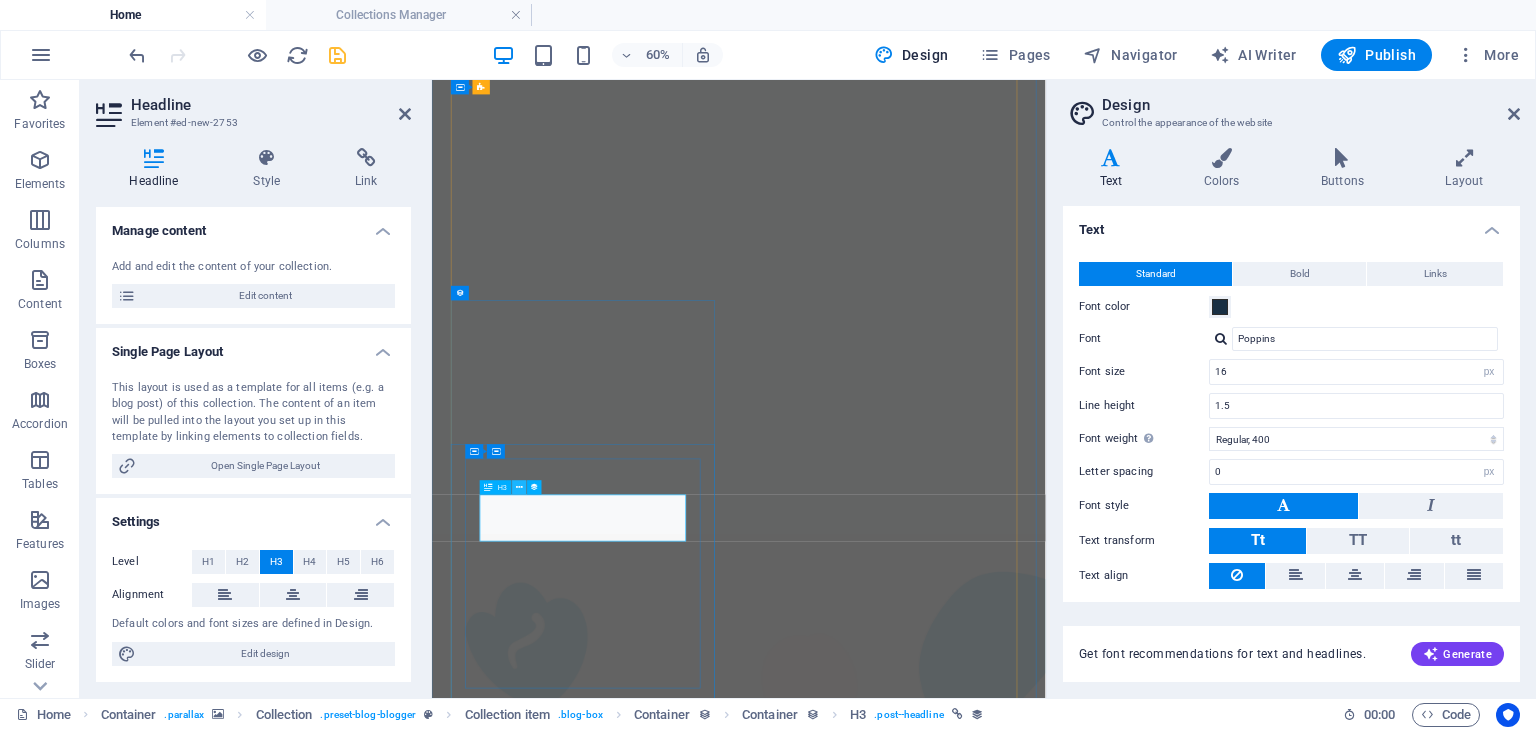 click at bounding box center [520, 487] 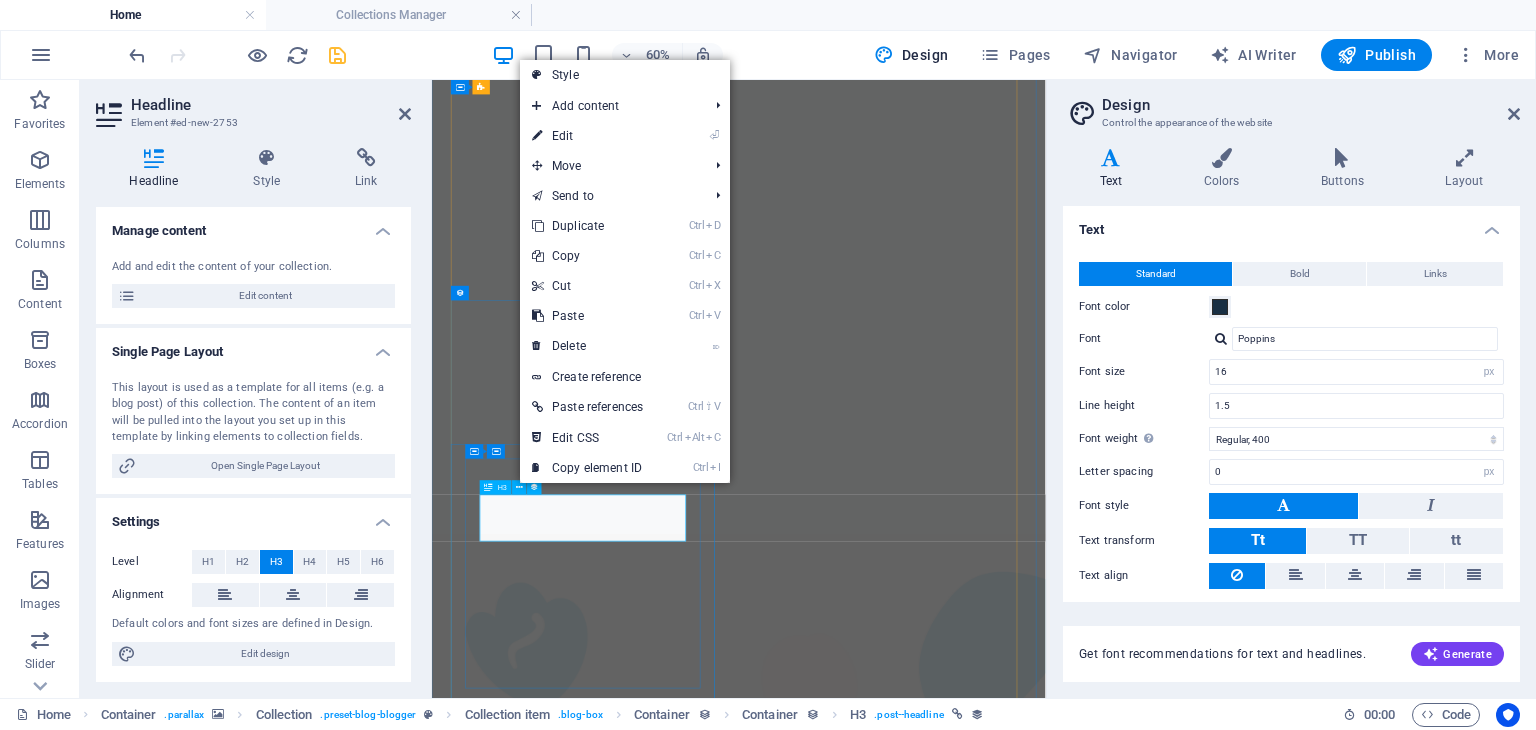 click on "H3" at bounding box center [496, 487] 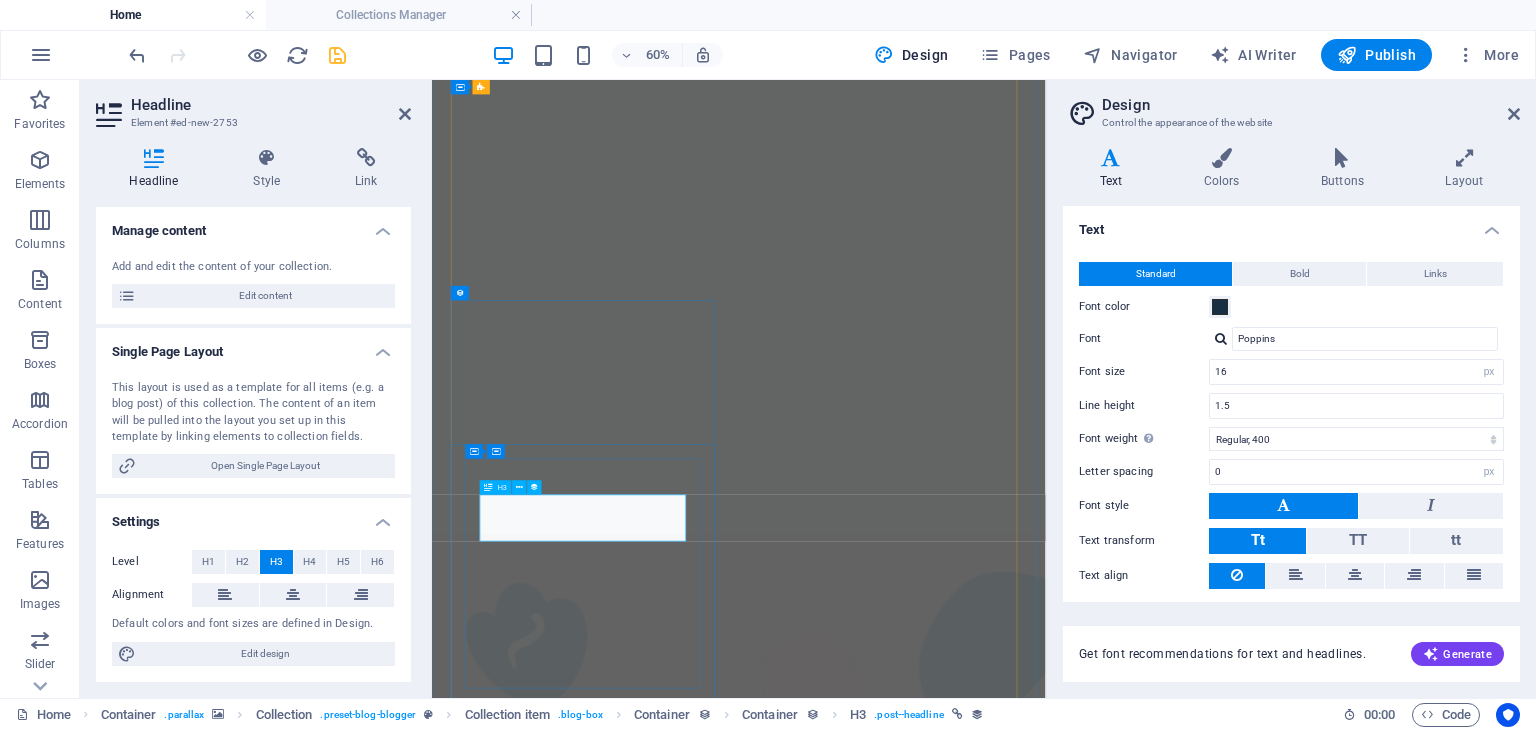 click on "H3" at bounding box center [502, 487] 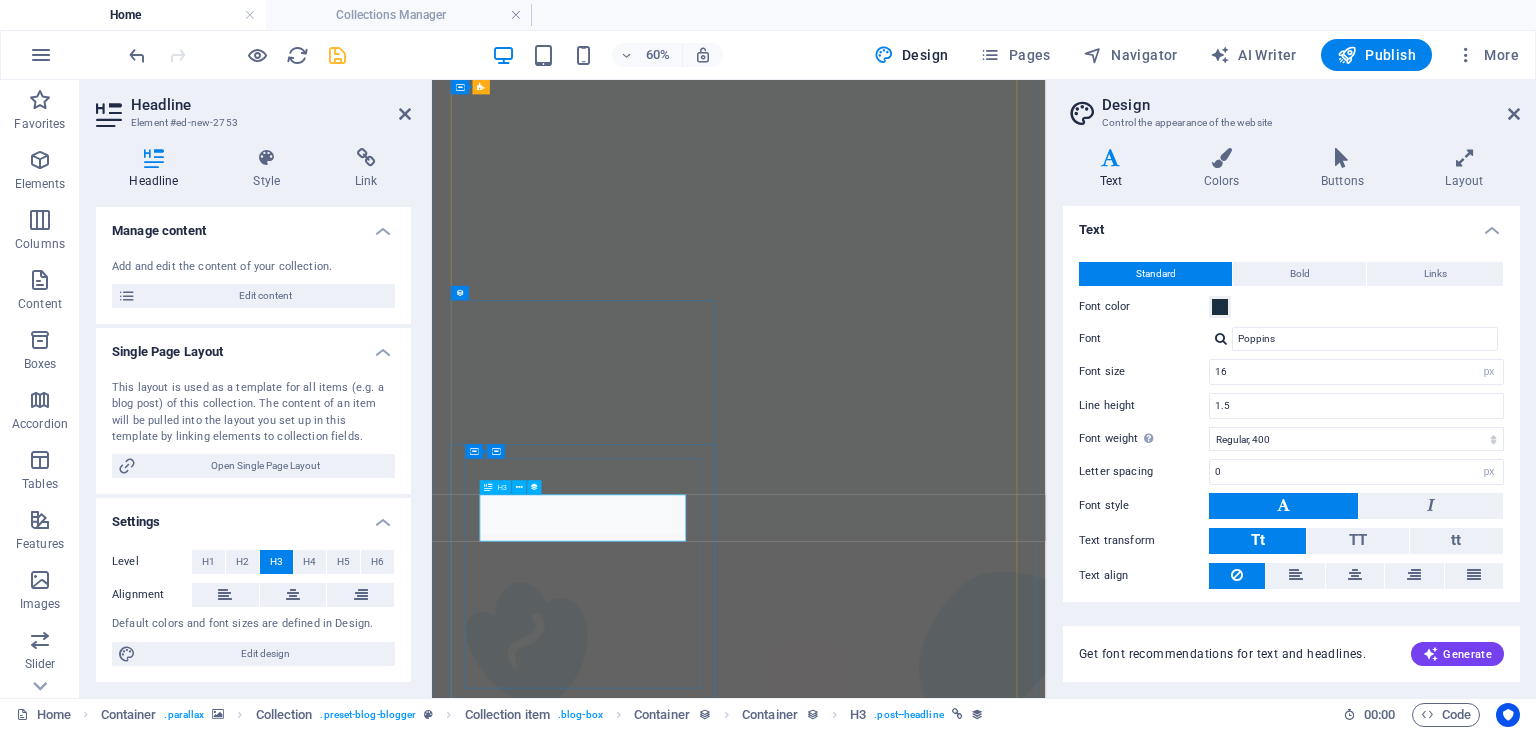 click on "H3" at bounding box center [502, 487] 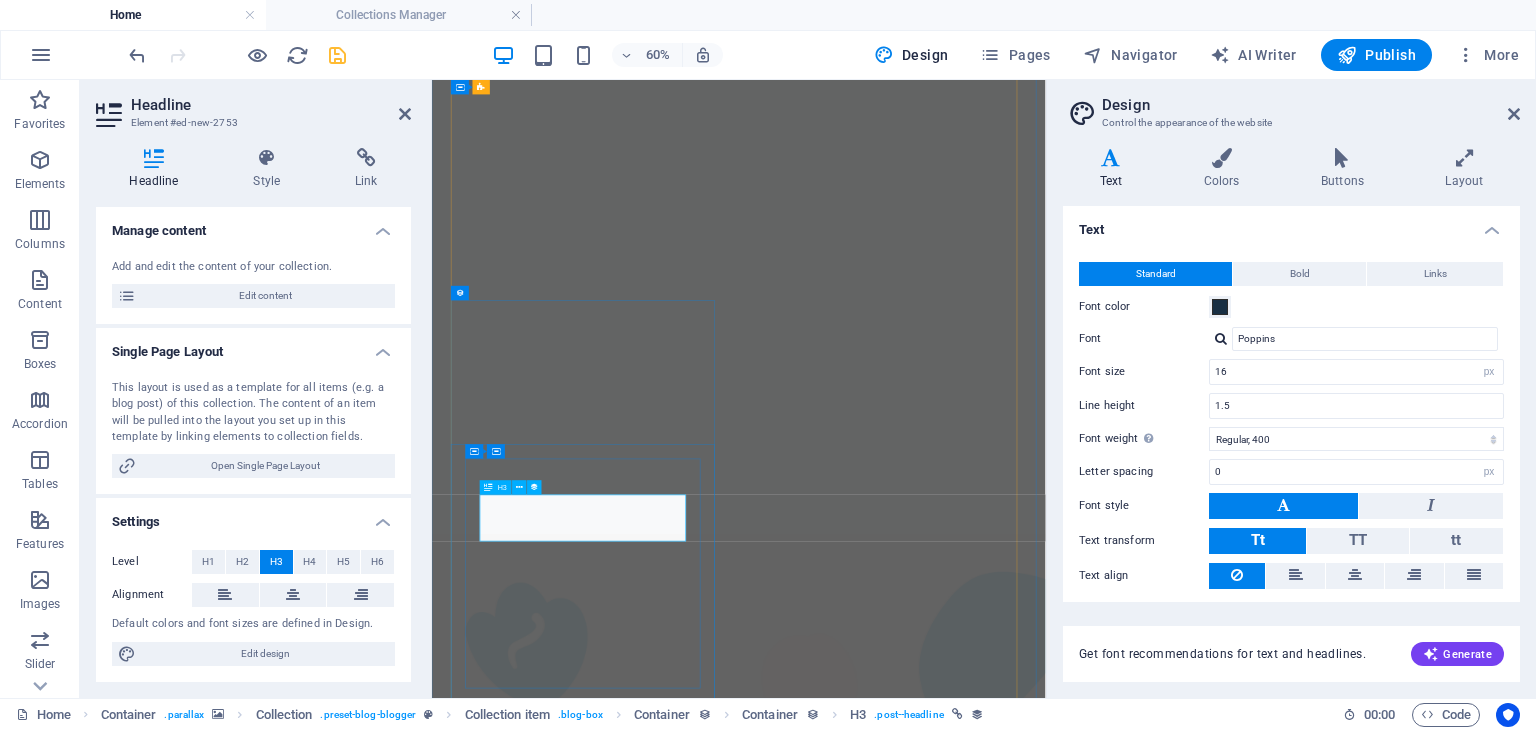 click on "How to Make Big Decisions" at bounding box center [943, 3787] 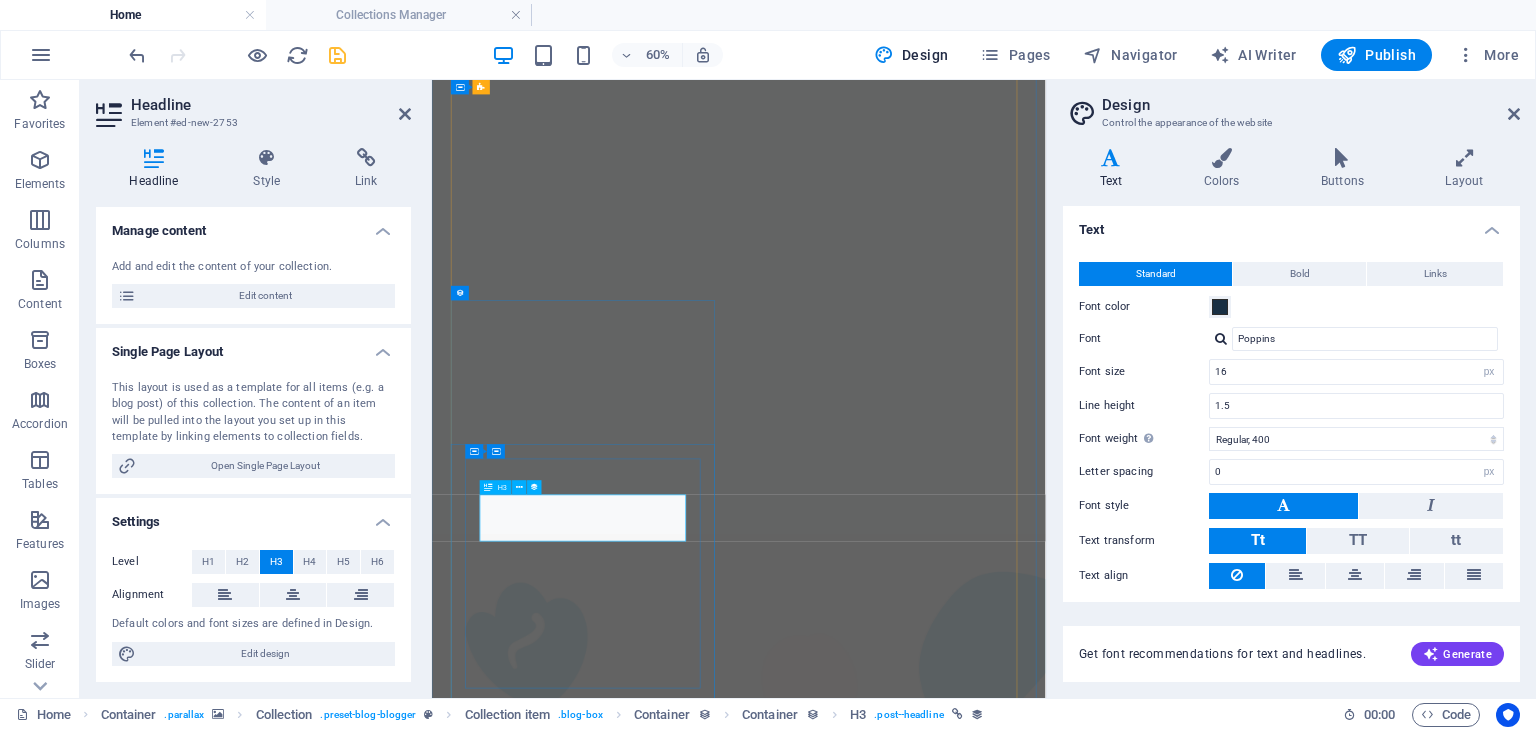 click on "How to Make Big Decisions" at bounding box center (943, 3787) 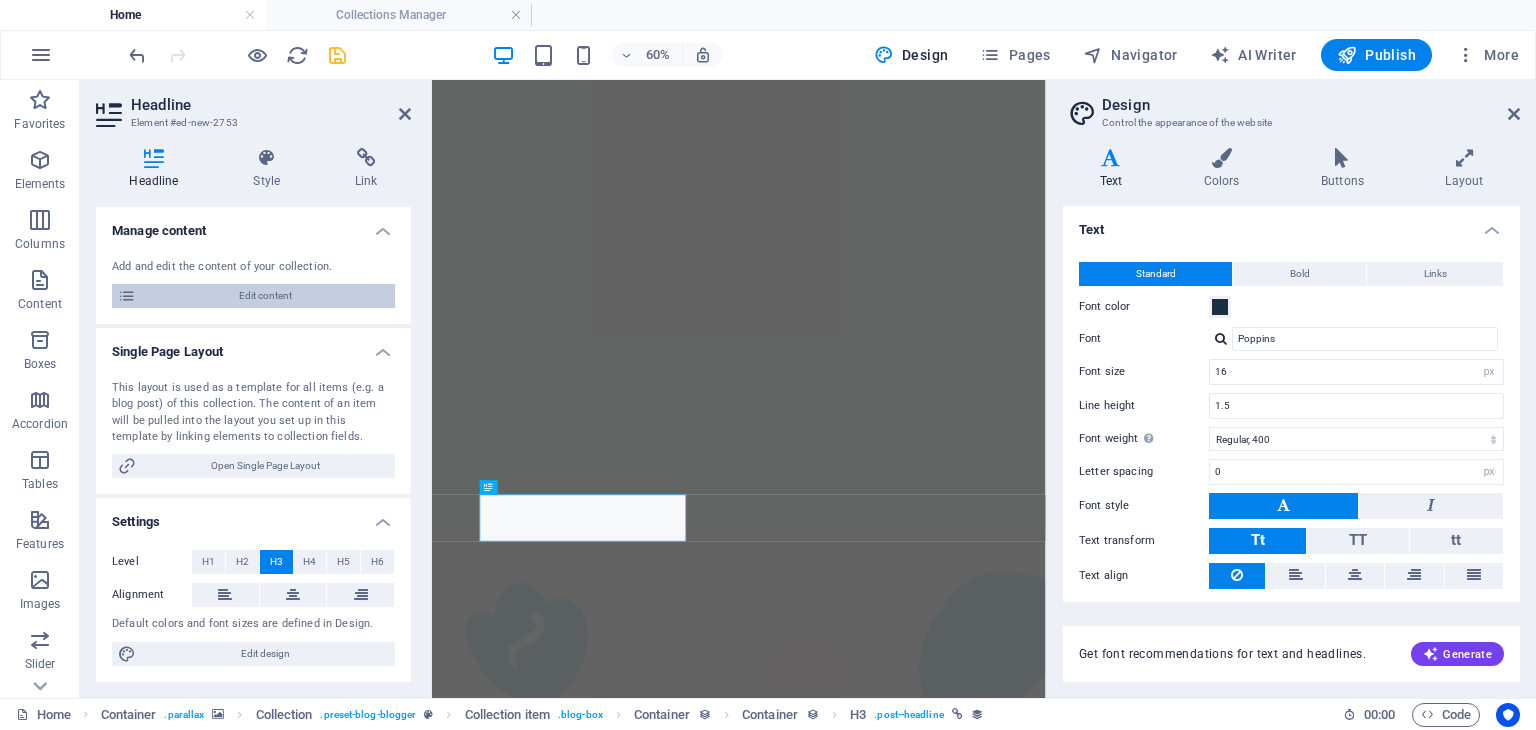 click on "Edit content" at bounding box center [265, 296] 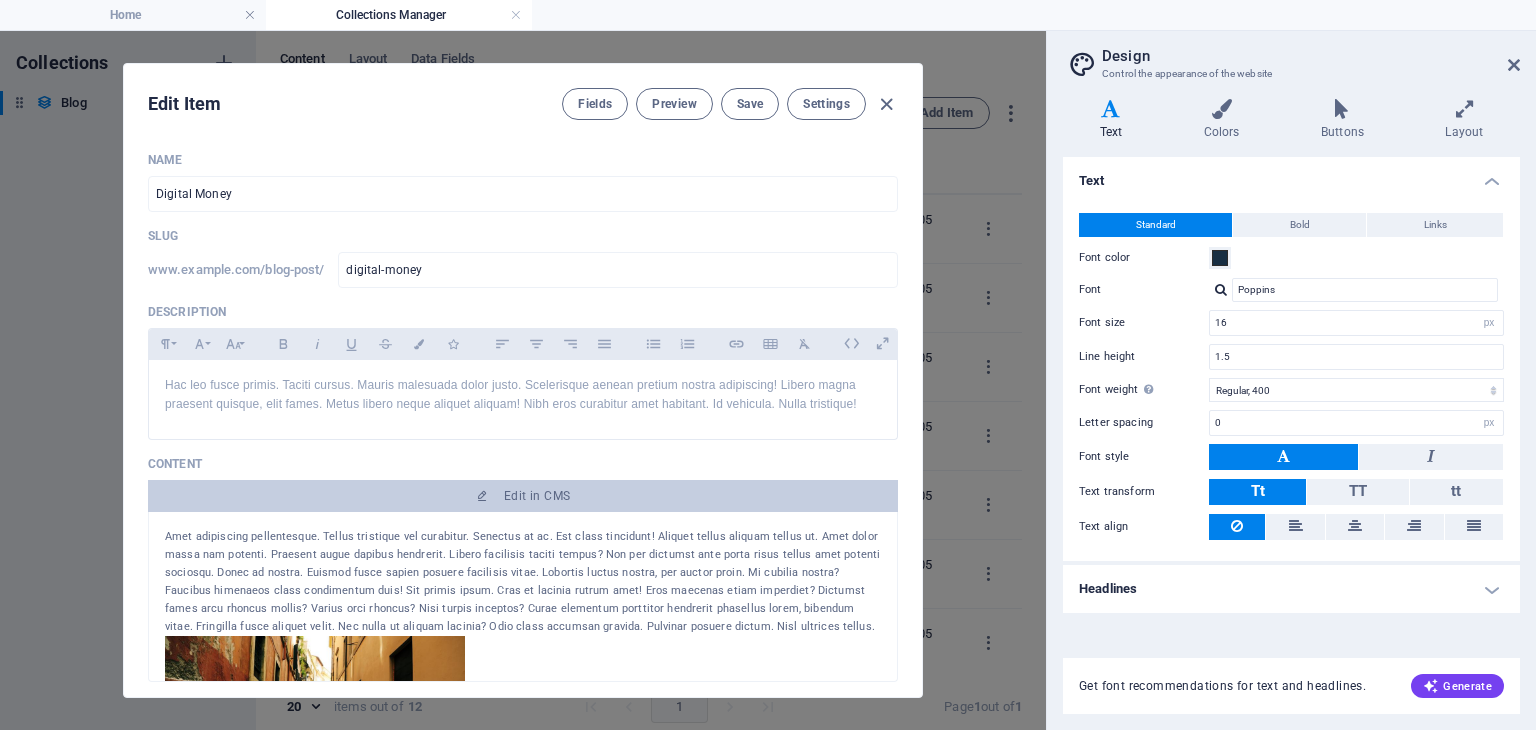scroll, scrollTop: 0, scrollLeft: 0, axis: both 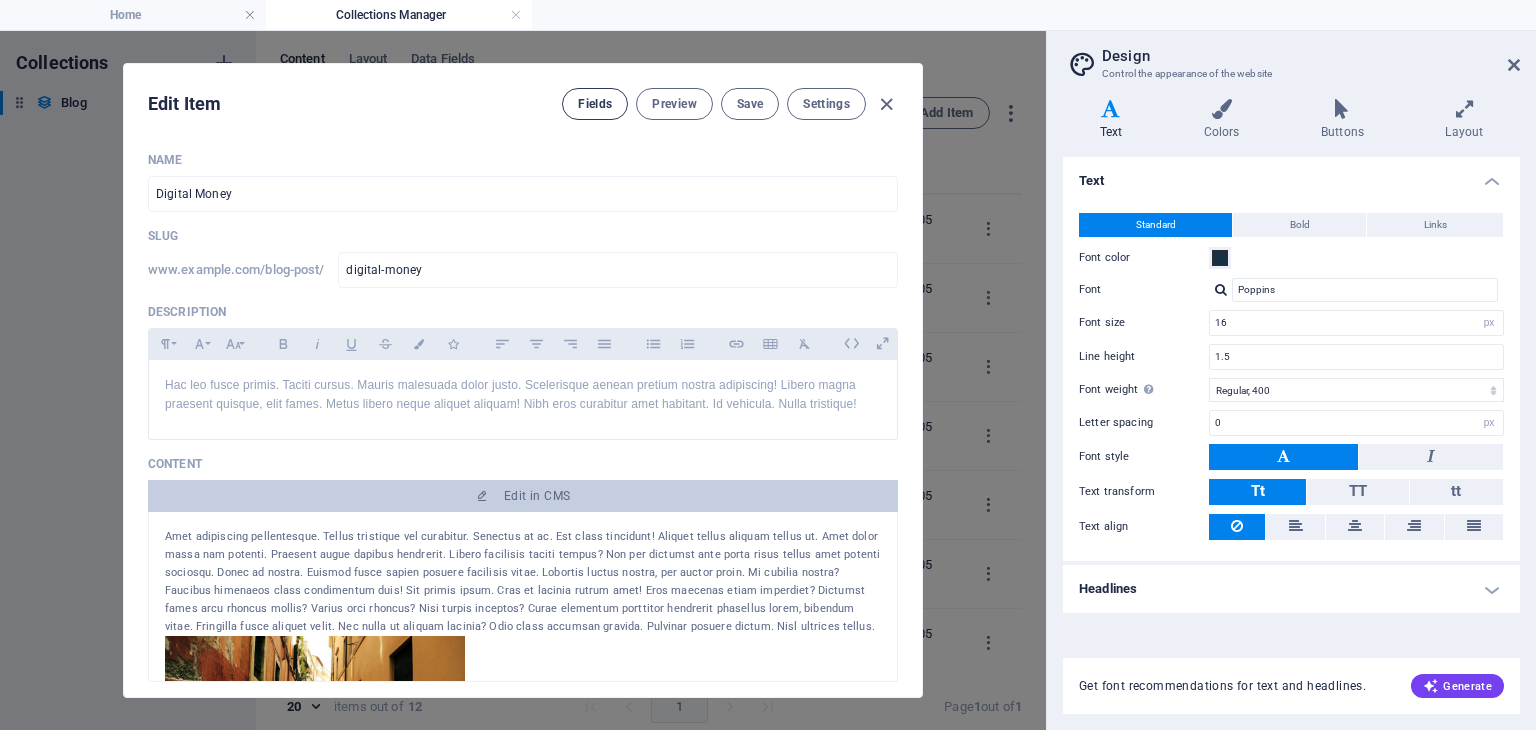 click on "Fields" at bounding box center [595, 104] 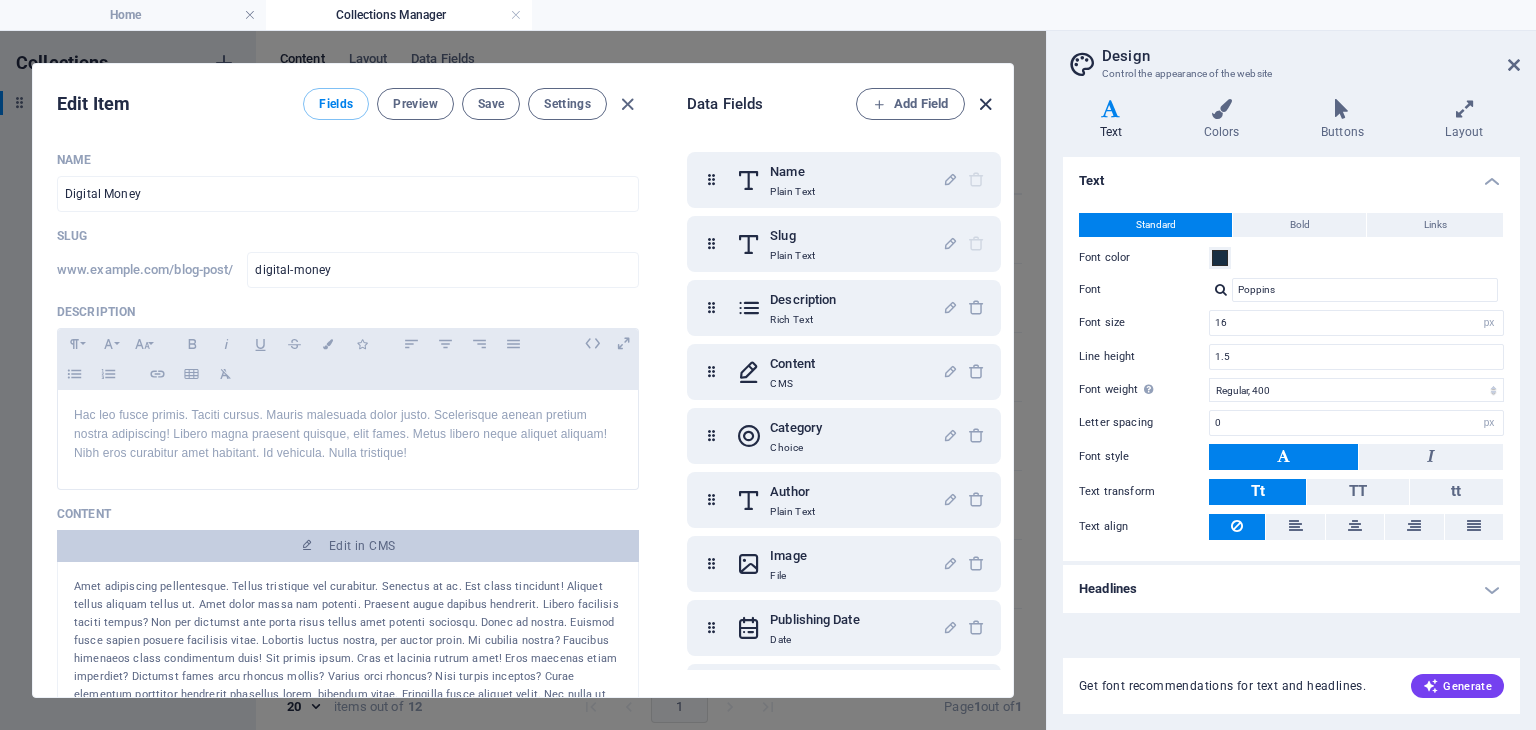 click at bounding box center (985, 104) 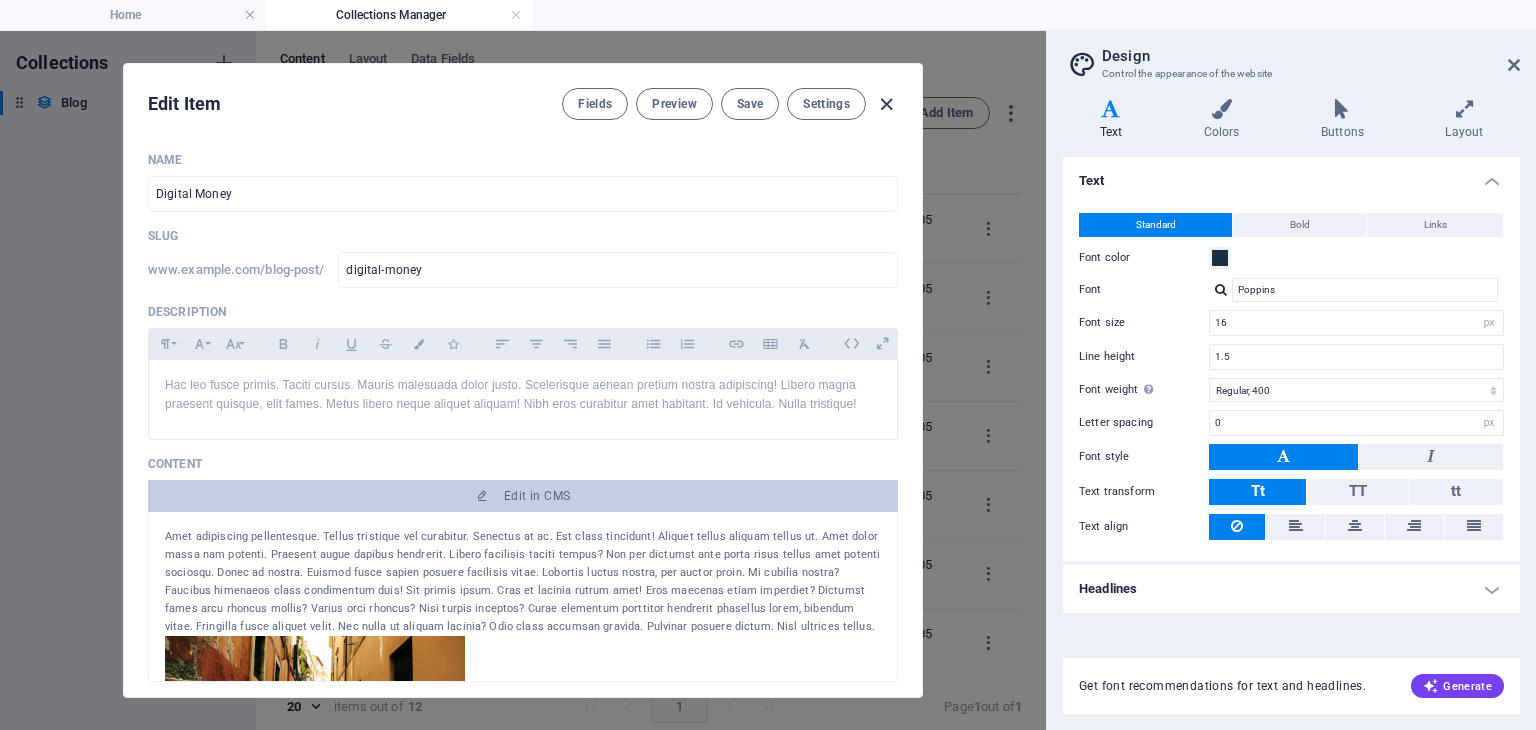 click at bounding box center (886, 104) 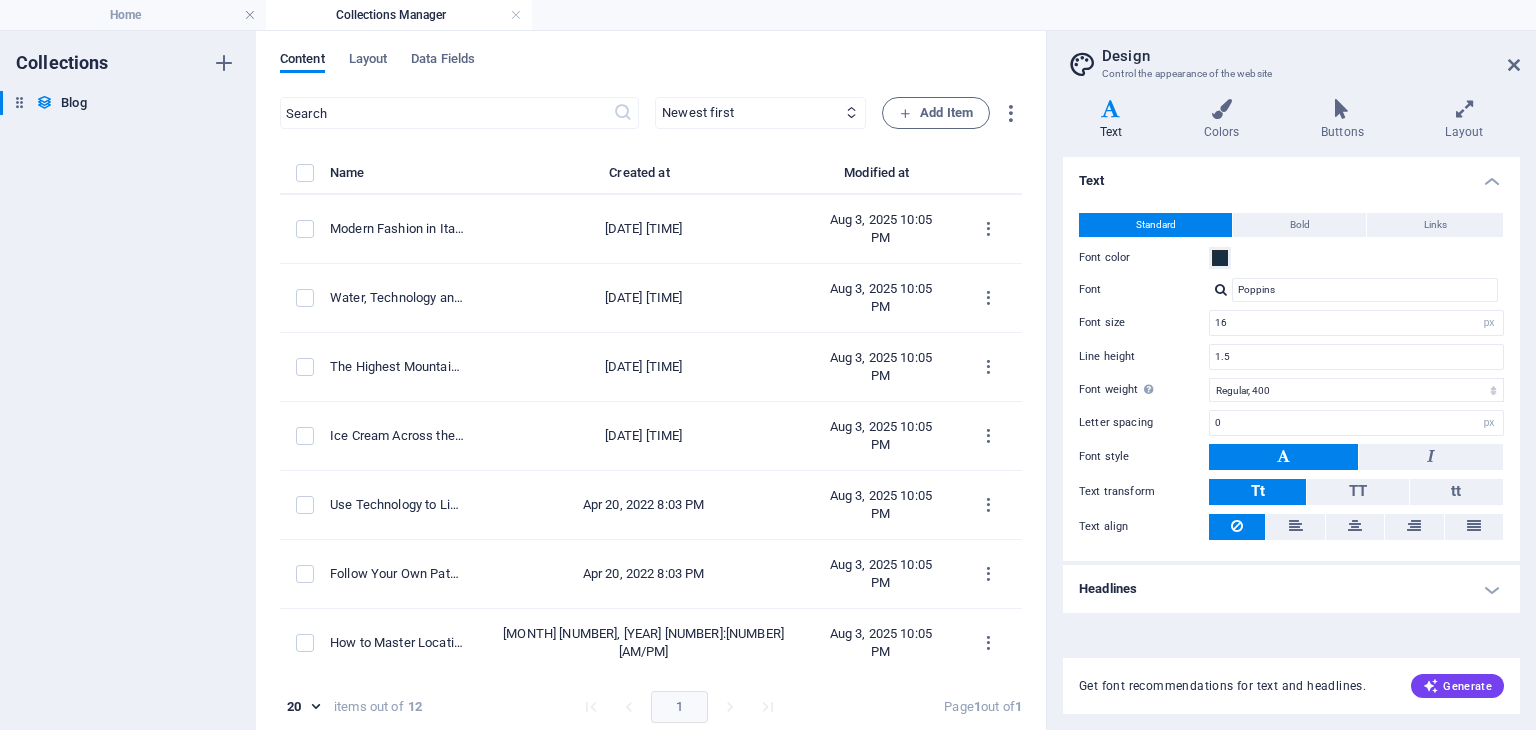 type on "2025-08-03" 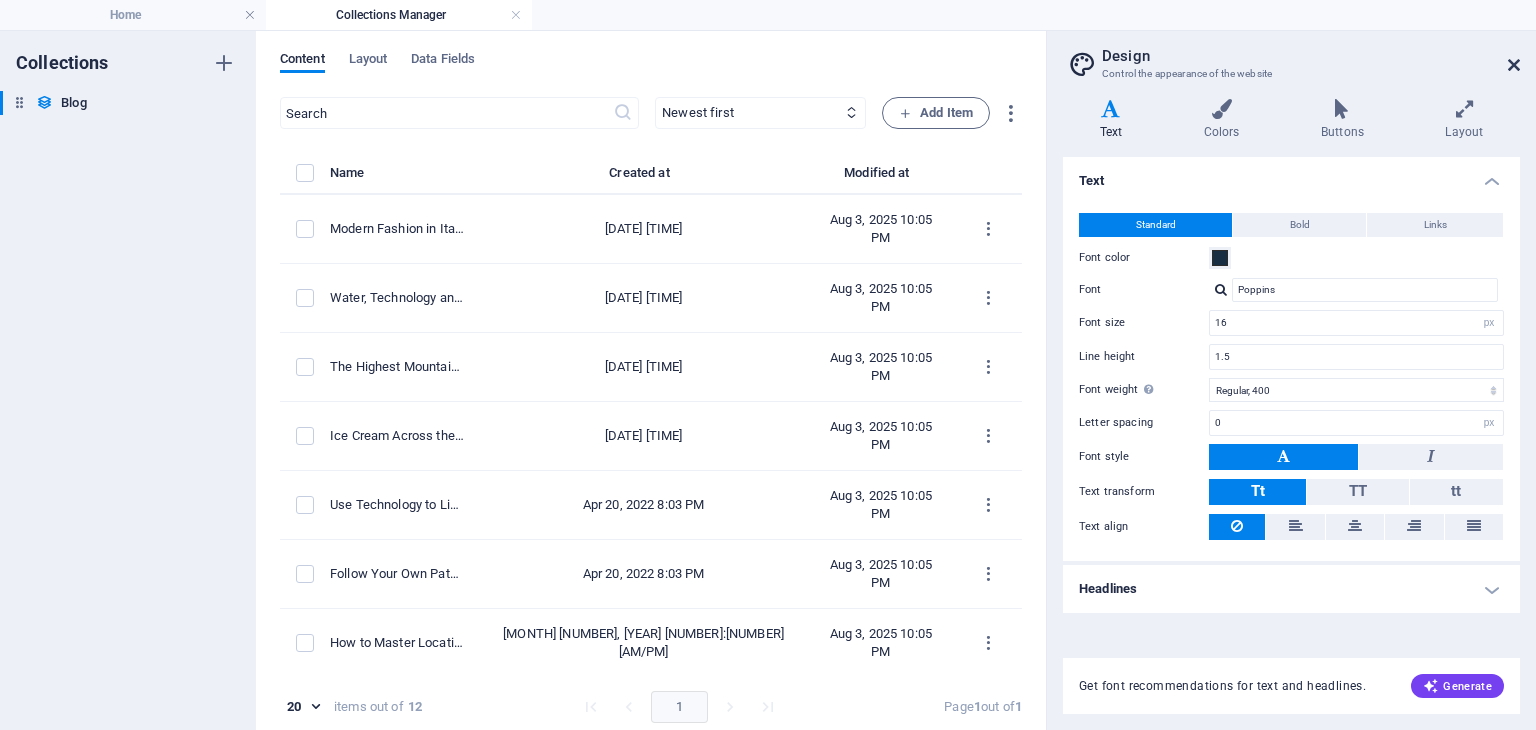 click at bounding box center [1514, 65] 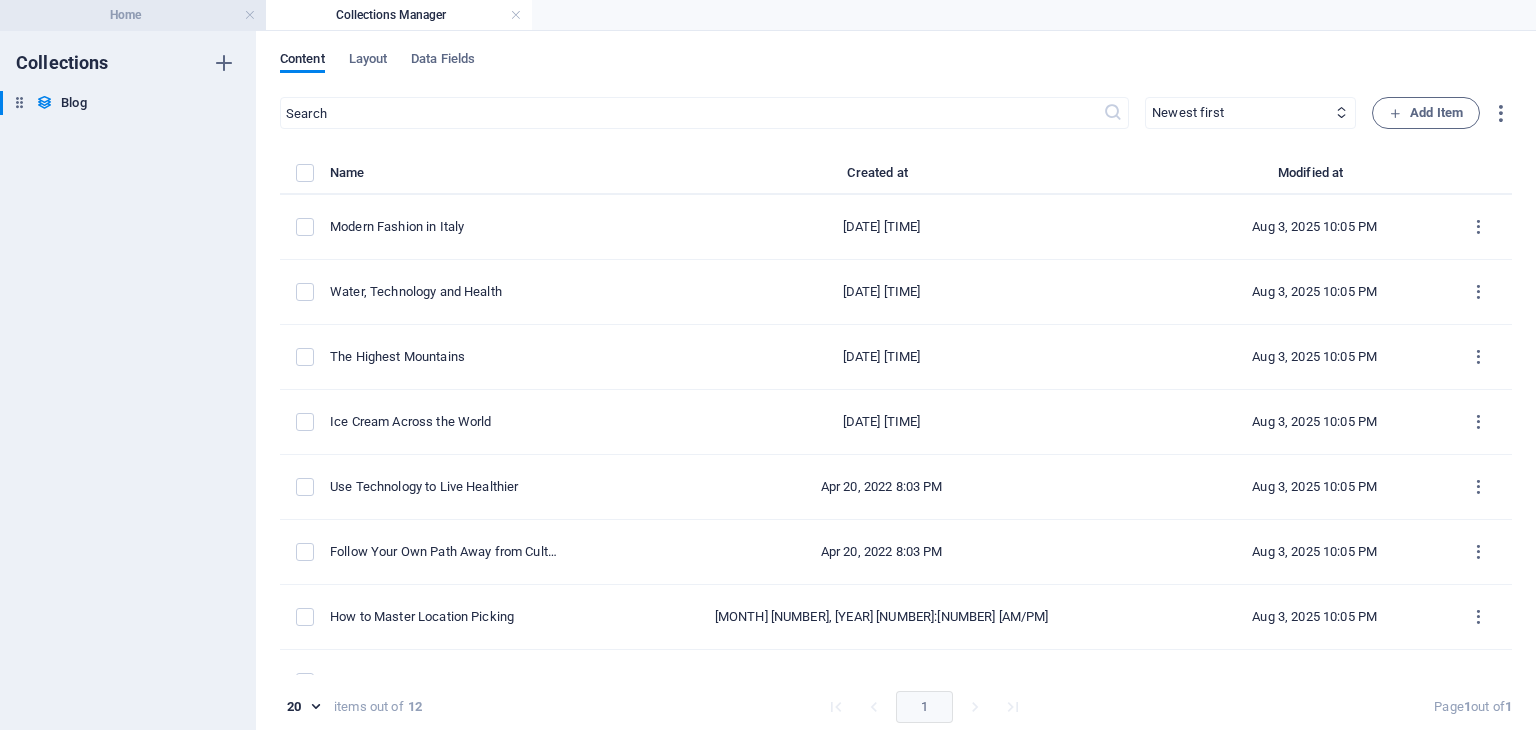 click on "Home" at bounding box center [133, 15] 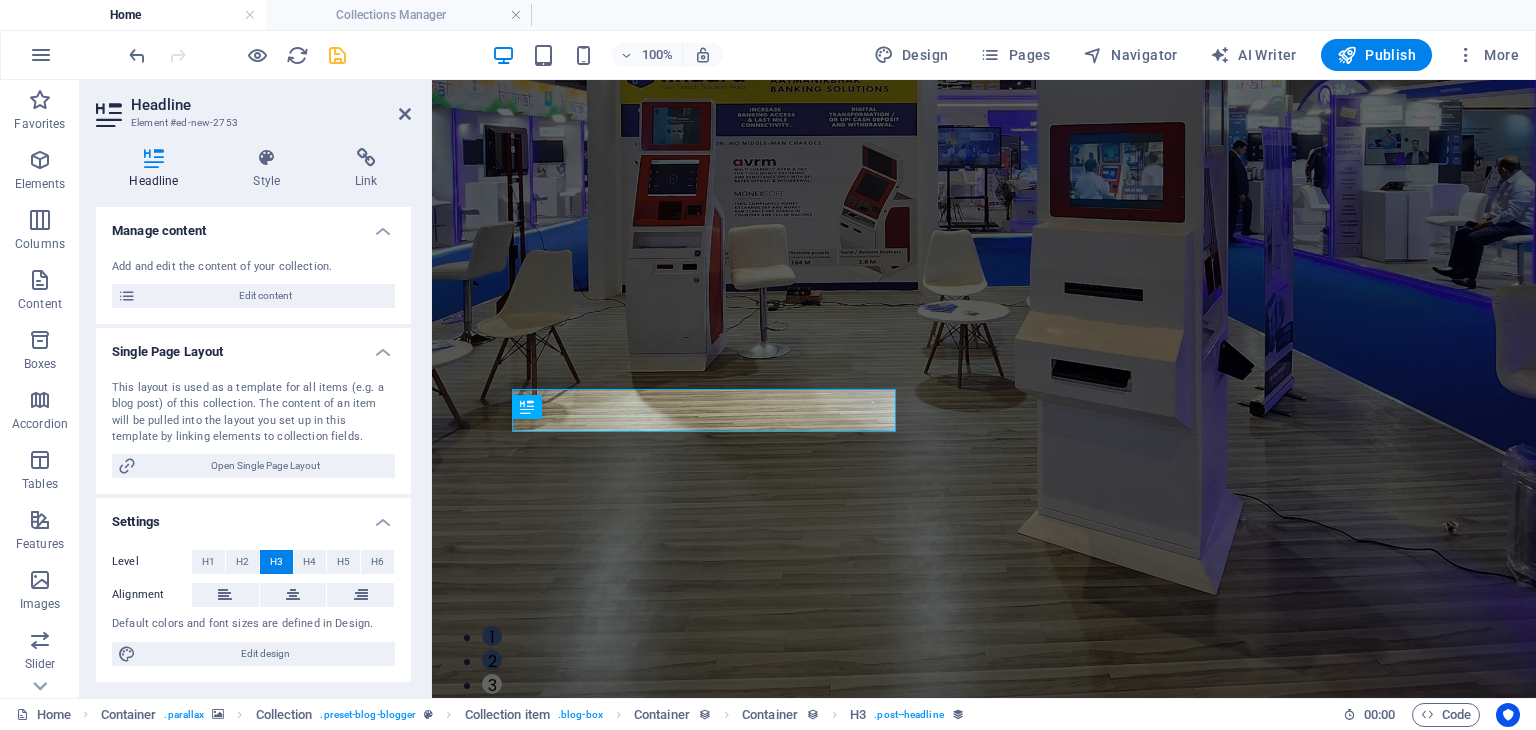 scroll, scrollTop: 1520, scrollLeft: 0, axis: vertical 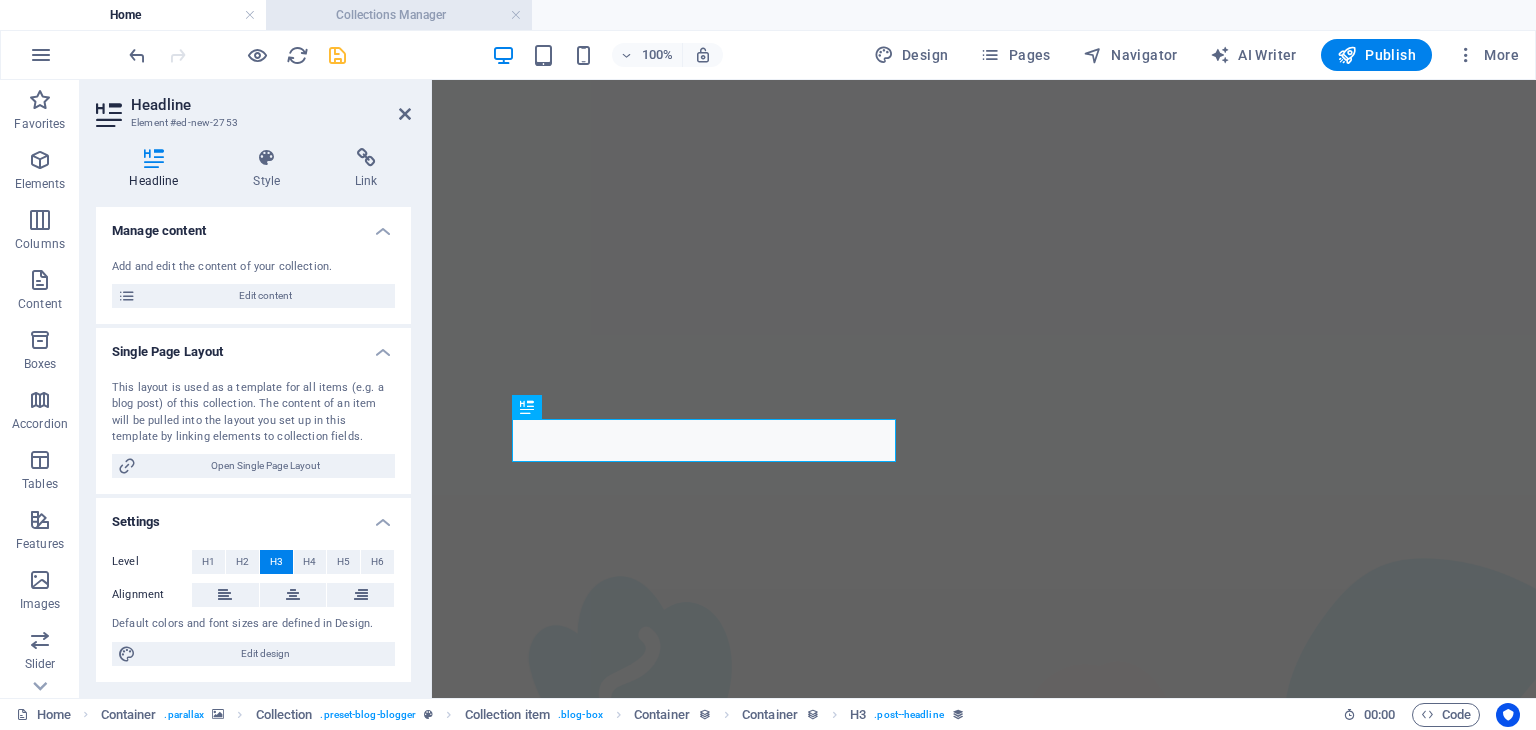 click on "Collections Manager" at bounding box center [399, 15] 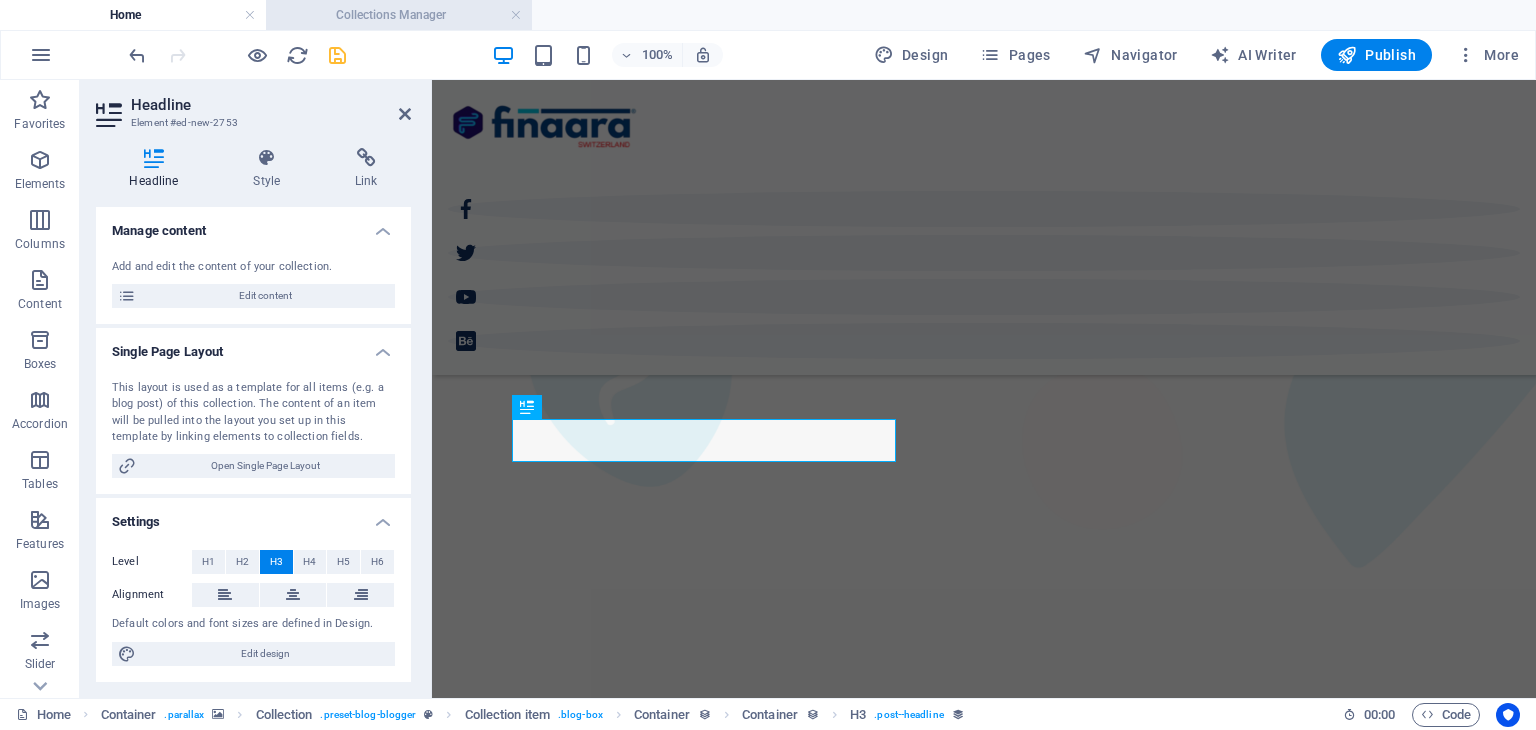 scroll, scrollTop: 0, scrollLeft: 0, axis: both 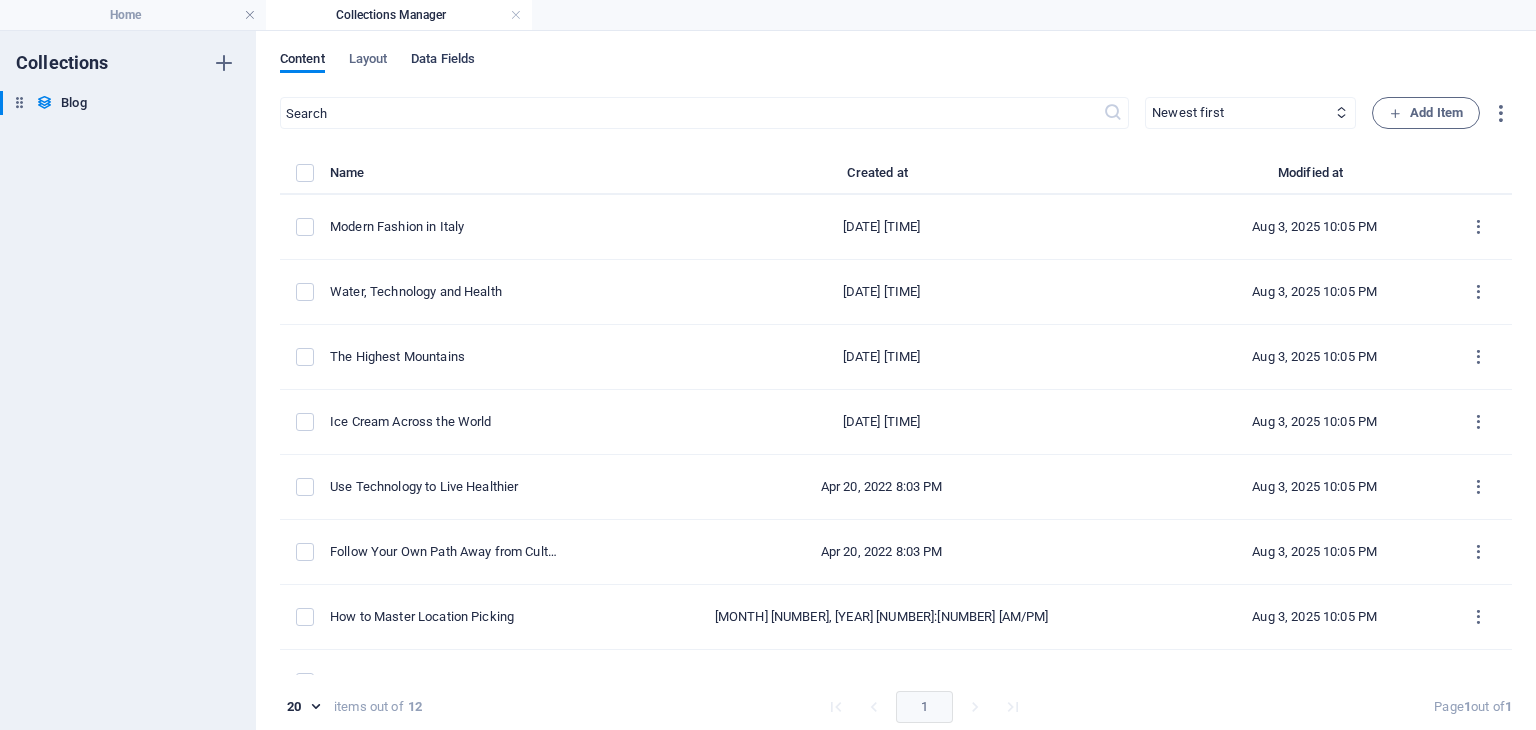 click on "Data Fields" at bounding box center [443, 61] 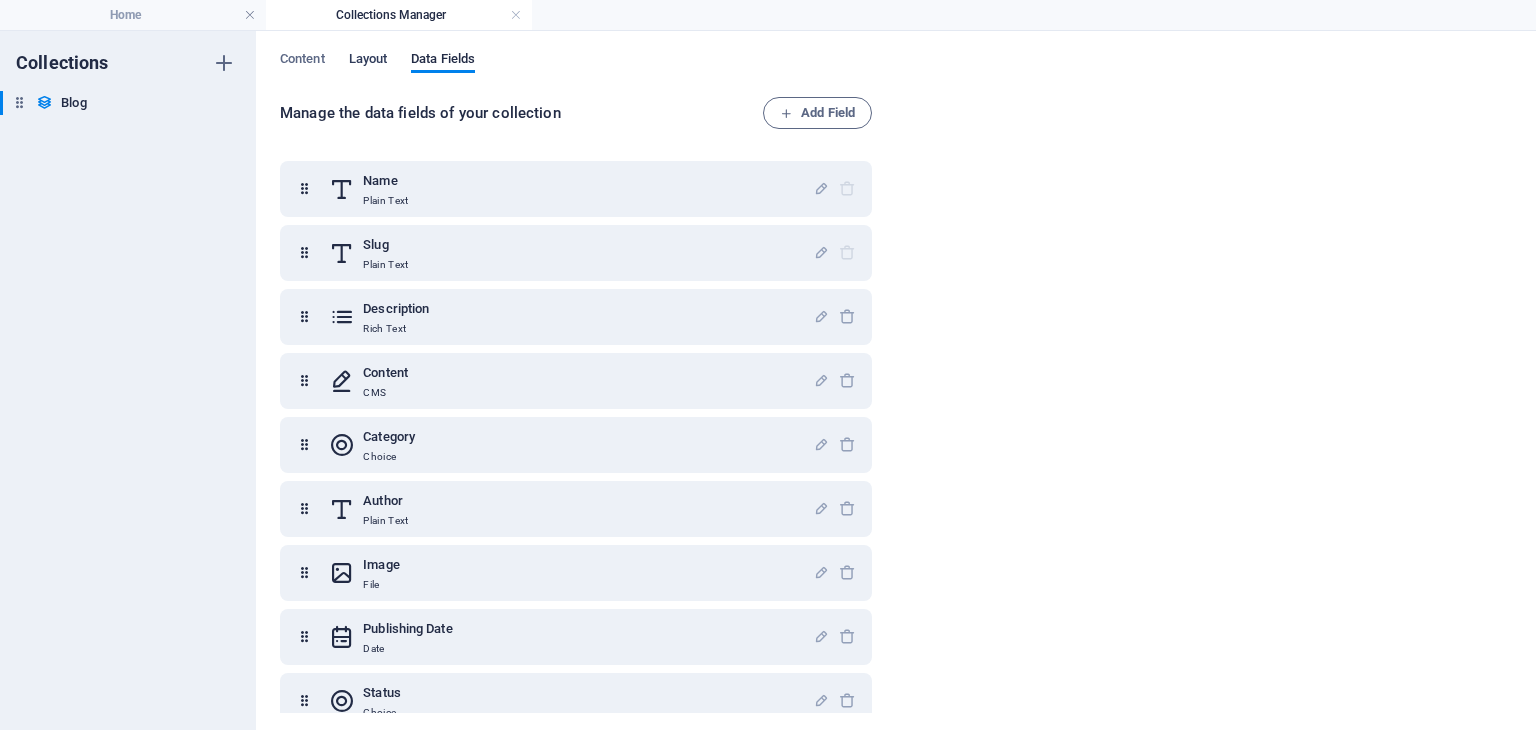click on "Layout" at bounding box center [368, 61] 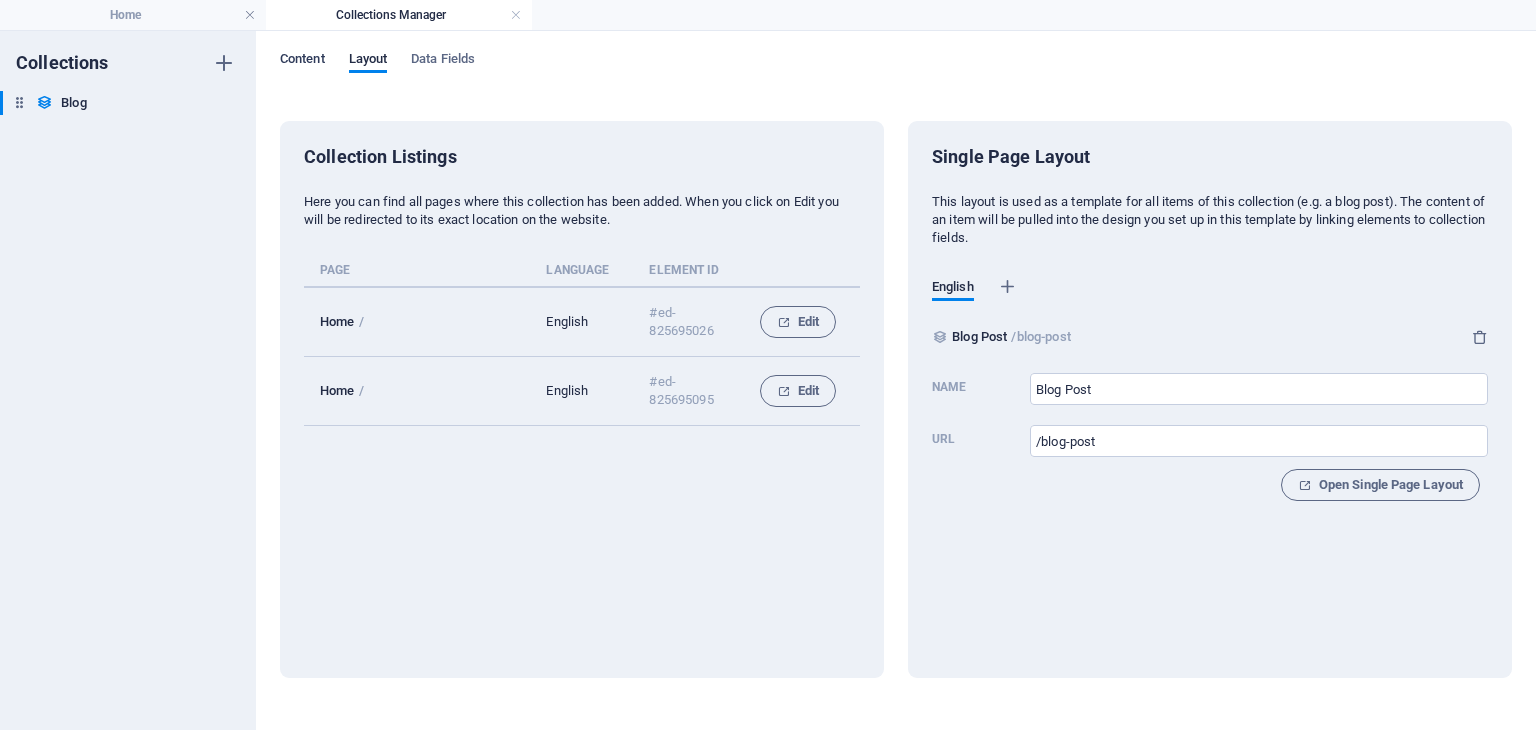click on "Content" at bounding box center (302, 61) 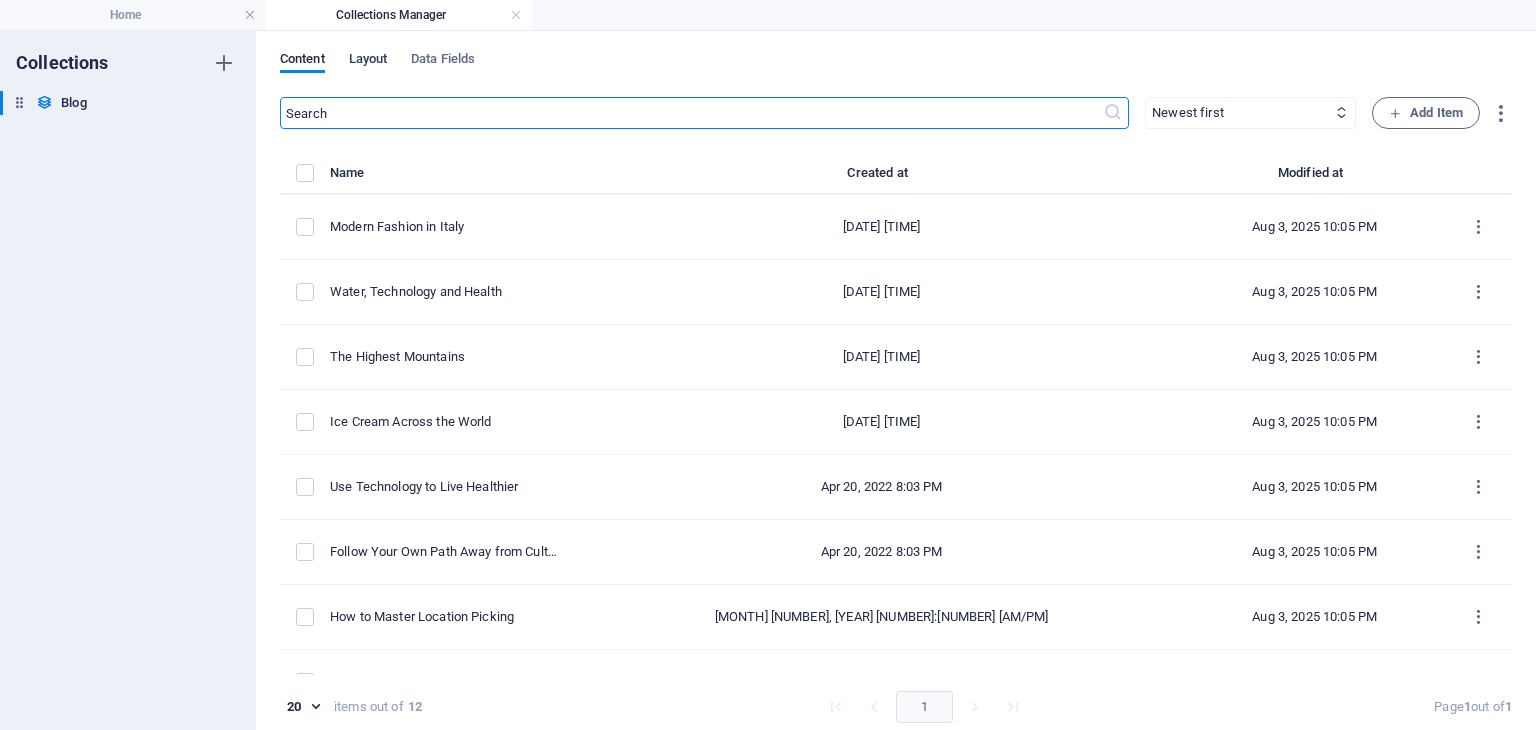 click on "Layout" at bounding box center (368, 61) 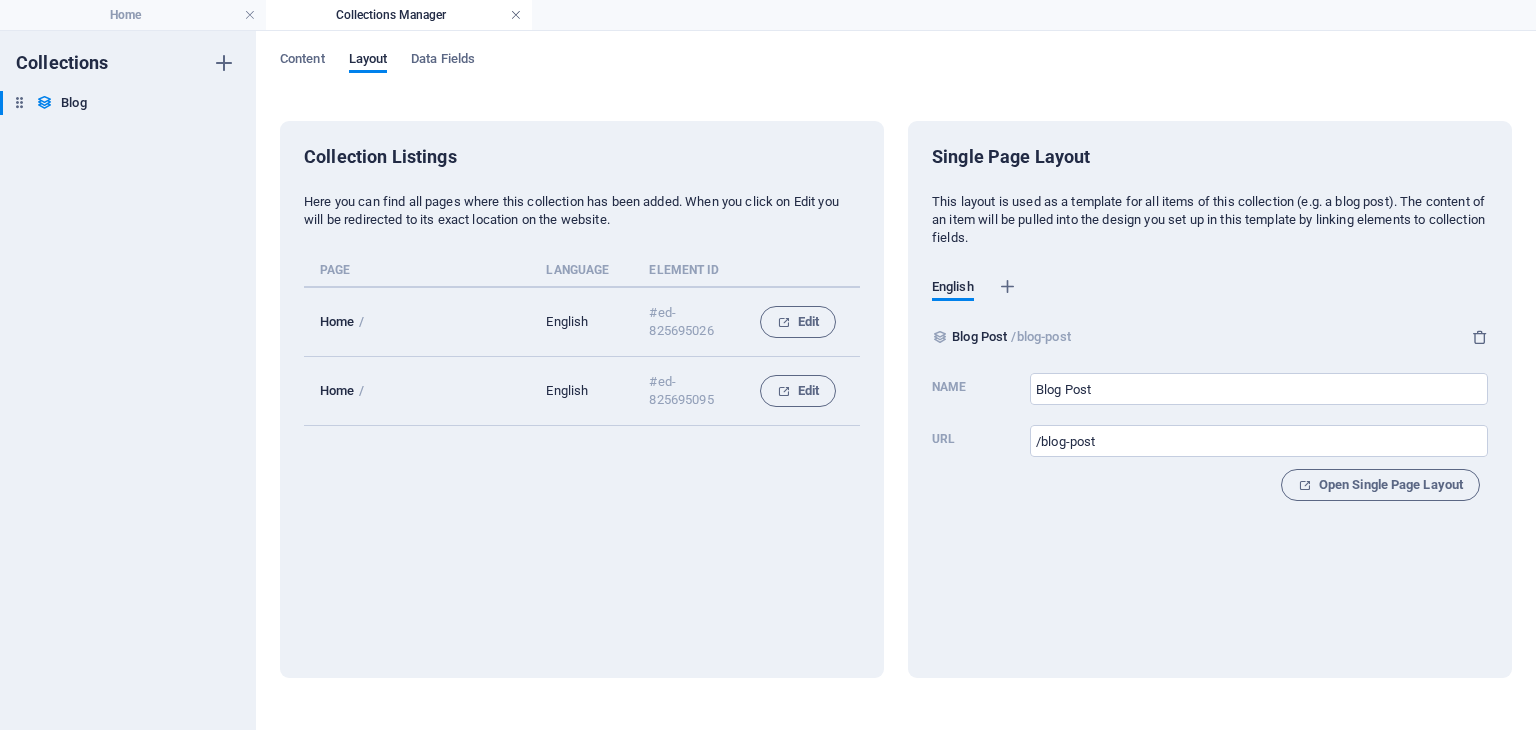 click at bounding box center (516, 15) 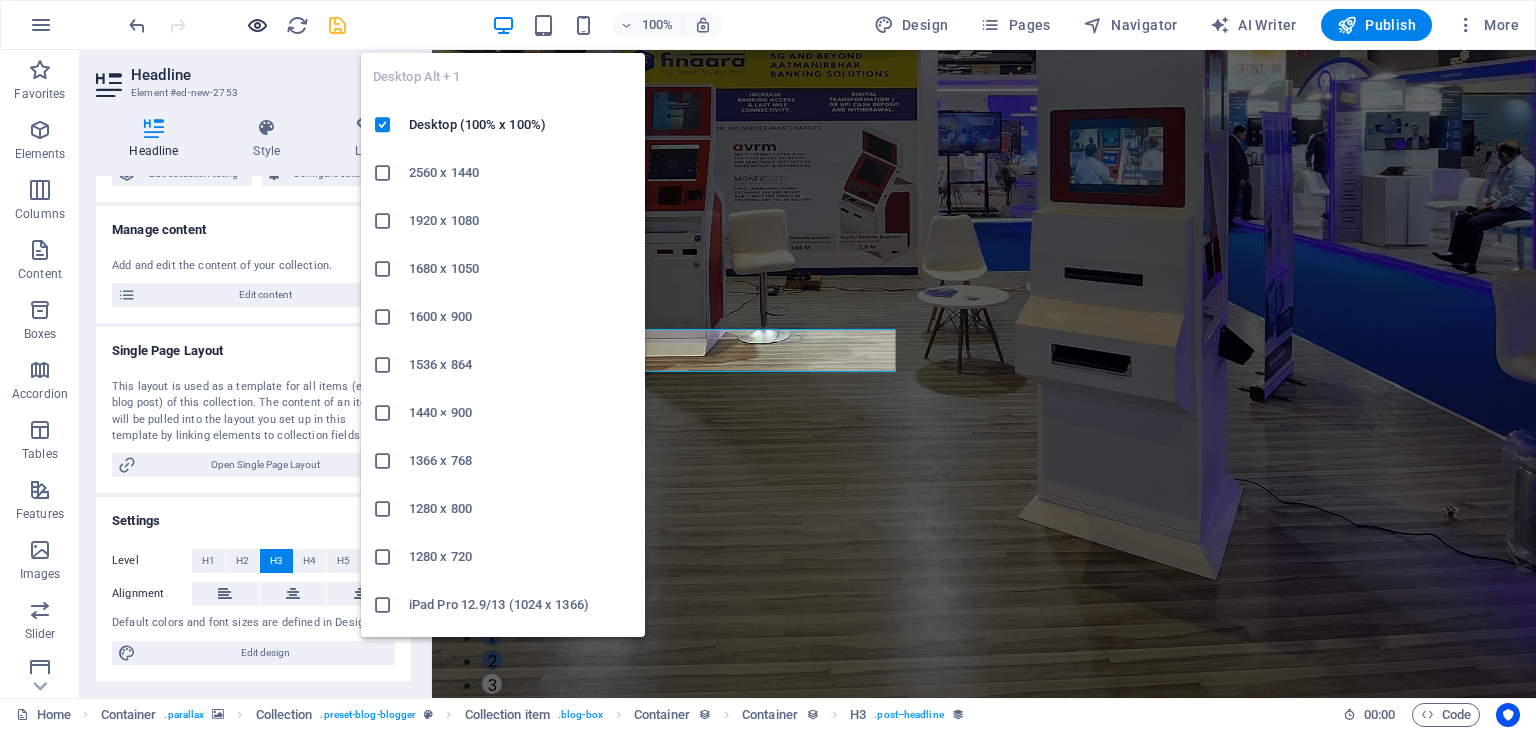 scroll, scrollTop: 1520, scrollLeft: 0, axis: vertical 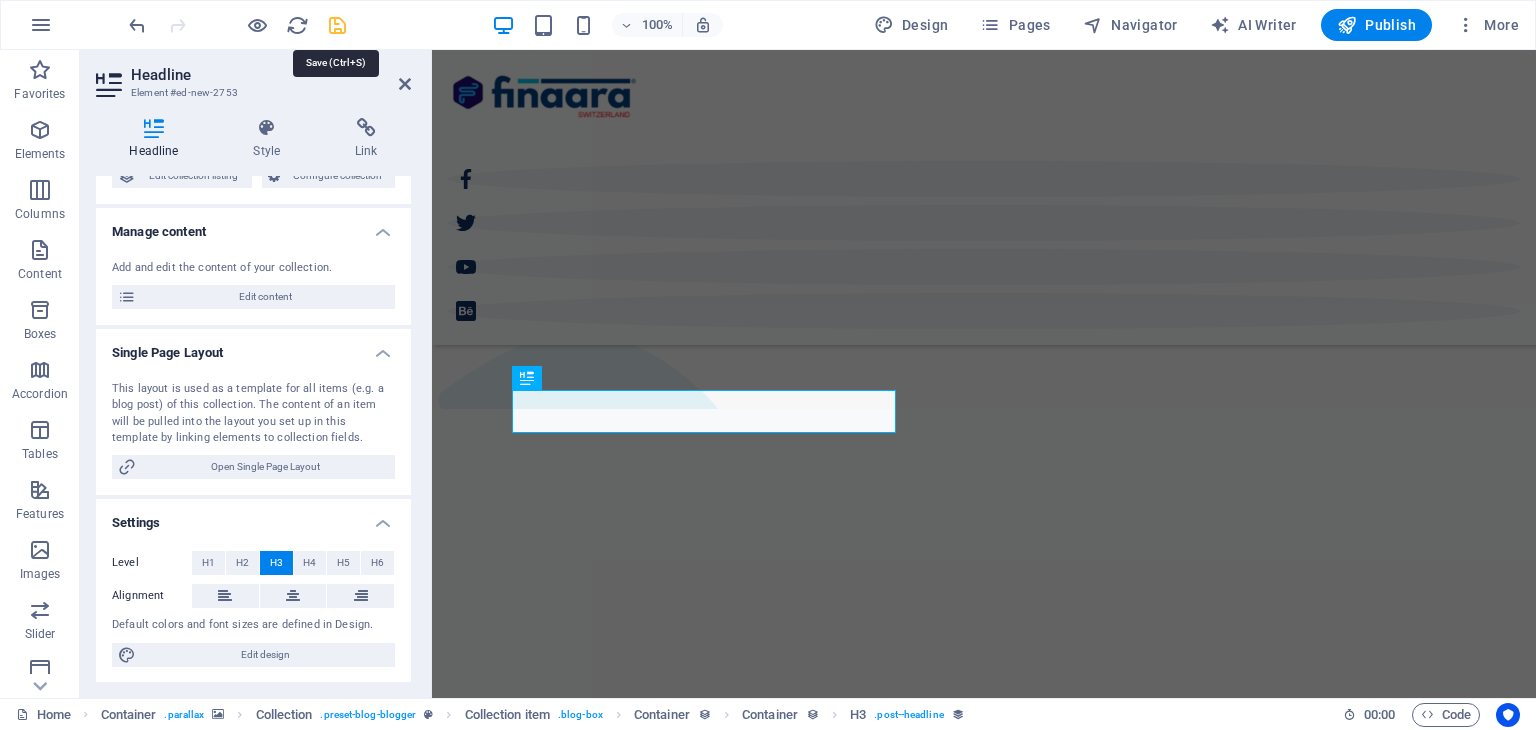 click at bounding box center [337, 25] 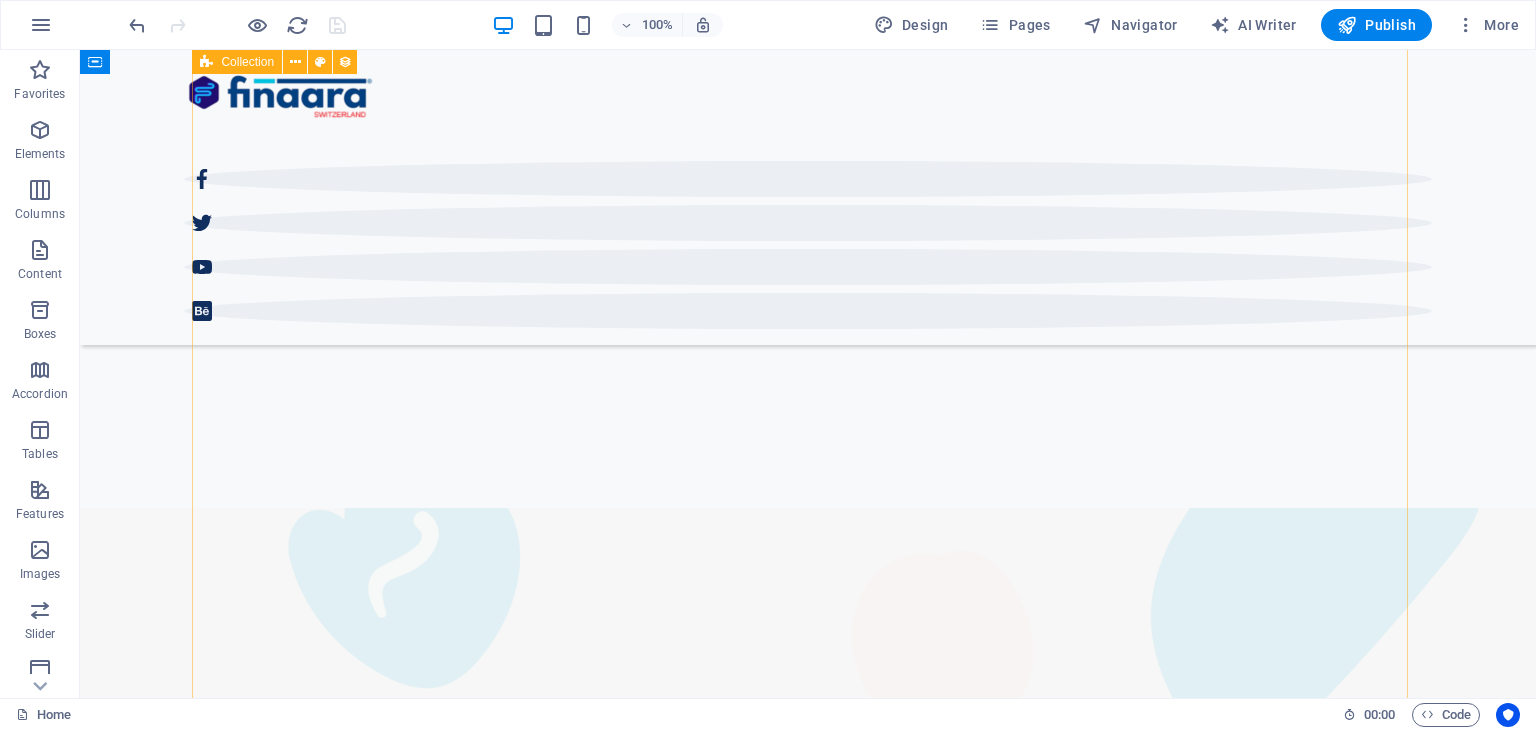 scroll, scrollTop: 358, scrollLeft: 0, axis: vertical 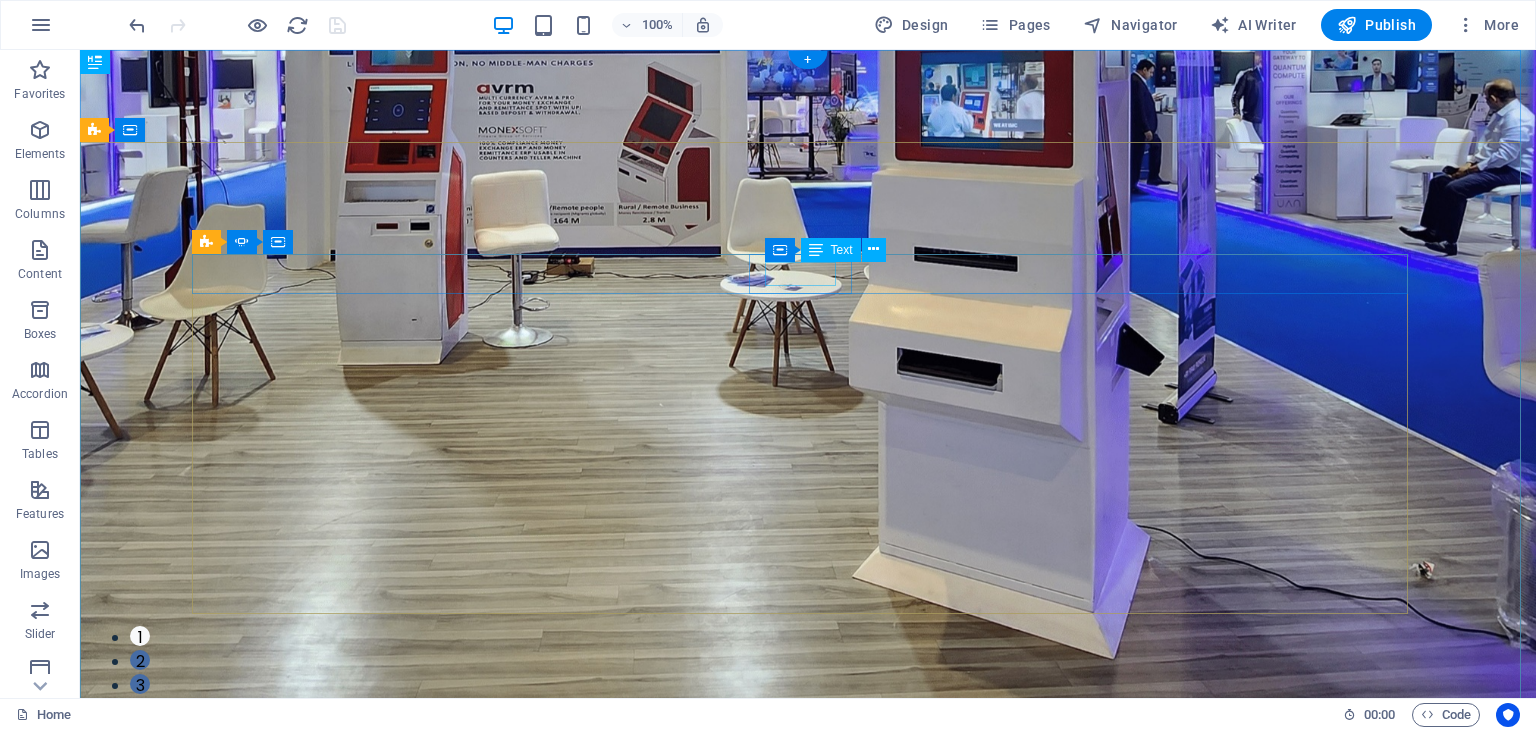 click on "ADVENTURE" at bounding box center (-408, 1440) 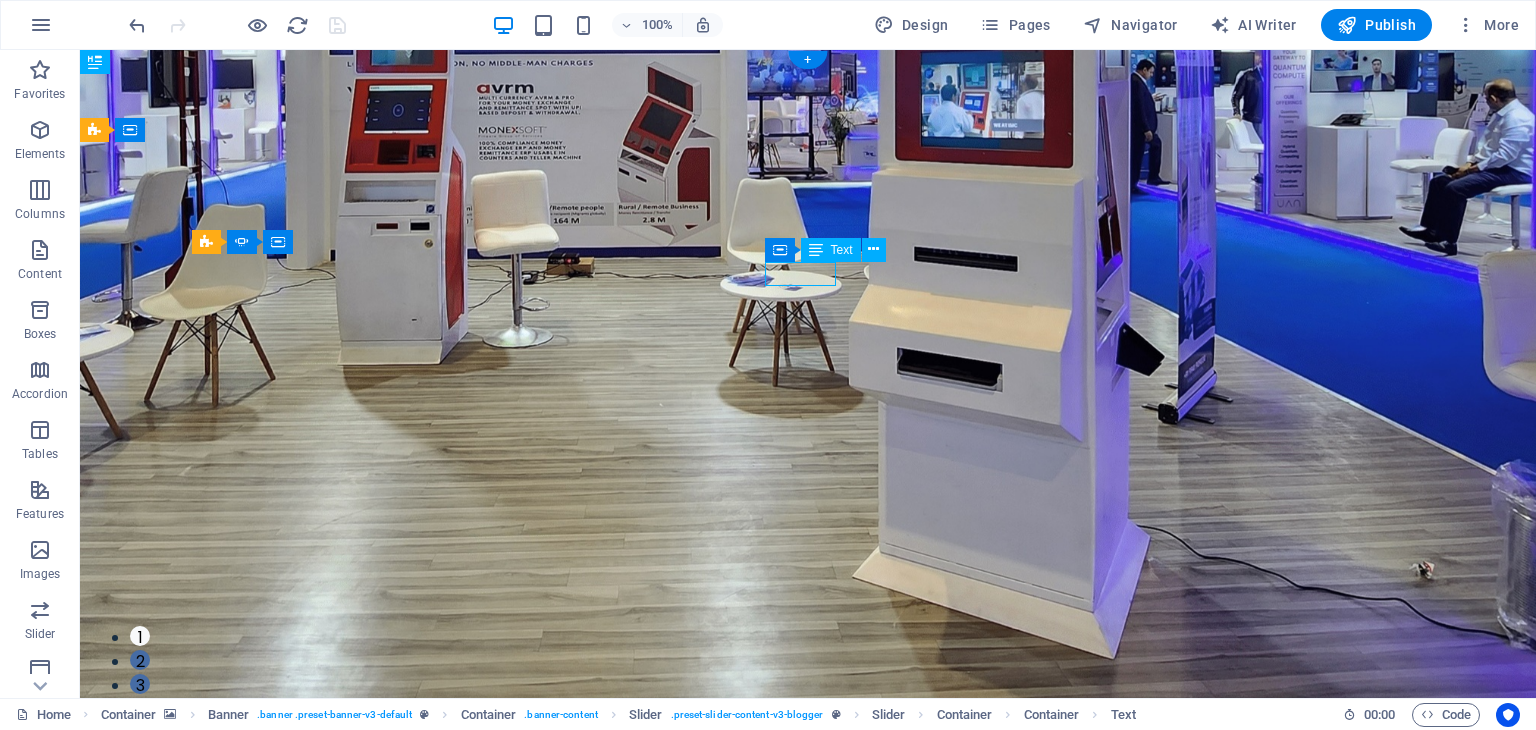 click on "ADVENTURE" at bounding box center [-408, 1440] 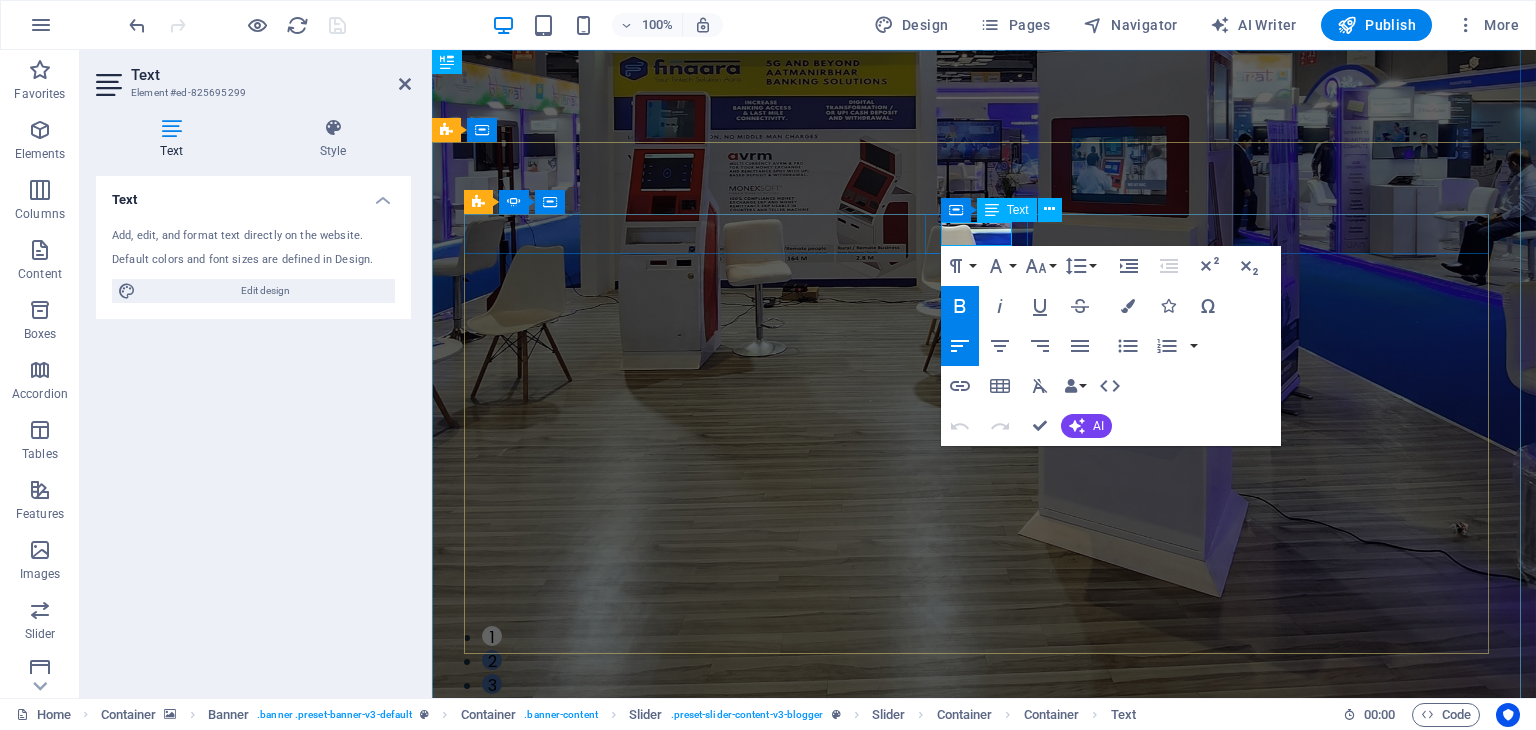 click on "ADVENTURE" at bounding box center (-506, 1464) 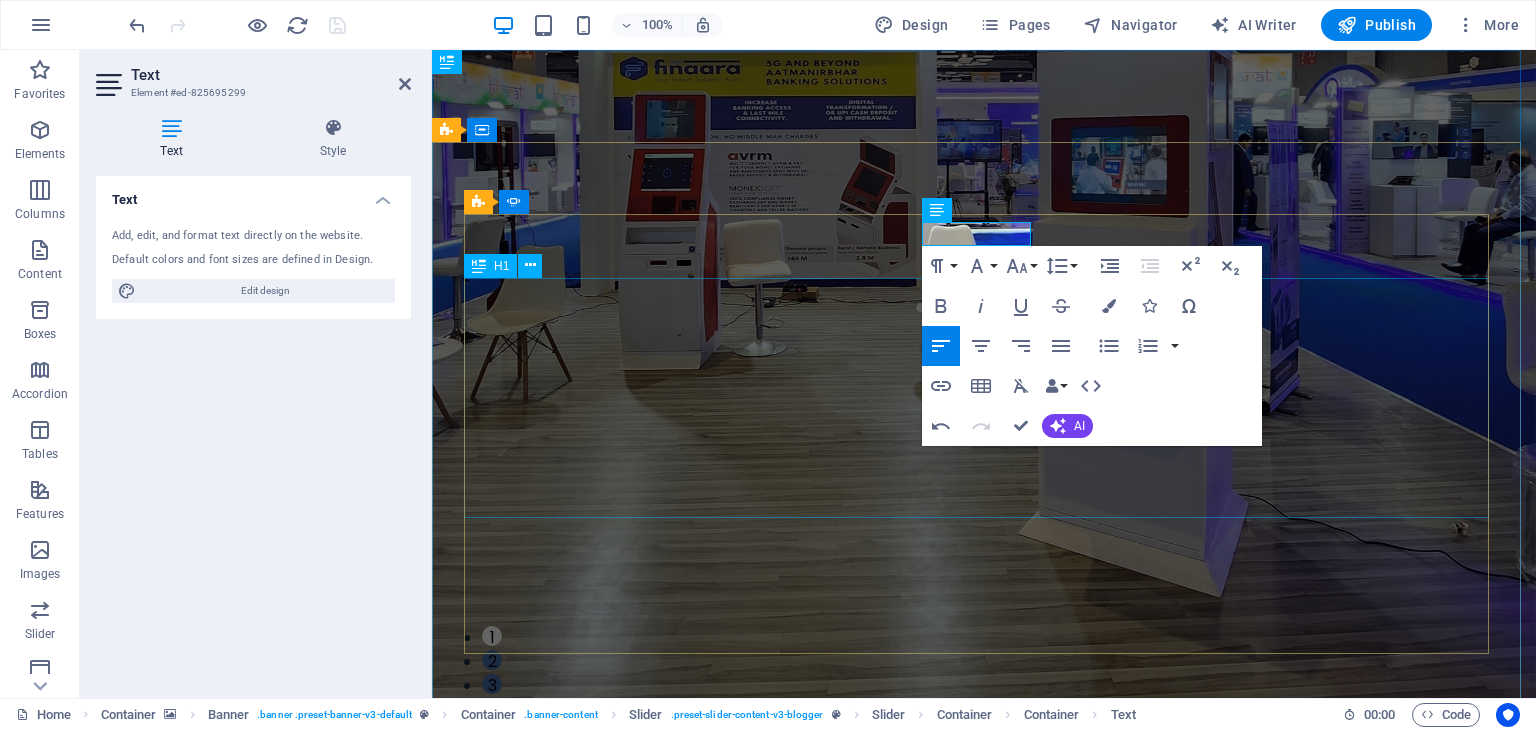 click on "How to Find Sanctuary in Times of Chaos" at bounding box center (-49, 1628) 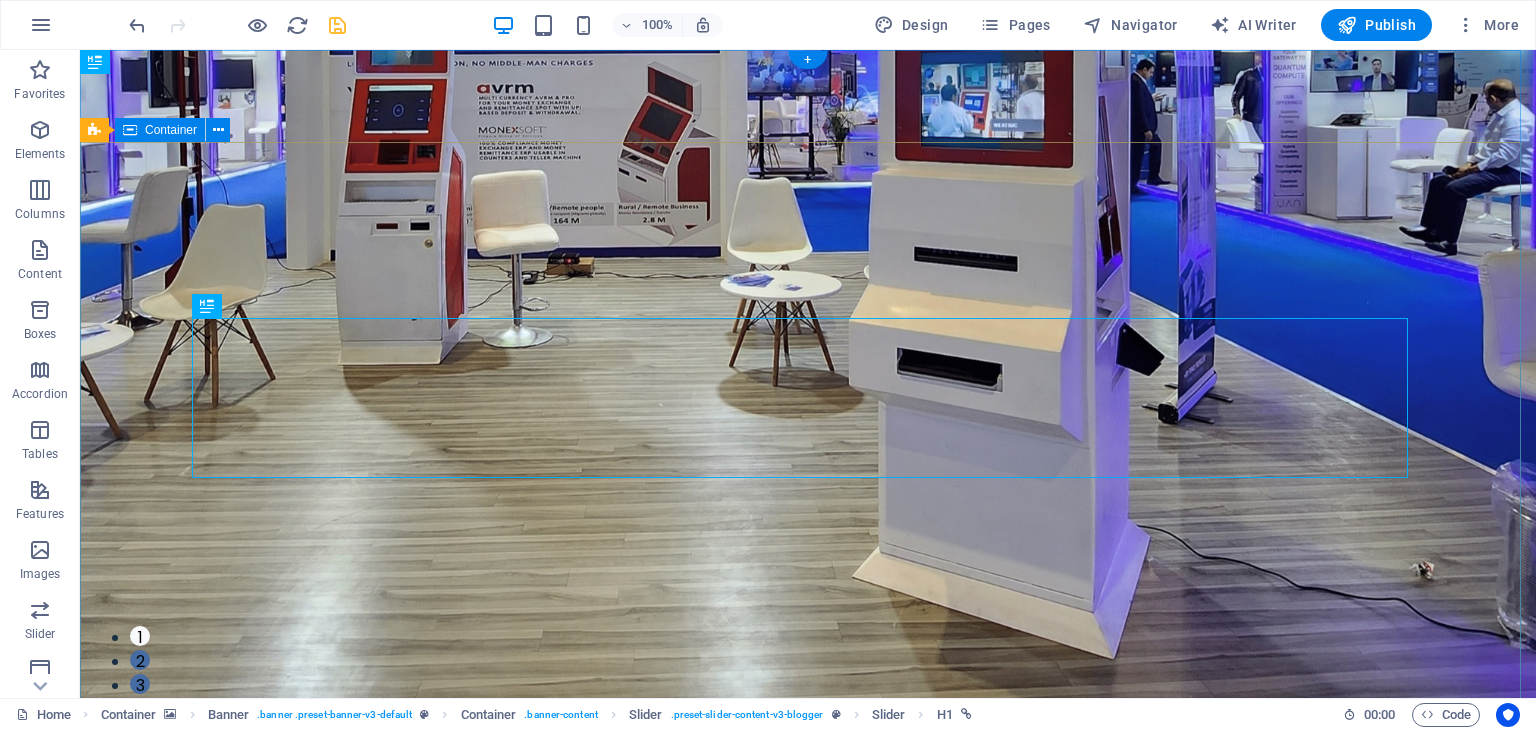 click on "TECHNOLOGY Use Technology to Live Healthier How today's technology can improve your quality of life and when to be careful of technology usage Digital Money How to Find Sanctuary in Times of Chaos Proven methods to find breaks and quiet moments to recharge your batteries in today's stressful life. TRAVEL Ice Cream Across the World A comprehensive - yet uncomplete - guide about the different types of ice cream that the world has to offer and where to find the best ice cream TECHNOLOGY Use Technology to Live Healthier How today's technology can improve your quality of life and when to be careful of technology usage Digital Money How to Find Sanctuary in Times of Chaos Proven methods to find breaks and quiet moments to recharge your batteries in today's stressful life. 1 2 3" at bounding box center (808, 1264) 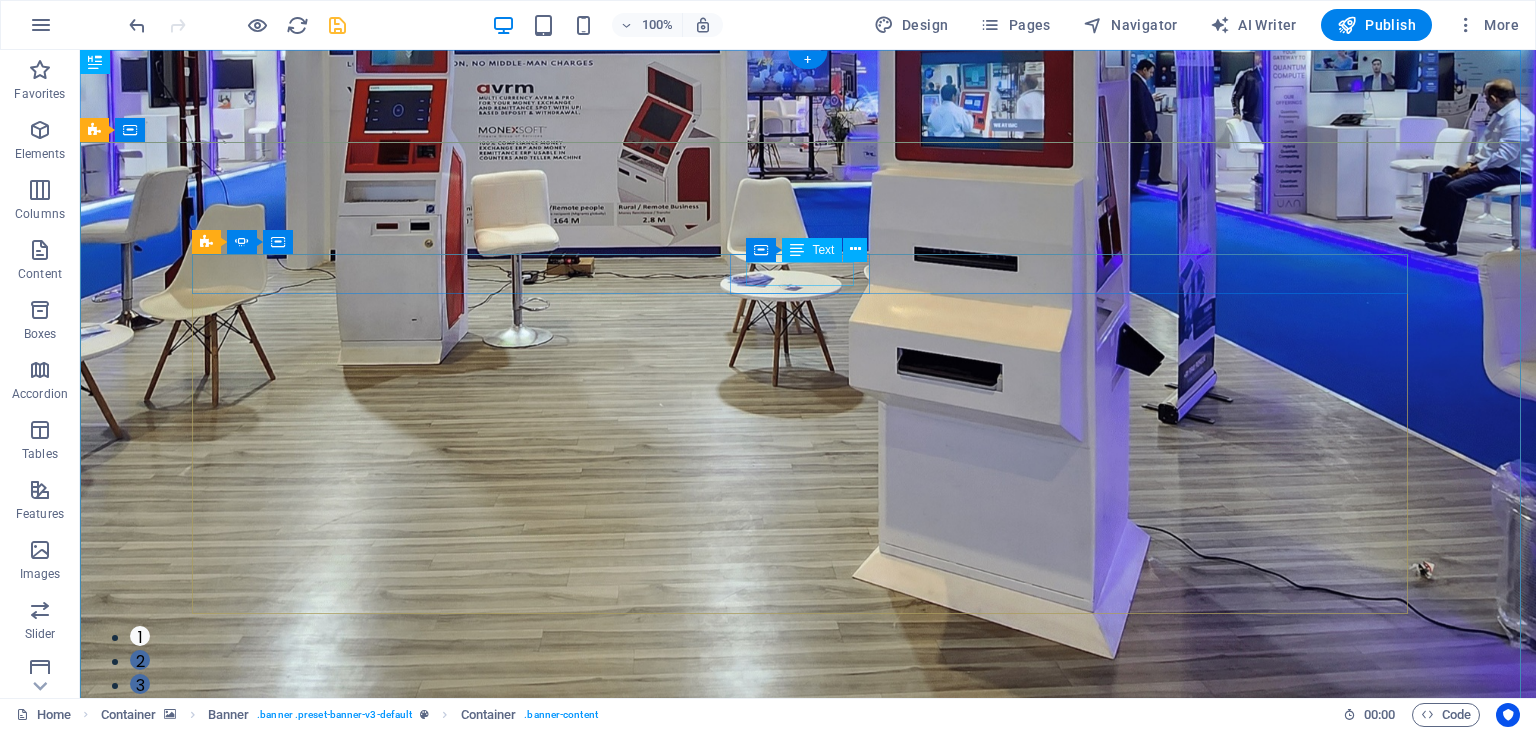 click on "Digital Money" at bounding box center [-408, 1440] 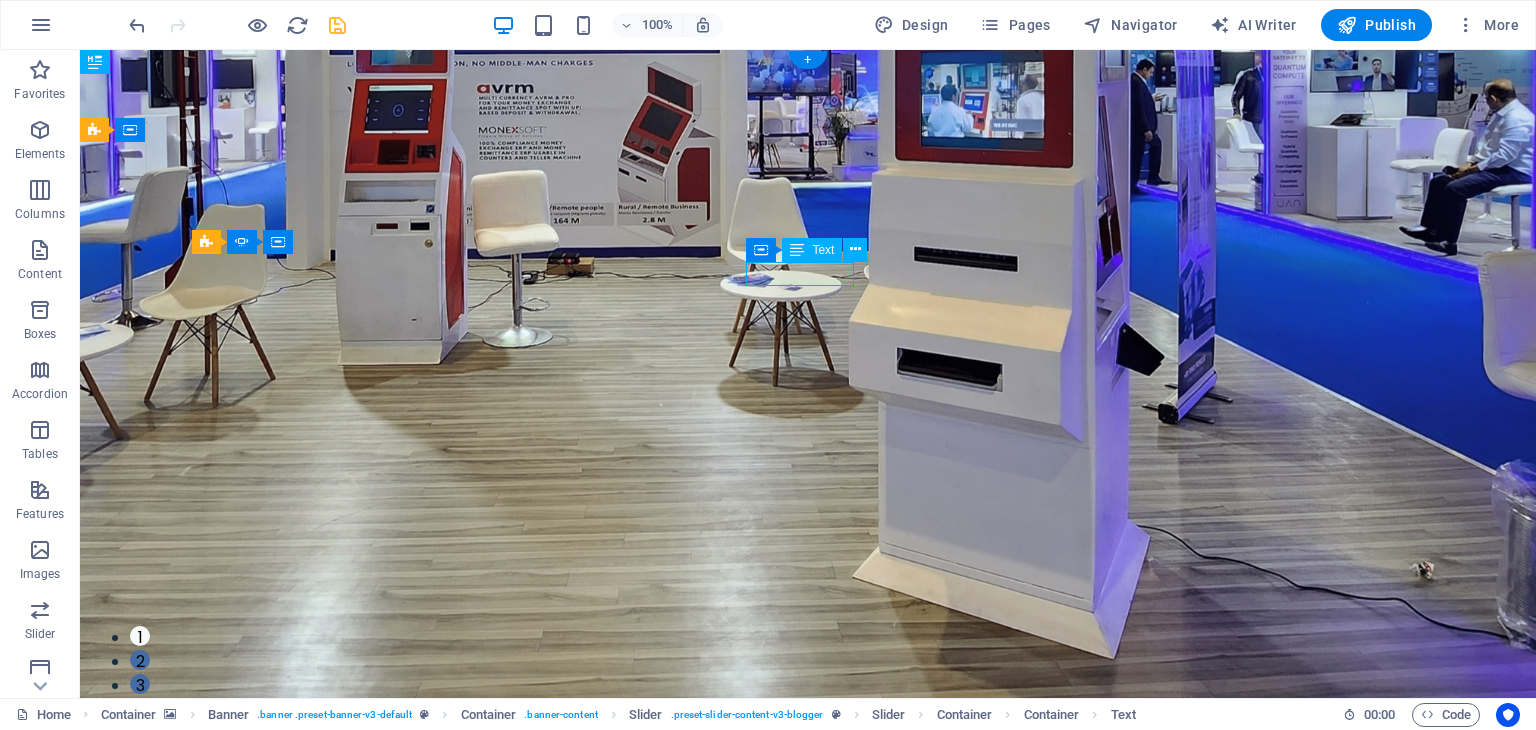 click on "Digital Money" at bounding box center (-408, 1440) 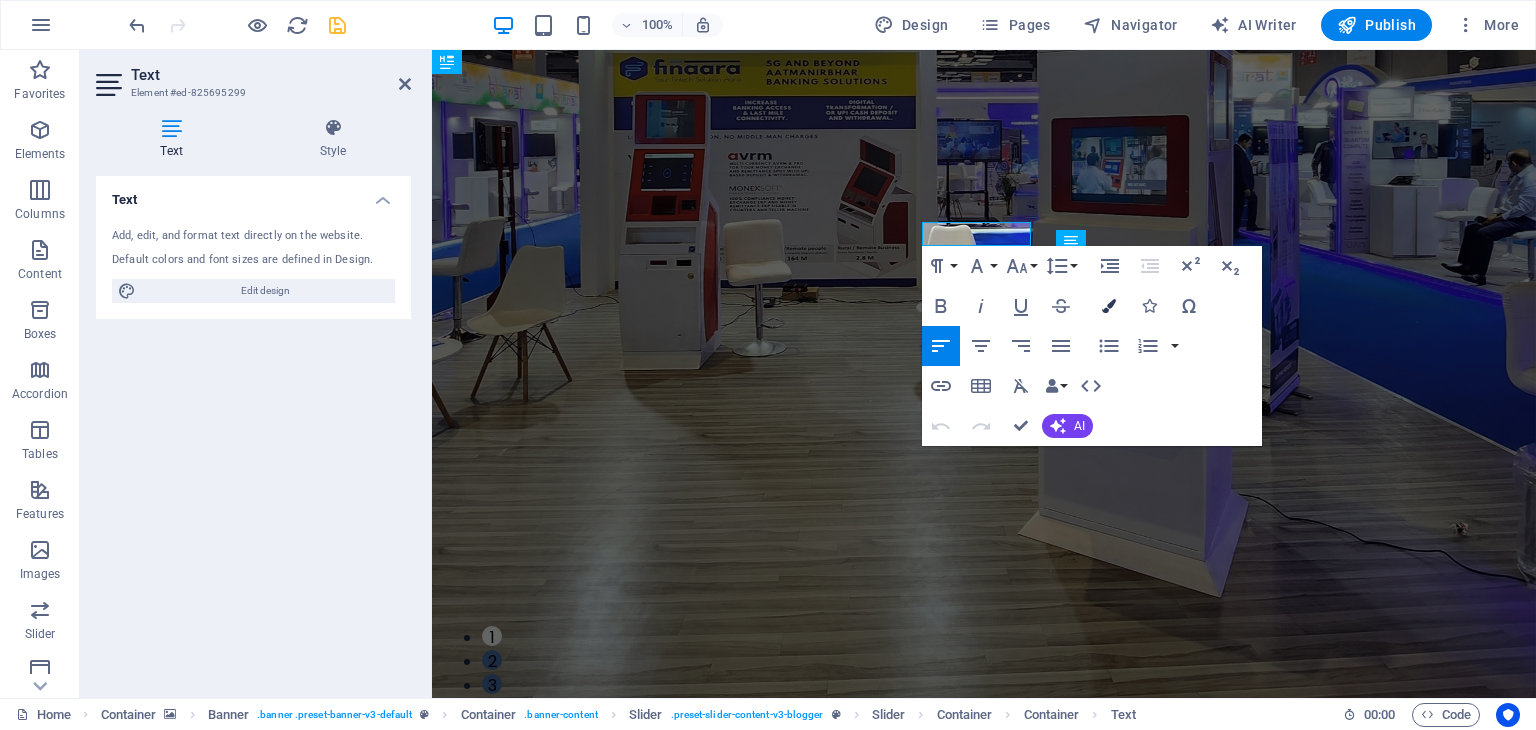 click at bounding box center (1109, 306) 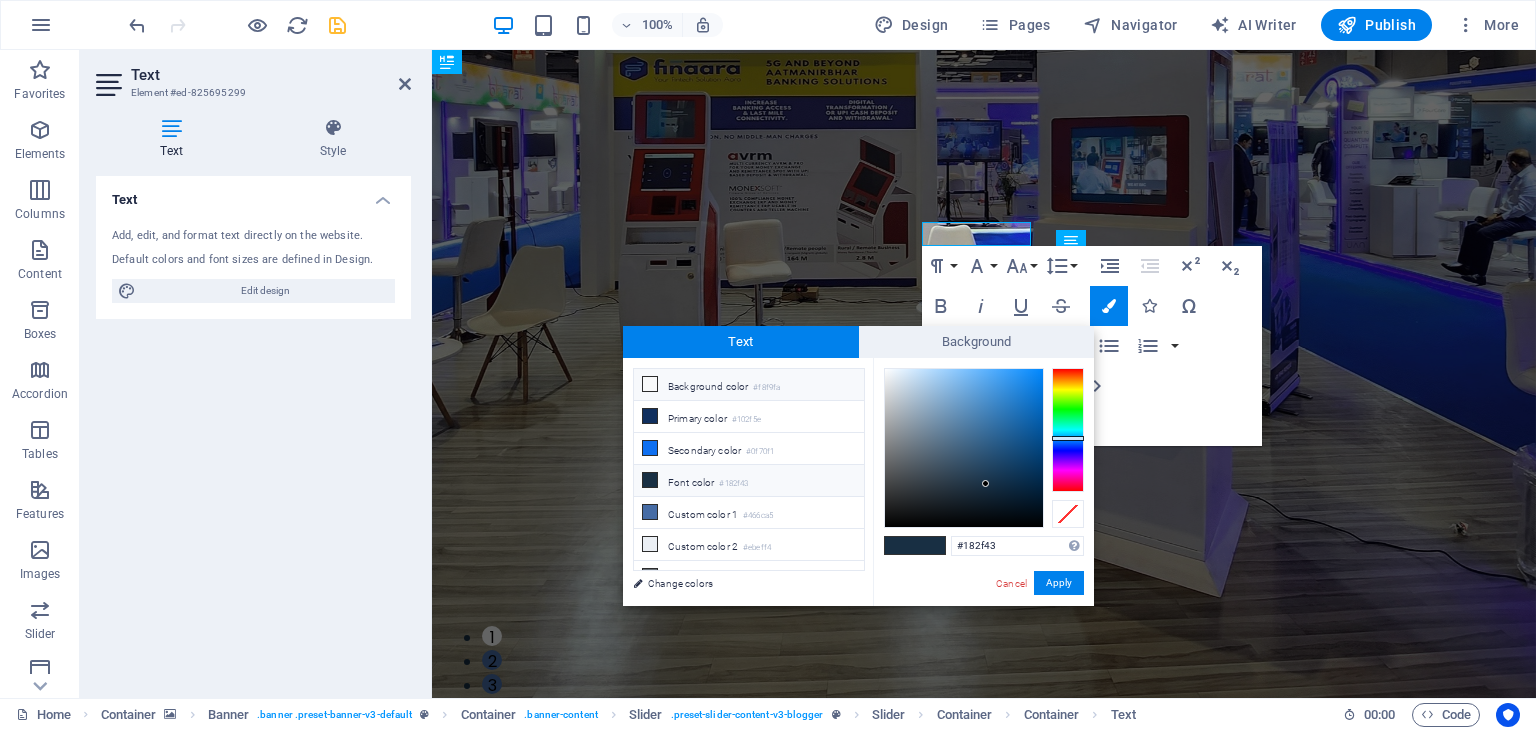 click on "Background color
#f8f9fa" at bounding box center (749, 385) 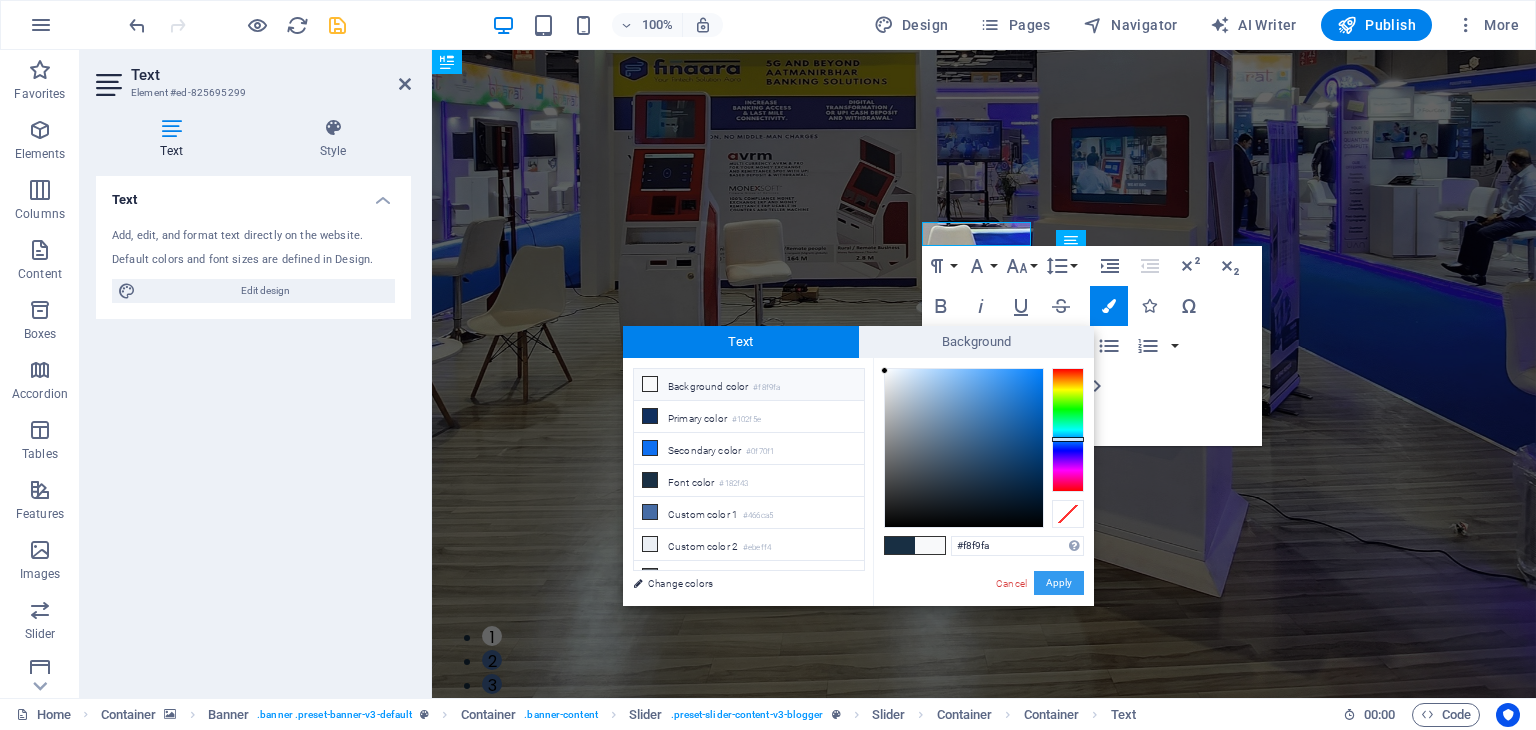 click on "Apply" at bounding box center (1059, 583) 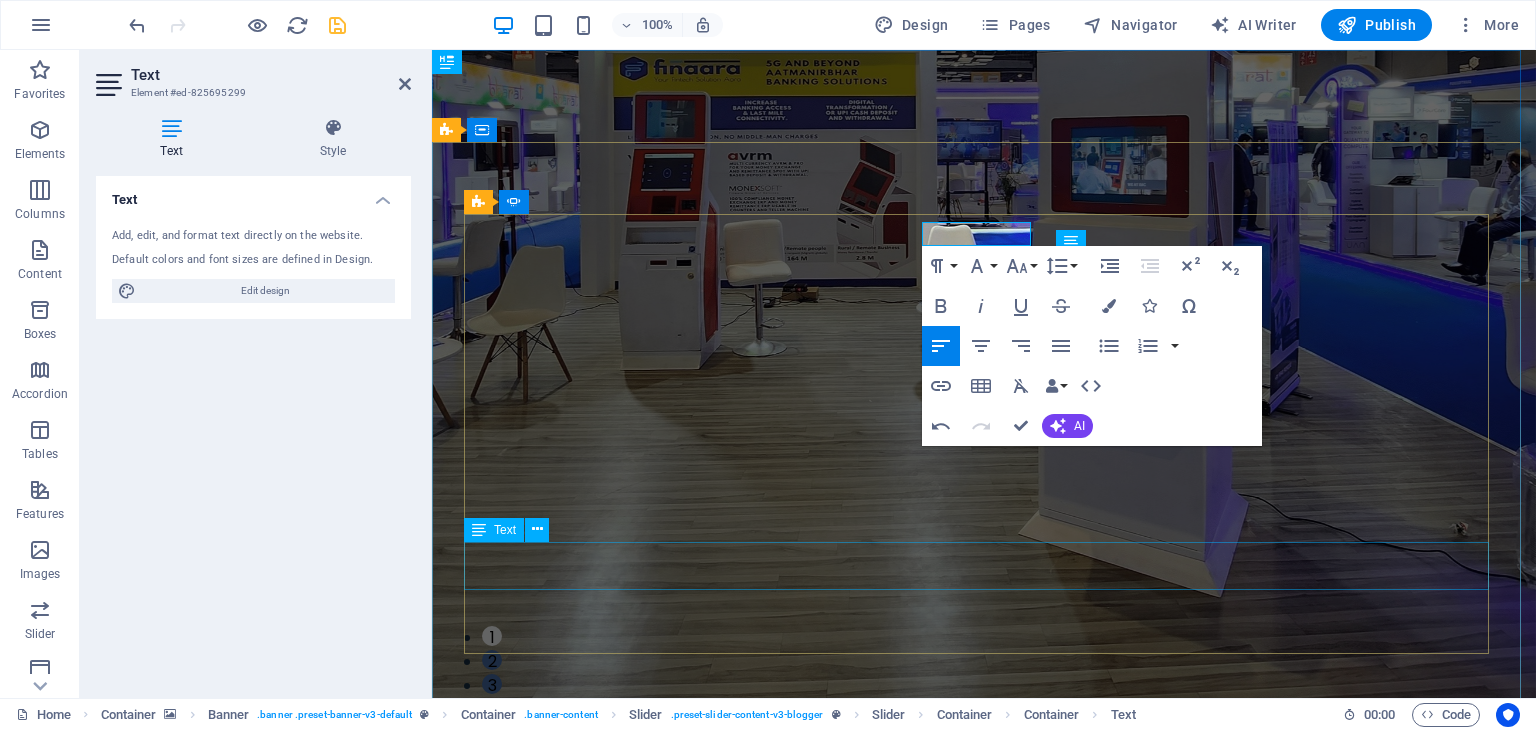 click on "Proven methods to find breaks and quiet moments to recharge your batteries in today's stressful life." at bounding box center [-49, 1796] 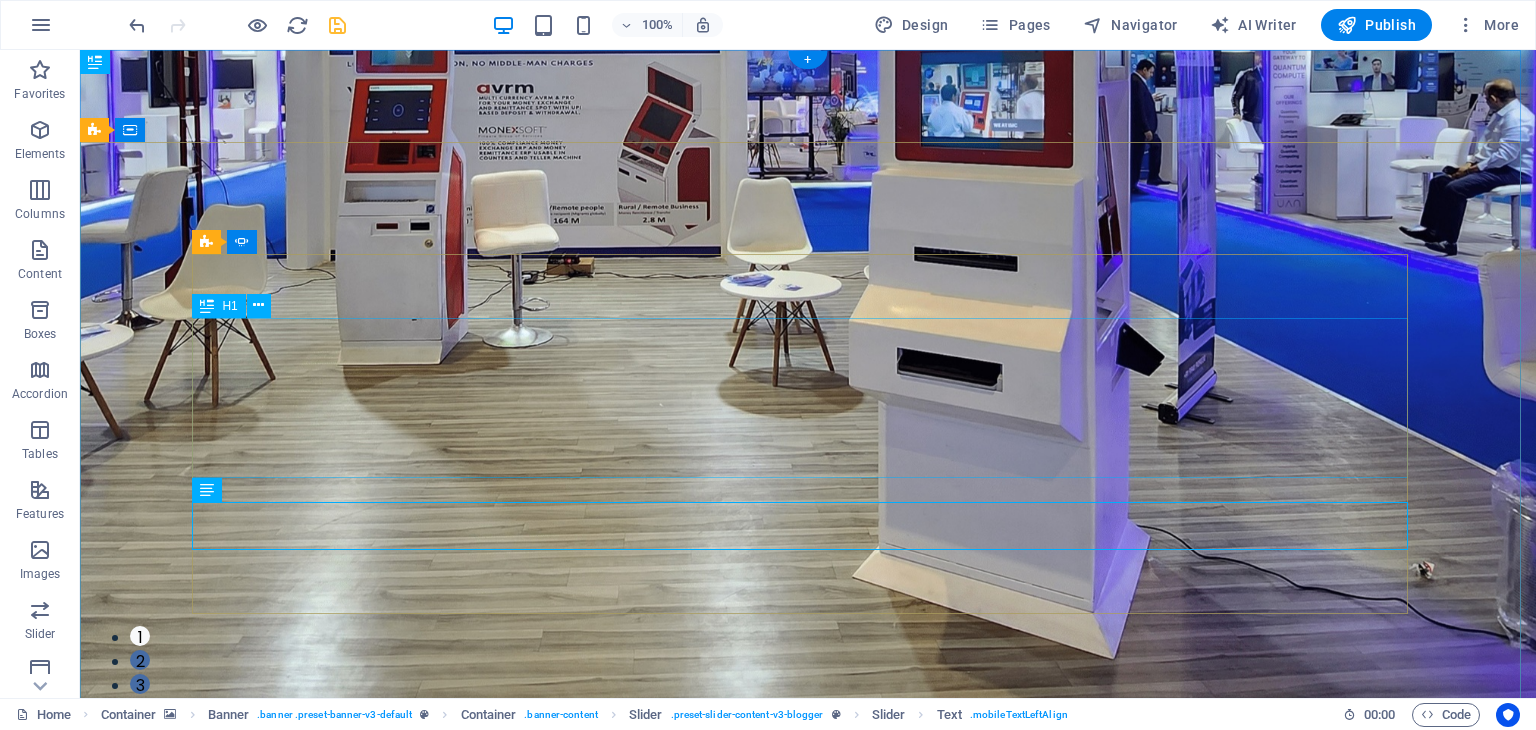 click on "How to Find Sanctuary in Times of Chaos" at bounding box center [-408, 1564] 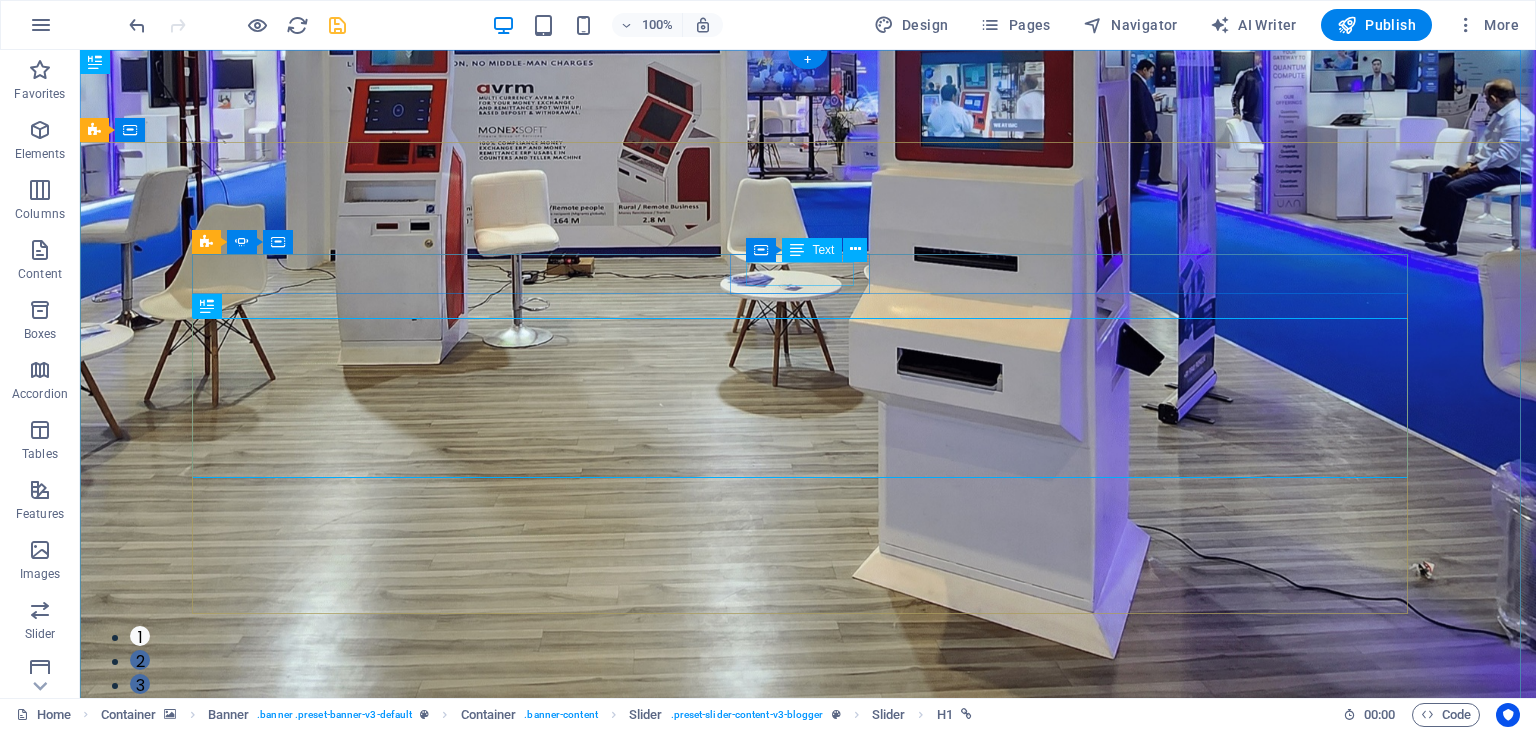 click on "Digital Money" at bounding box center [-408, 1440] 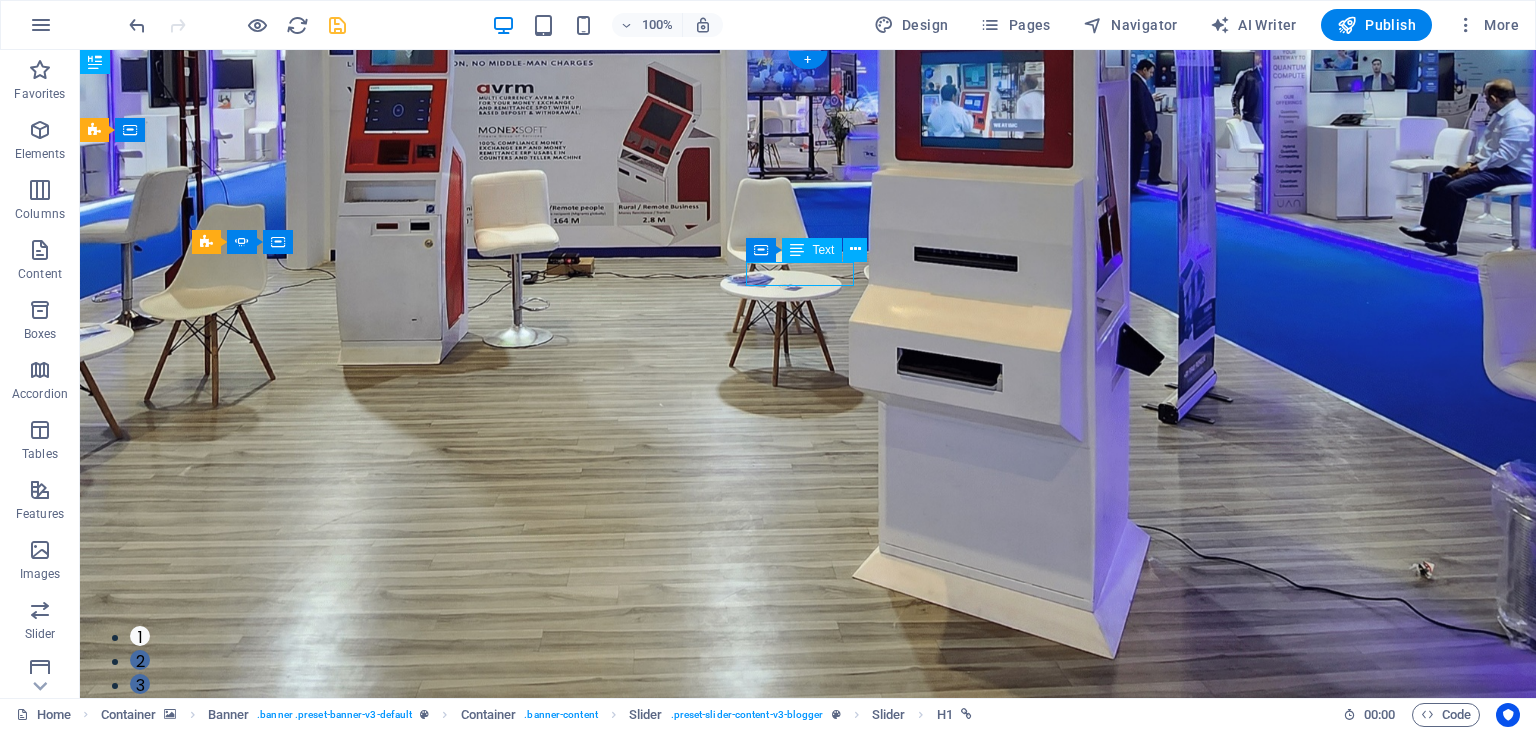 click on "Digital Money" at bounding box center (-408, 1440) 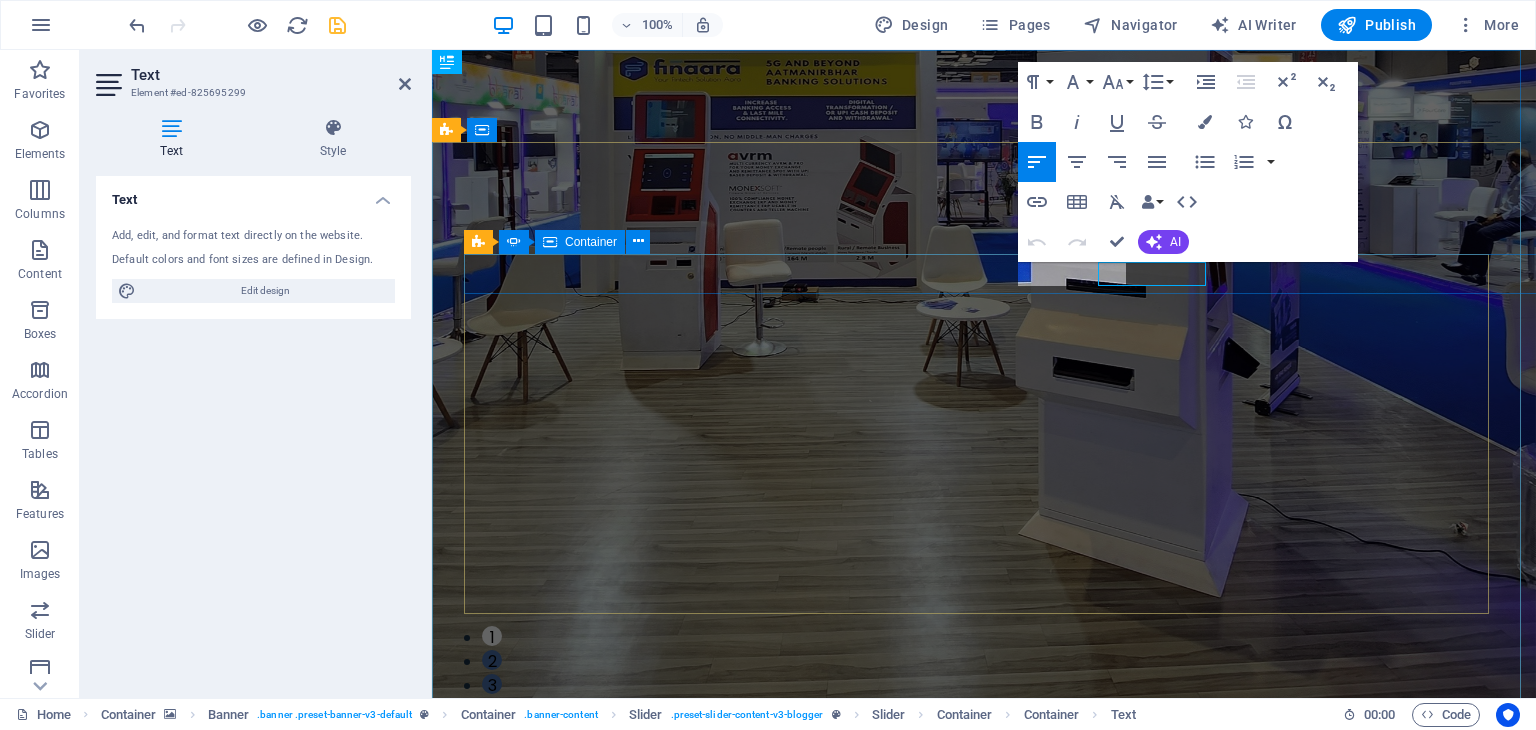 click on "Digital Money How to Find Sanctuary in Times of Chaos Proven methods to find breaks and quiet moments to recharge your batteries in today's stressful life." at bounding box center [-49, 1664] 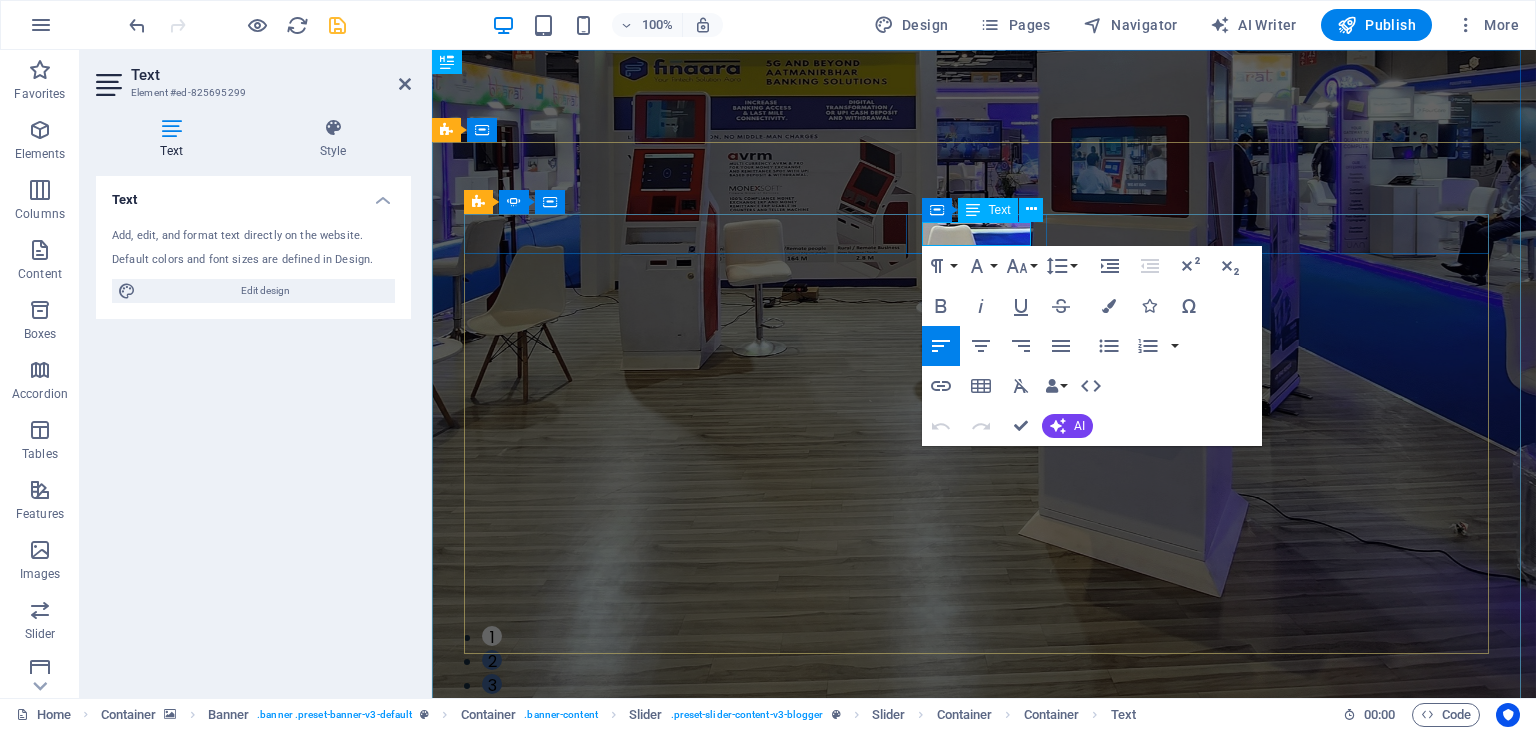 click on "Digital Money" at bounding box center (-49, 1464) 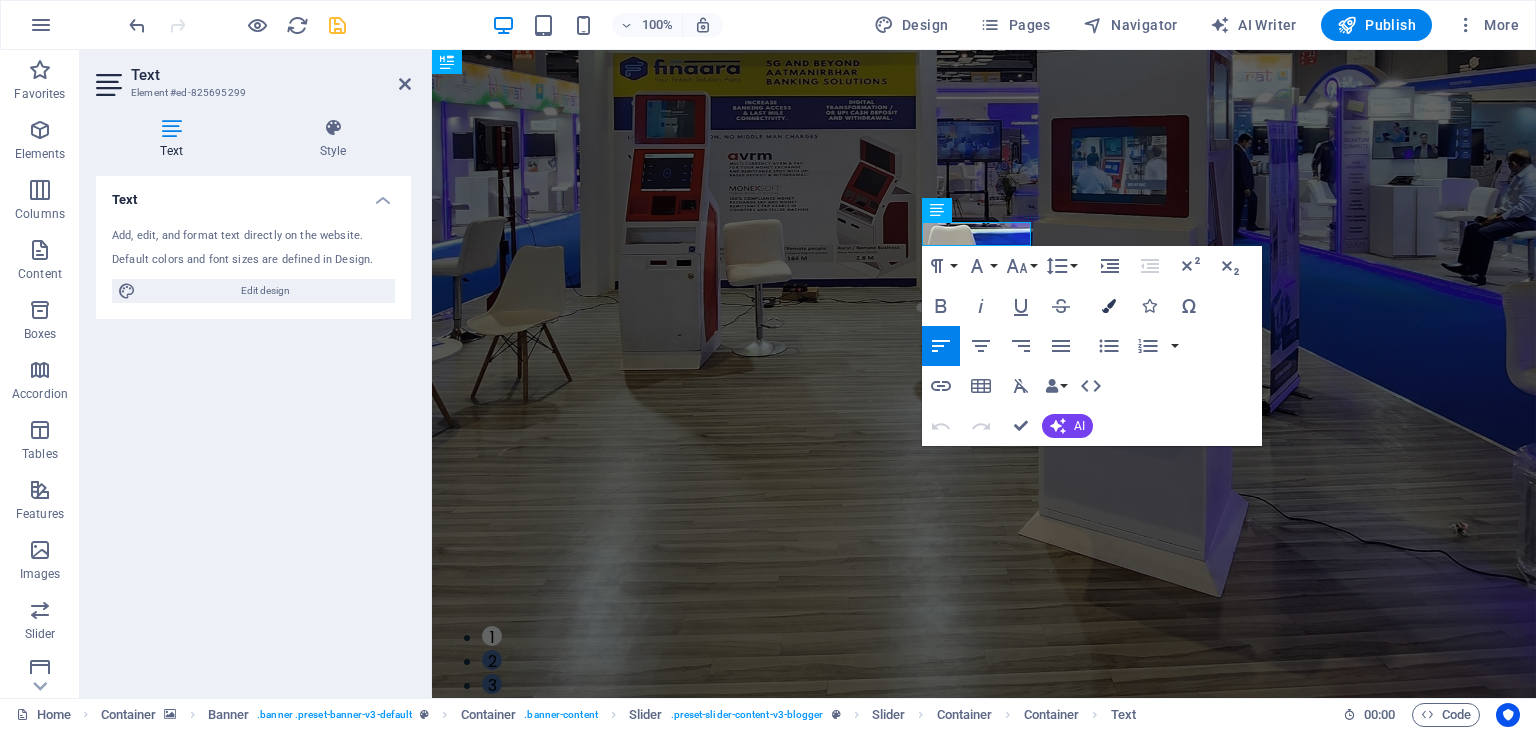 click at bounding box center (1109, 306) 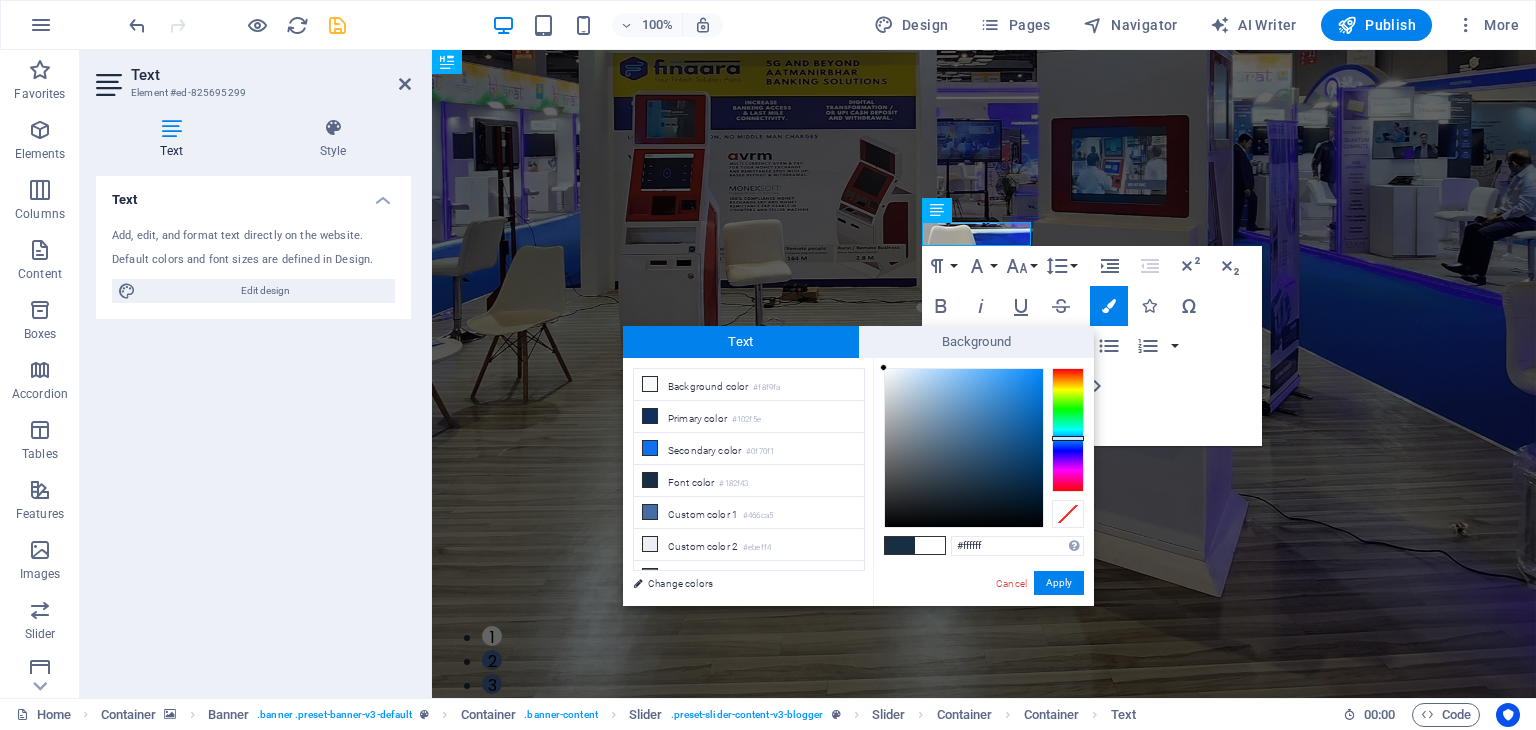 drag, startPoint x: 888, startPoint y: 373, endPoint x: 879, endPoint y: 361, distance: 15 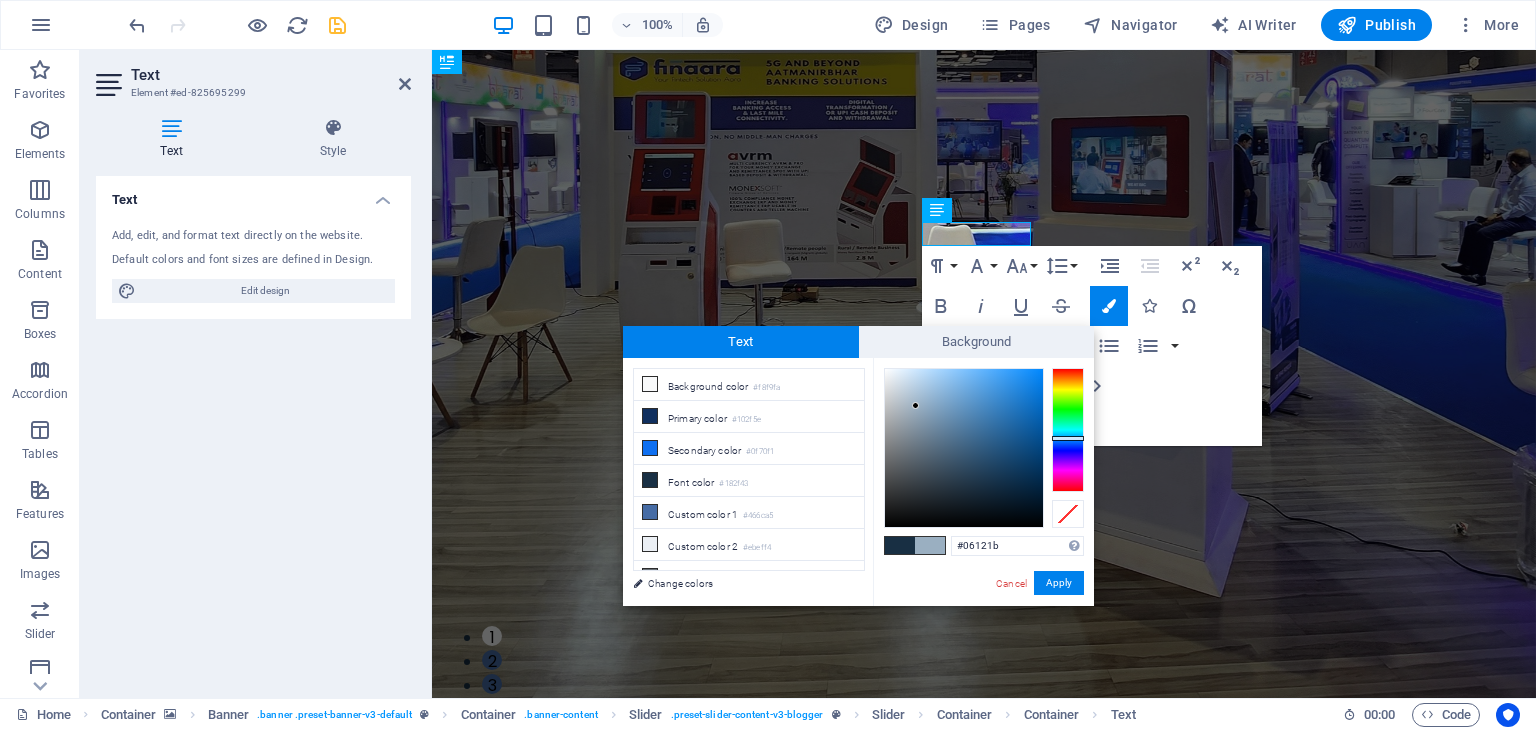 type on "#000000" 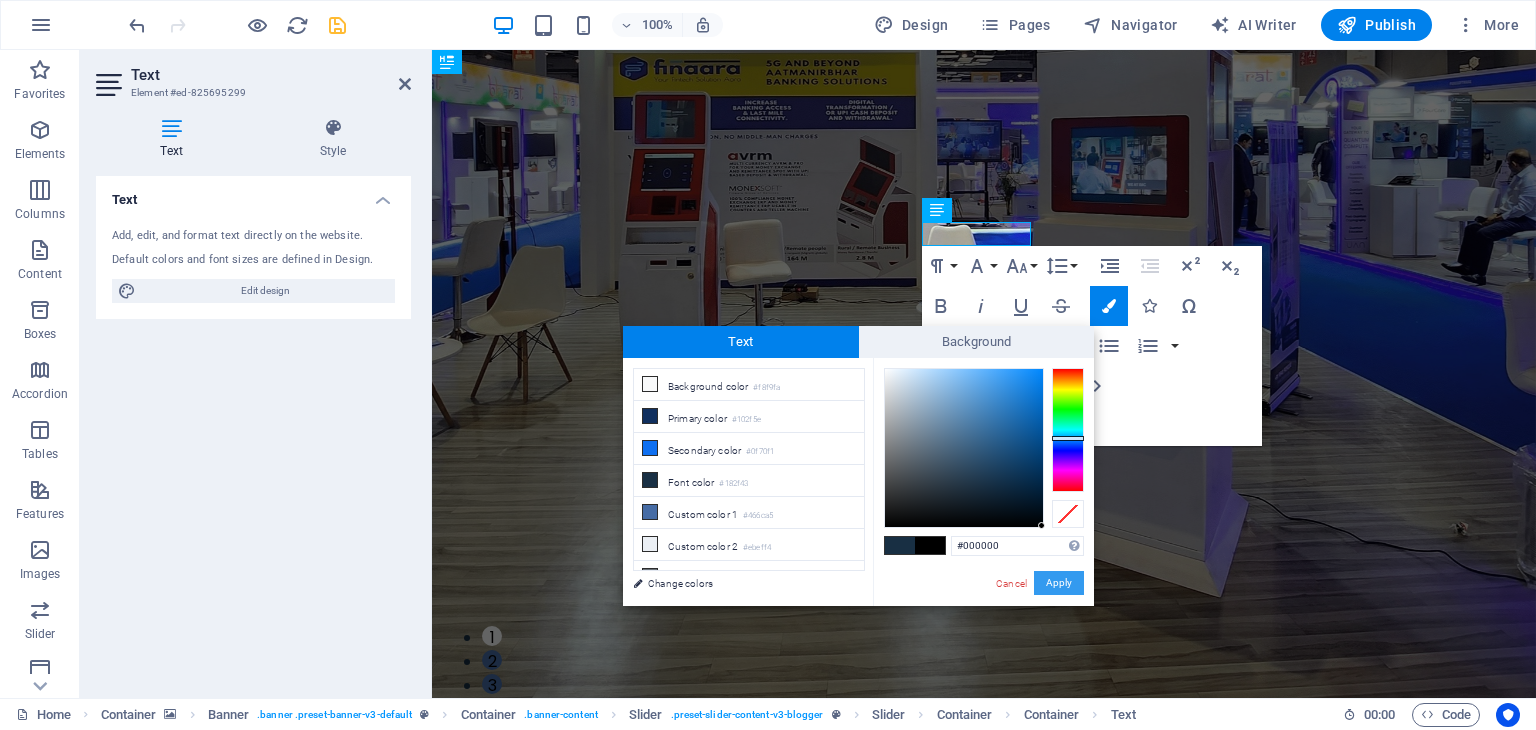 click on "Apply" at bounding box center [1059, 583] 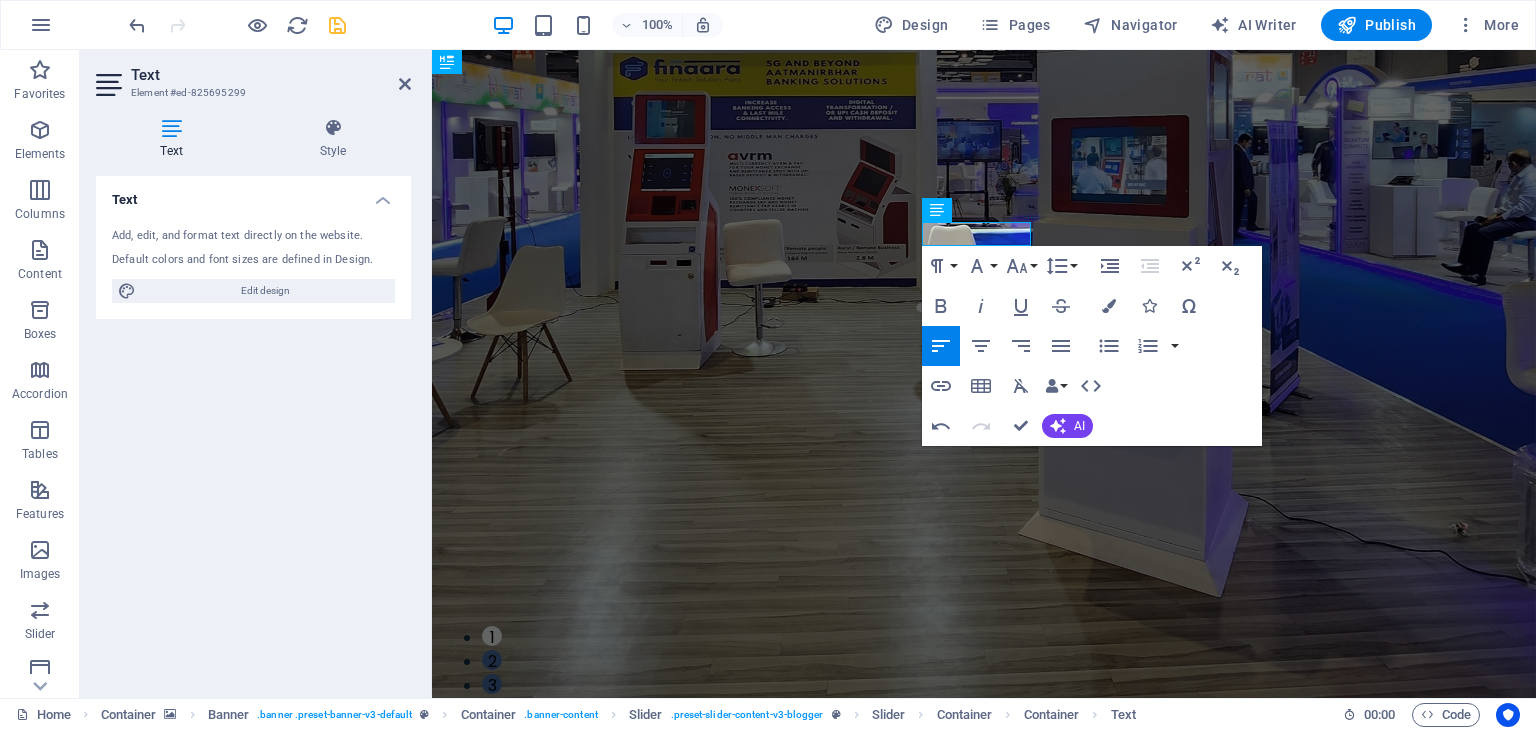 click on "H1   Container   Banner   Banner   Container   Slider   Slider   Slider   Spacer   Text   Spacer   H1   Spacer   Container   Menu Bar   Menu   Container   Image   Spacer   Slider   Slider   Spacer   Slider   Slider   Container   H1   Spacer   Slider   Container   Icon   Social Media Icons   Slider   Slider   Container   Spacer   Container   Text   Container   Social Media Icons   Icon   Social Media Icons   Icon   Spacer   Container   Container   Collection filter-buttons   Container   Button   Container   Button   Button   Button   Button   H3   Collection   Collection   Collection item   Container   Container   Spacer   H4   Collection item   Container   H4   Collection item   Container   Container   Container   H3   Spacer   Text   Container   Container   Collection item   Container   H3   Container   Collection item   Container   H3   Spacer   Text   Container   Text   Spacer   Text   Container   Collection item   Container   Container   Collection item   Container   Text   H3   Text" at bounding box center (984, 374) 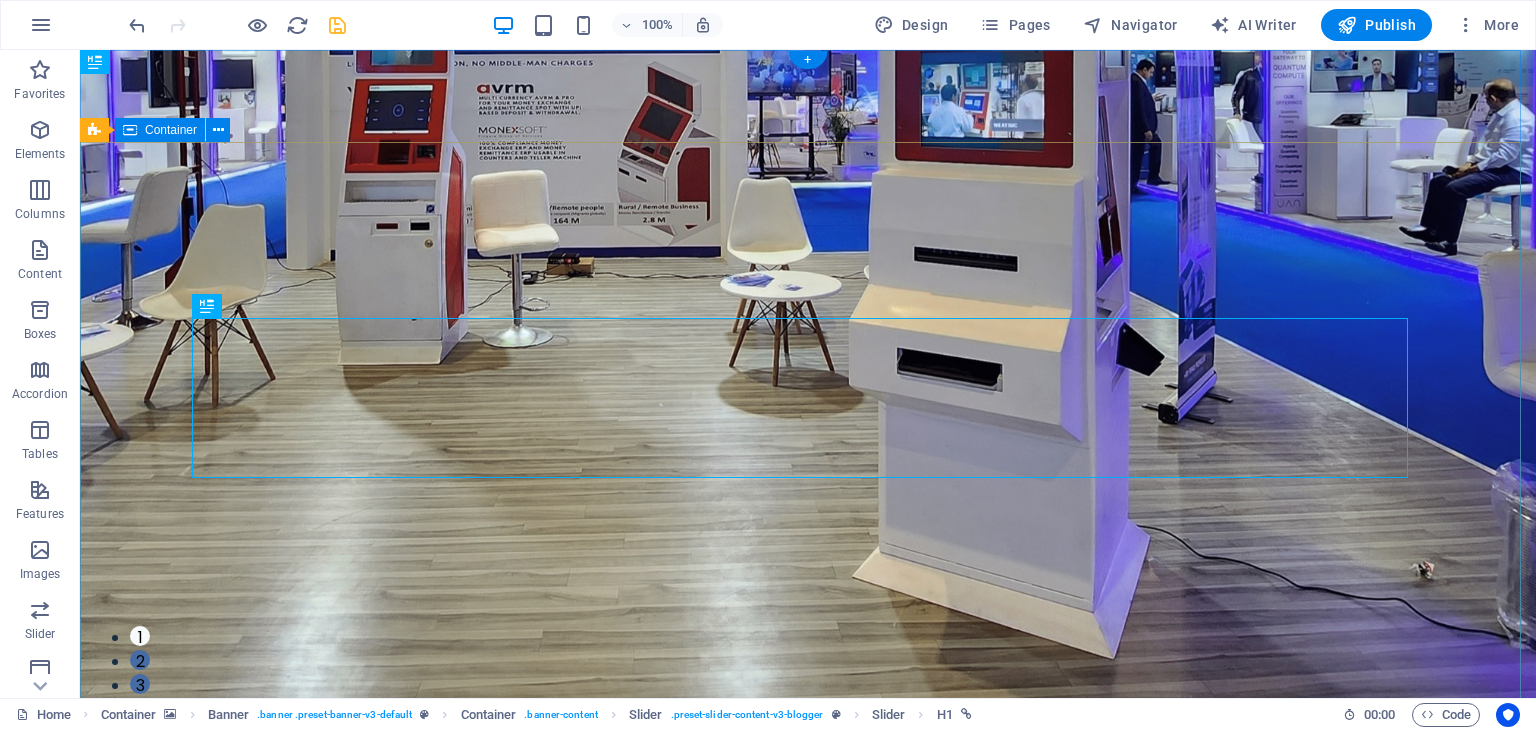 click on "TECHNOLOGY Use Technology to Live Healthier How today's technology can improve your quality of life and when to be careful of technology usage Digital Money How to Find Sanctuary in Times of Chaos Proven methods to find breaks and quiet moments to recharge your batteries in today's stressful life. TRAVEL Ice Cream Across the World A comprehensive - yet uncomplete - guide about the different types of ice cream that the world has to offer and where to find the best ice cream TECHNOLOGY Use Technology to Live Healthier How today's technology can improve your quality of life and when to be careful of technology usage Digital Money How to Find Sanctuary in Times of Chaos Proven methods to find breaks and quiet moments to recharge your batteries in today's stressful life. 1 2 3" at bounding box center (808, 1264) 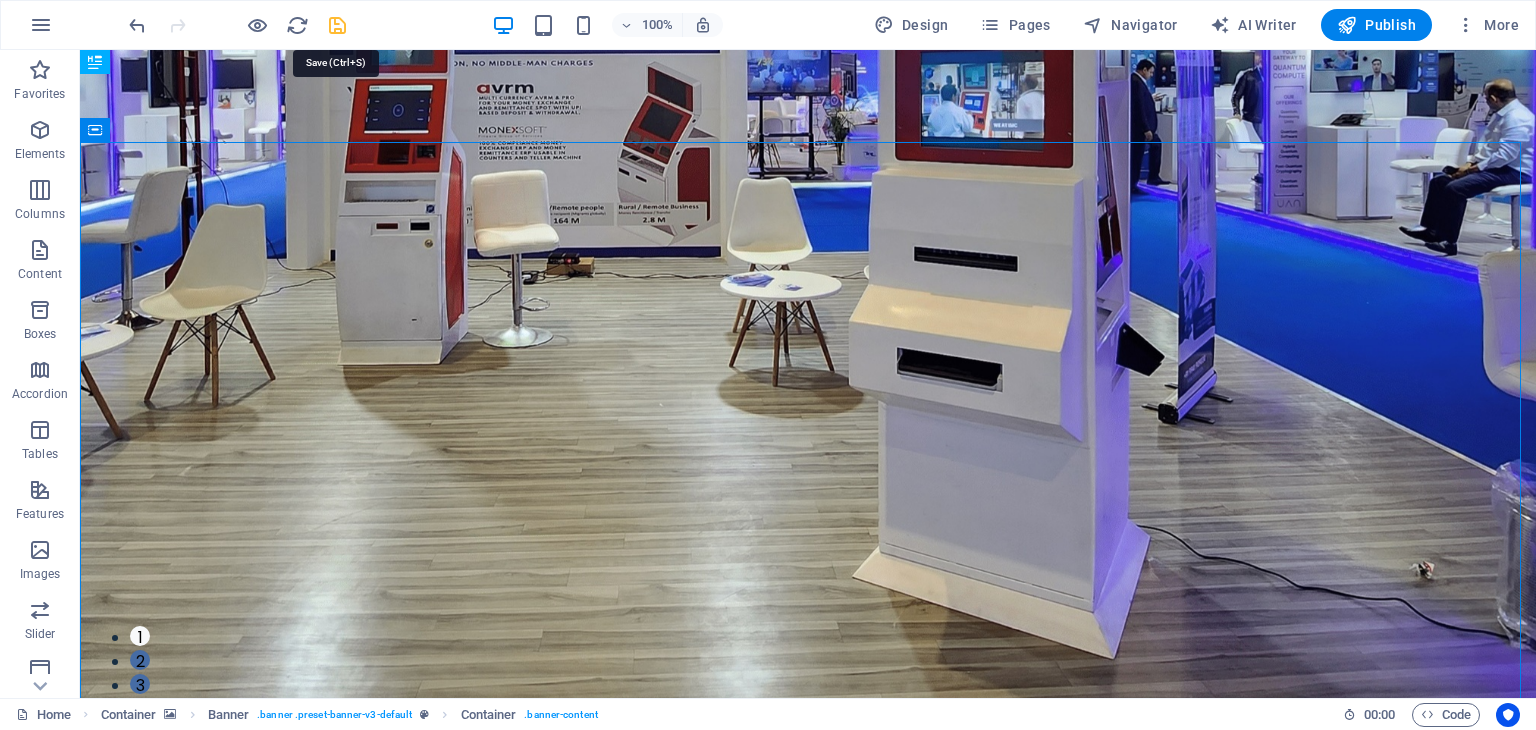 click at bounding box center [337, 25] 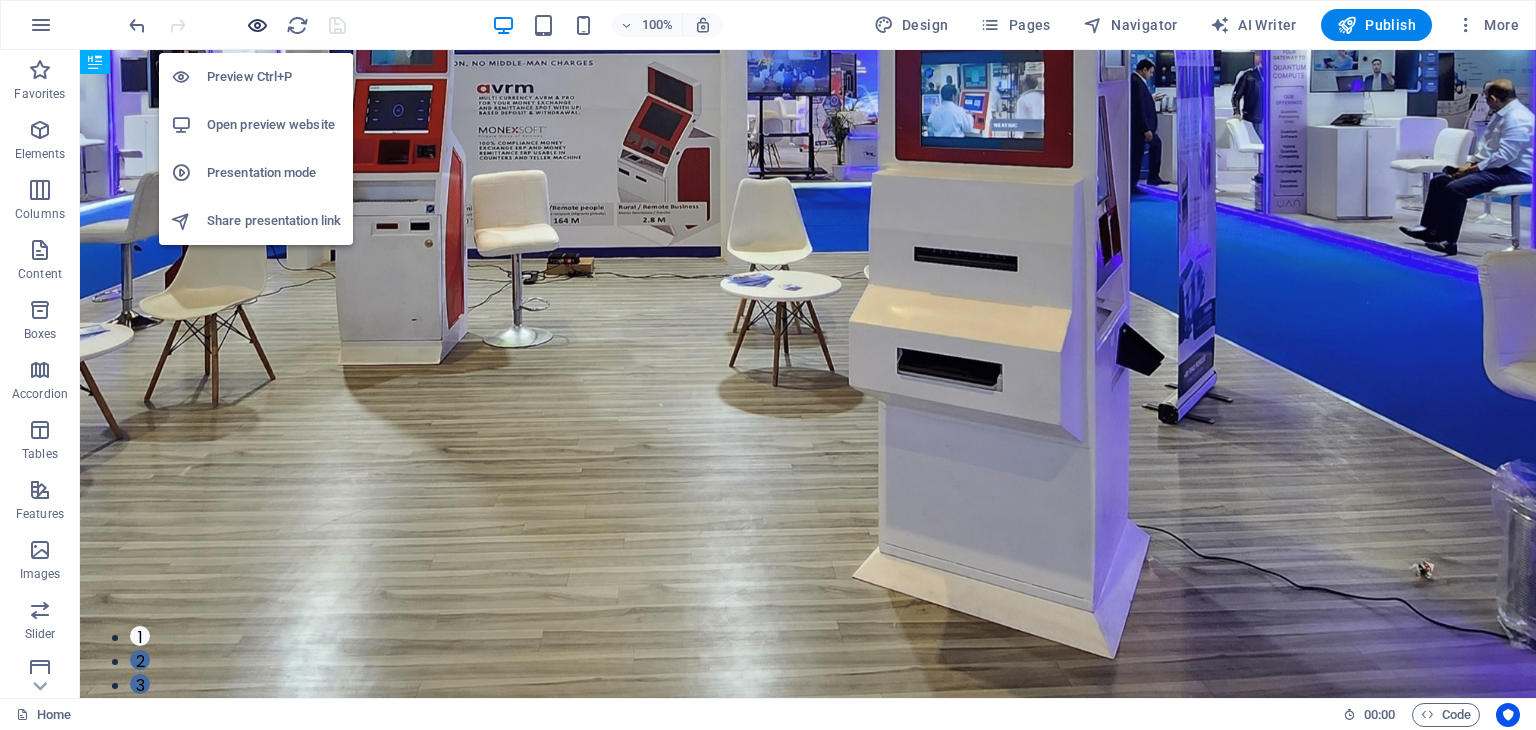 click at bounding box center (257, 25) 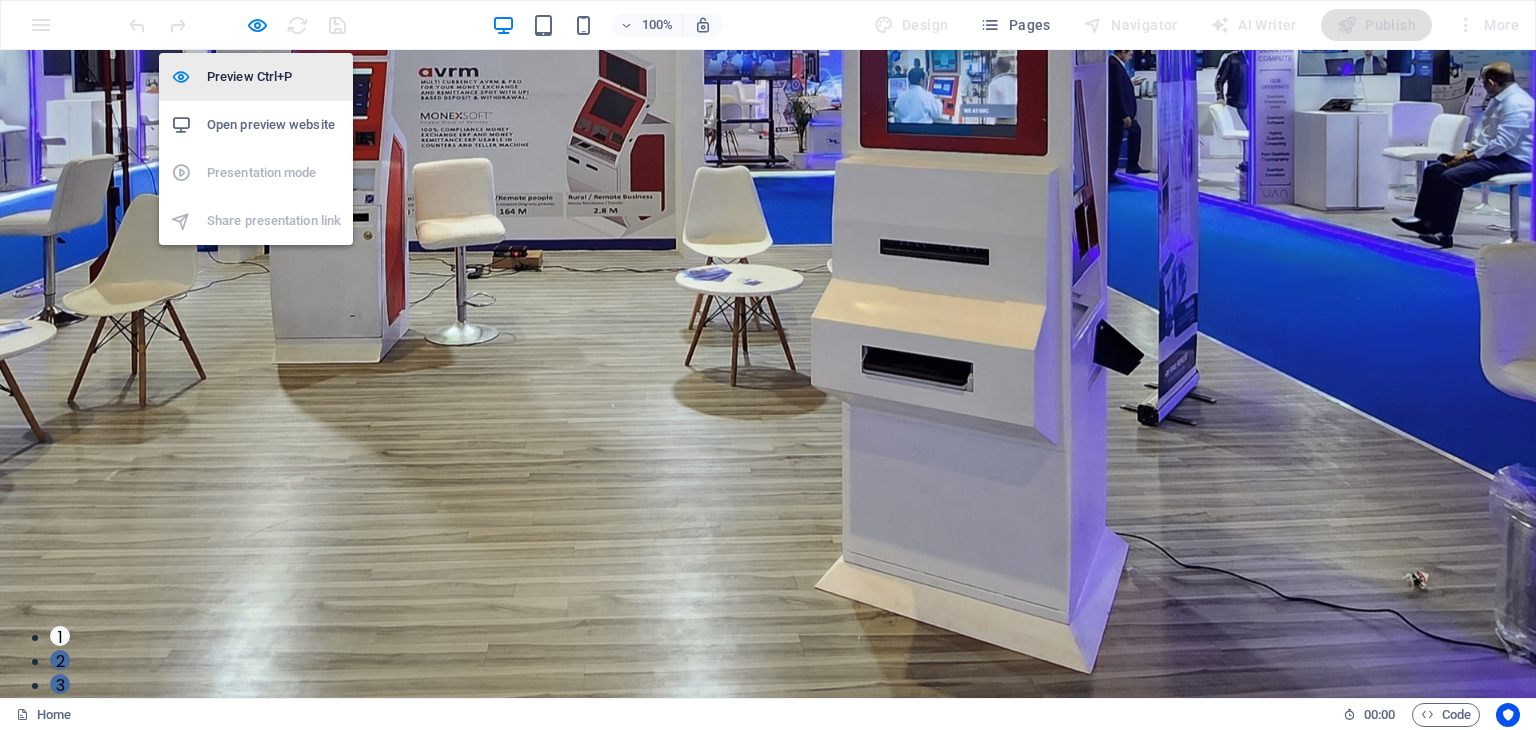 click on "Preview Ctrl+P" at bounding box center (274, 77) 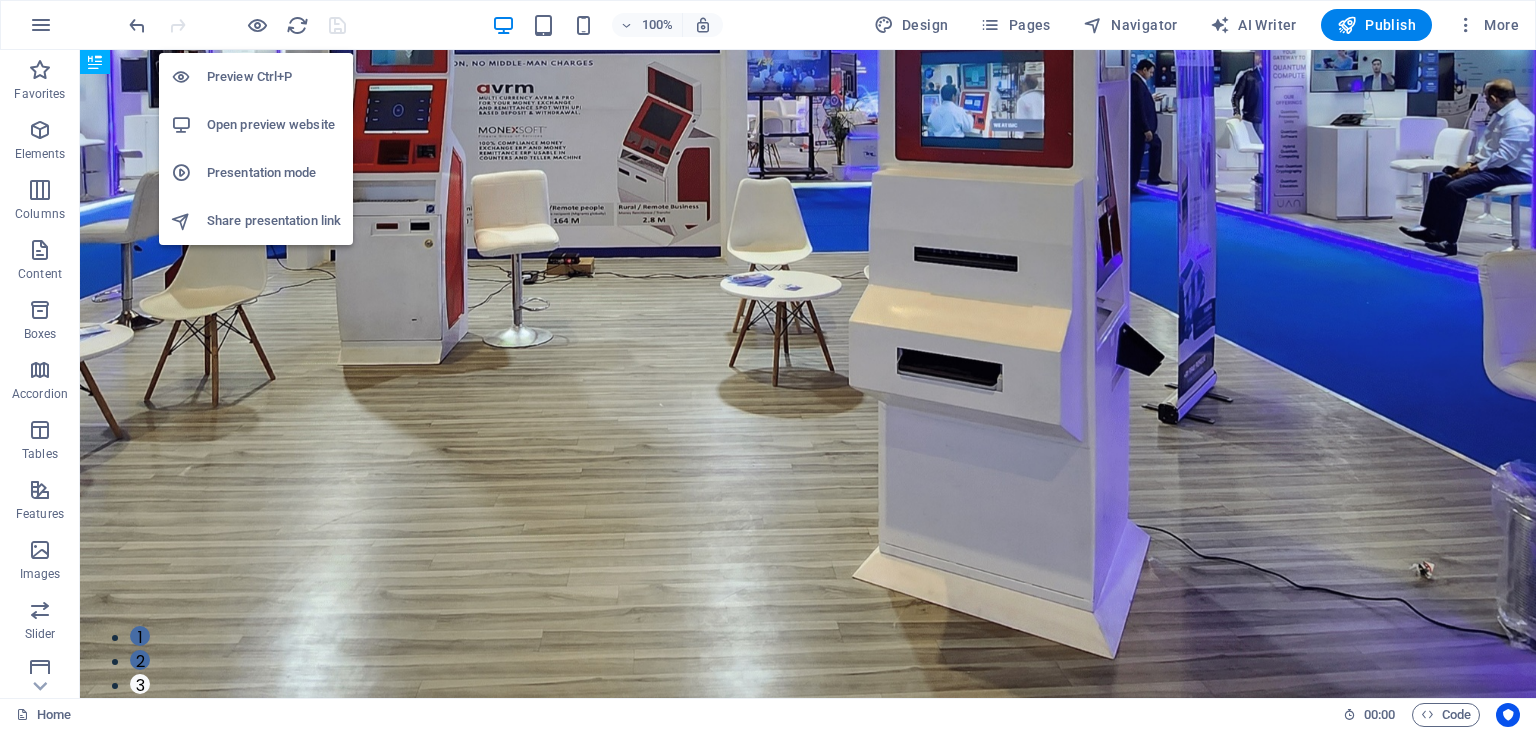 type 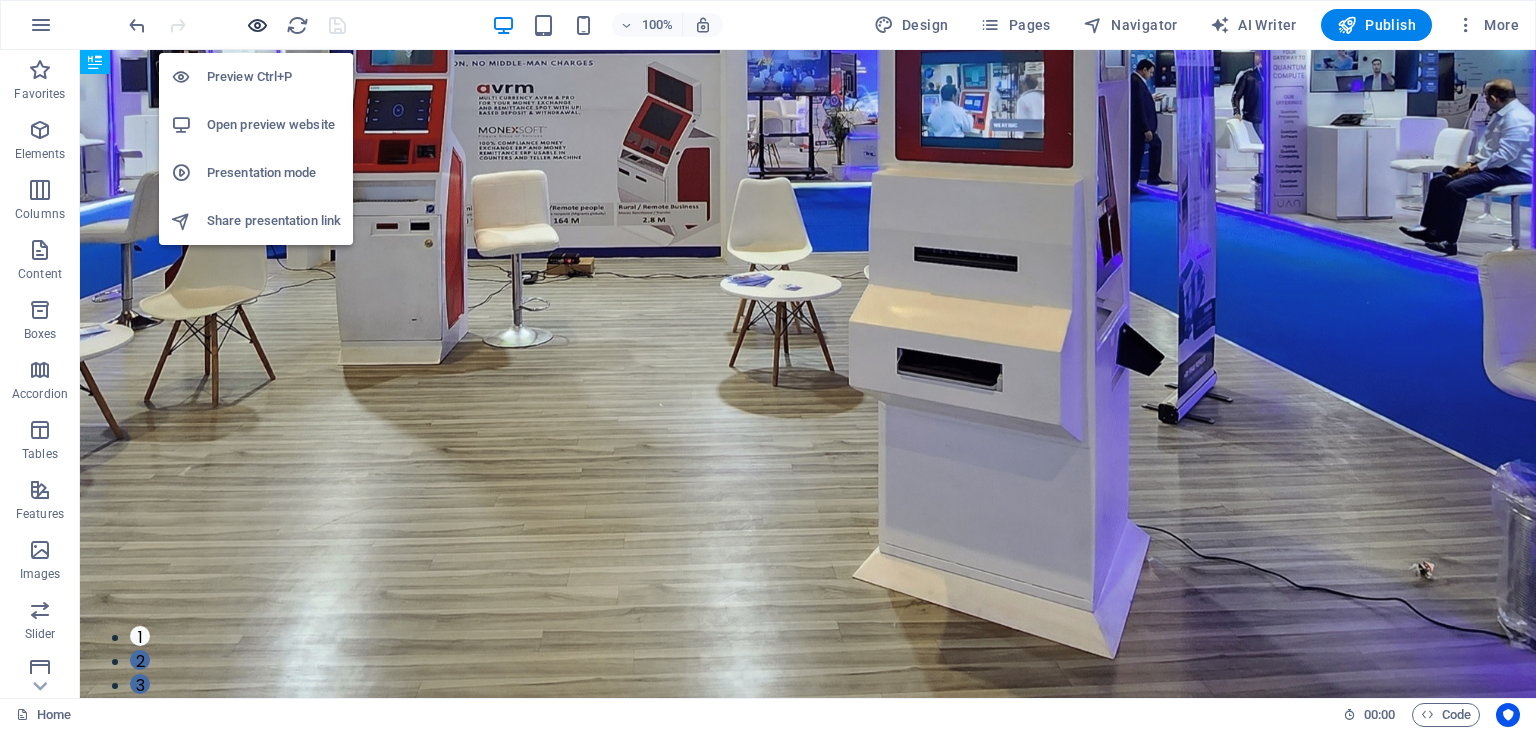 click at bounding box center [257, 25] 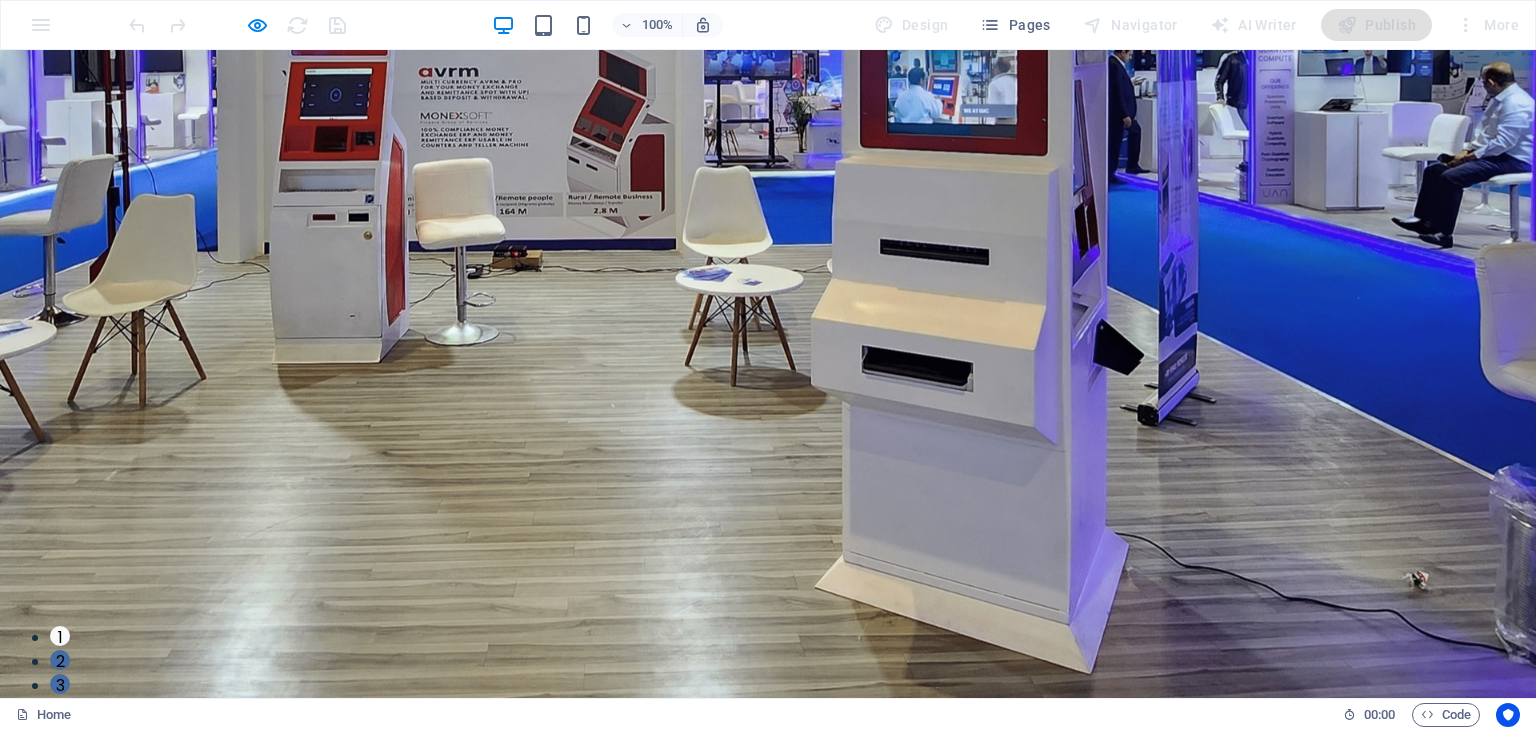 click on "Contact Us" at bounding box center [768, 872] 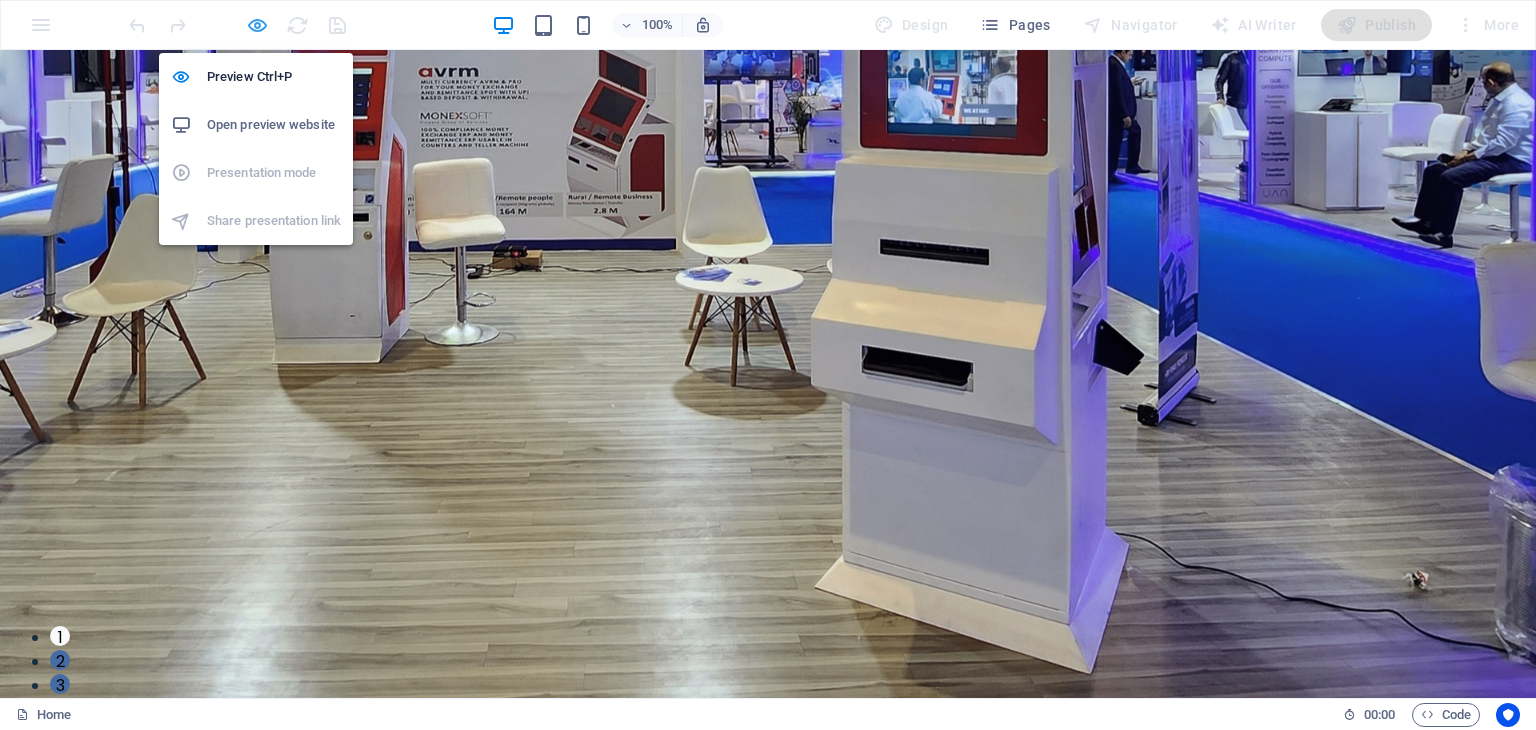 click at bounding box center [257, 25] 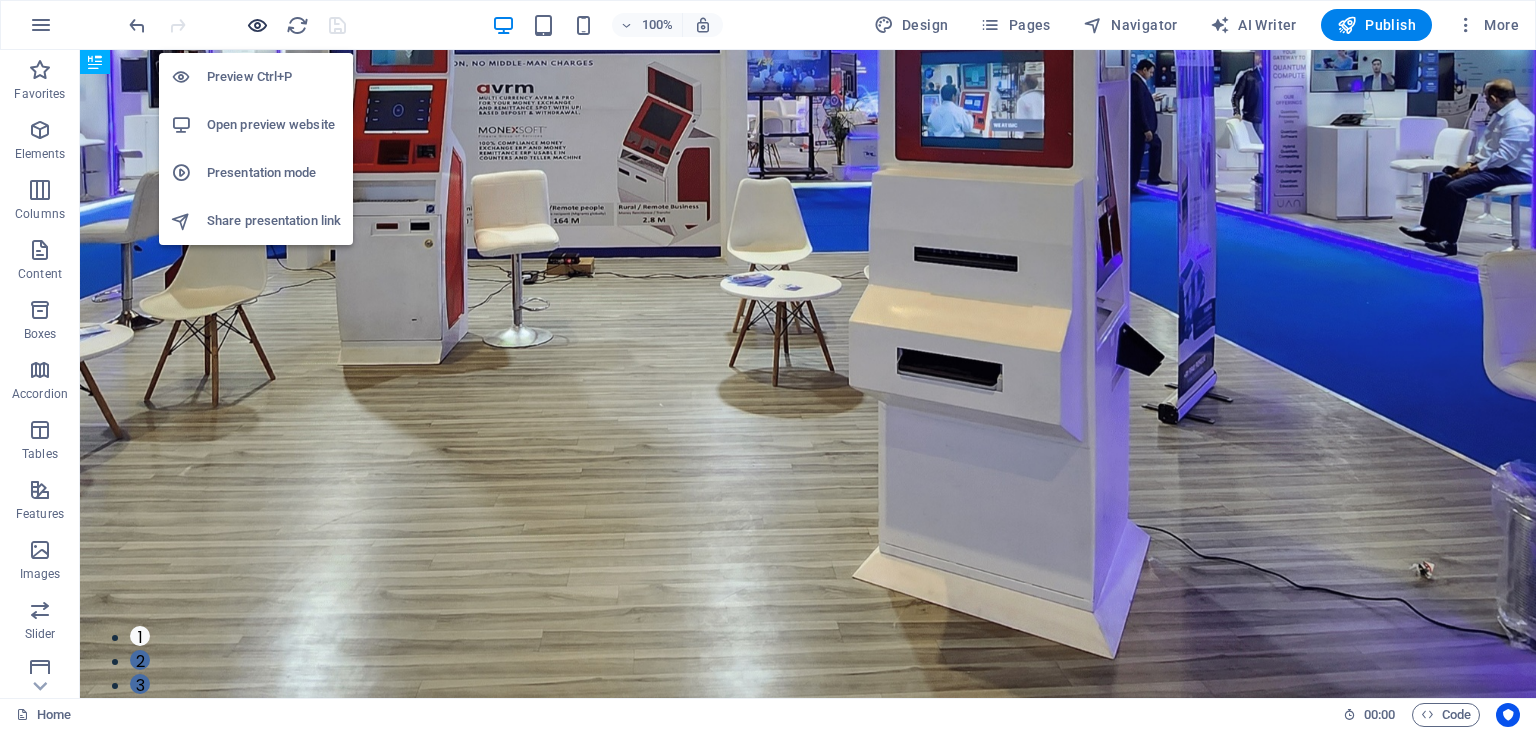 click at bounding box center [257, 25] 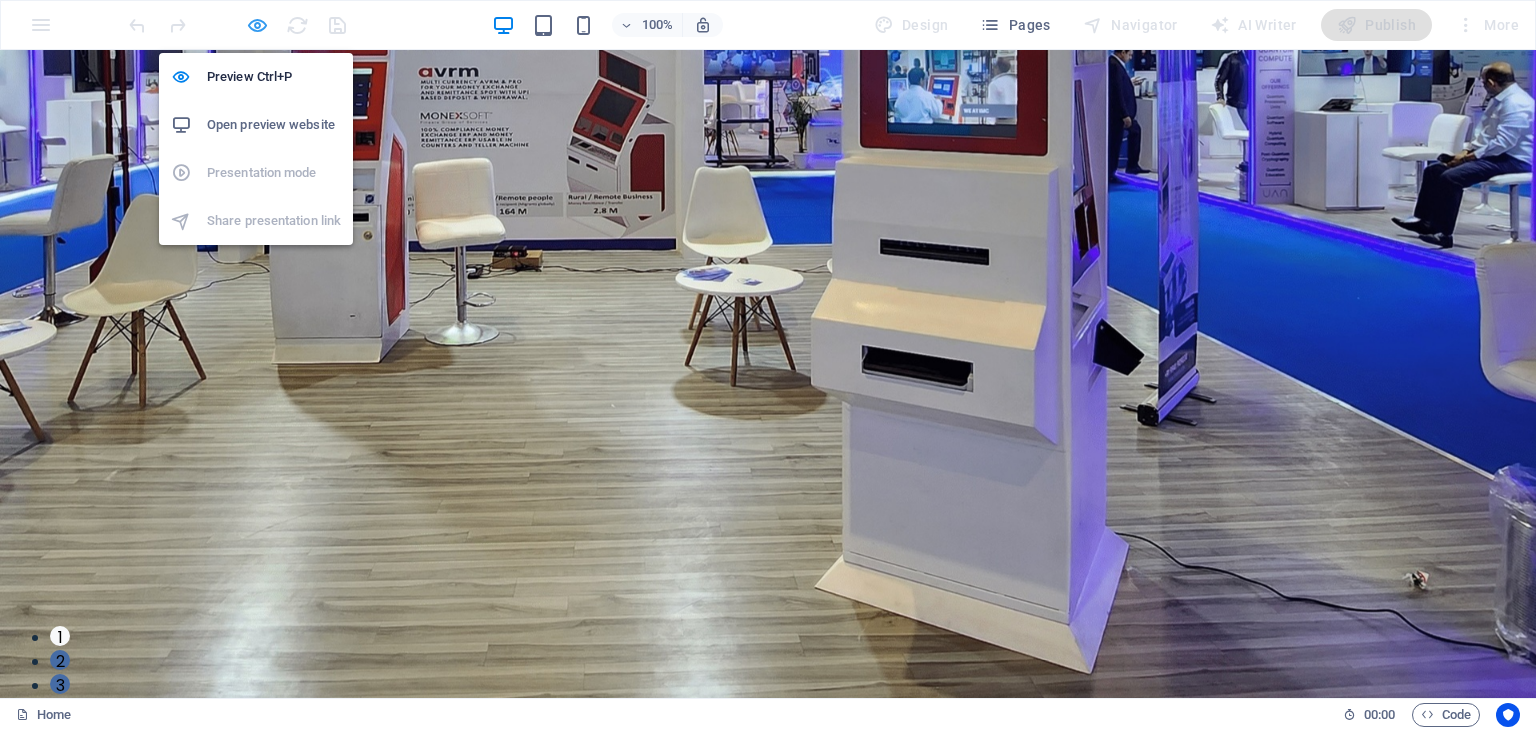 click at bounding box center (257, 25) 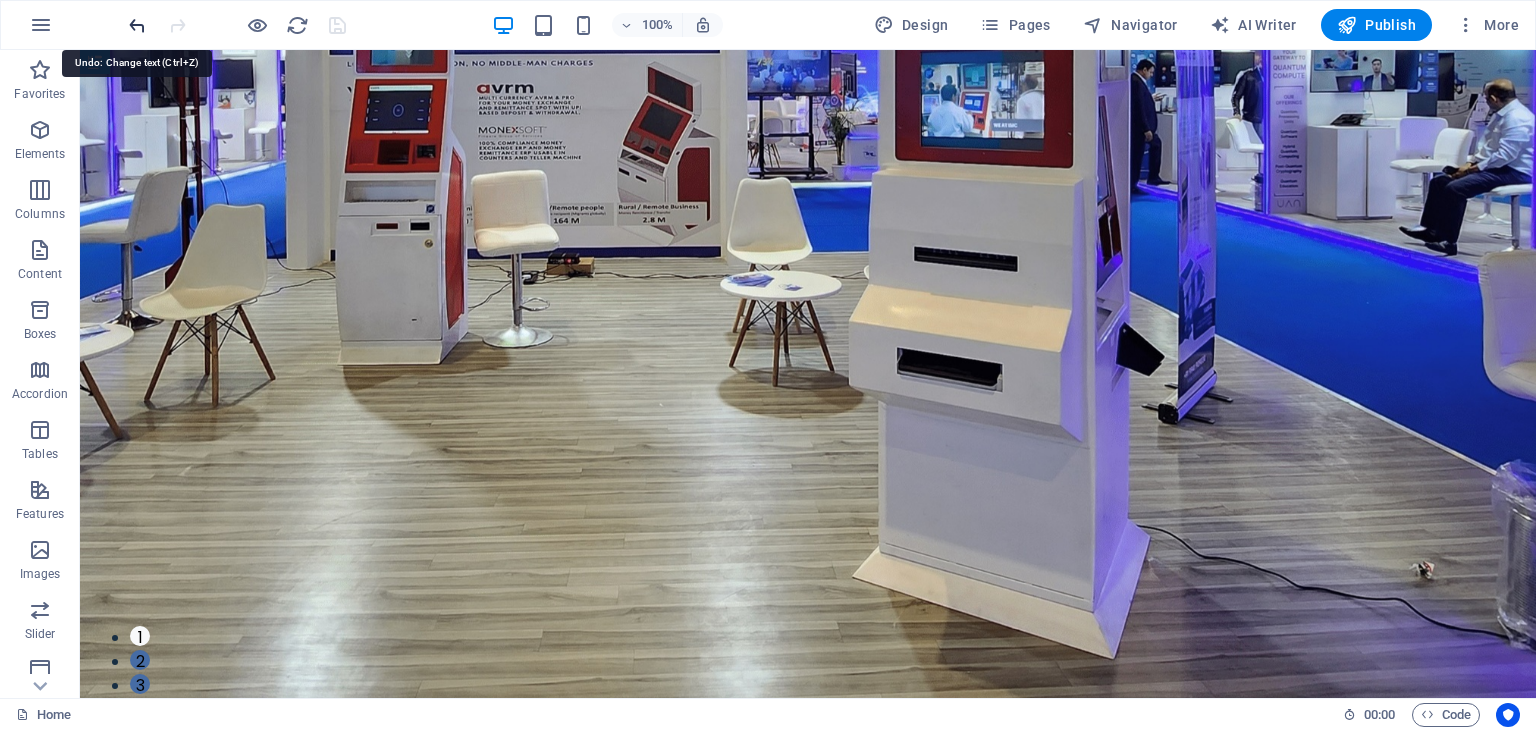 click at bounding box center [137, 25] 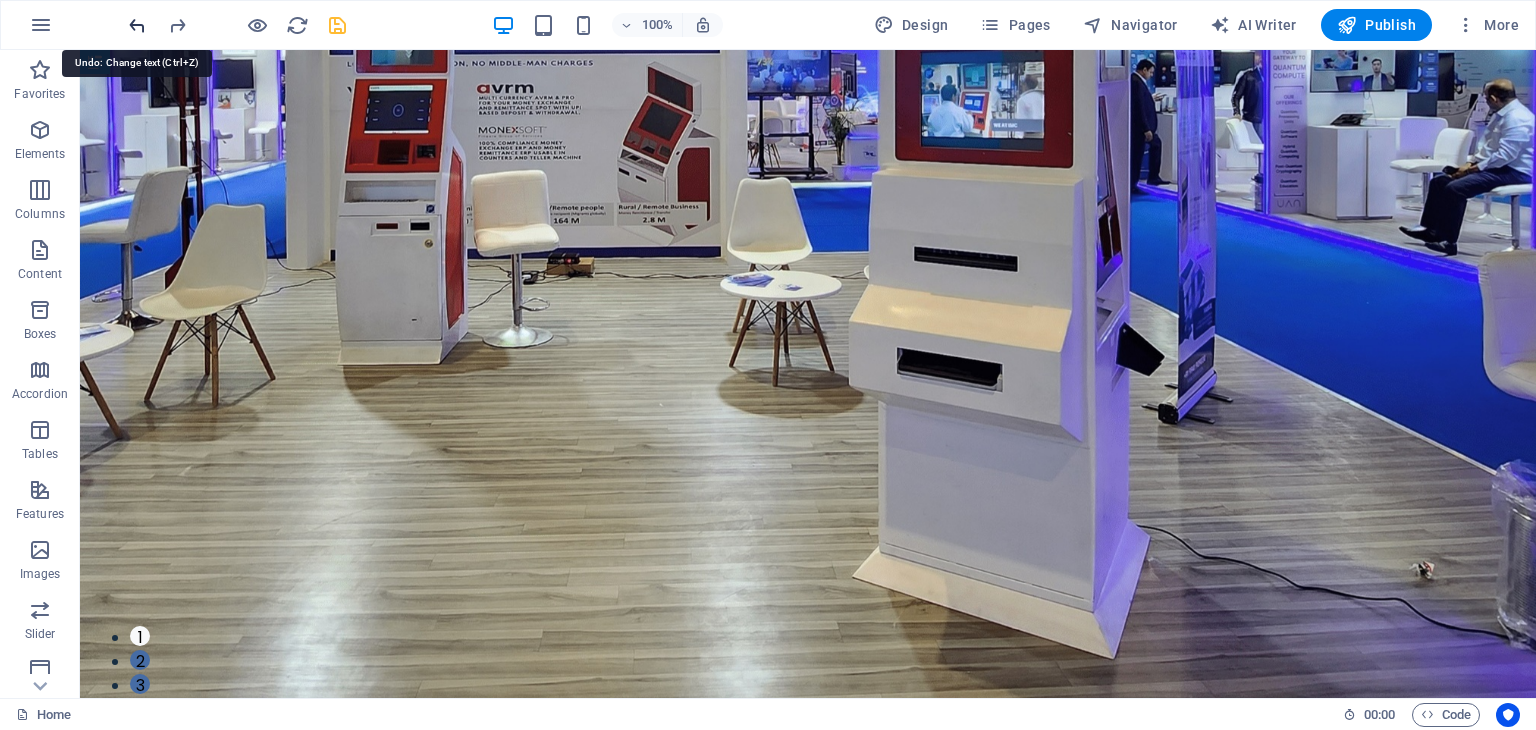 click at bounding box center (137, 25) 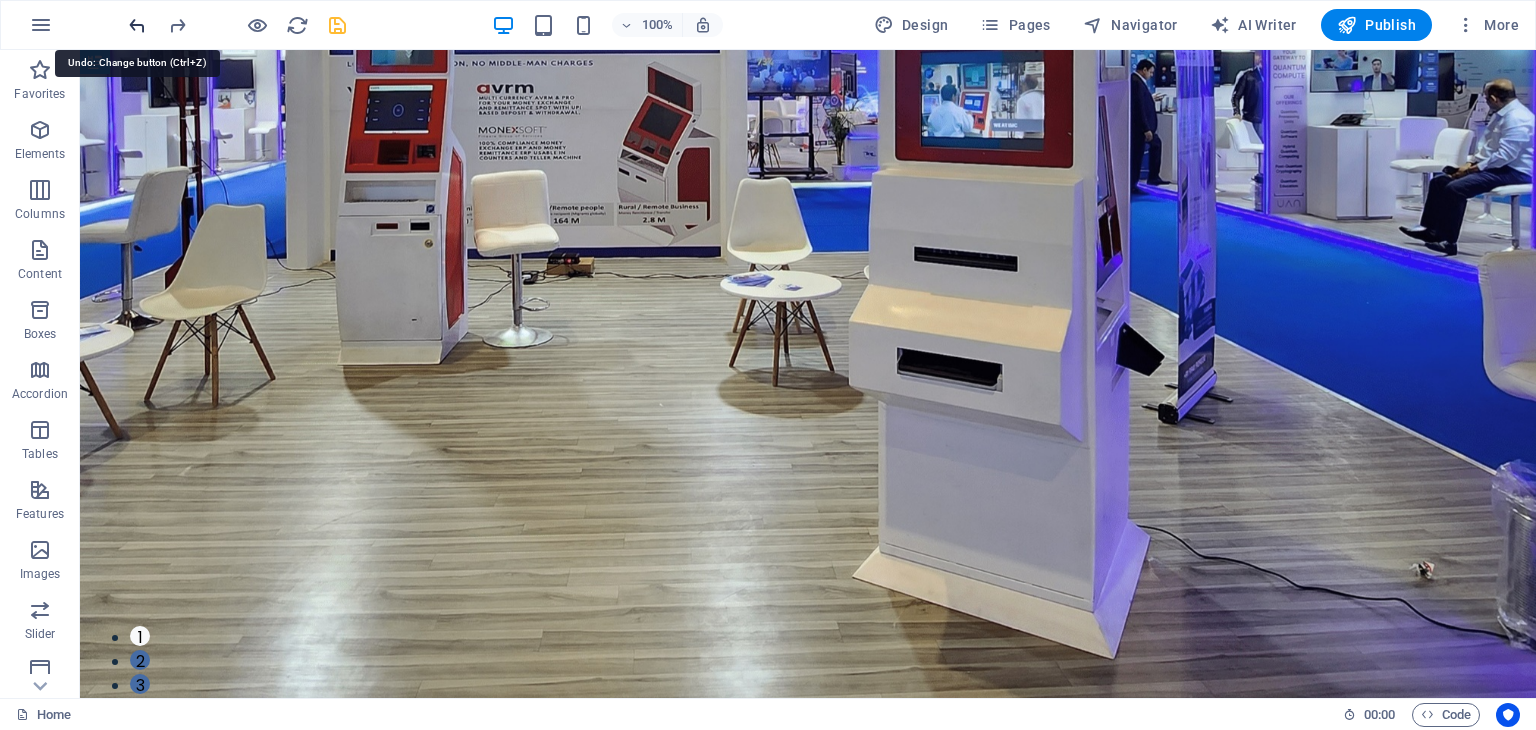 click at bounding box center (137, 25) 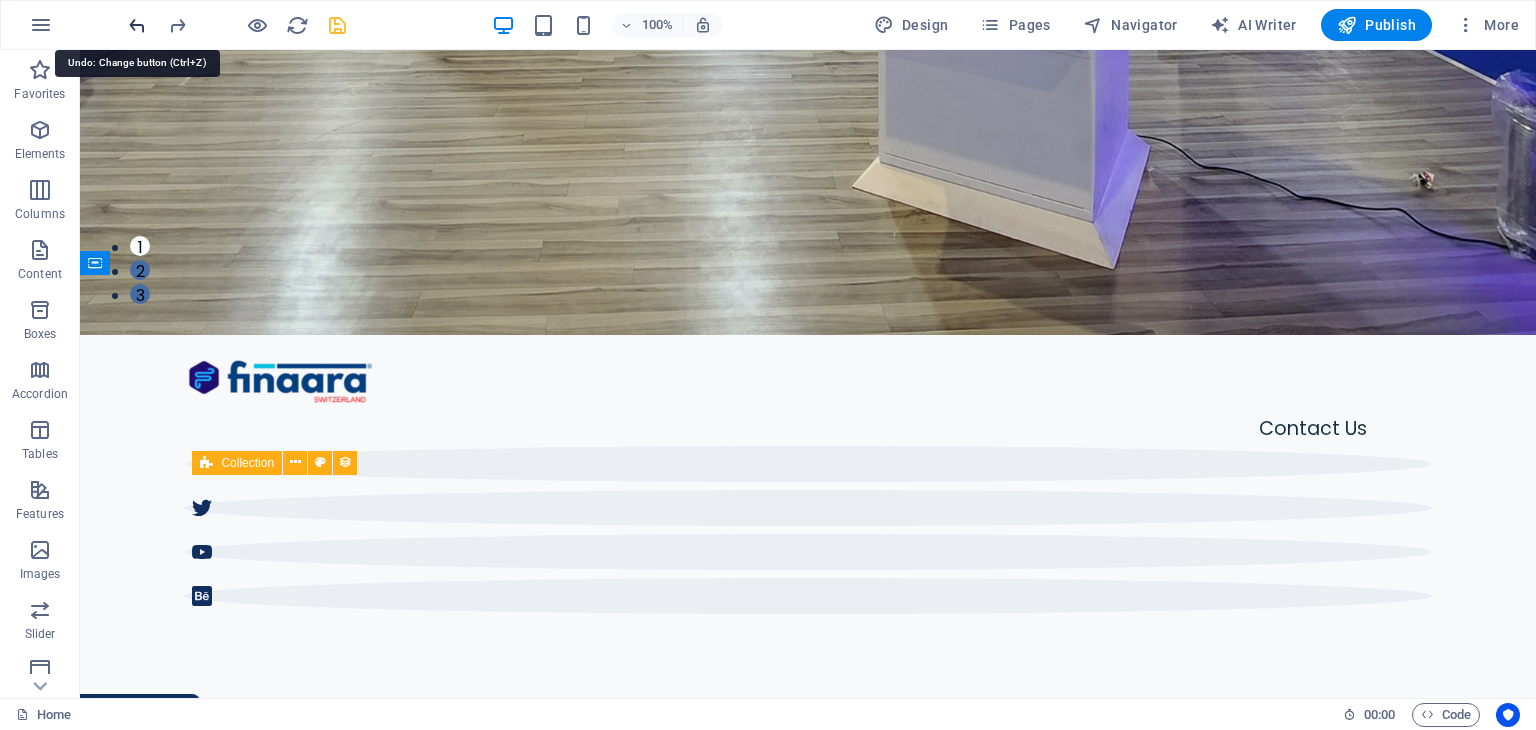 scroll, scrollTop: 451, scrollLeft: 0, axis: vertical 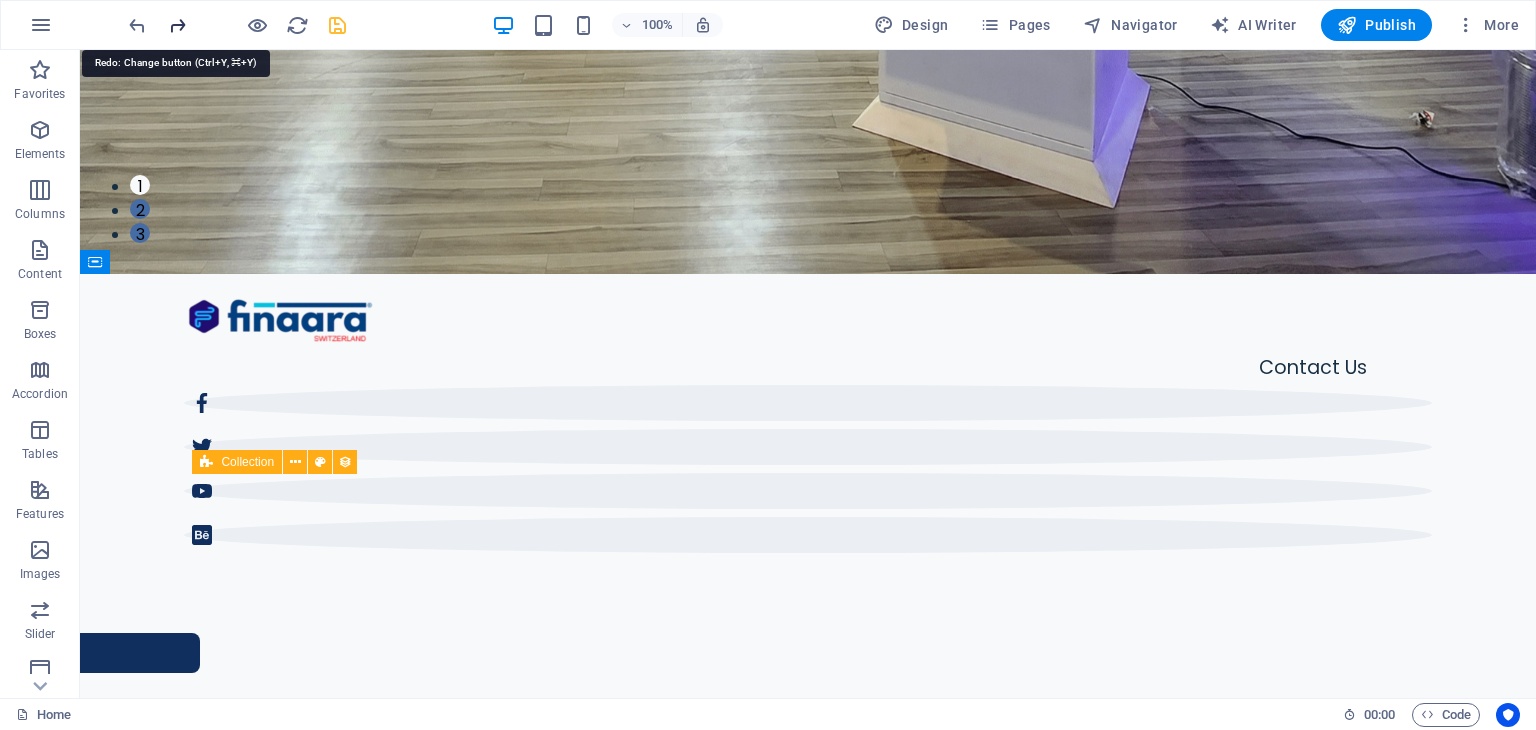 click at bounding box center [177, 25] 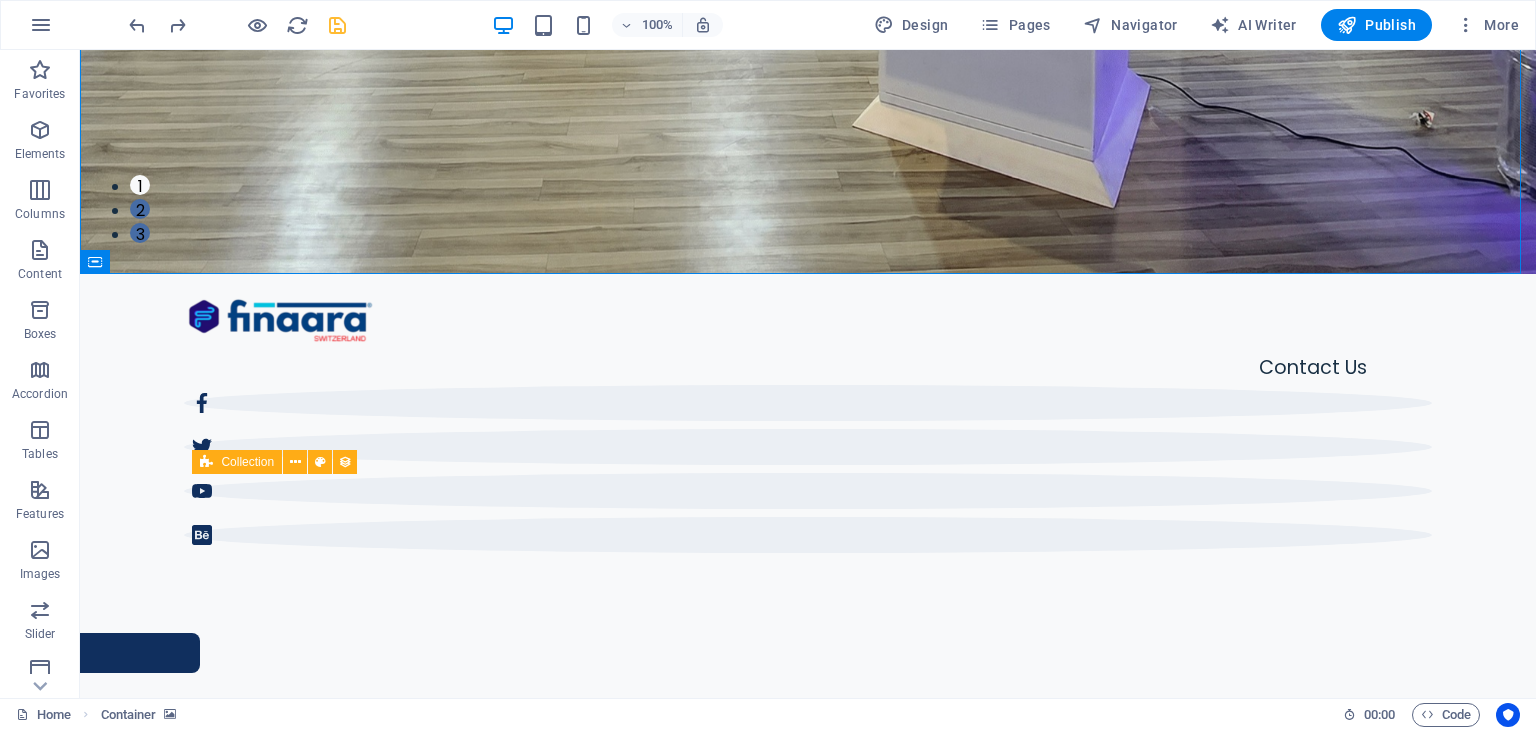 drag, startPoint x: 1519, startPoint y: 197, endPoint x: 1528, endPoint y: 185, distance: 15 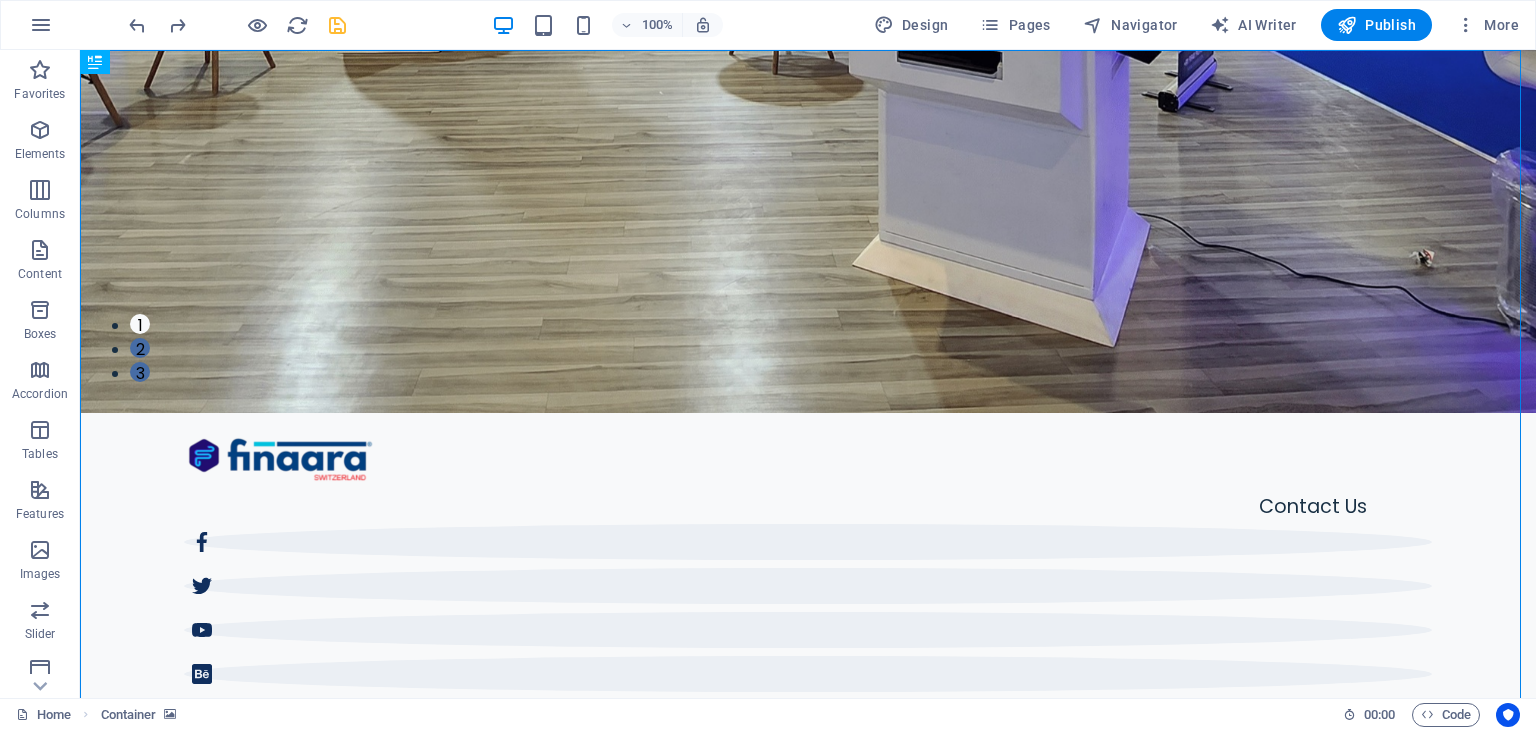 scroll, scrollTop: 0, scrollLeft: 0, axis: both 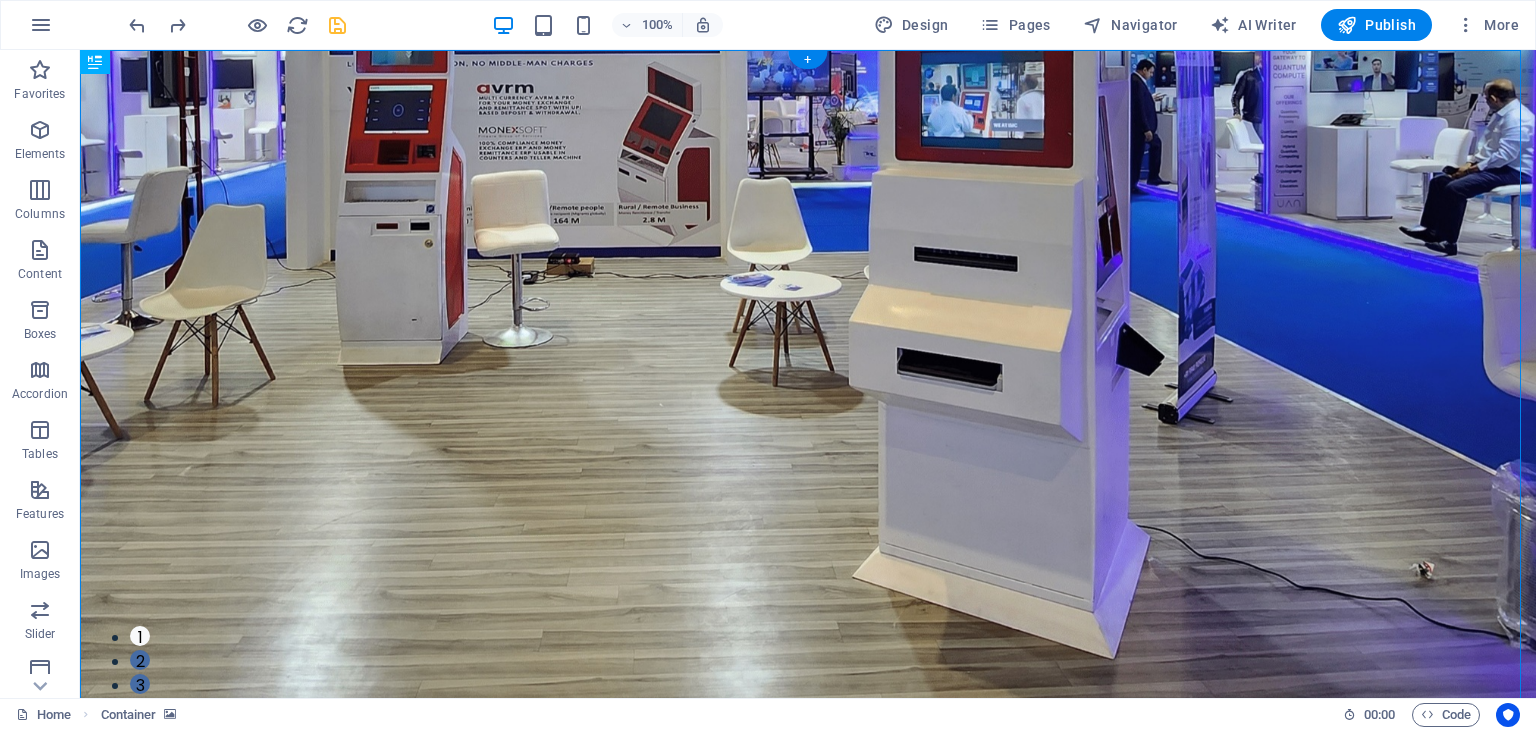 click on "How to Find Sanctuary in Times of Chaos" at bounding box center [-408, 1564] 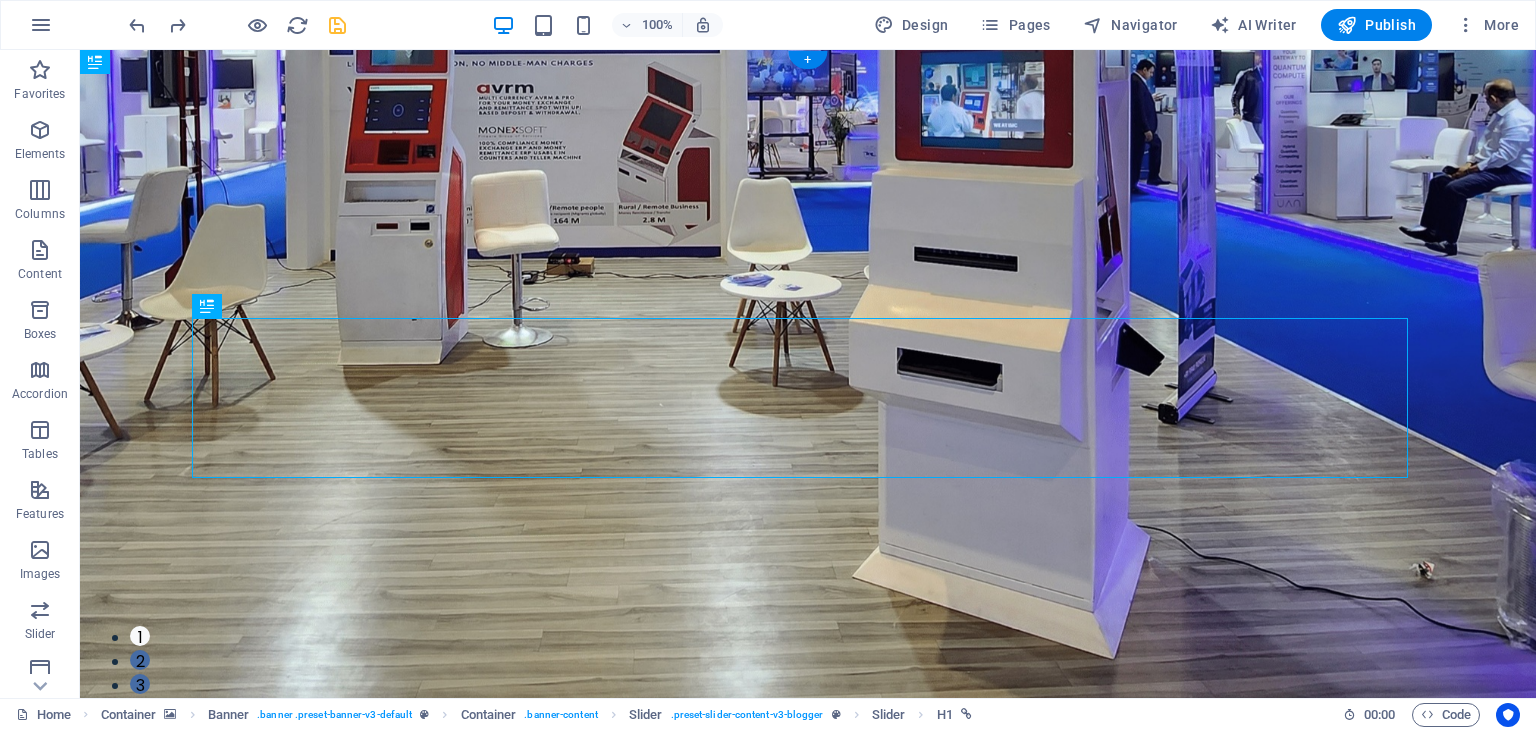 click on "How to Find Sanctuary in Times of Chaos" at bounding box center (-408, 1564) 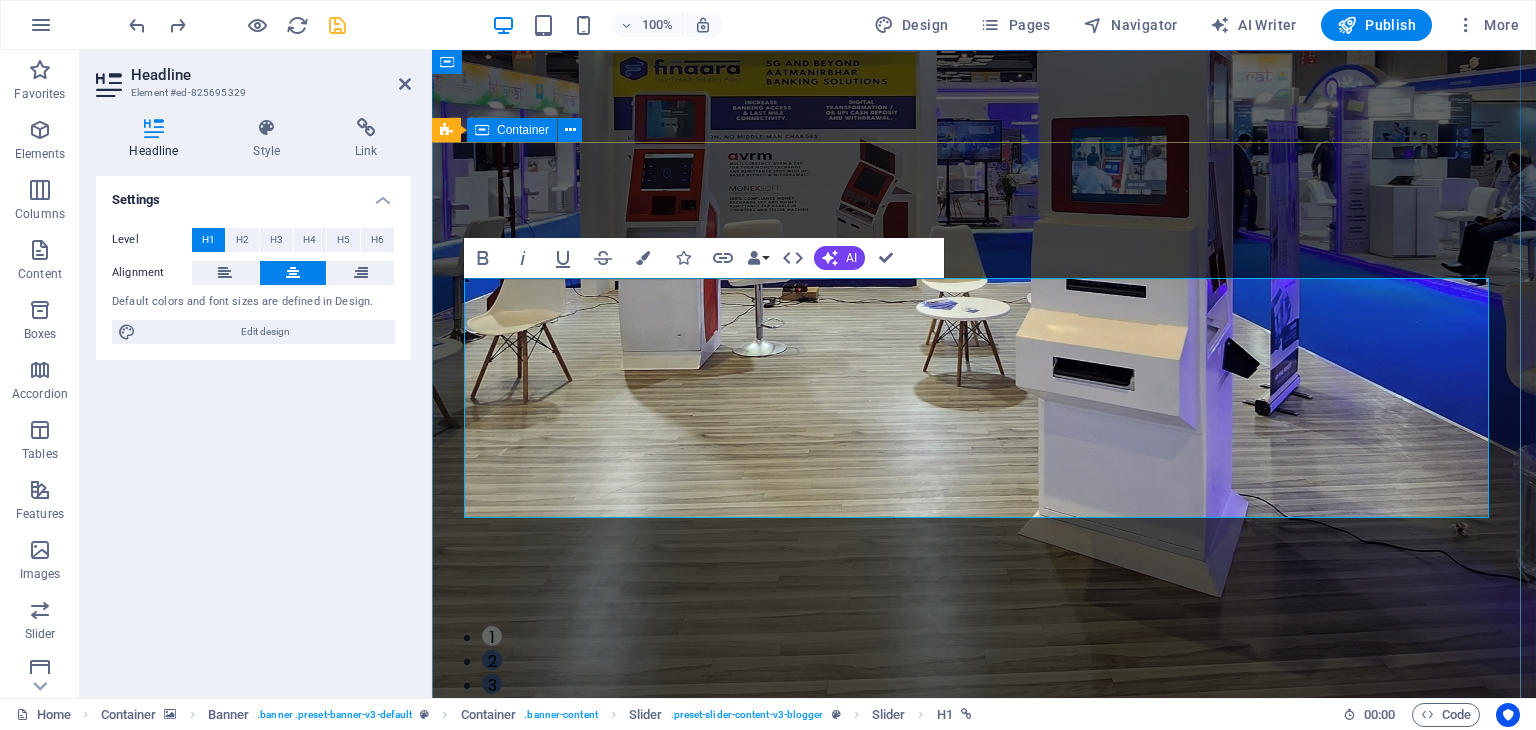 click on "TECHNOLOGY Use Technology to Live Healthier How today's technology can improve your quality of life and when to be careful of technology usage ADVENTURE How to Find Sanctuary in Times of Chaos Proven methods to find breaks and quiet moments to recharge your batteries  in today's stressful life. TRAVEL Ice Cream  Across the World A comprehensive - yet uncomplete - guide about the different types of ice cream that the world has to offer and where to find the best ice cream TECHNOLOGY Use Technology to Live Healthier How today's technology can improve your quality of life and when to be careful of technology usage ADVENTURE How to Find Sanctuary in Times of Chaos Proven methods to find breaks and quiet moments to recharge your batteries  in today's stressful life. 1 2 3" at bounding box center (984, 1304) 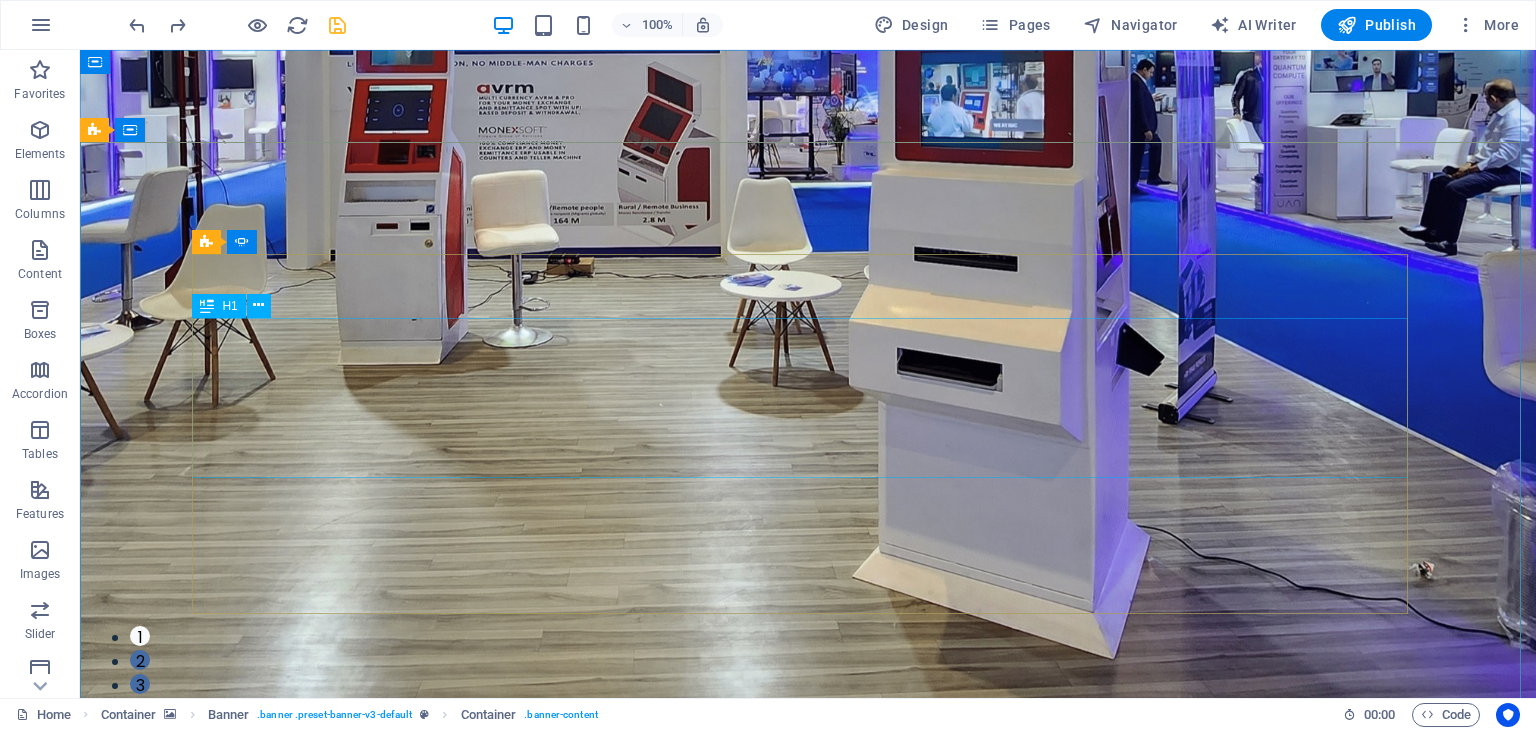 click on "H1" at bounding box center [229, 306] 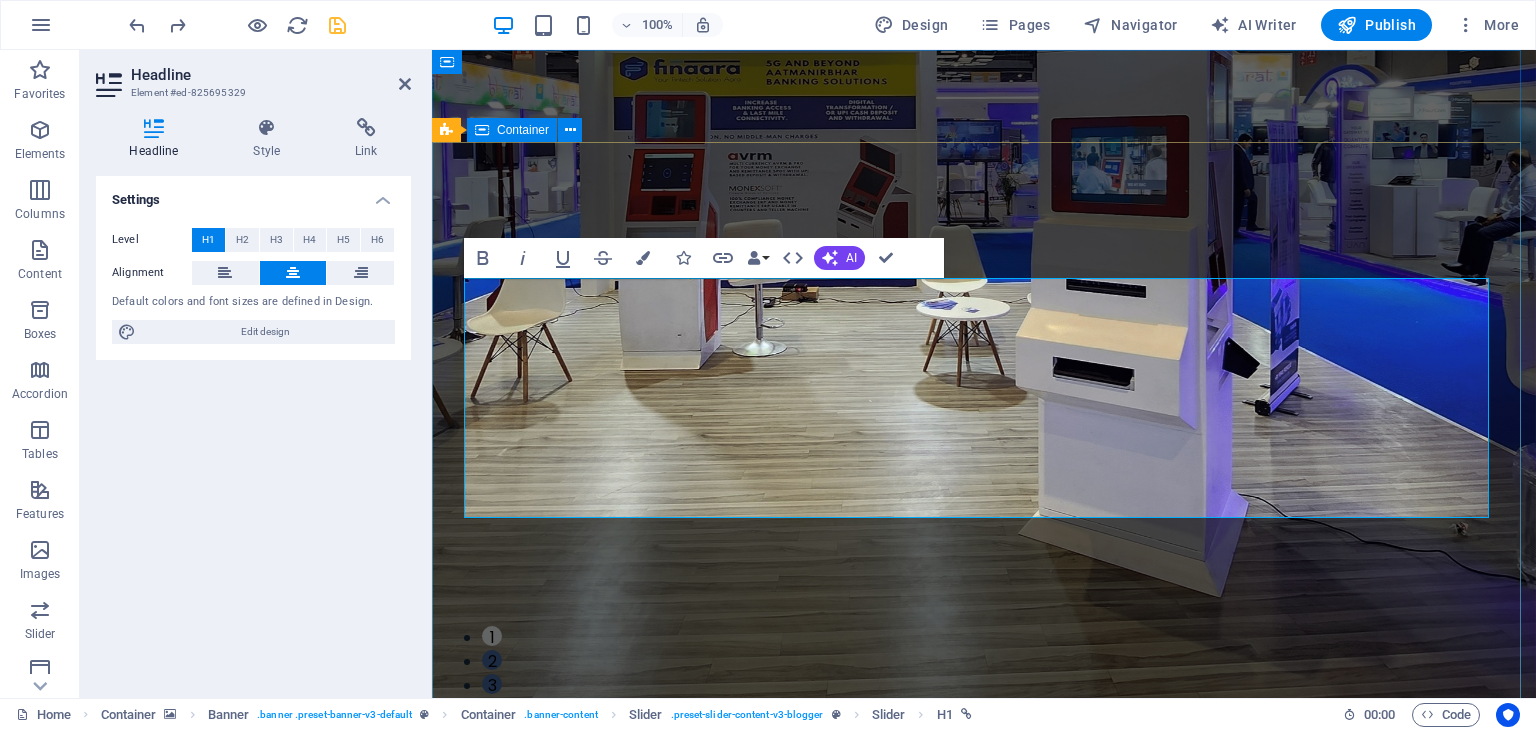 click on "TECHNOLOGY Use Technology to Live Healthier How today's technology can improve your quality of life and when to be careful of technology usage ADVENTURE How to Find Sanctuary in Times of Chaos Proven methods to find breaks and quiet moments to recharge your batteries  in today's stressful life. TRAVEL Ice Cream  Across the World A comprehensive - yet uncomplete - guide about the different types of ice cream that the world has to offer and where to find the best ice cream TECHNOLOGY Use Technology to Live Healthier How today's technology can improve your quality of life and when to be careful of technology usage ADVENTURE How to Find Sanctuary in Times of Chaos Proven methods to find breaks and quiet moments to recharge your batteries  in today's stressful life. 1 2 3" at bounding box center (984, 1304) 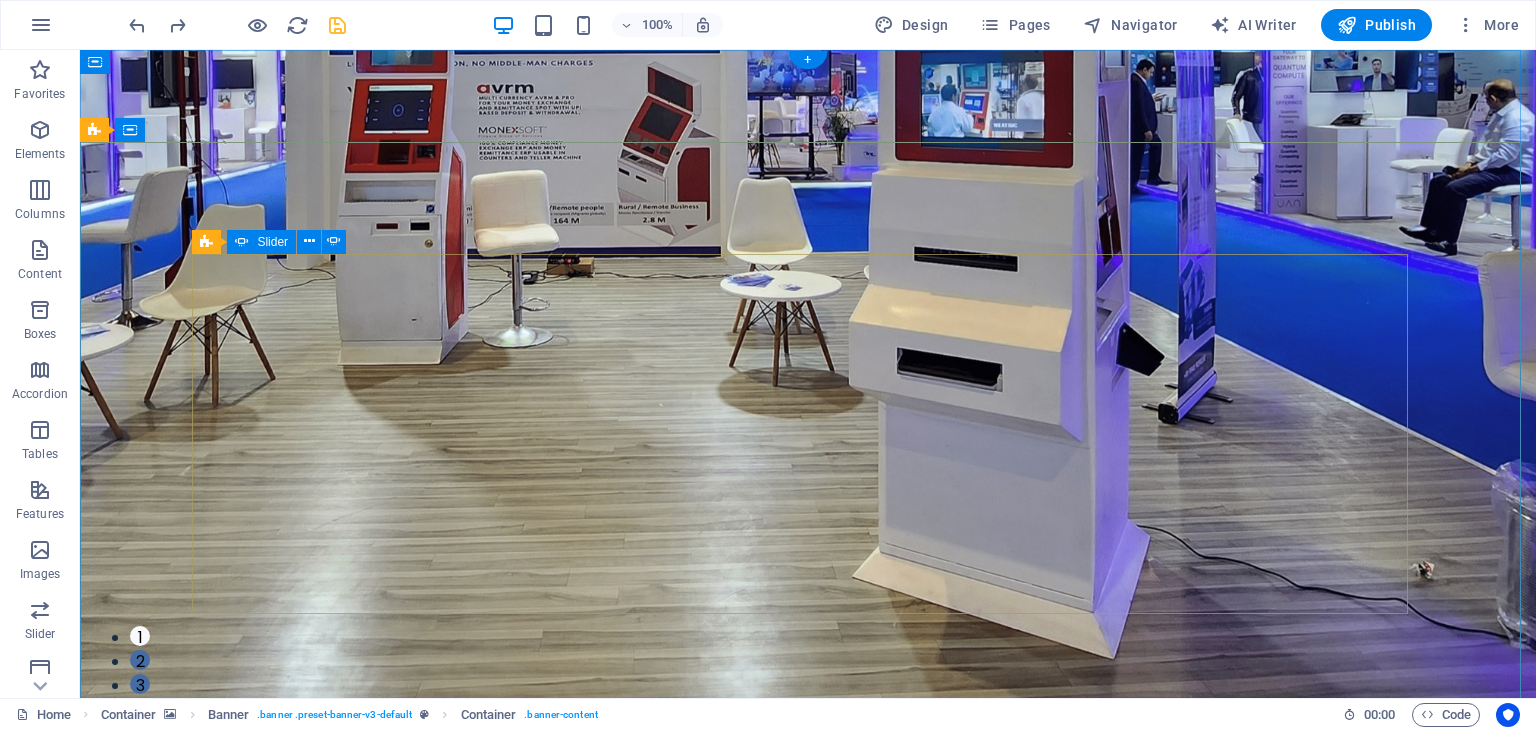 click on "2" at bounding box center (140, 660) 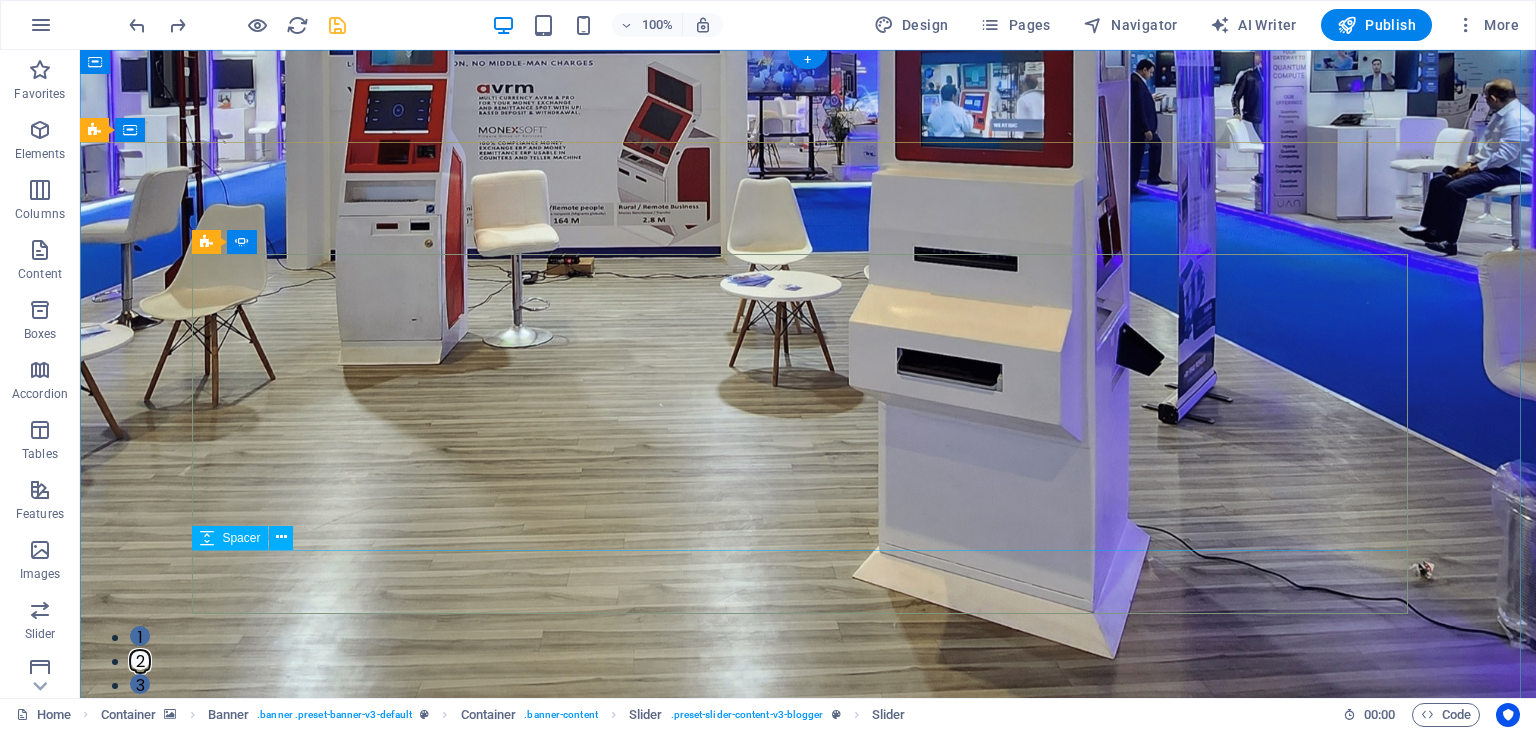 click at bounding box center (-1624, 2108) 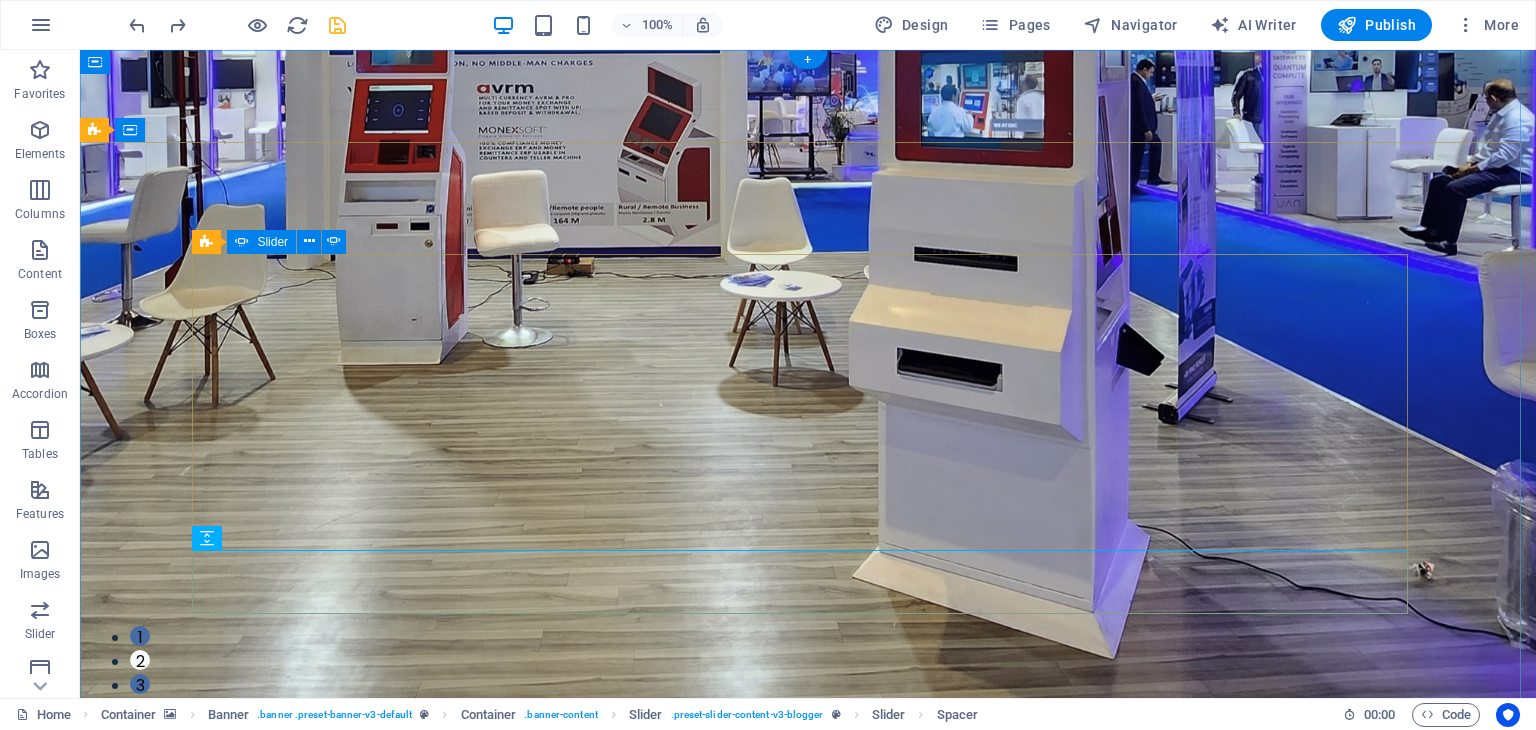 click on "3" at bounding box center [140, 684] 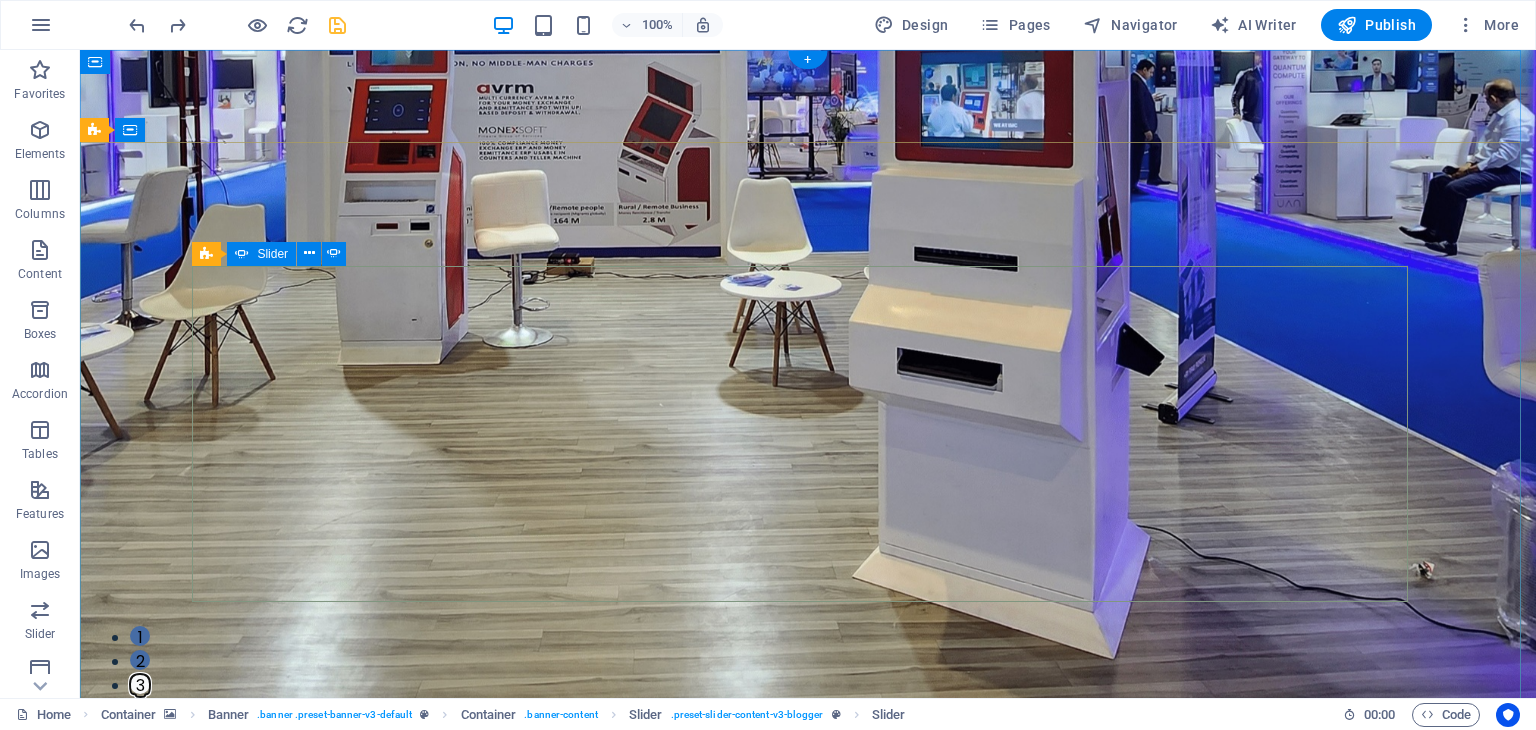 click on "1" at bounding box center (140, 636) 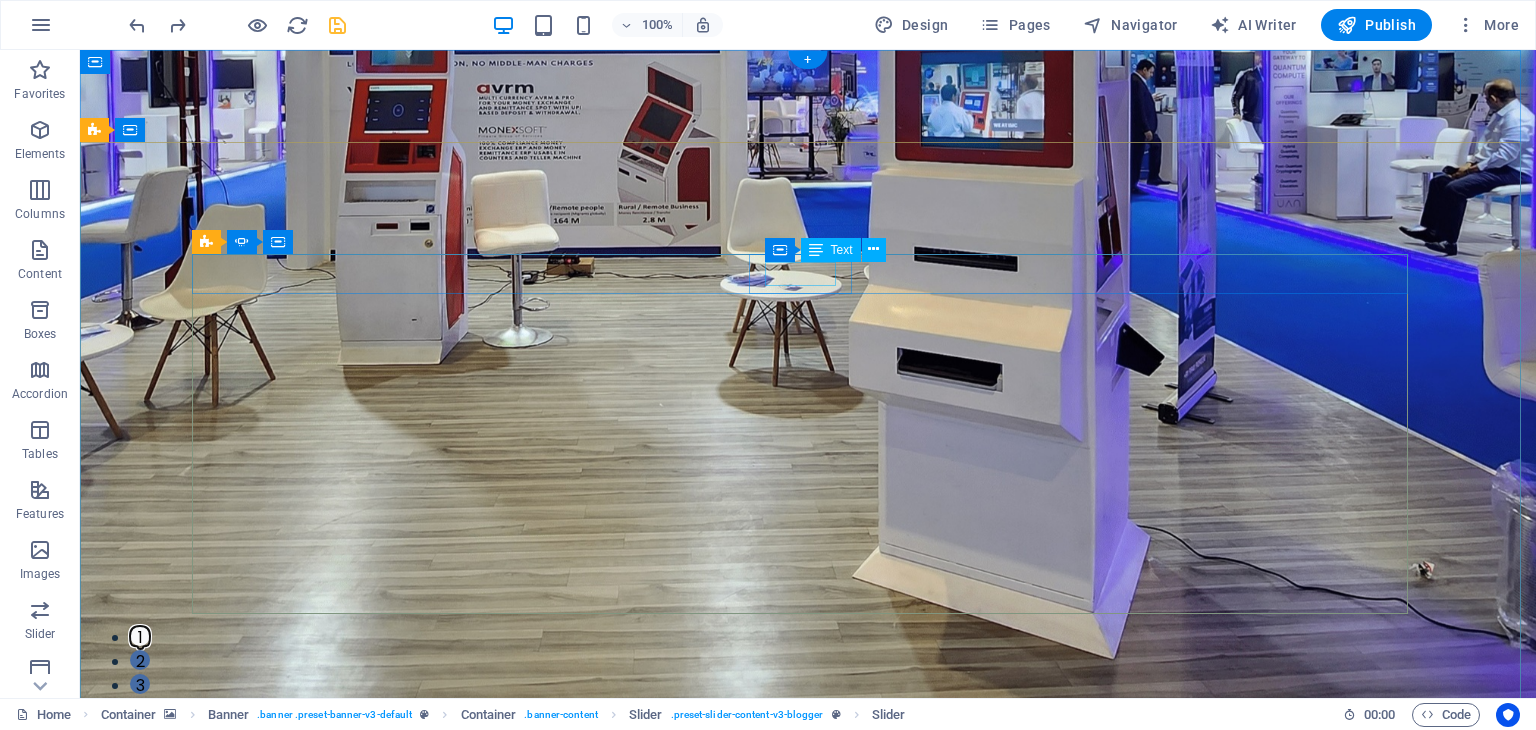 click on "ADVENTURE" at bounding box center (-408, 1440) 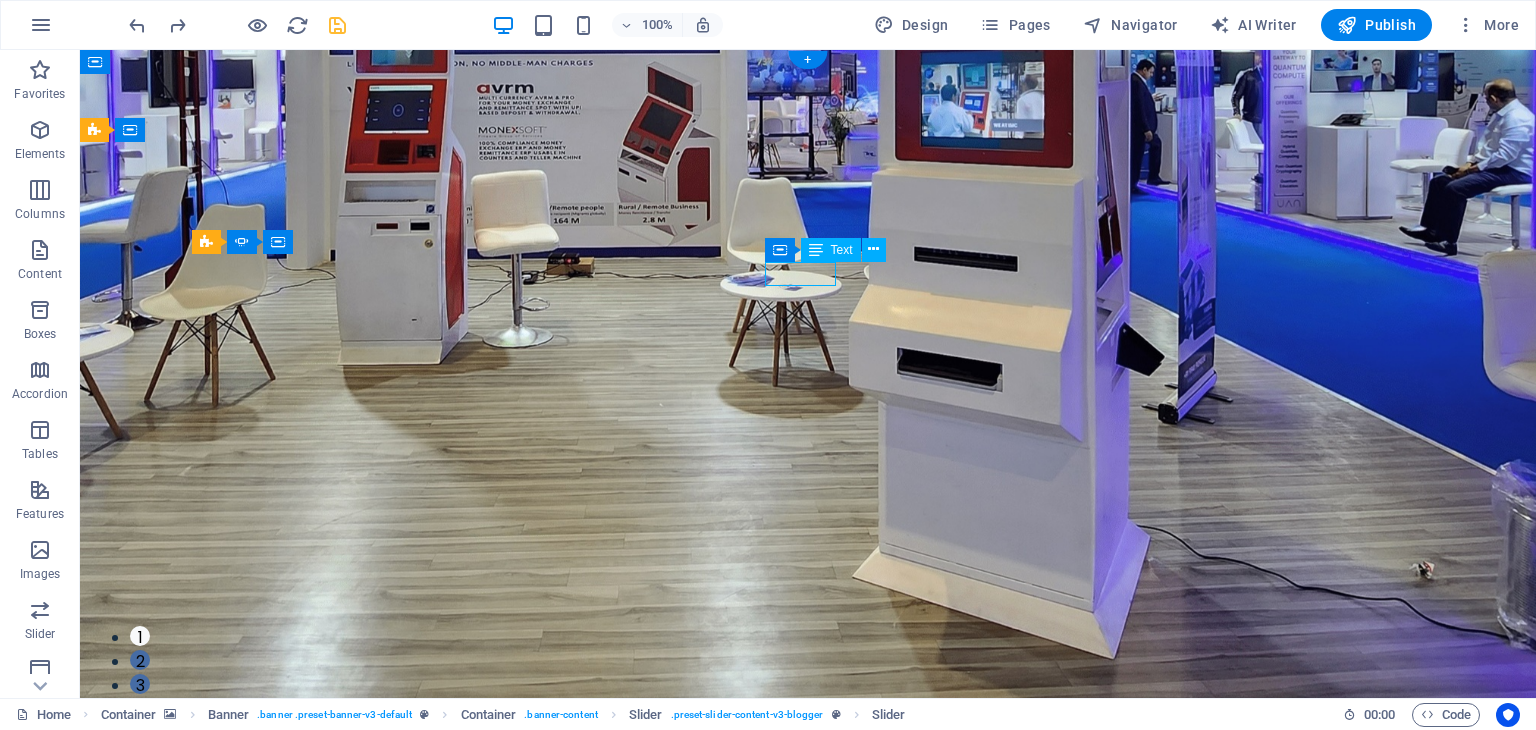click on "ADVENTURE" at bounding box center [-408, 1440] 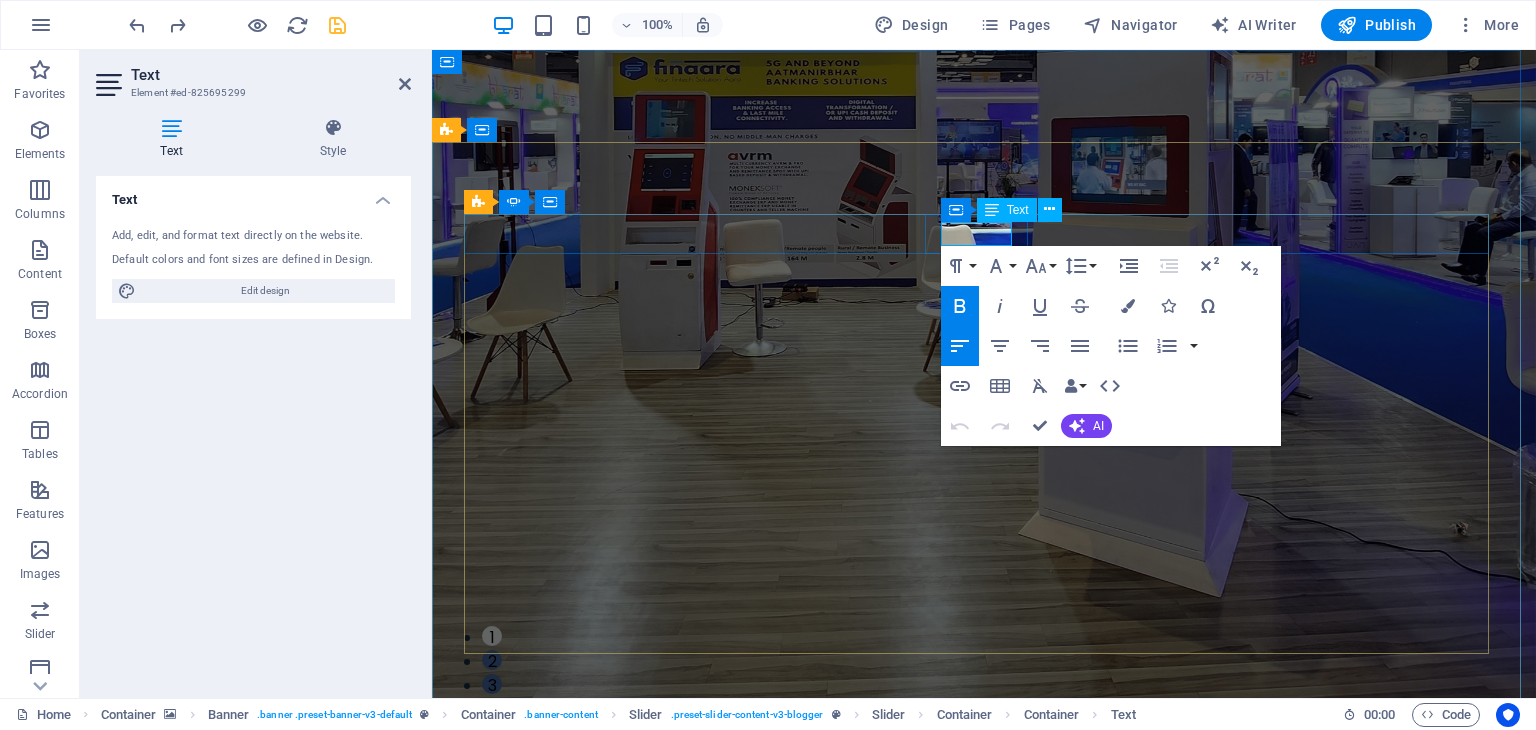 click on "ADVENTURE" at bounding box center (-506, 1464) 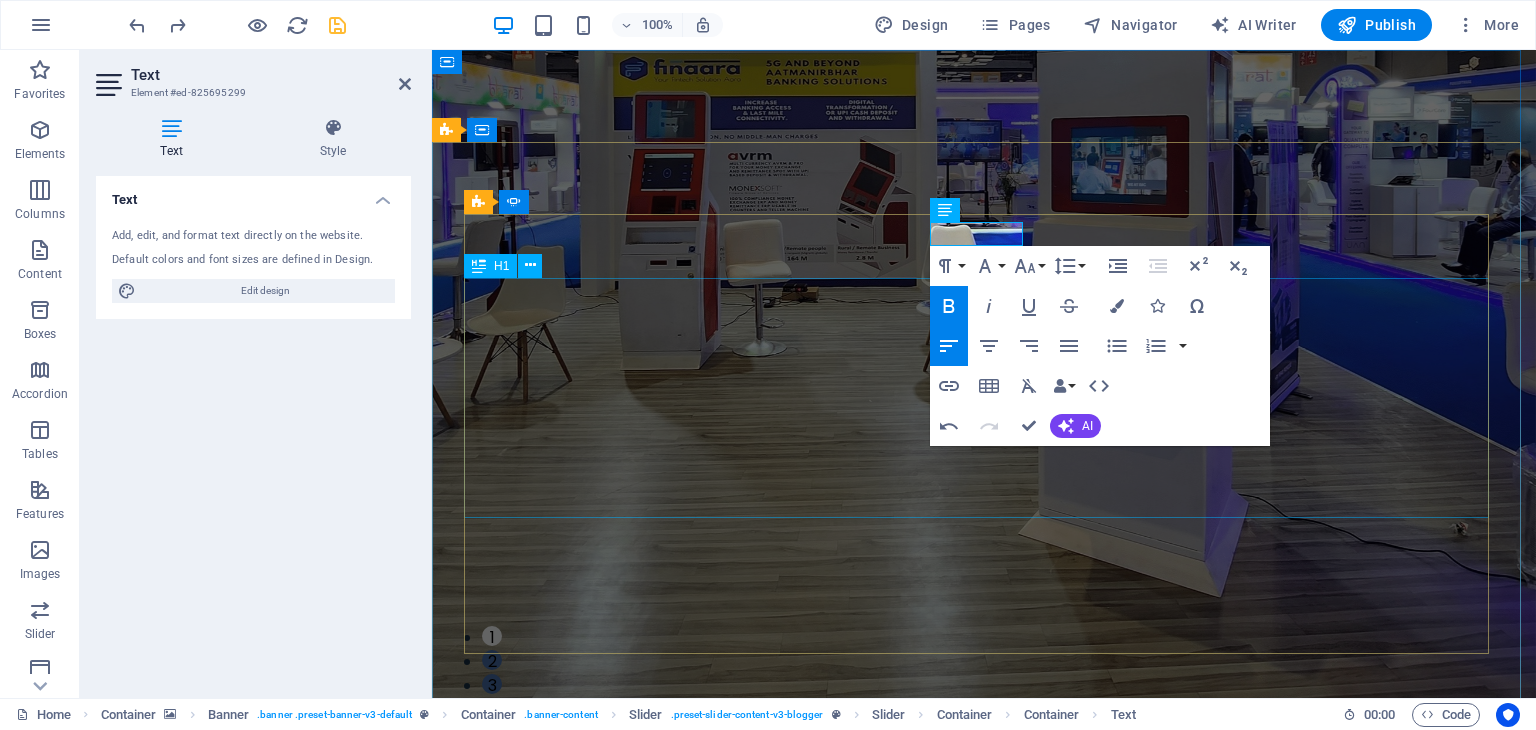 click on "How to Find Sanctuary in Times of Chaos" at bounding box center [-49, 1628] 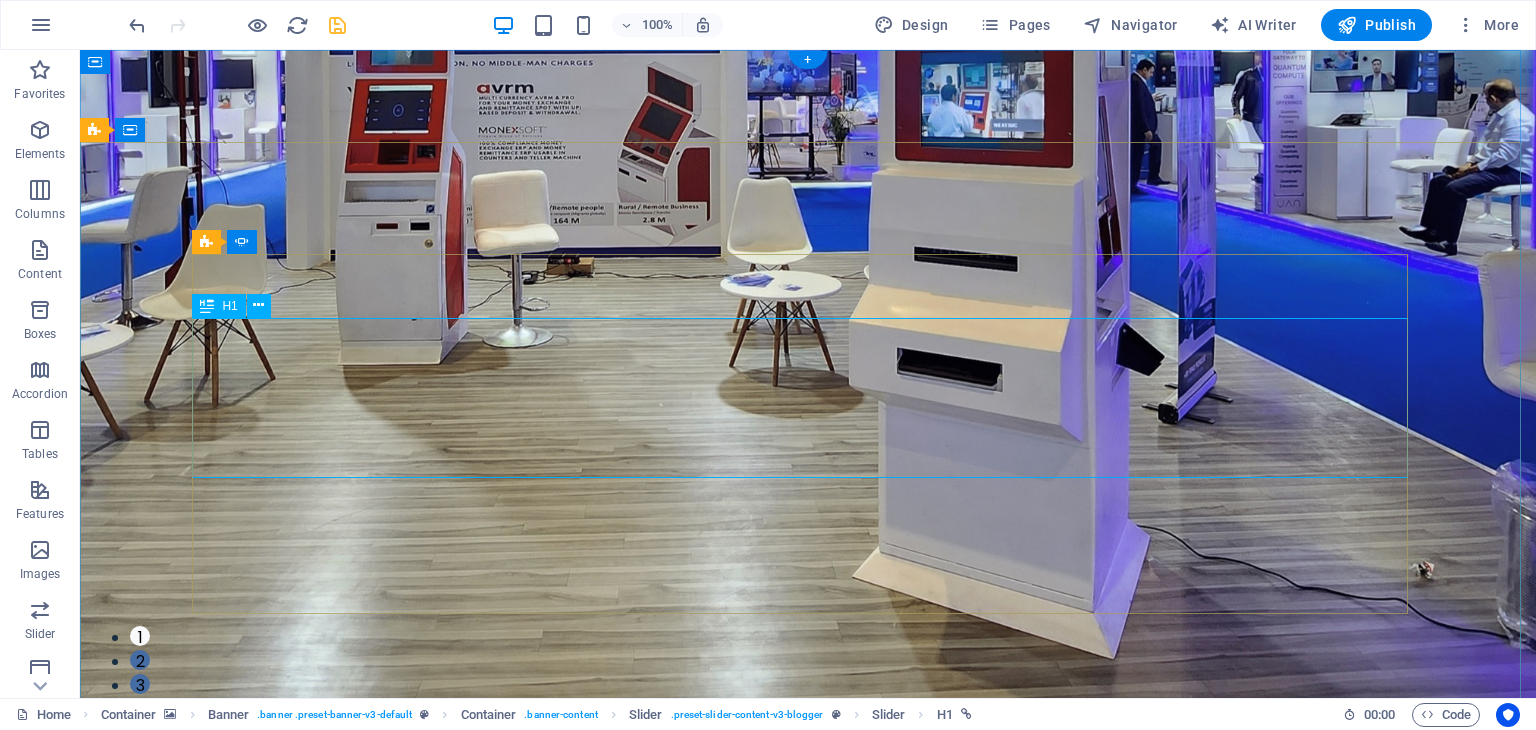 click on "How to Find Sanctuary in Times of Chaos" at bounding box center (-408, 1564) 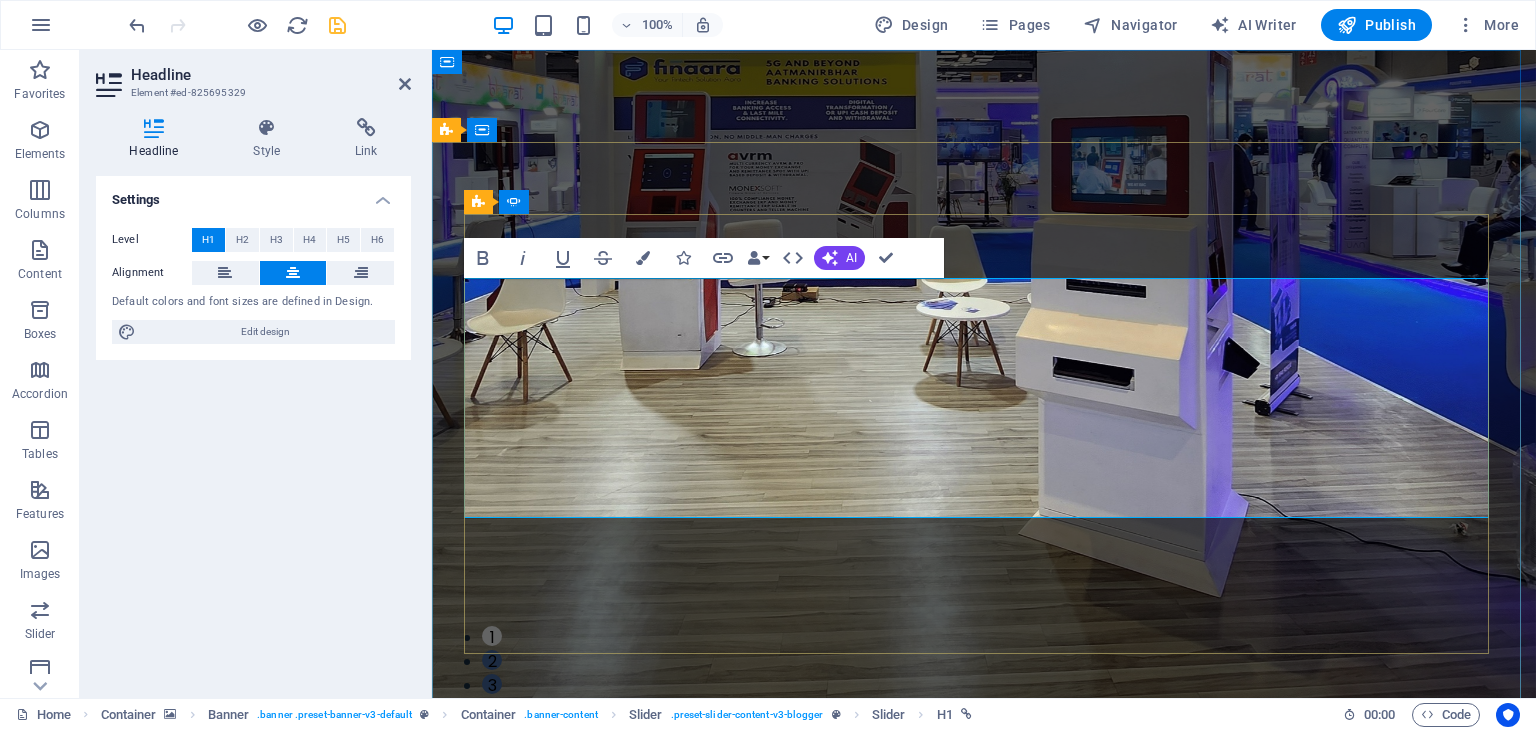 type 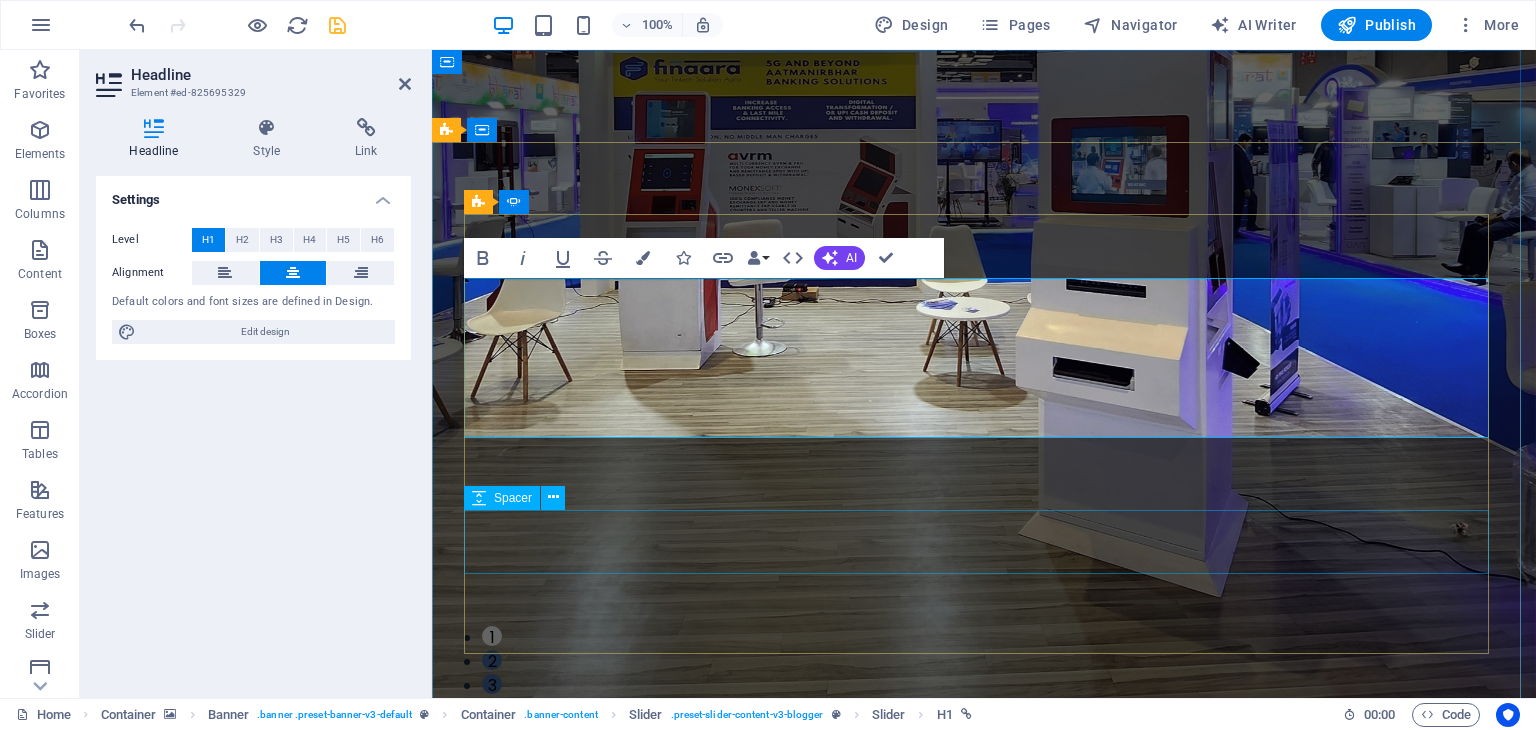 click at bounding box center [-49, 1772] 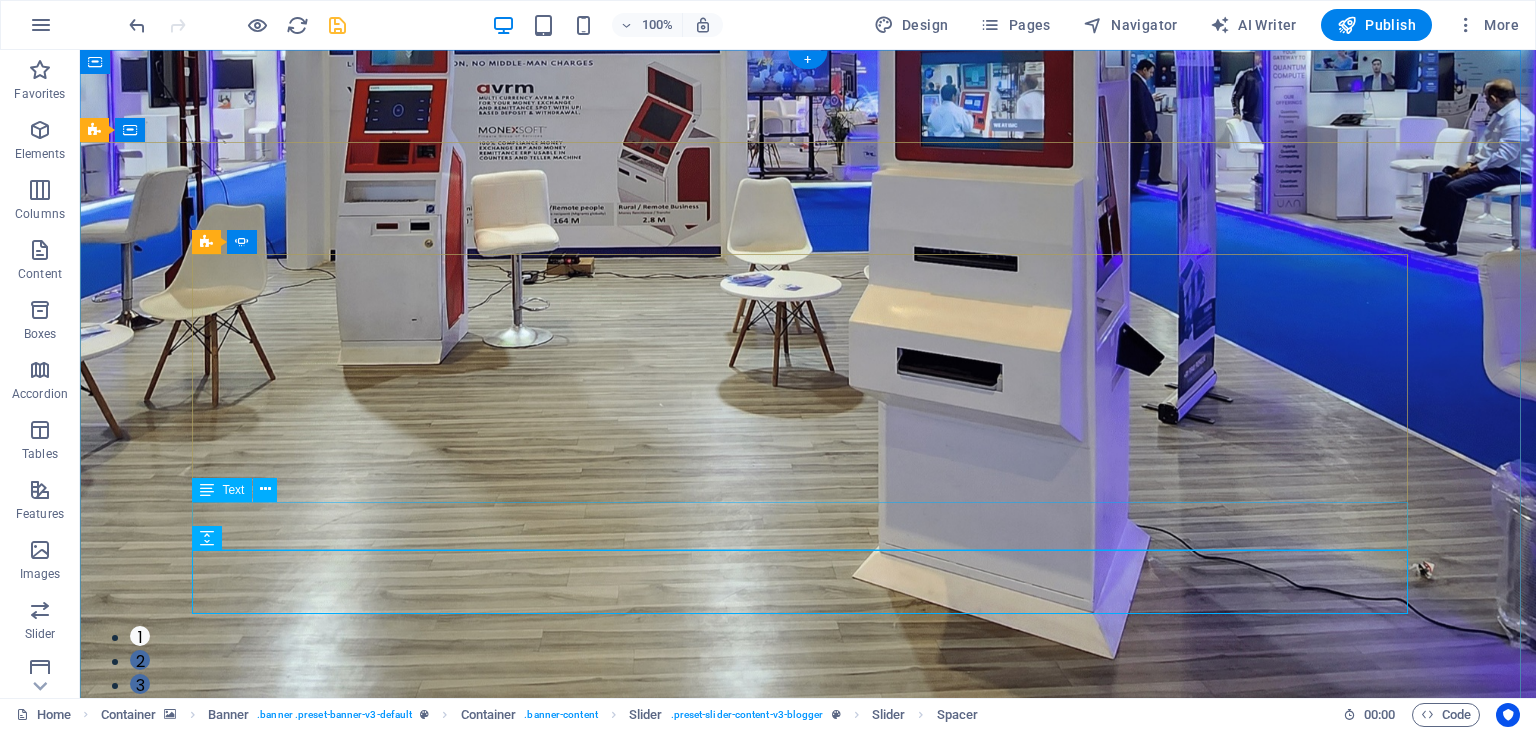 click on "Proven methods to find breaks and quiet moments to recharge your batteries in today's stressful life." at bounding box center [-408, 1692] 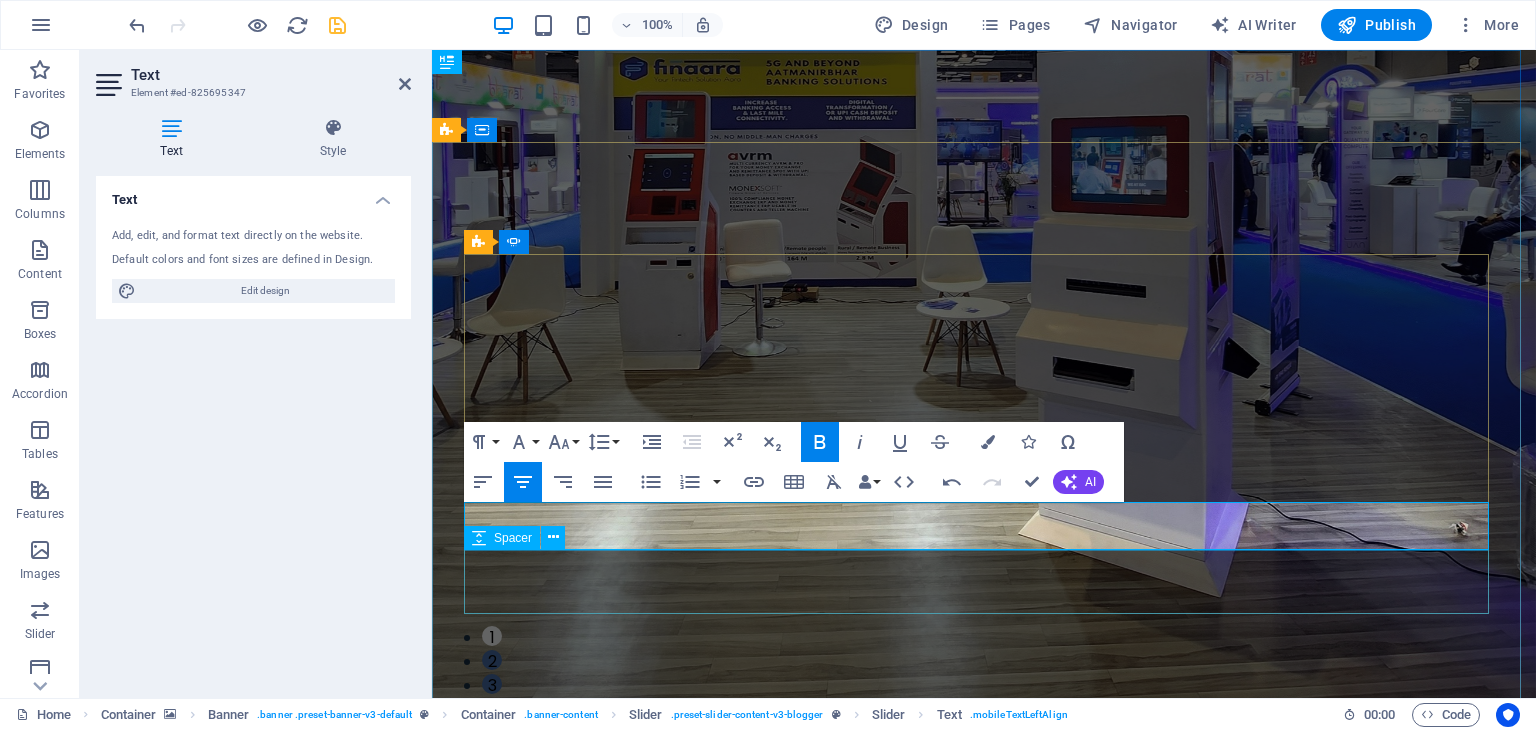 click at bounding box center [-49, 1772] 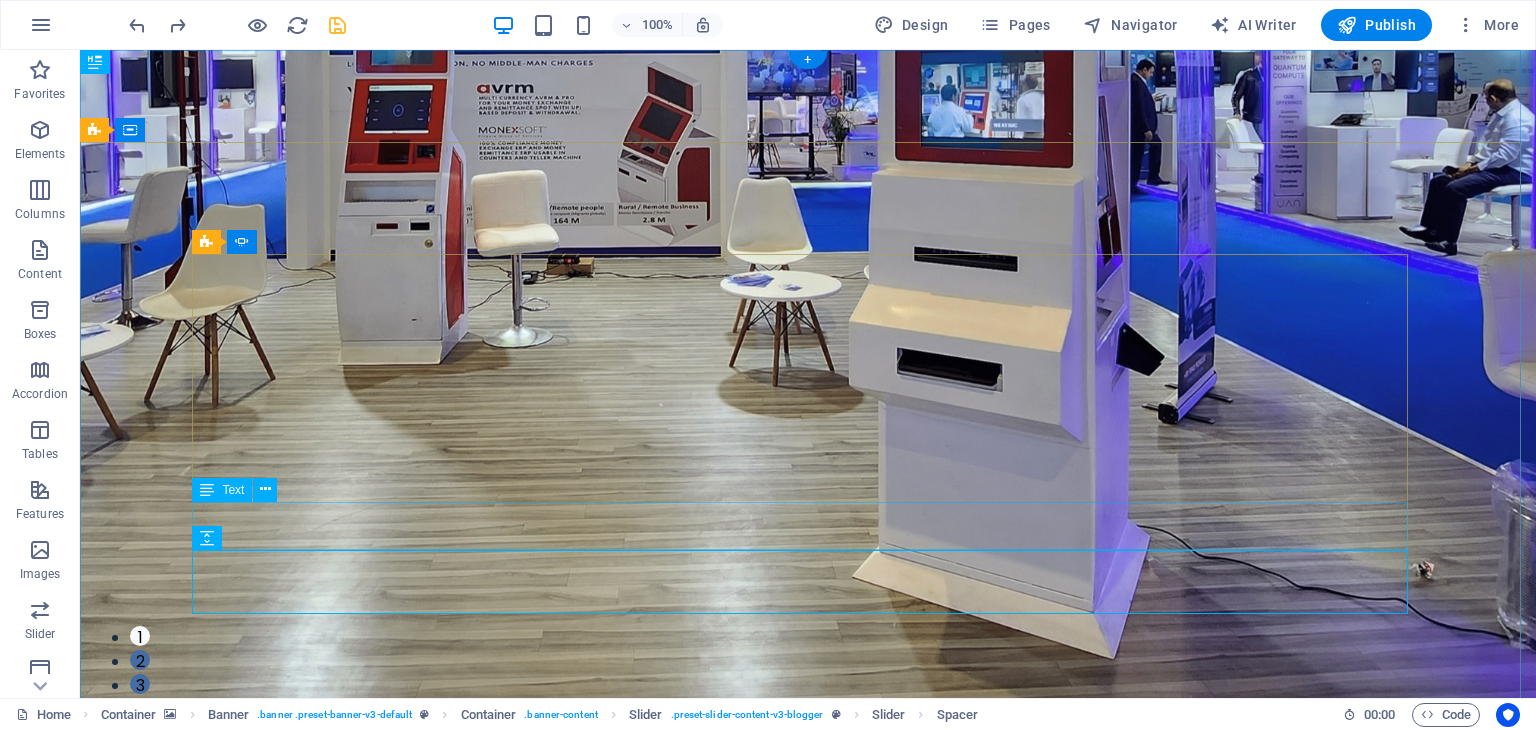 click on "Proven methods to find breaks and quiet moments to recharge your batteries in today's stressful life." at bounding box center [-408, 1692] 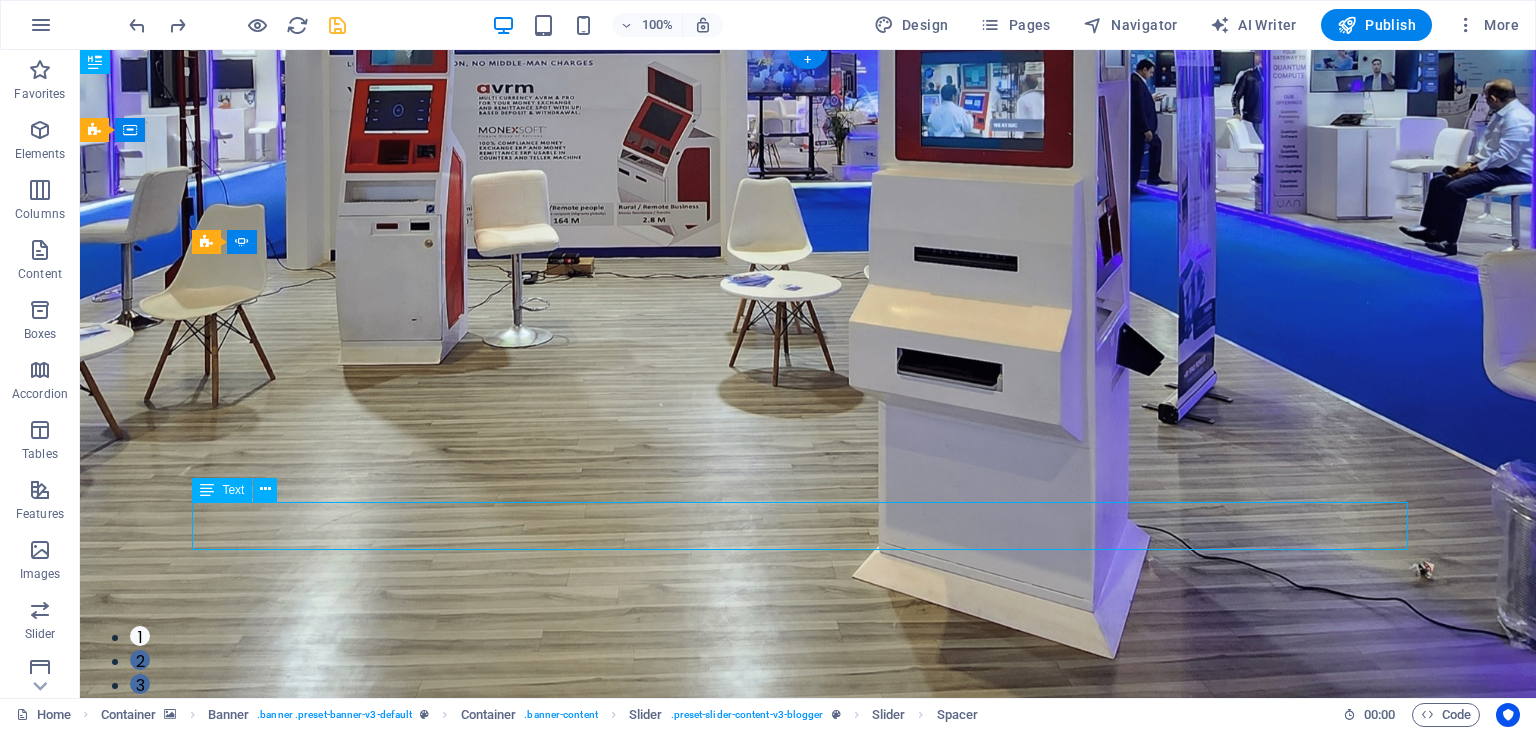 click on "Proven methods to find breaks and quiet moments to recharge your batteries in today's stressful life." at bounding box center [-408, 1692] 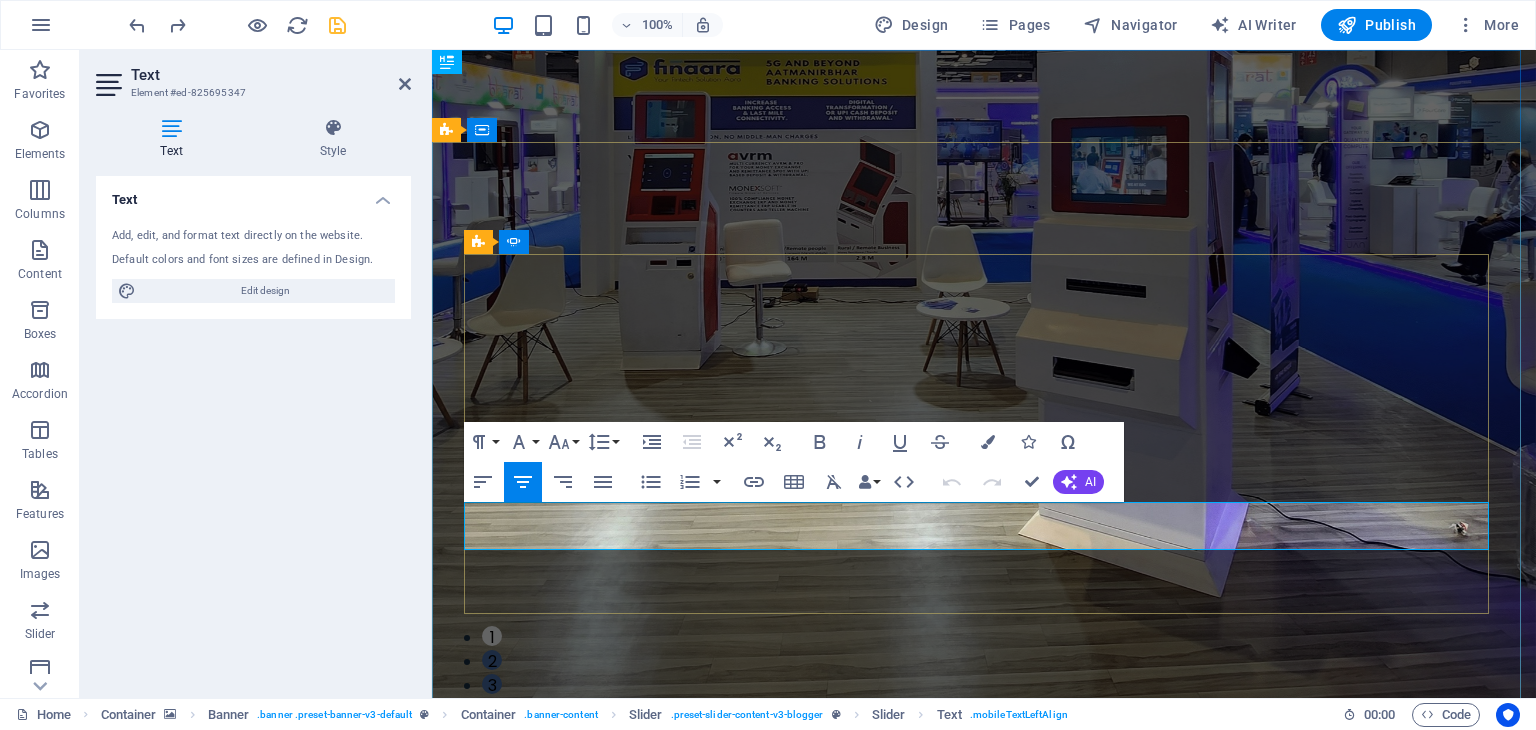 drag, startPoint x: 674, startPoint y: 513, endPoint x: 1058, endPoint y: 541, distance: 385.01947 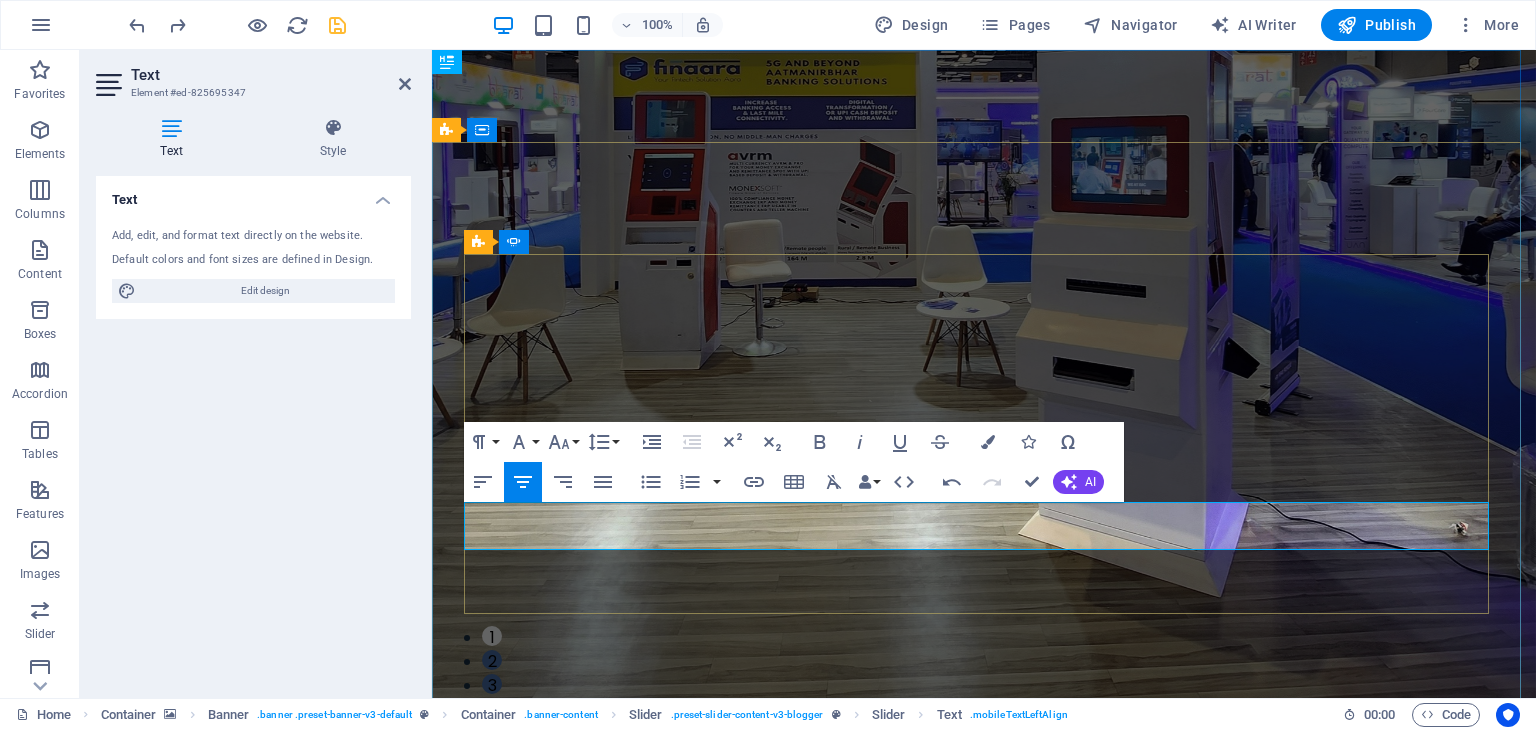 click on "All-in-One Wallet: Mobile, Multi-Currency & Bitcoin." at bounding box center (-43, 1703) 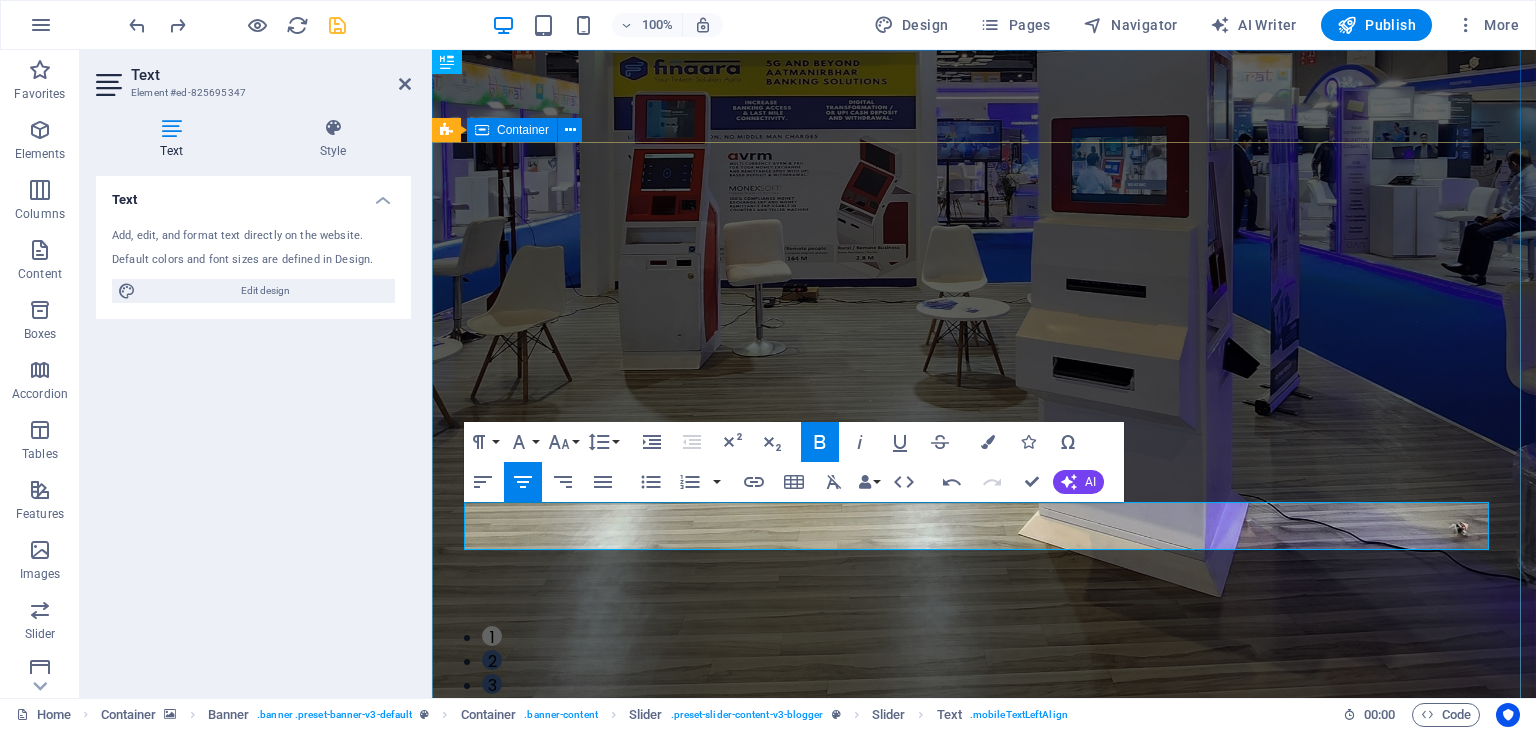 click on "TECHNOLOGY Use Technology to Live Healthier How today's technology can improve your quality of life and when to be careful of technology usage DIGITAL MONEY Digital Money and eMoney All-in-One Wallet: Mobile, Multi-Currency & Bitcoin. Your Digital Finance Hub — Anytime, Anywhere. TRAVEL Ice Cream Across the World A comprehensive - yet uncomplete - guide about the different types of ice cream that the world has to offer and where to find the best ice cream TECHNOLOGY Use Technology to Live Healthier How today's technology can improve your quality of life and when to be careful of technology usage DIGITAL MONEY Digital Money and eMoney Proven methods to find breaks and quiet moments to recharge your batteries in today's stressful life. 1 2 3" at bounding box center [984, 1264] 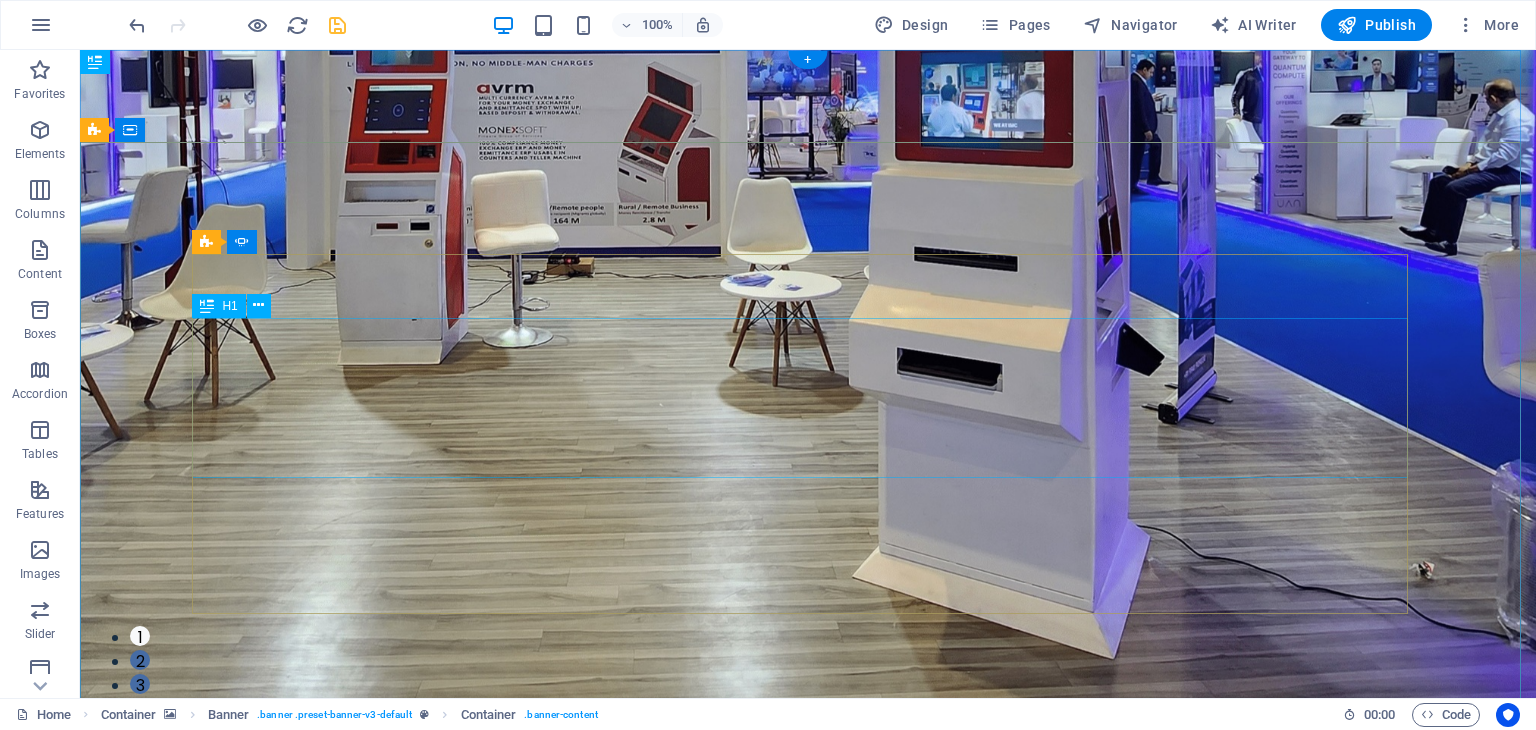 click on "Digital Money and eMoney" at bounding box center (-408, 1564) 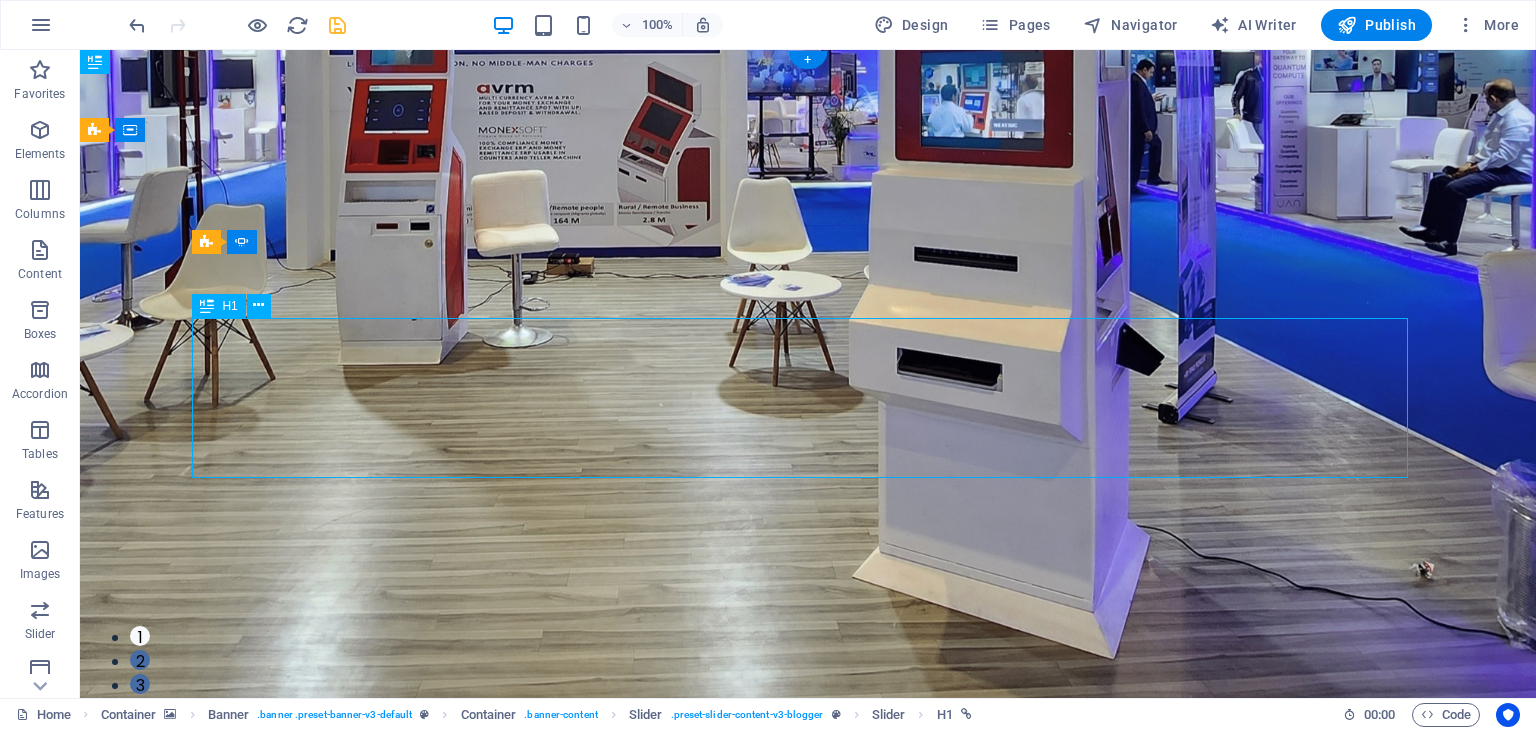 click on "Digital Money and eMoney" at bounding box center (-408, 1564) 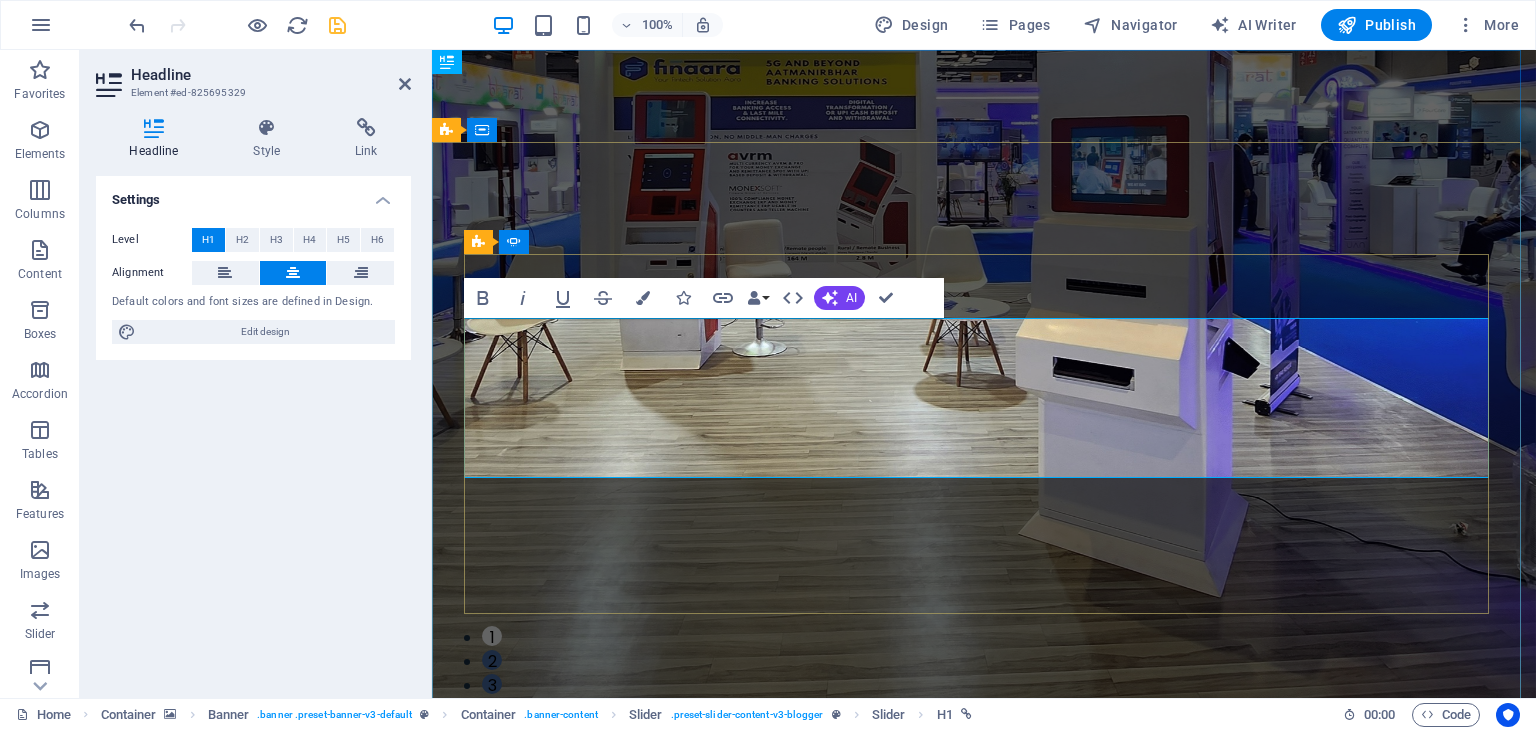 click on "Digital Money and eMoney" at bounding box center [-48, 1587] 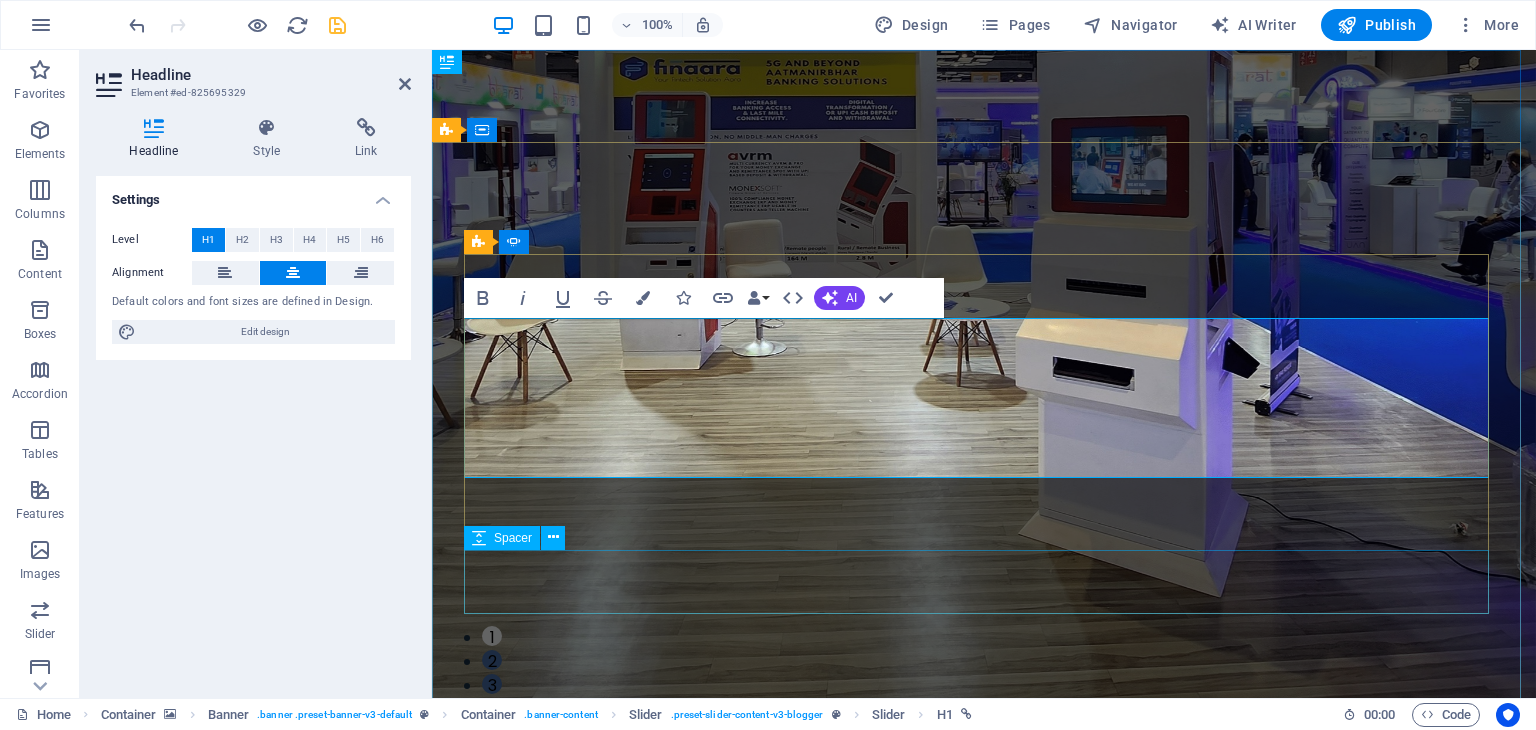 click at bounding box center [-49, 1772] 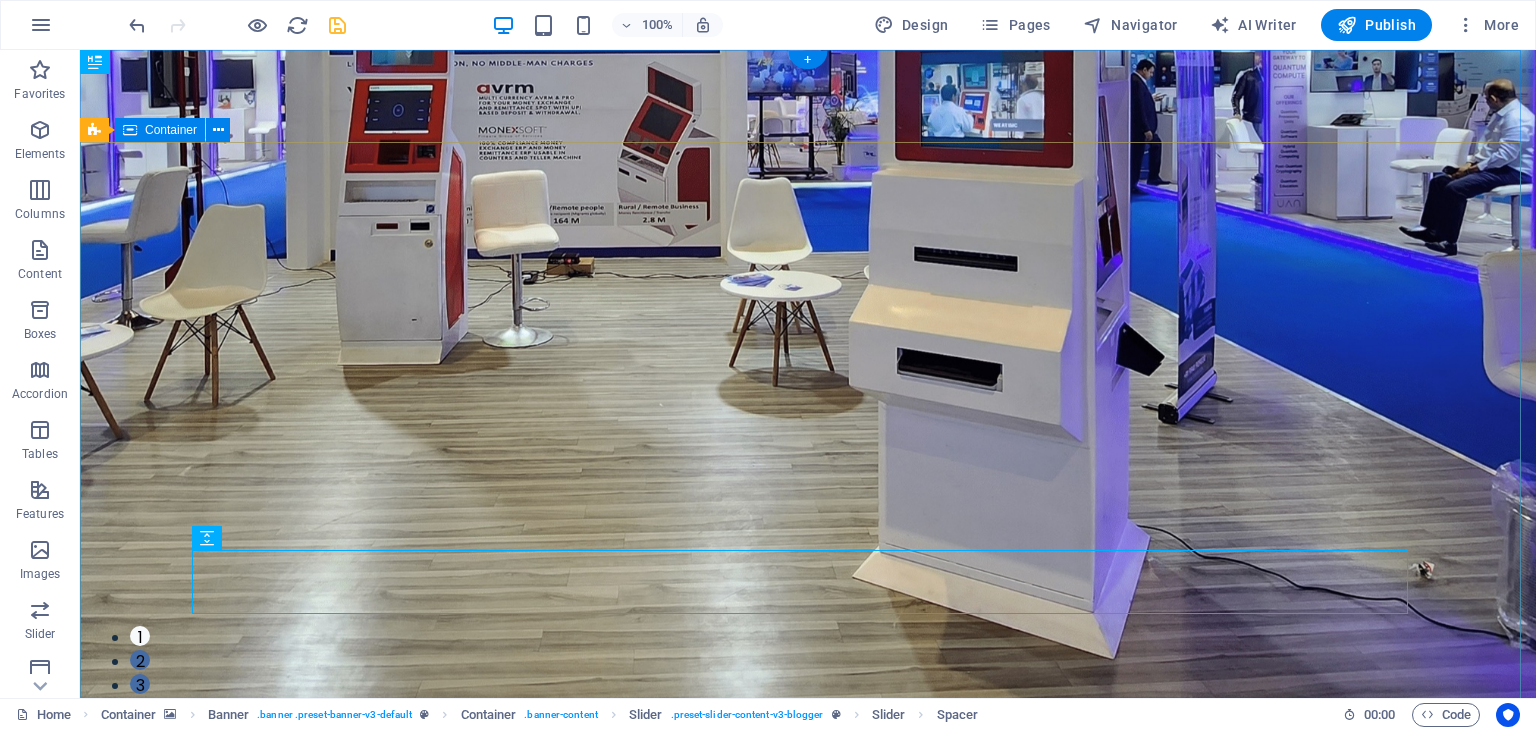 click on "TECHNOLOGY Use Technology to Live Healthier How today's technology can improve your quality of life and when to be careful of technology usage DIGITAL MONEY Digital Money and eMoney wallet All-in-One Wallet: Mobile, Multi-Currency & Bitcoin. Your Digital Finance Hub — Anytime, Anywhere. TRAVEL Ice Cream Across the World A comprehensive - yet uncomplete - guide about the different types of ice cream that the world has to offer and where to find the best ice cream TECHNOLOGY Use Technology to Live Healthier How today's technology can improve your quality of life and when to be careful of technology usage DIGITAL MONEY Digital Money and eMoney wallet All-in-One Wallet: Mobile, Multi-Currency & Bitcoin. Your Digital Finance Hub — Anytime, Anywhere. 1 2 3" at bounding box center (808, 1264) 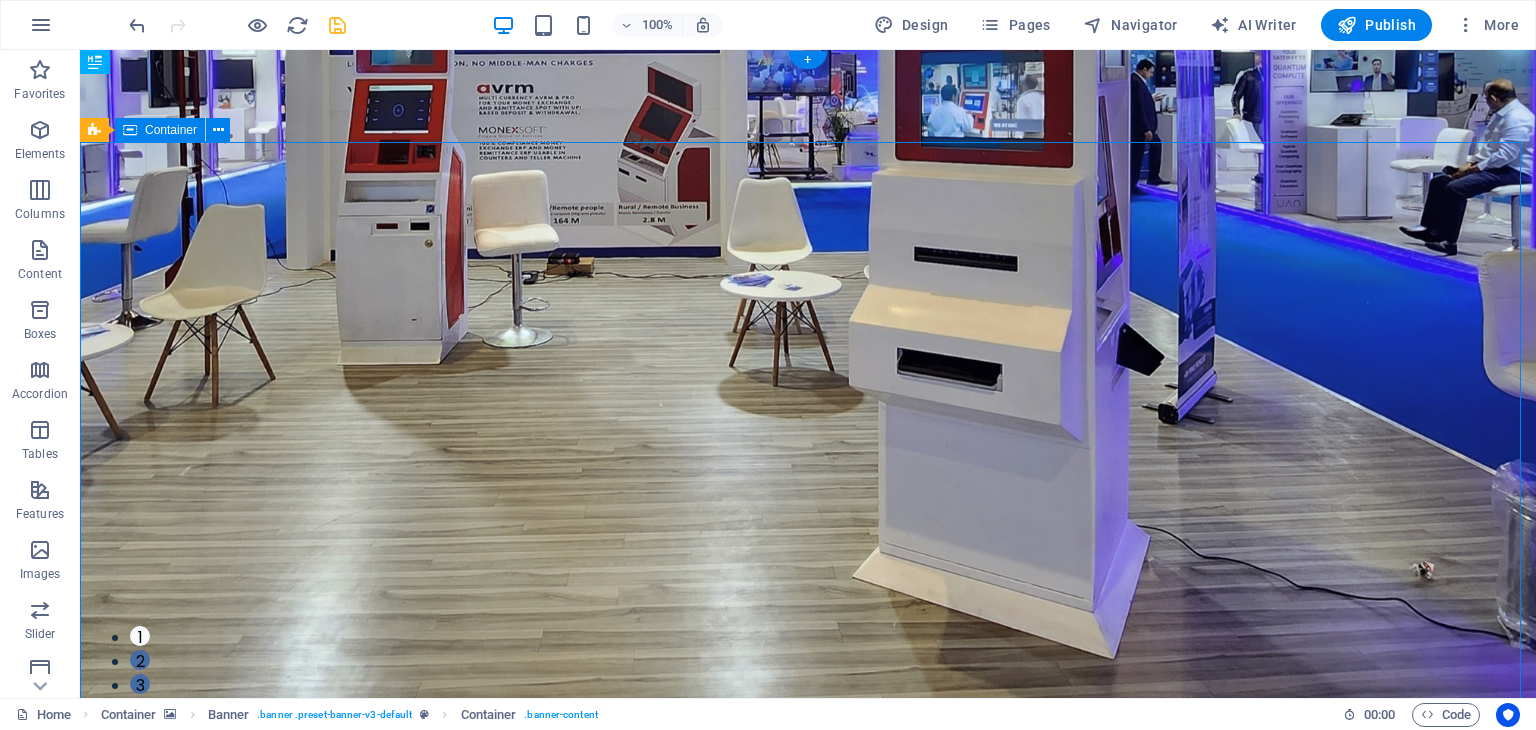 click on "TECHNOLOGY Use Technology to Live Healthier How today's technology can improve your quality of life and when to be careful of technology usage DIGITAL MONEY Digital Money and eMoney wallet All-in-One Wallet: Mobile, Multi-Currency & Bitcoin. Your Digital Finance Hub — Anytime, Anywhere. TRAVEL Ice Cream Across the World A comprehensive - yet uncomplete - guide about the different types of ice cream that the world has to offer and where to find the best ice cream TECHNOLOGY Use Technology to Live Healthier How today's technology can improve your quality of life and when to be careful of technology usage DIGITAL MONEY Digital Money and eMoney wallet All-in-One Wallet: Mobile, Multi-Currency & Bitcoin. Your Digital Finance Hub — Anytime, Anywhere. 1 2 3" at bounding box center [808, 1264] 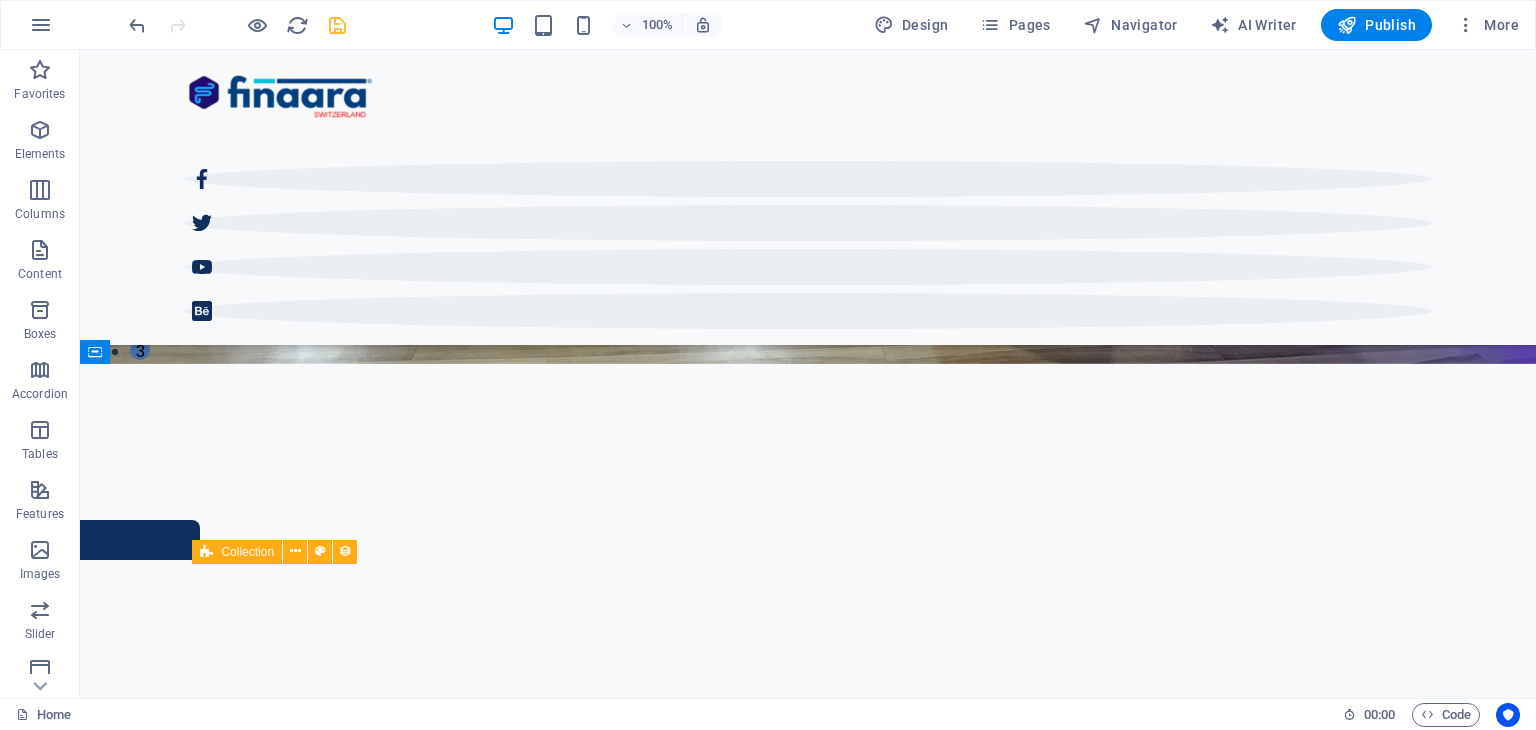 scroll, scrollTop: 0, scrollLeft: 0, axis: both 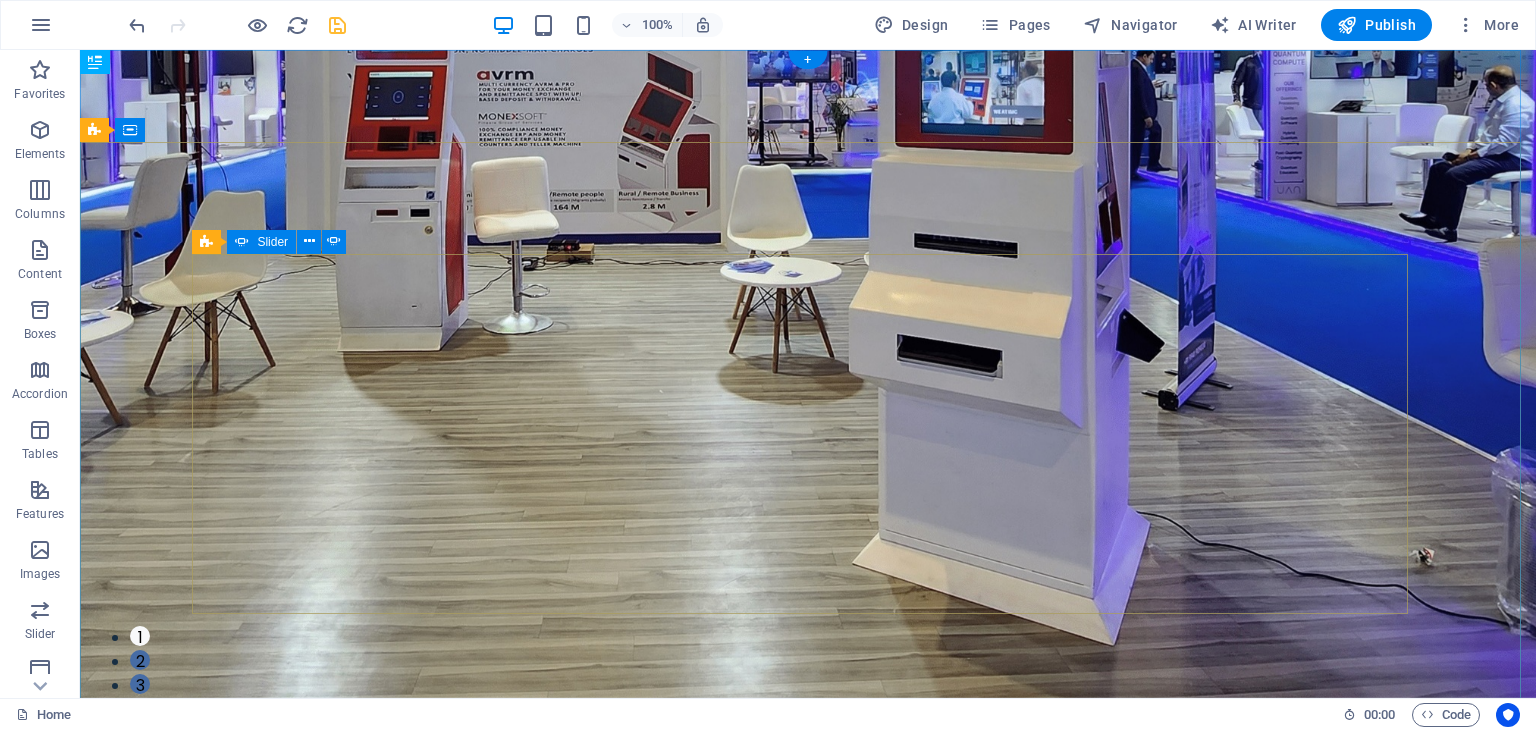 click on "2" at bounding box center [140, 660] 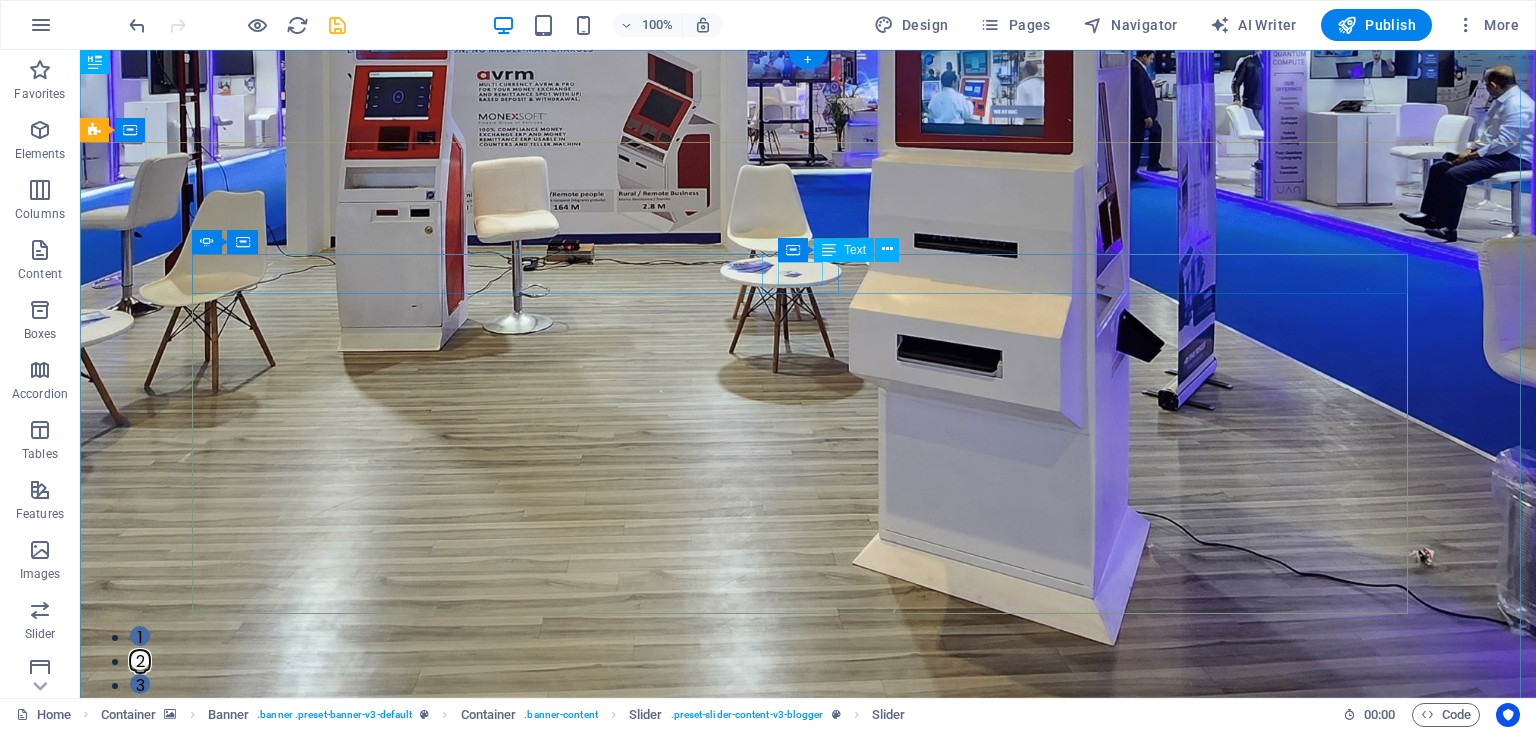 click on "TRAVEL" at bounding box center [-1624, 1773] 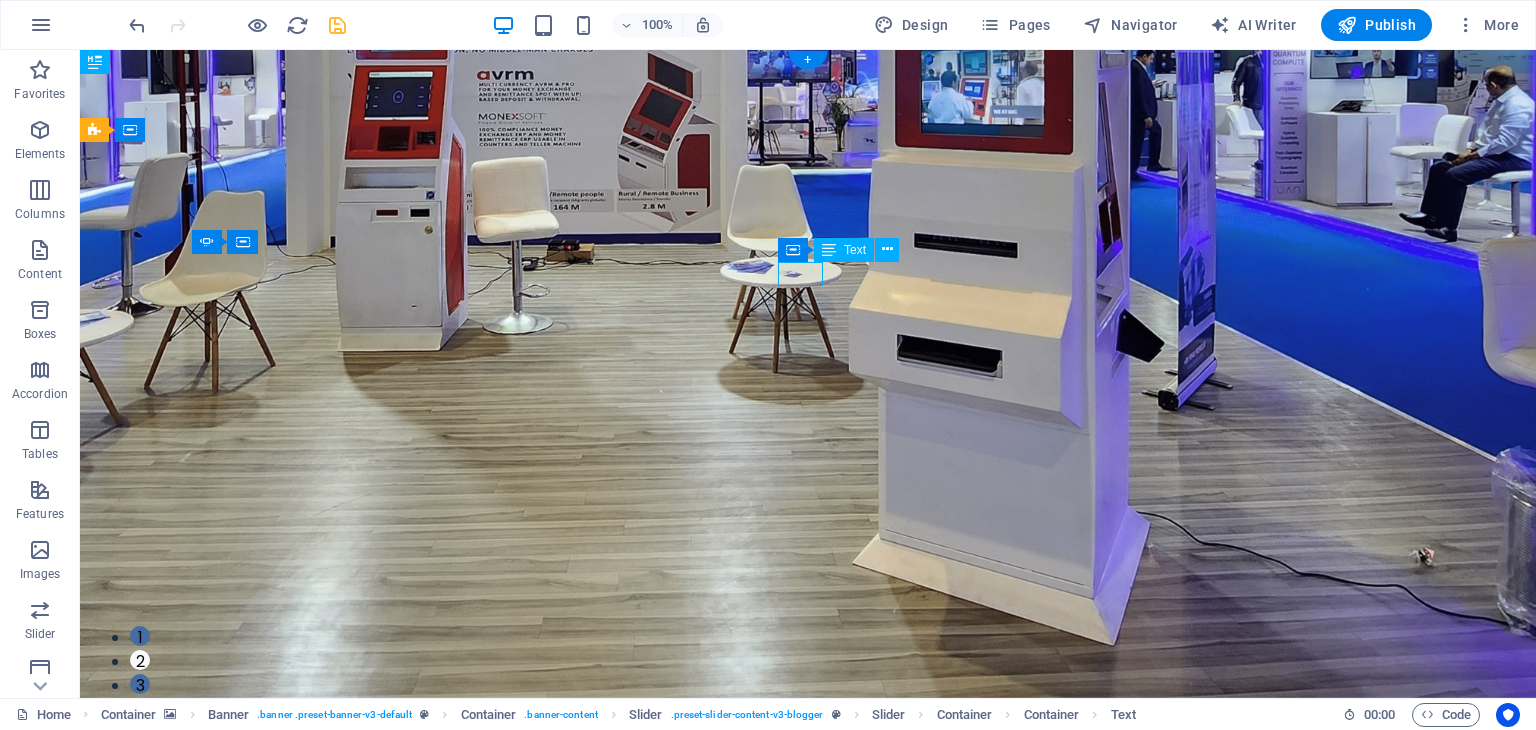 click on "TRAVEL" at bounding box center (-1624, 1773) 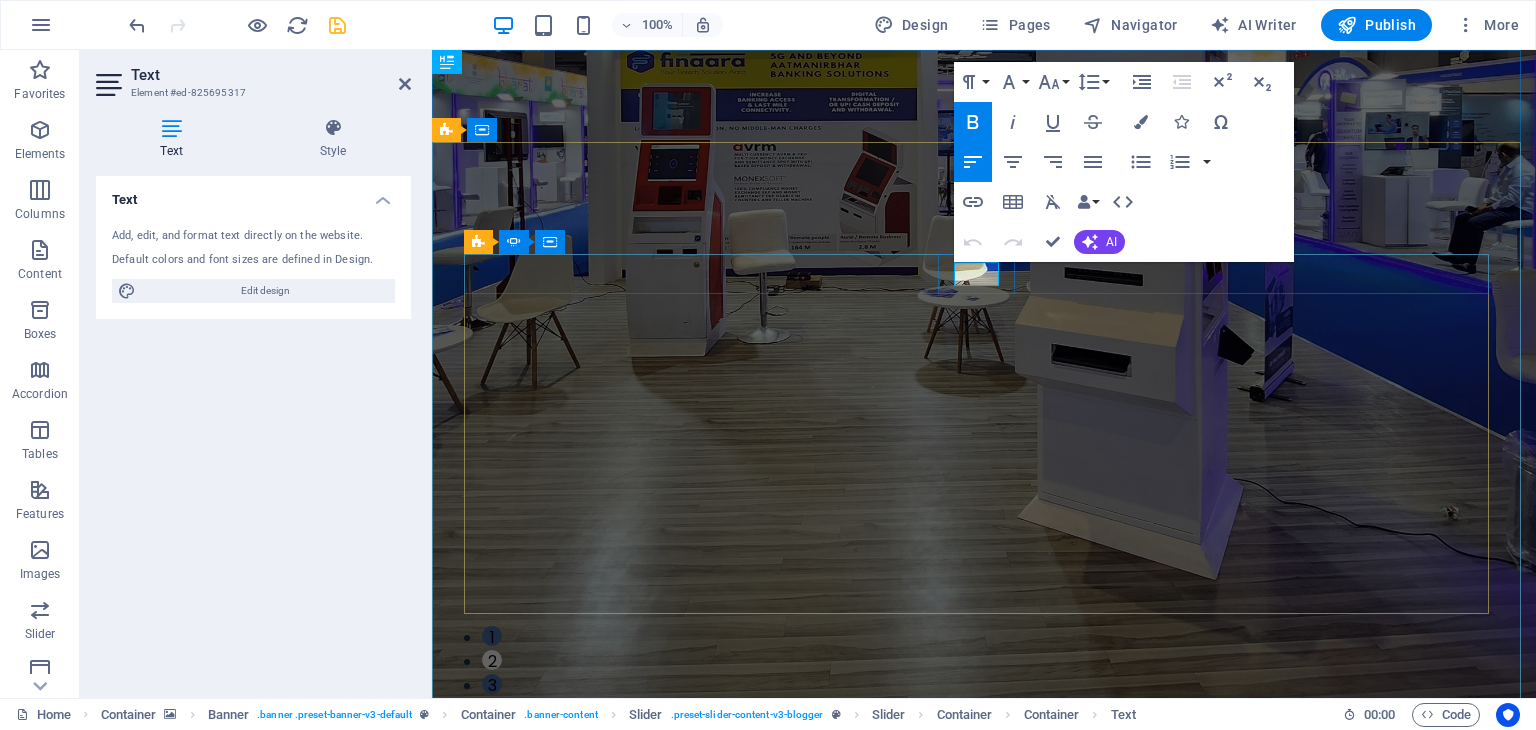 click on "TRAVEL" at bounding box center (-1546, 1797) 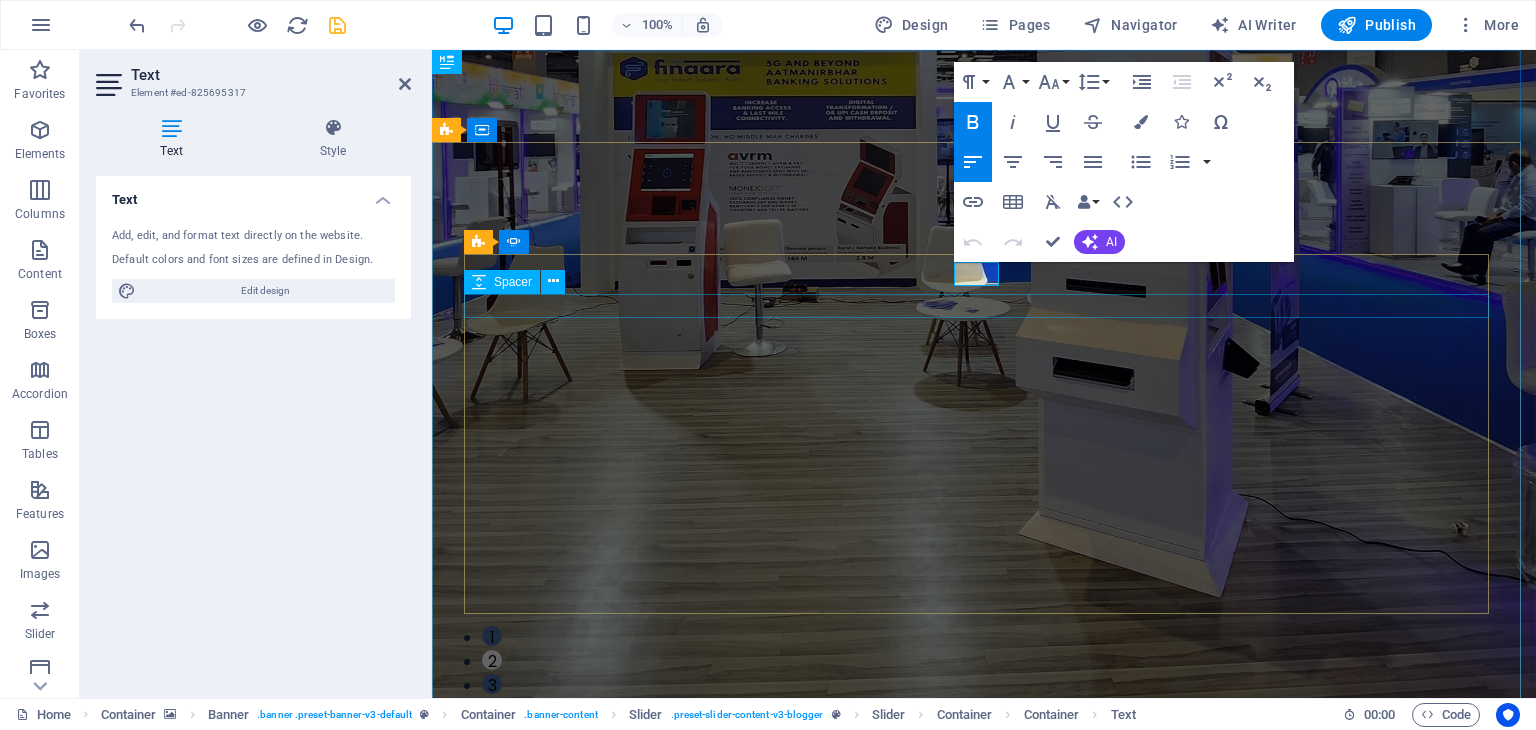 type 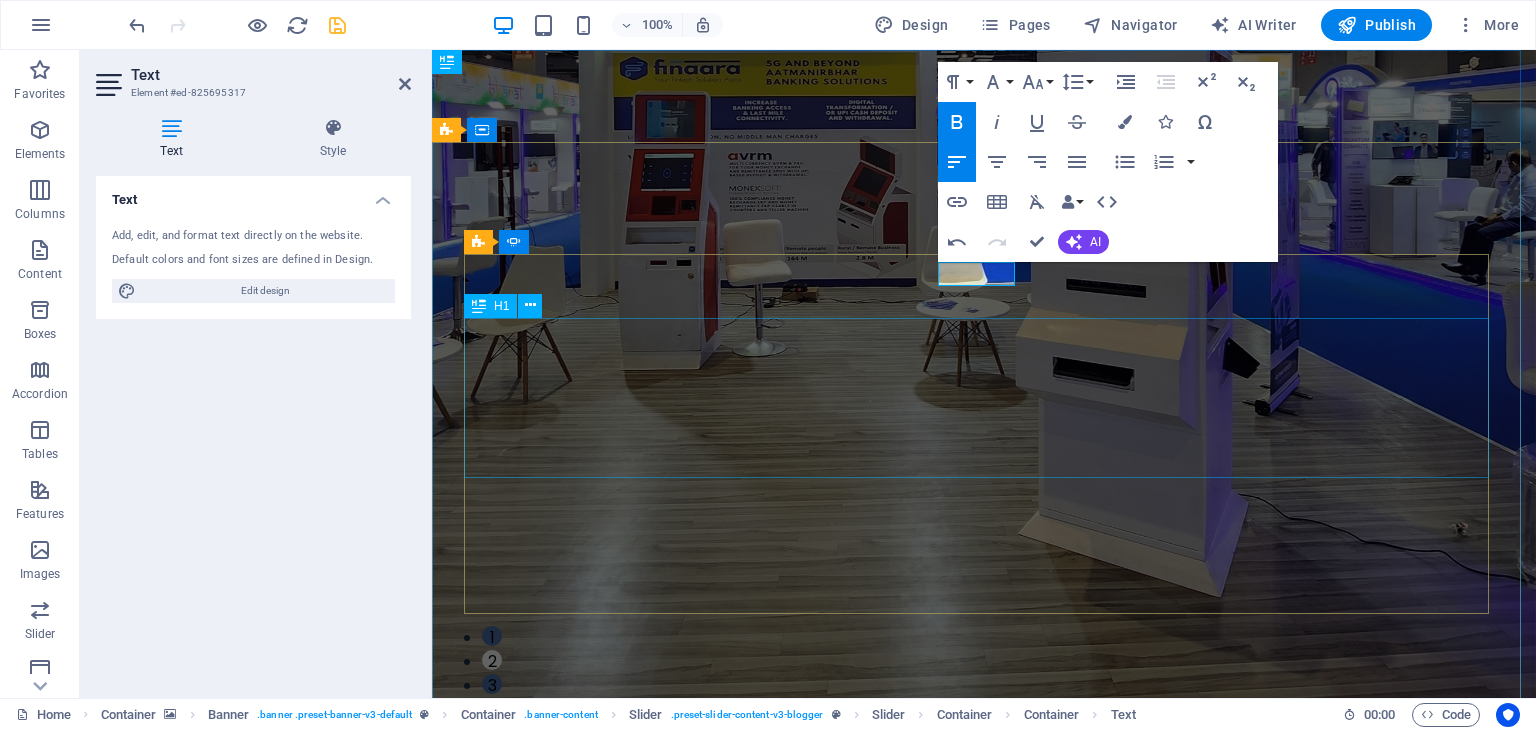 click on "Ice Cream  Across the World" at bounding box center [-1074, 1948] 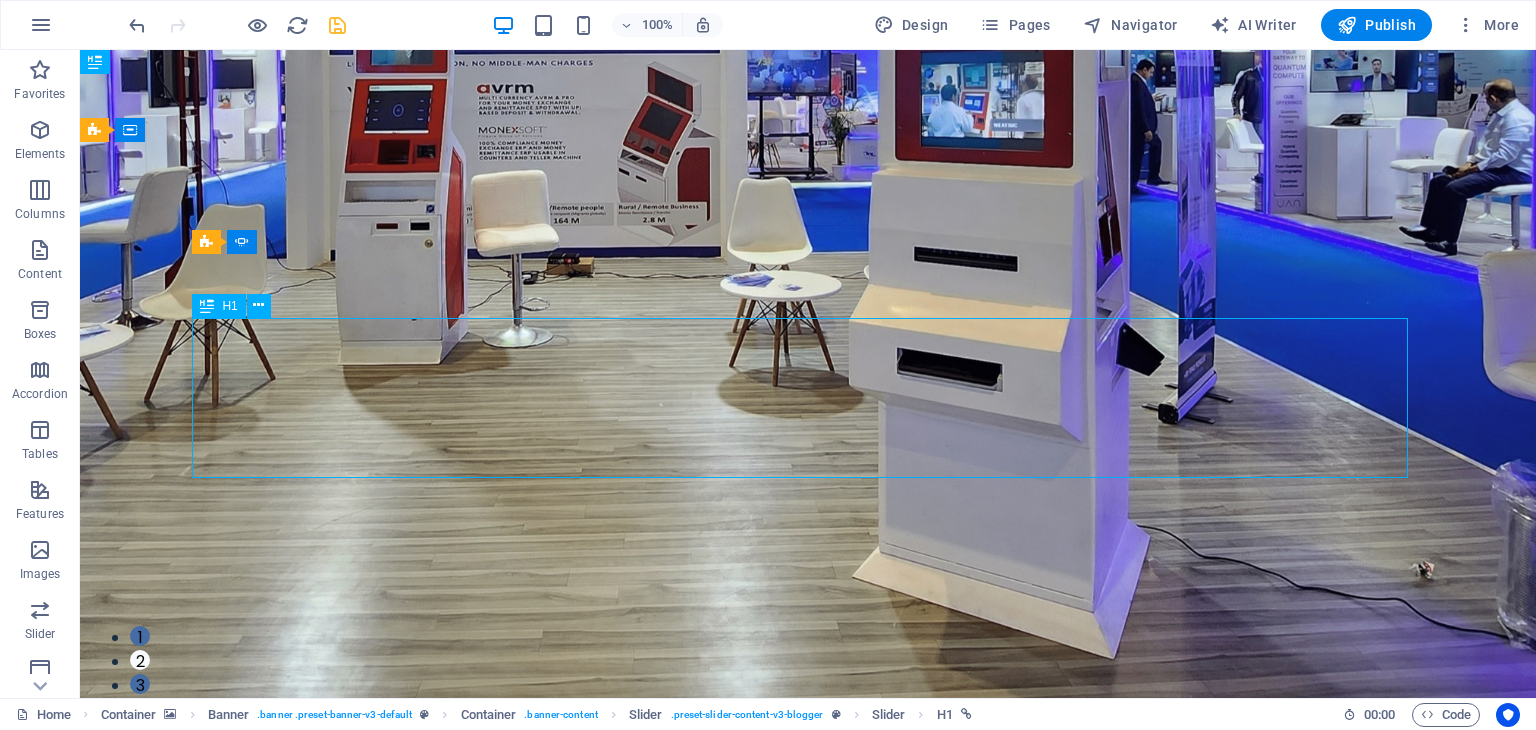 click on "Ice Cream  Across the World" at bounding box center (-1624, 1924) 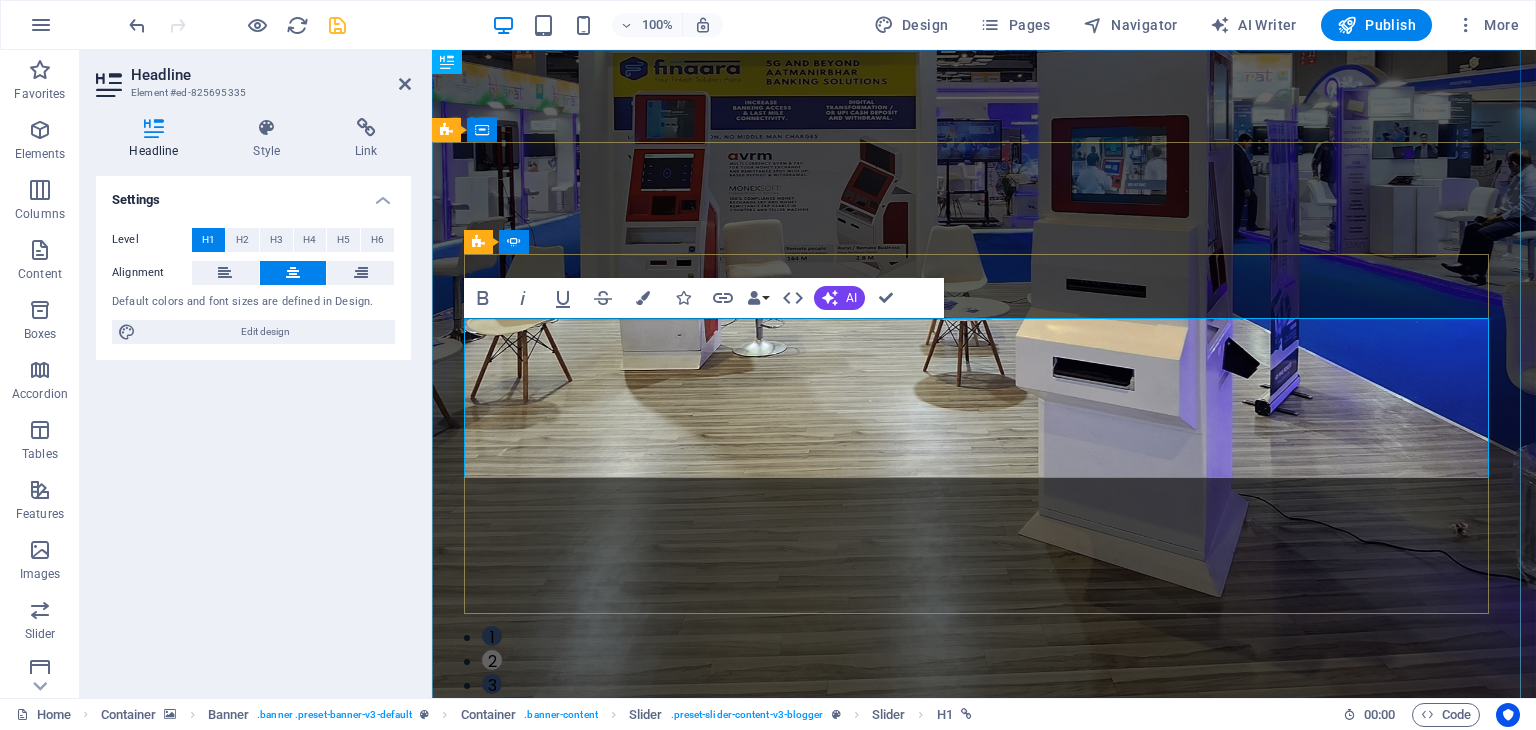 type 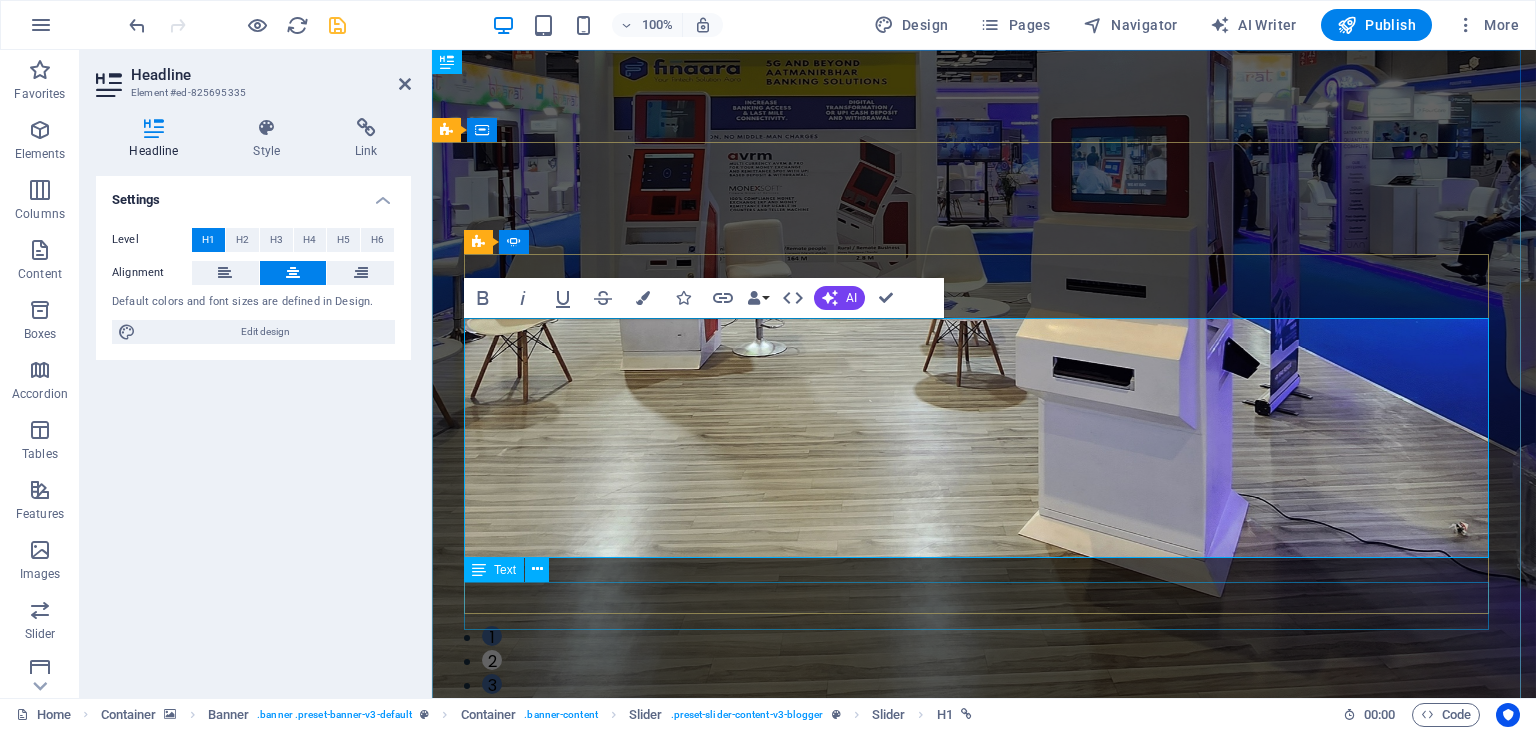 click on "A comprehensive - yet uncomplete - guide about the different types of ice cream that the world has to offer and where to find the best ice cream" at bounding box center [-1074, 2156] 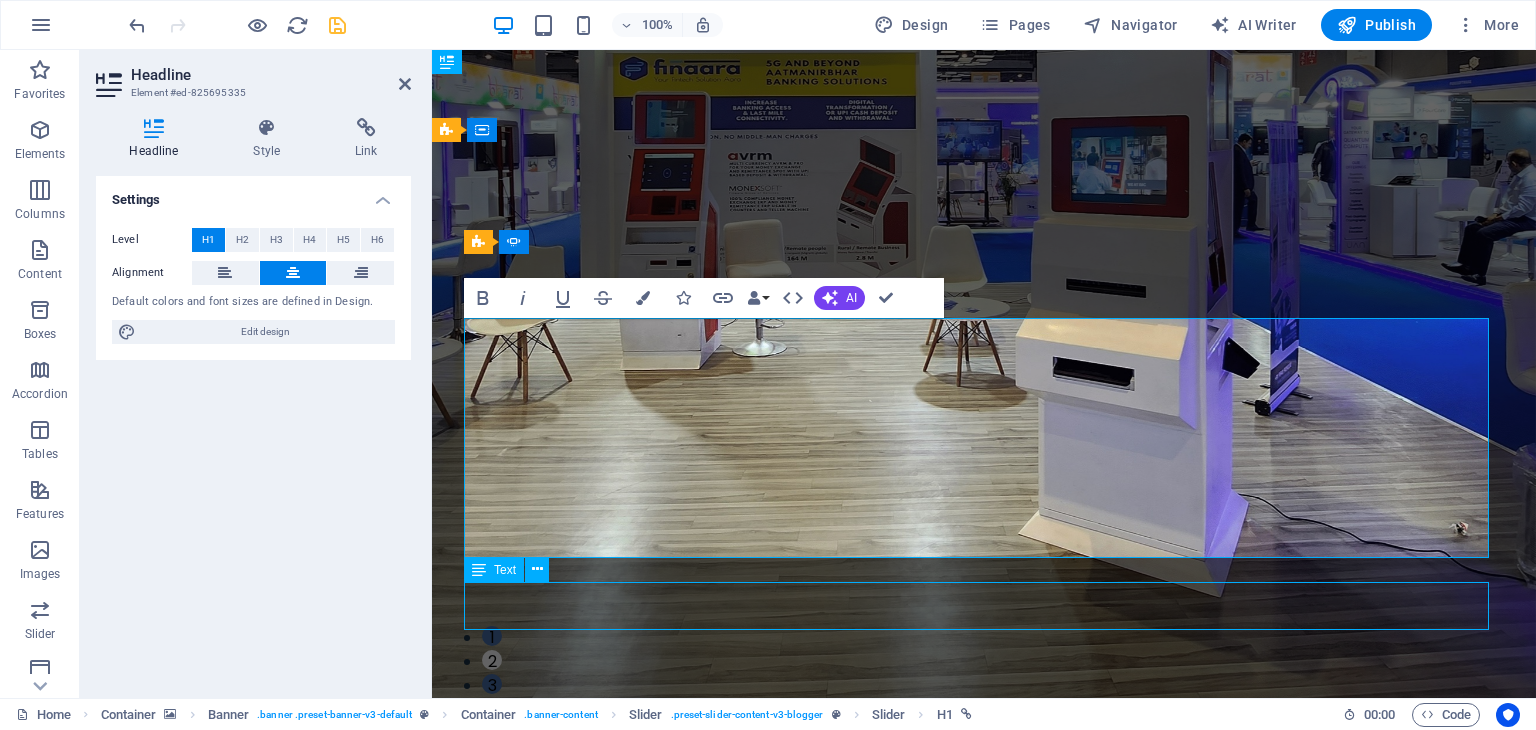 click on "A comprehensive - yet uncomplete - guide about the different types of ice cream that the world has to offer and where to find the best ice cream" at bounding box center (-1074, 2156) 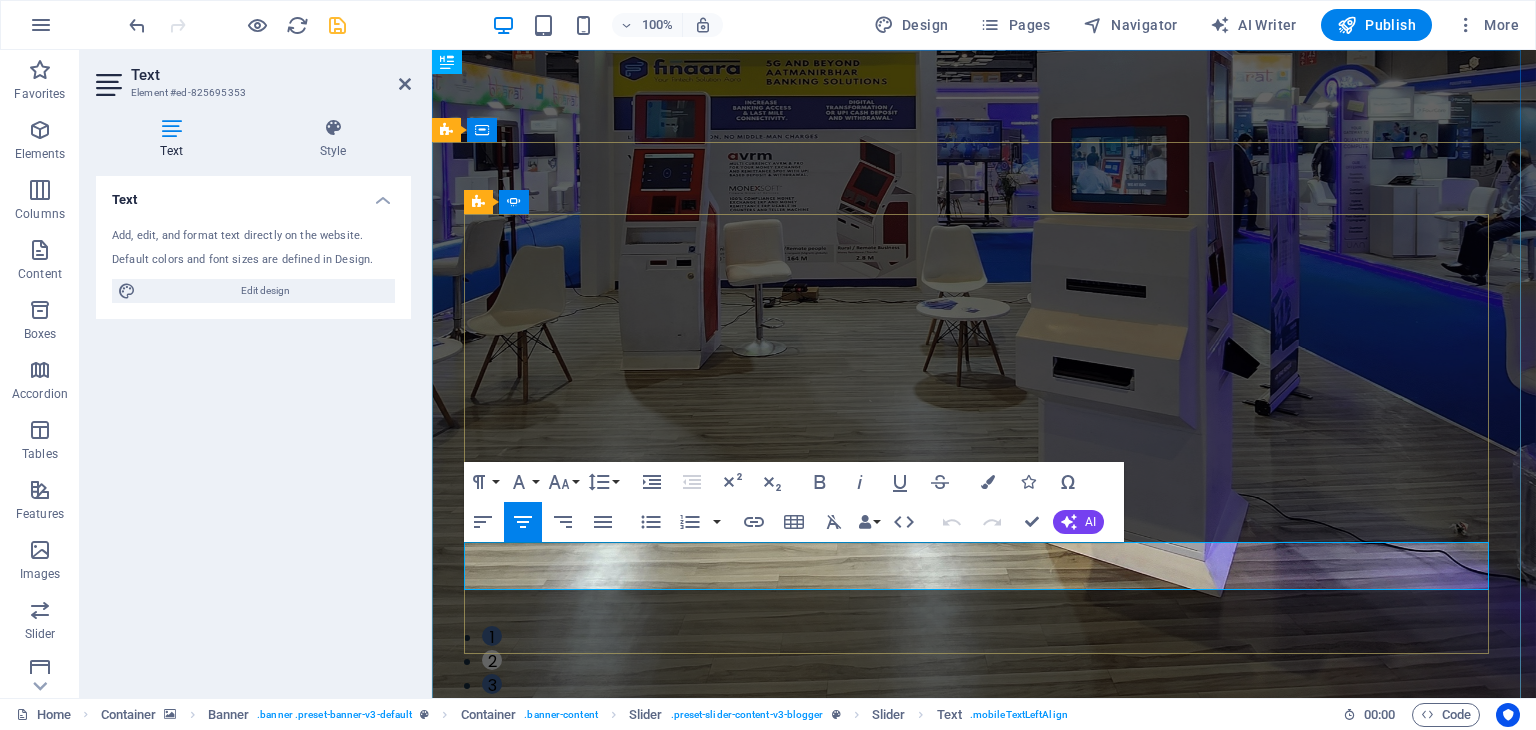 click on "A comprehensive - yet uncomplete - guide about the different types of ice cream that the world has to offer and where to find the best ice cream" at bounding box center [-1073, 2155] 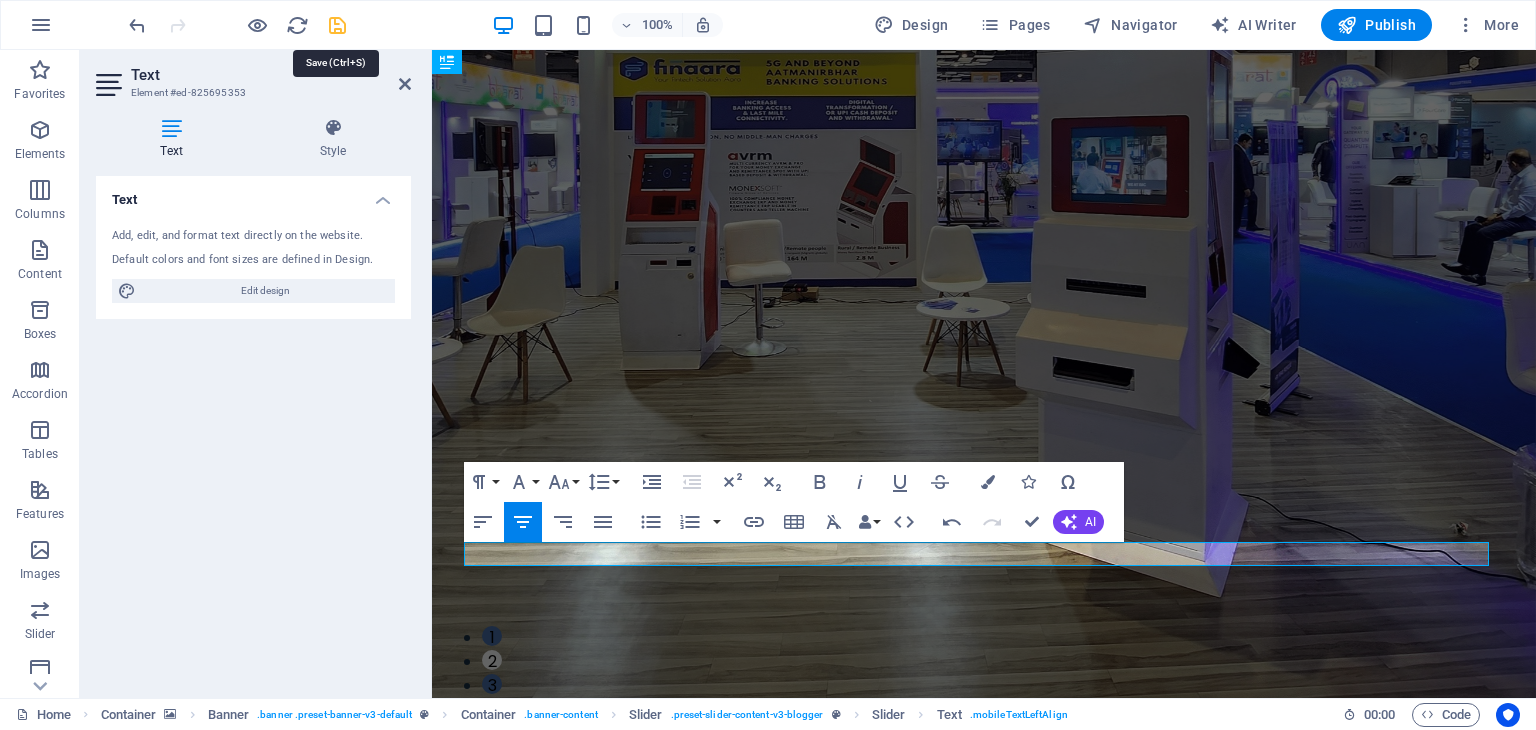 click at bounding box center (337, 25) 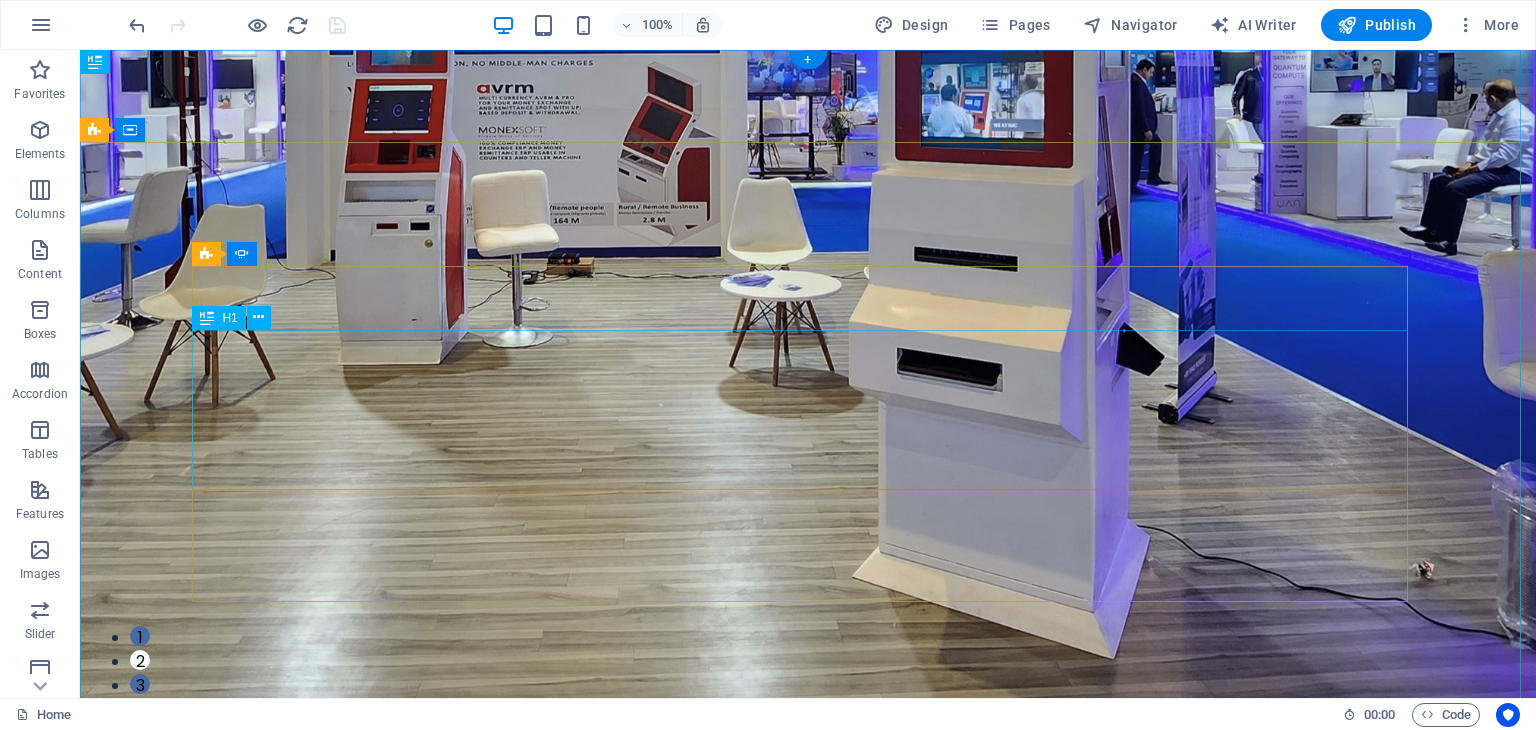 click on "Fastest Money Transfer" at bounding box center [-1624, 1924] 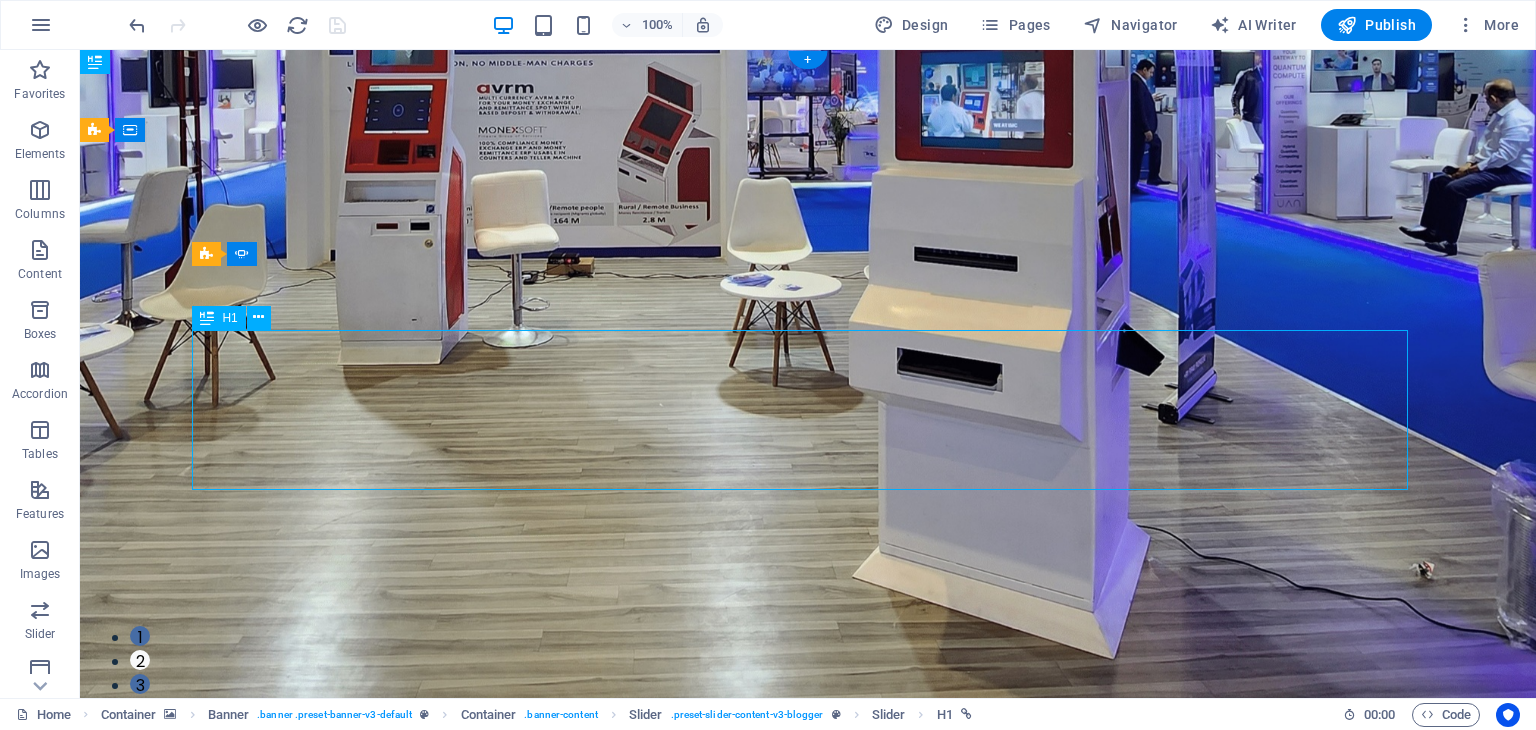 click on "Fastest Money Transfer" at bounding box center (-1624, 1924) 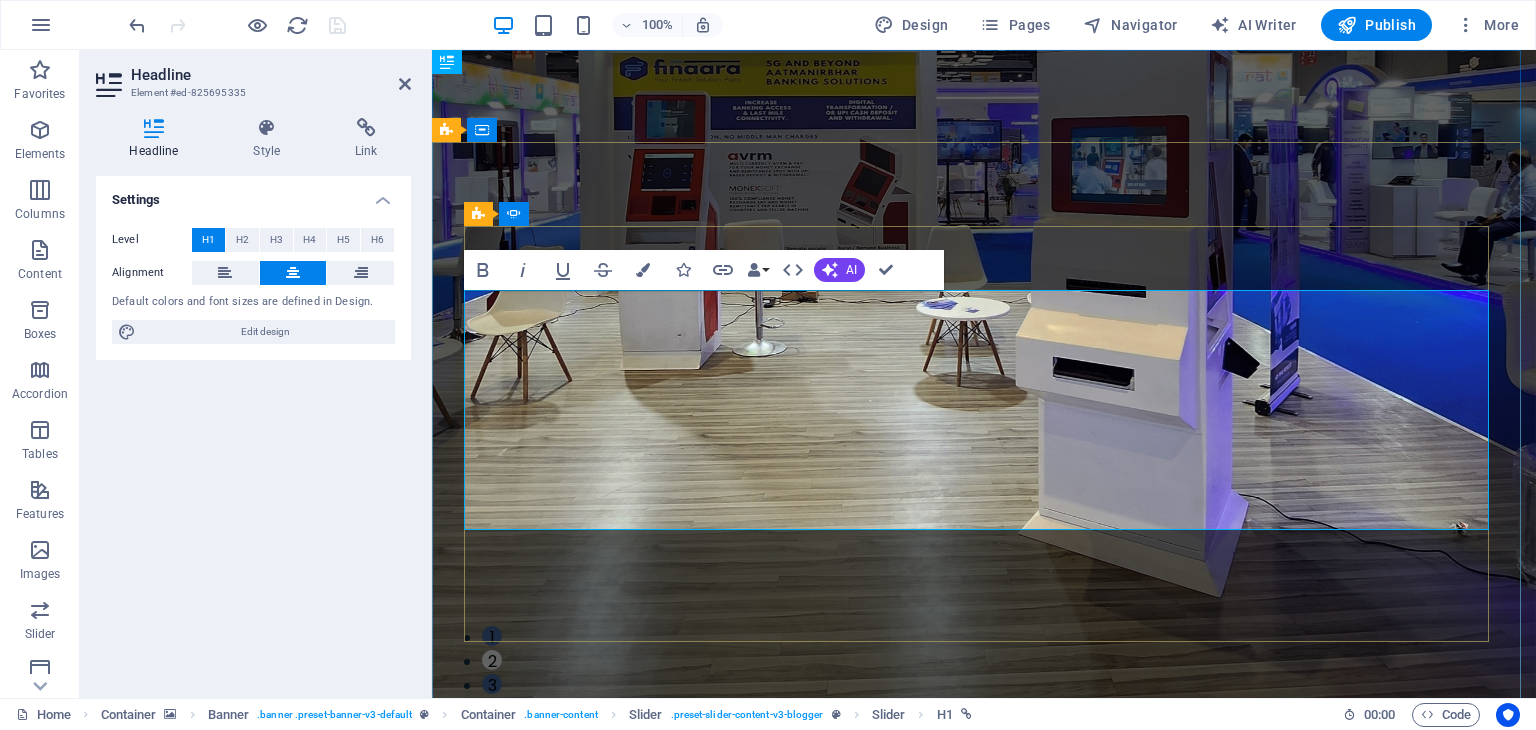 click on "Fastest Money Transfer" at bounding box center (-1073, 1988) 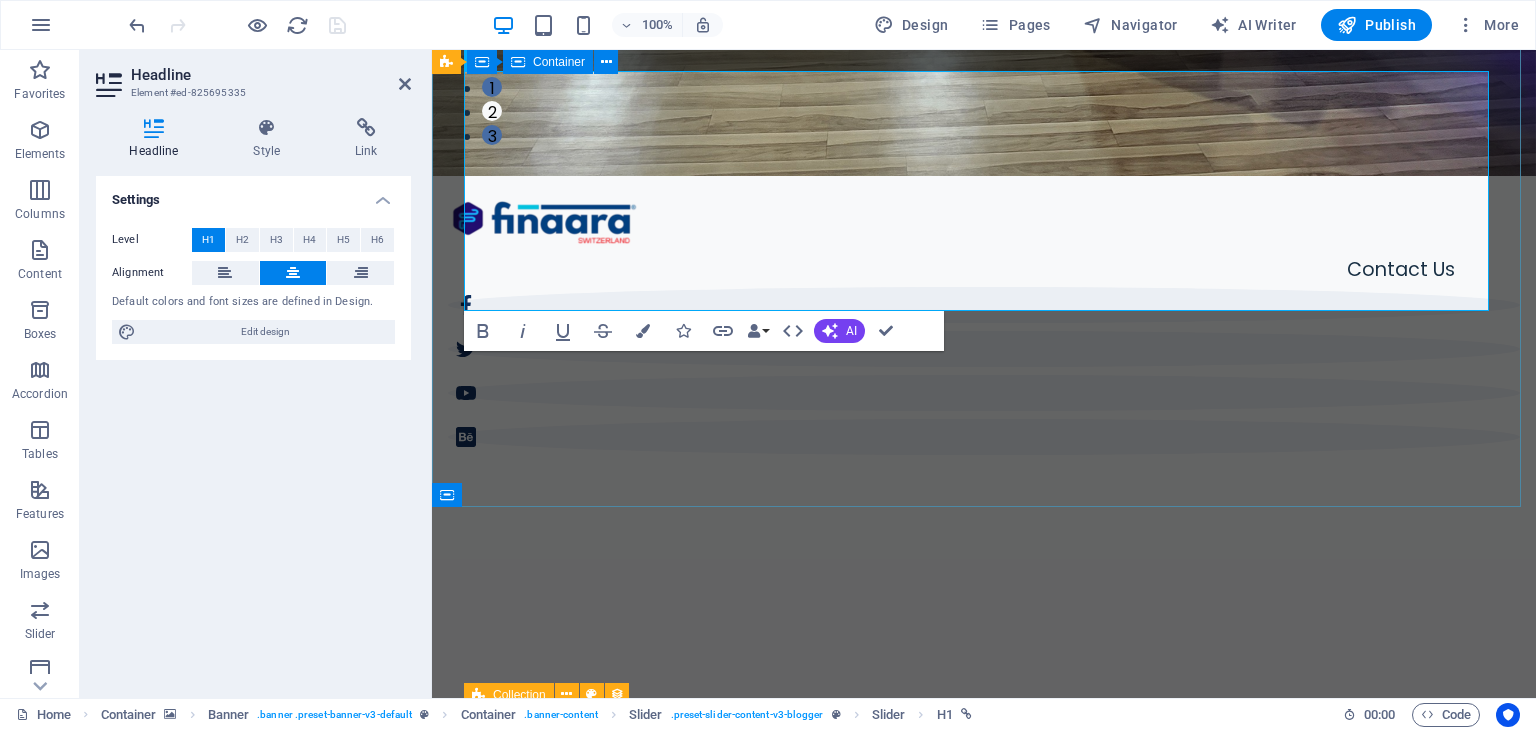 scroll, scrollTop: 566, scrollLeft: 0, axis: vertical 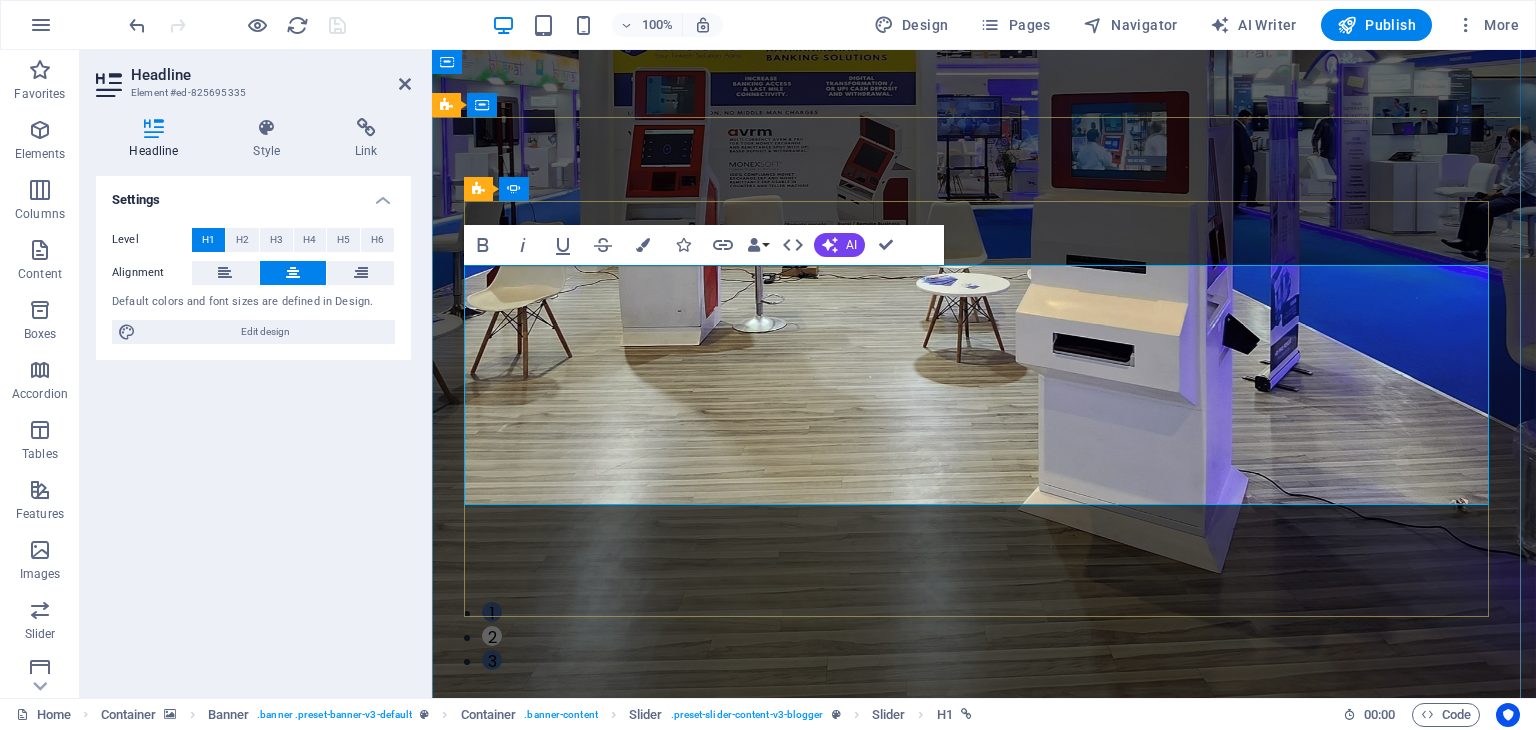 click on "Fastest Money Transfer" at bounding box center (-1073, 1964) 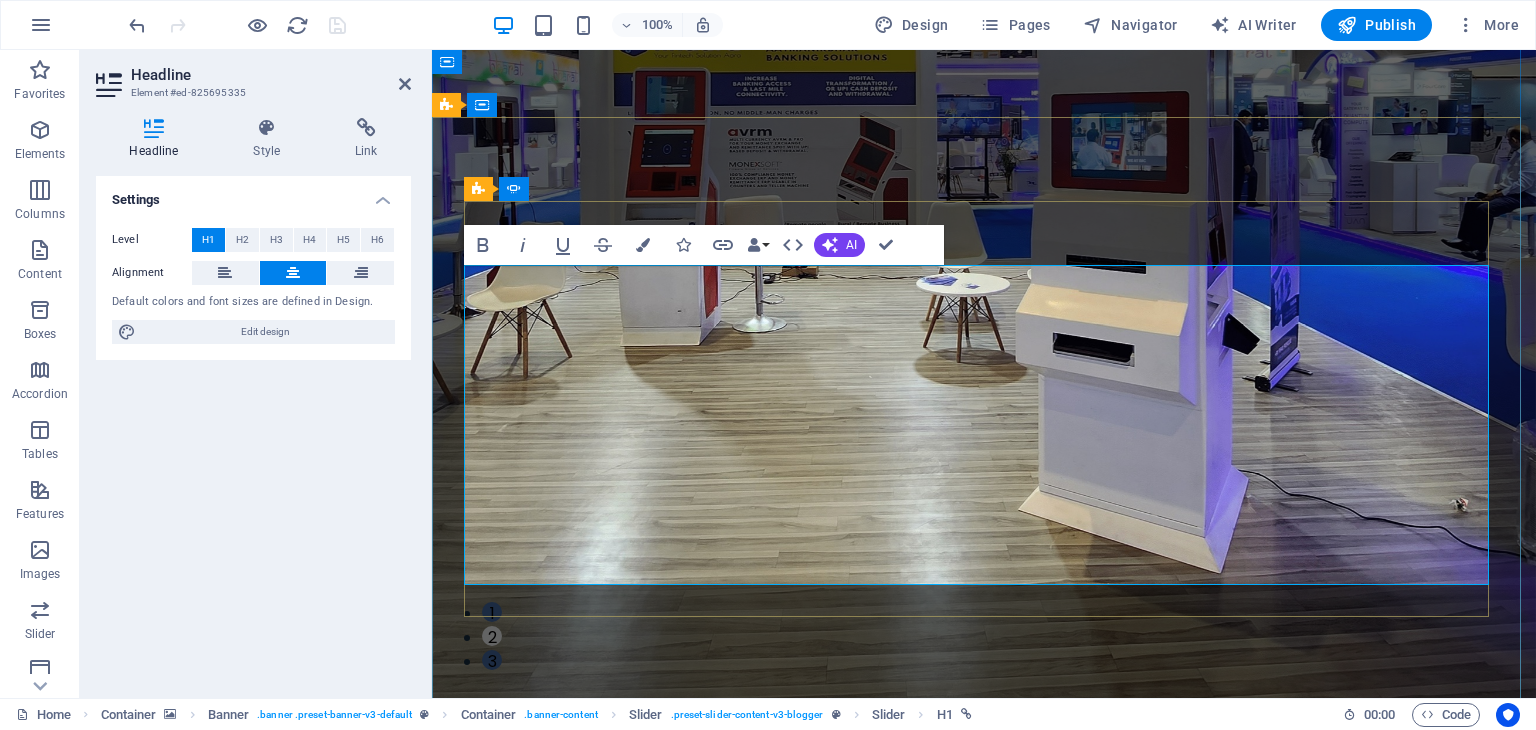 click on "Fastest Money Transfer without Middle Man" at bounding box center (-1073, 2043) 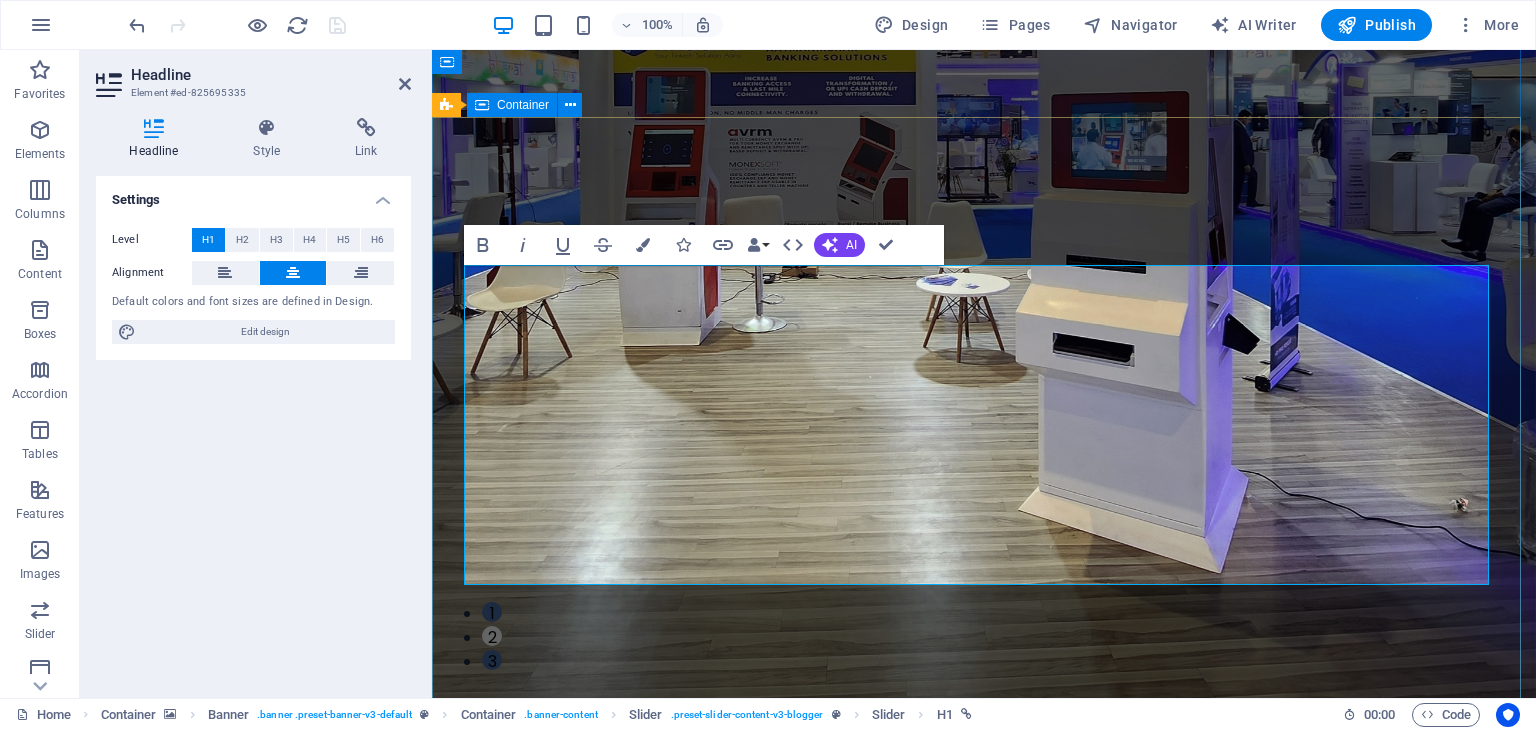 click on "TECHNOLOGY Use Technology to Live Healthier How today's technology can improve your quality of life and when to be careful of technology usage DIGITAL MONEY Digital Money and eMoney wallet All-in-One Wallet: Mobile, Multi-Currency & Bitcoin. Your Digital Finance Hub — Anytime, Anywhere. REMITTANCE Fastest Money Transfer Without Middle Man A Money m TECHNOLOGY Use Technology to Live Healthier How today's technology can improve your quality of life and when to be careful of technology usage DIGITAL MONEY Digital Money and eMoney wallet All-in-One Wallet: Mobile, Multi-Currency & Bitcoin. Your Digital Finance Hub — Anytime, Anywhere. [NUMBER] [NUMBER] [NUMBER]" at bounding box center [984, 1268] 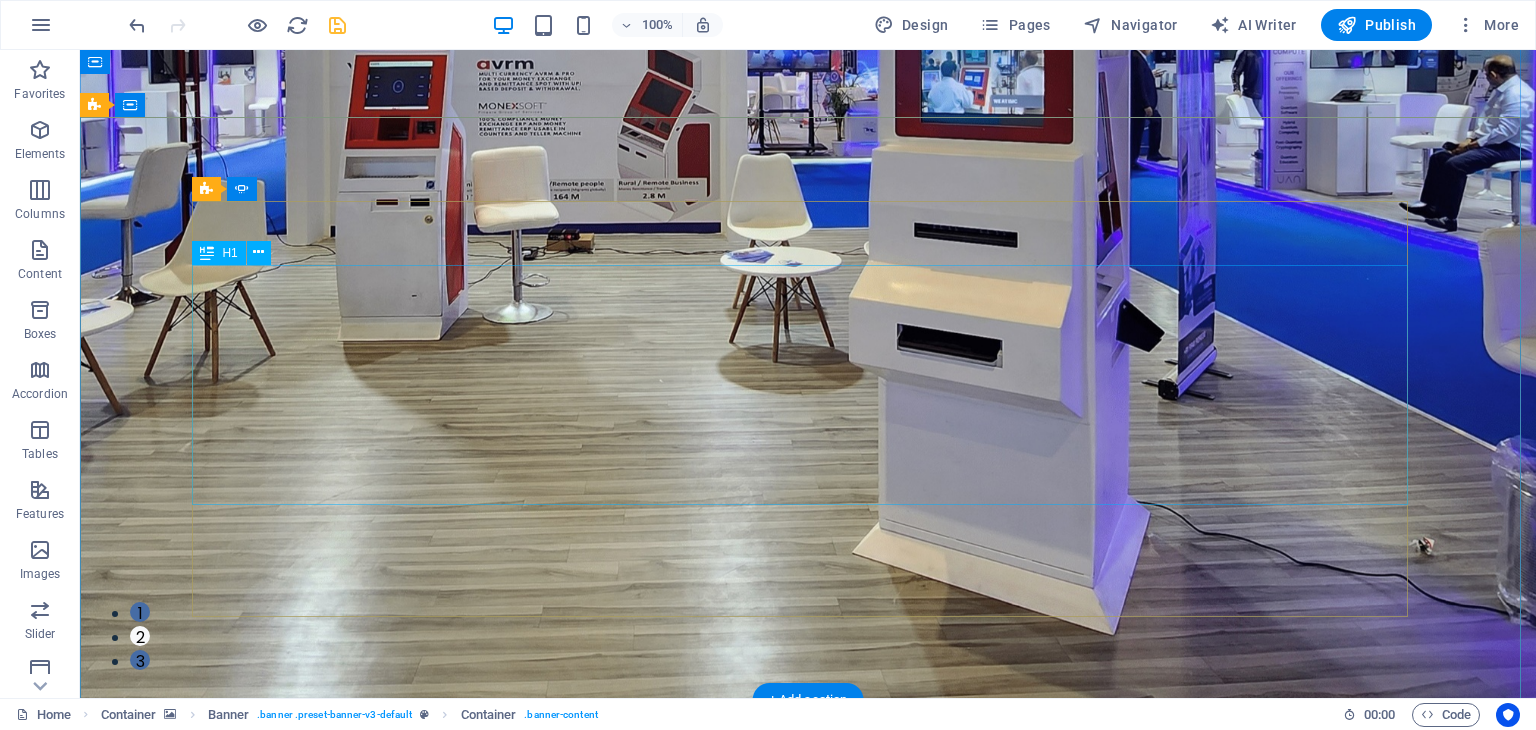 click on "Fastest Money Transfer Without Middle Man" at bounding box center [-1624, 1940] 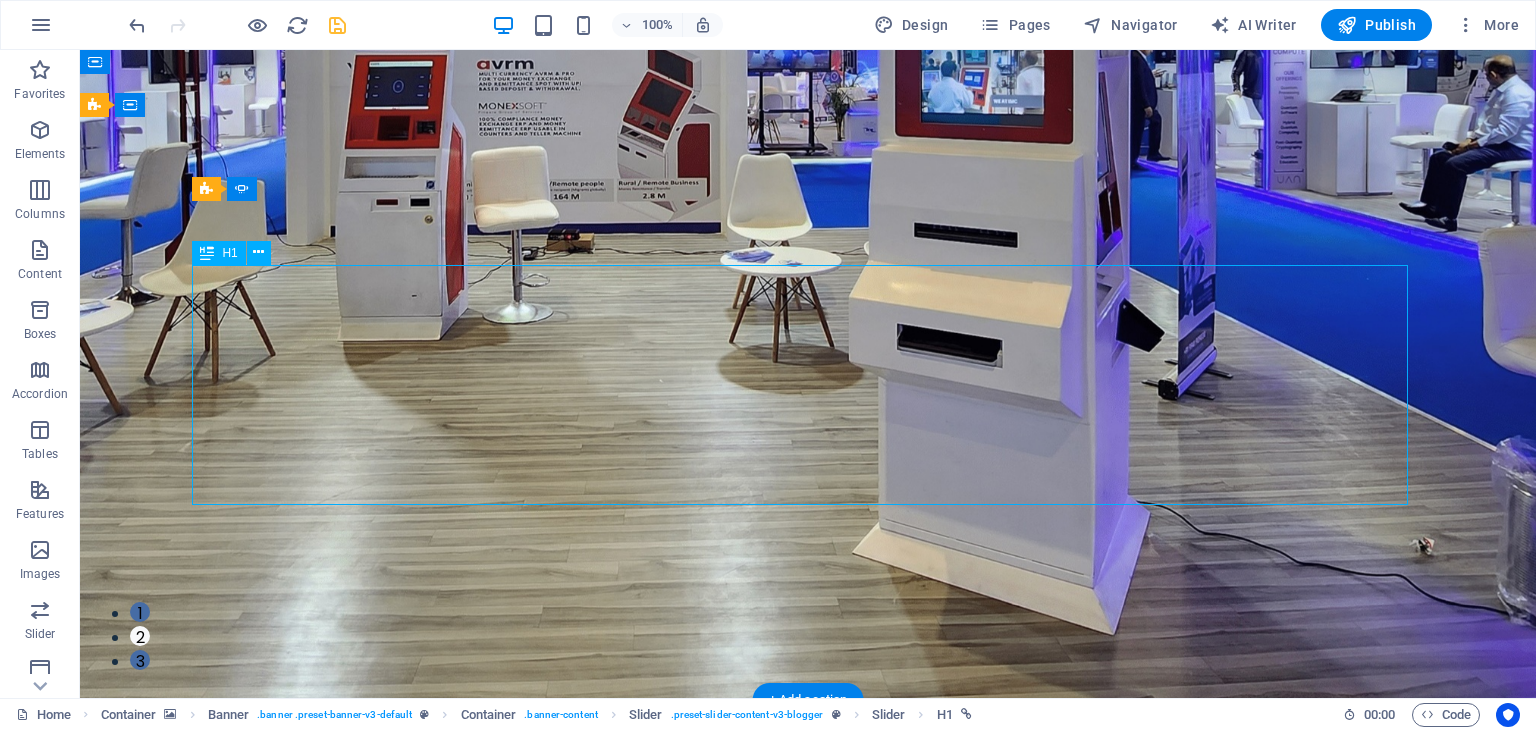 click on "Fastest Money Transfer Without Middle Man" at bounding box center (-1624, 1940) 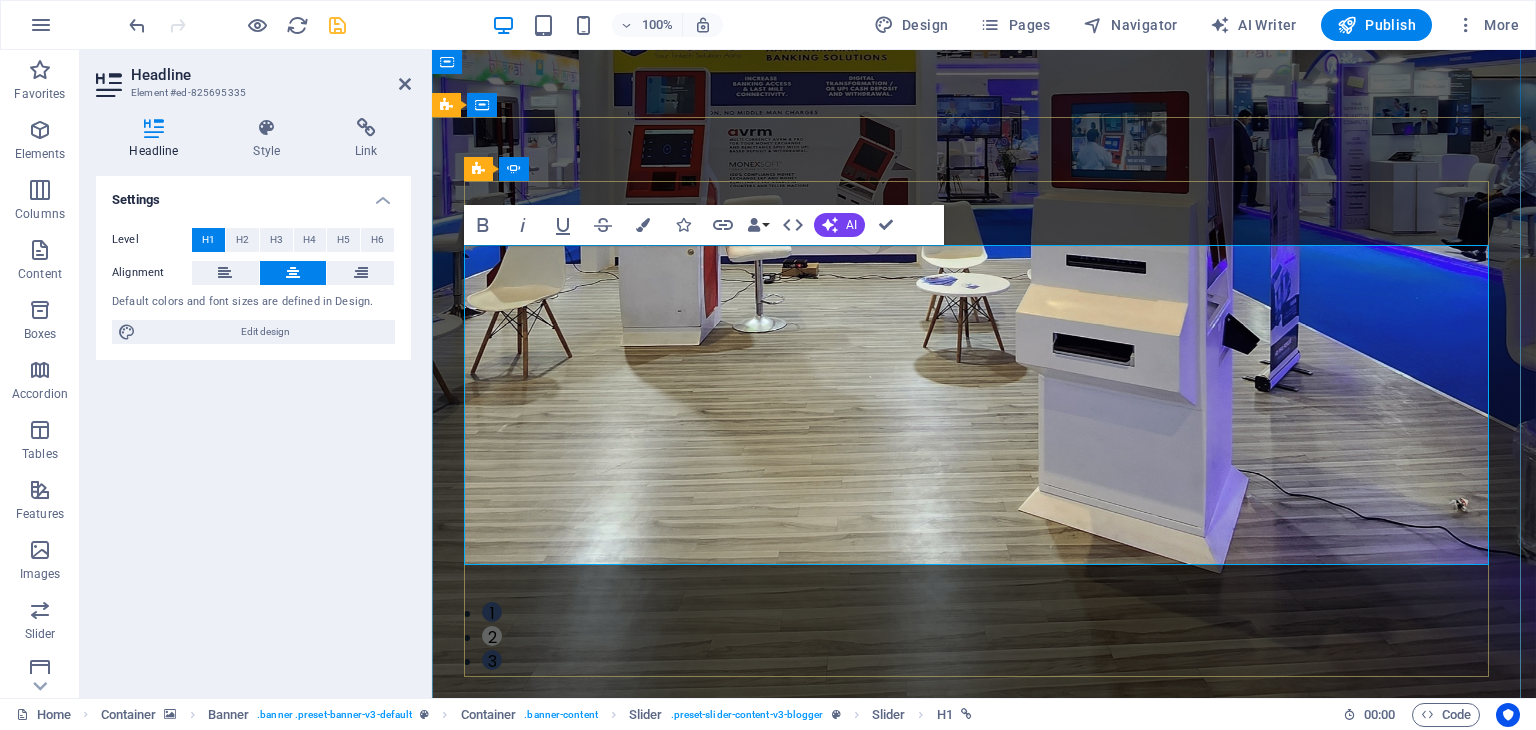 click on "Fastest Money Transfer Without Middle Man" at bounding box center [-1073, 2004] 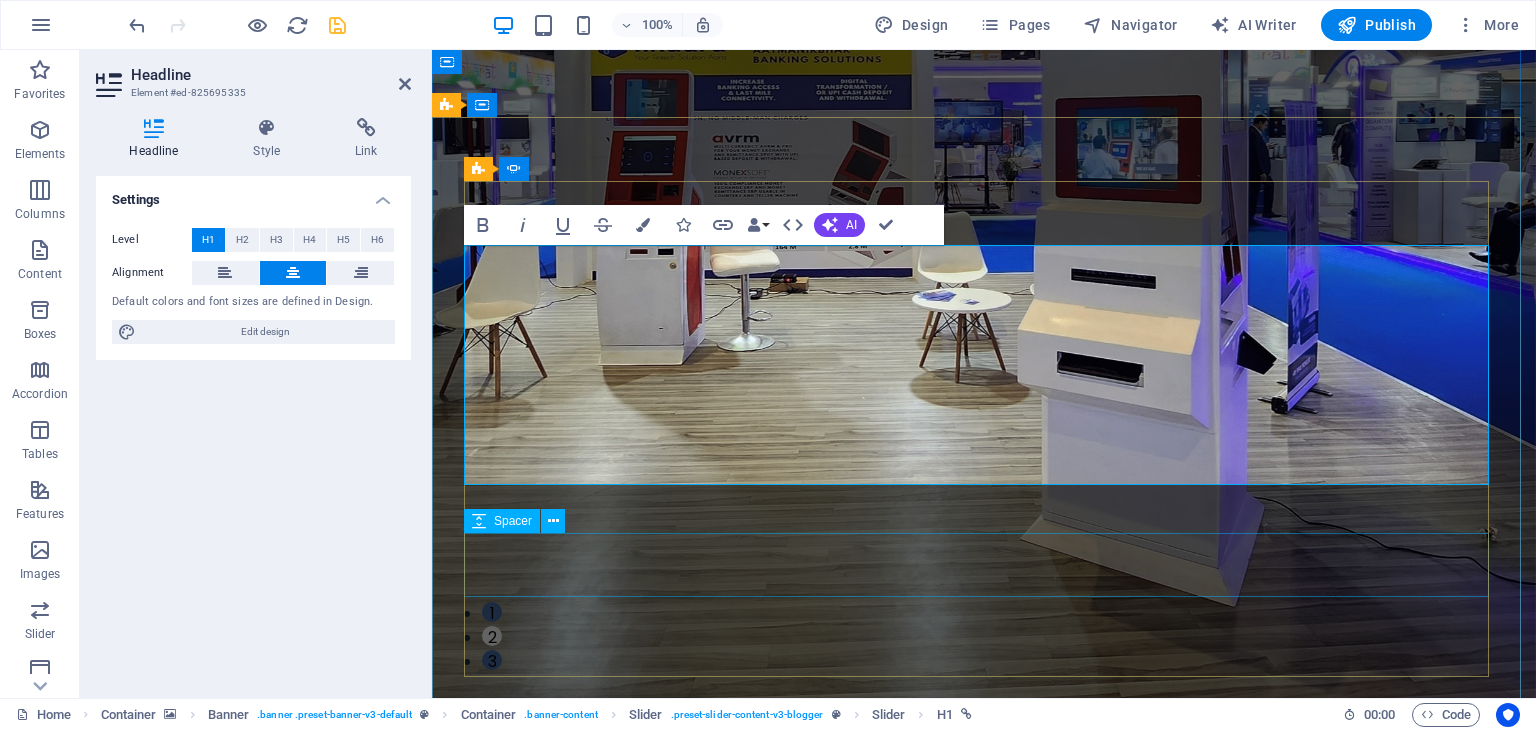 click at bounding box center (-1074, 2205) 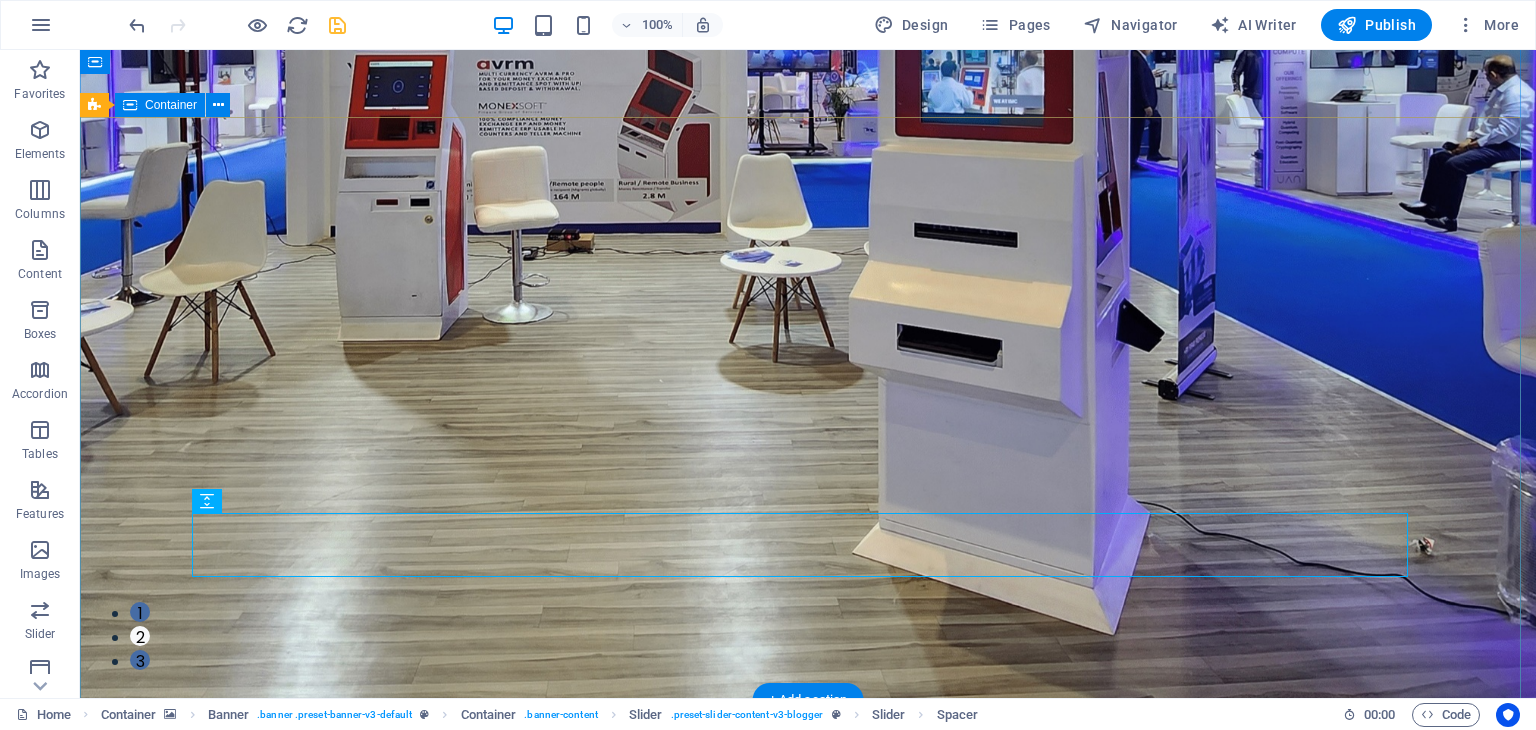 click on "TECHNOLOGY Use Technology to Live Healthier How today's technology can improve your quality of life and when to be careful of technology usage DIGITAL MONEY Digital Money and eMoney wallet All-in-One Wallet: Mobile, Multi-Currency & Bitcoin. Your Digital Finance Hub — Anytime, Anywhere. REMITTANCE Fastest Money Transfer Without Middle Man A Money m TECHNOLOGY Use Technology to Live Healthier How today's technology can improve your quality of life and when to be careful of technology usage DIGITAL MONEY Digital Money and eMoney wallet All-in-One Wallet: Mobile, Multi-Currency & Bitcoin. Your Digital Finance Hub — Anytime, Anywhere. [NUMBER] [NUMBER] [NUMBER]" at bounding box center [808, 1228] 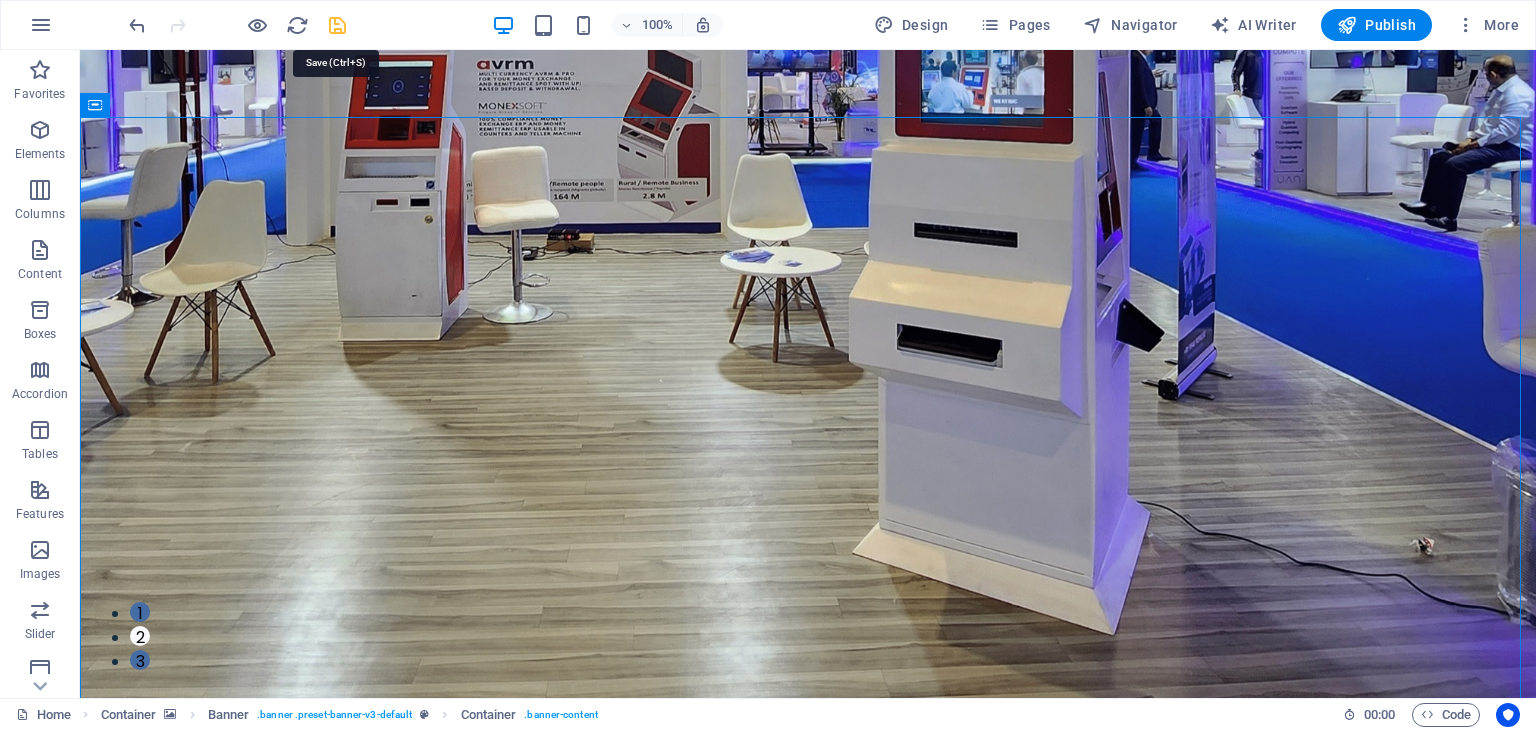 click at bounding box center [337, 25] 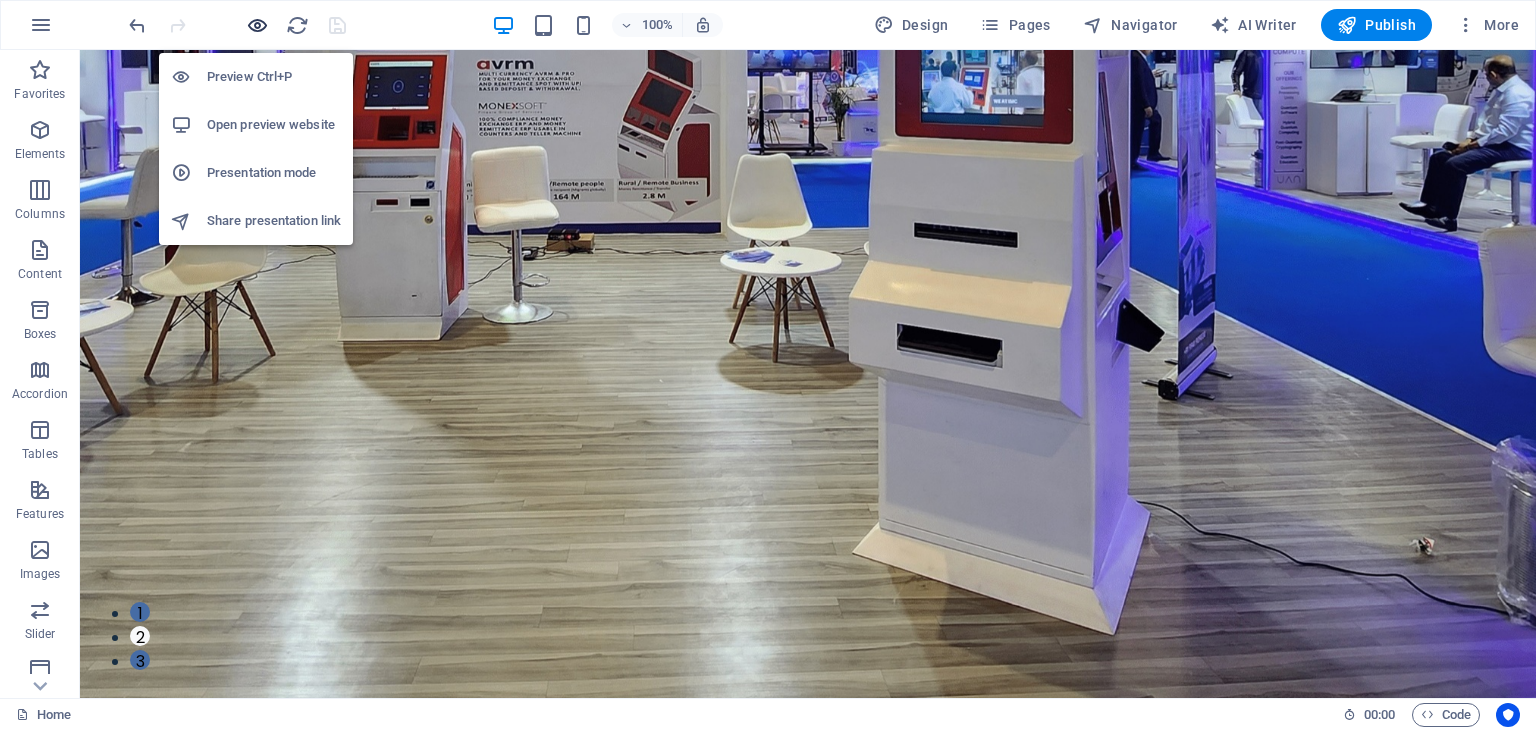 click at bounding box center [257, 25] 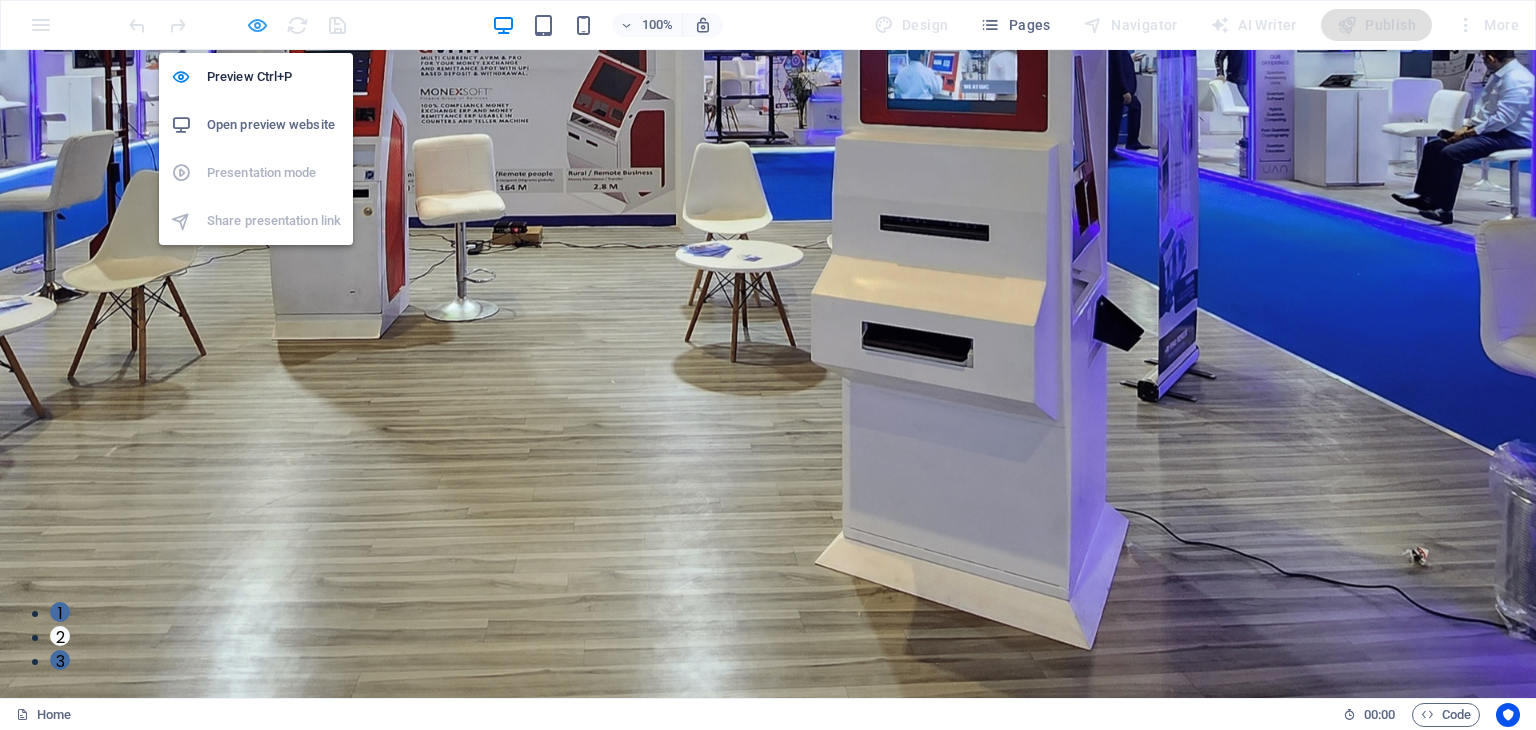 click at bounding box center [257, 25] 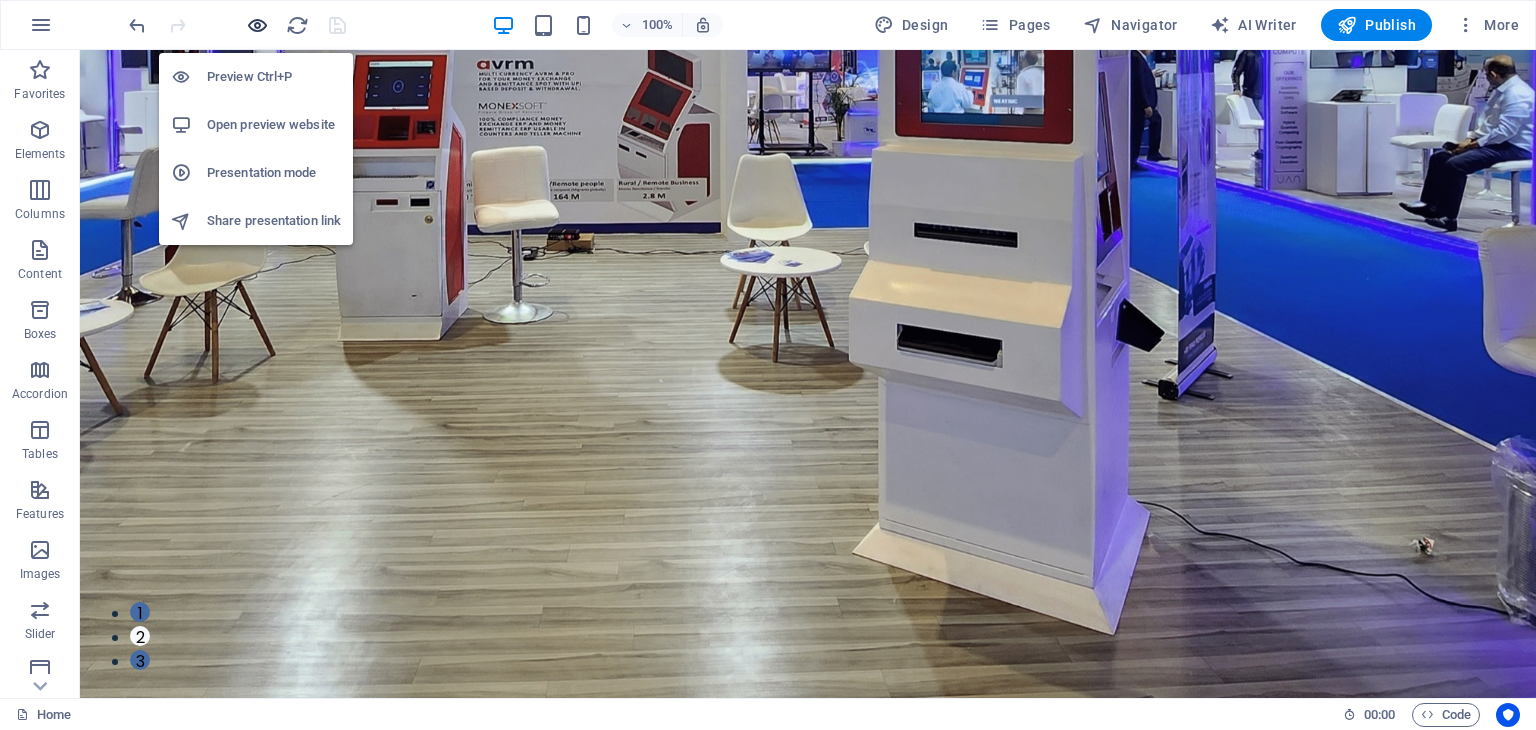 click at bounding box center [257, 25] 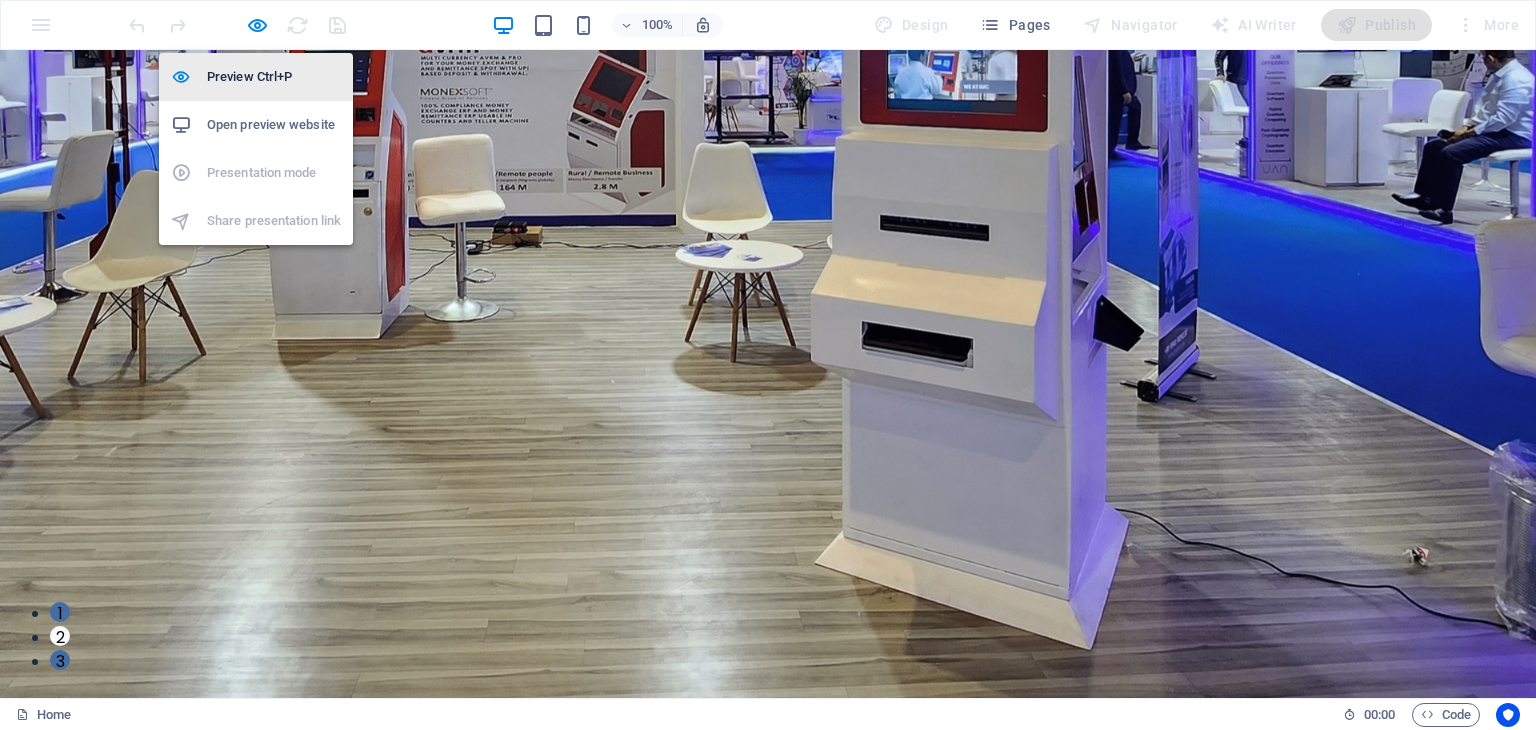 click on "Preview Ctrl+P" at bounding box center (274, 77) 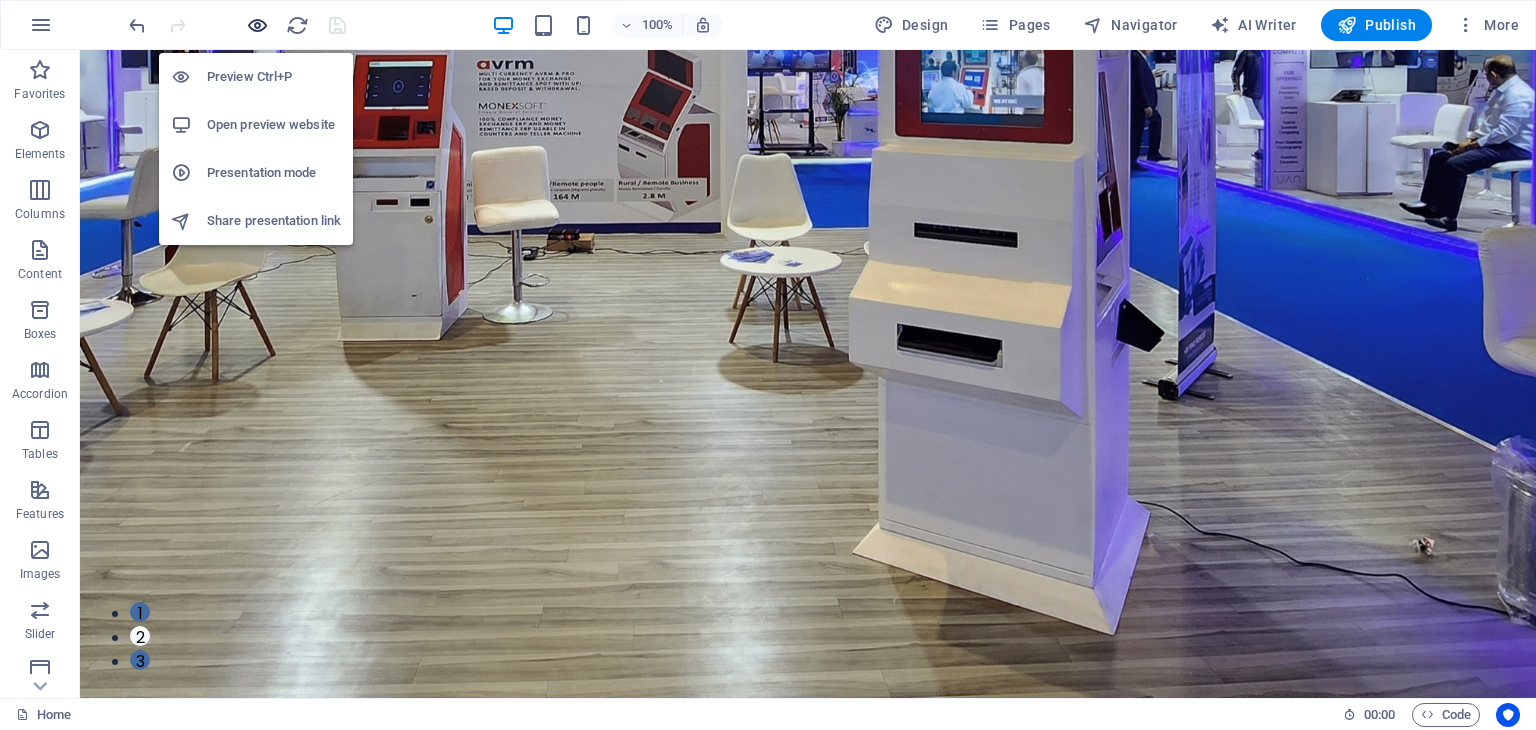 click at bounding box center [257, 25] 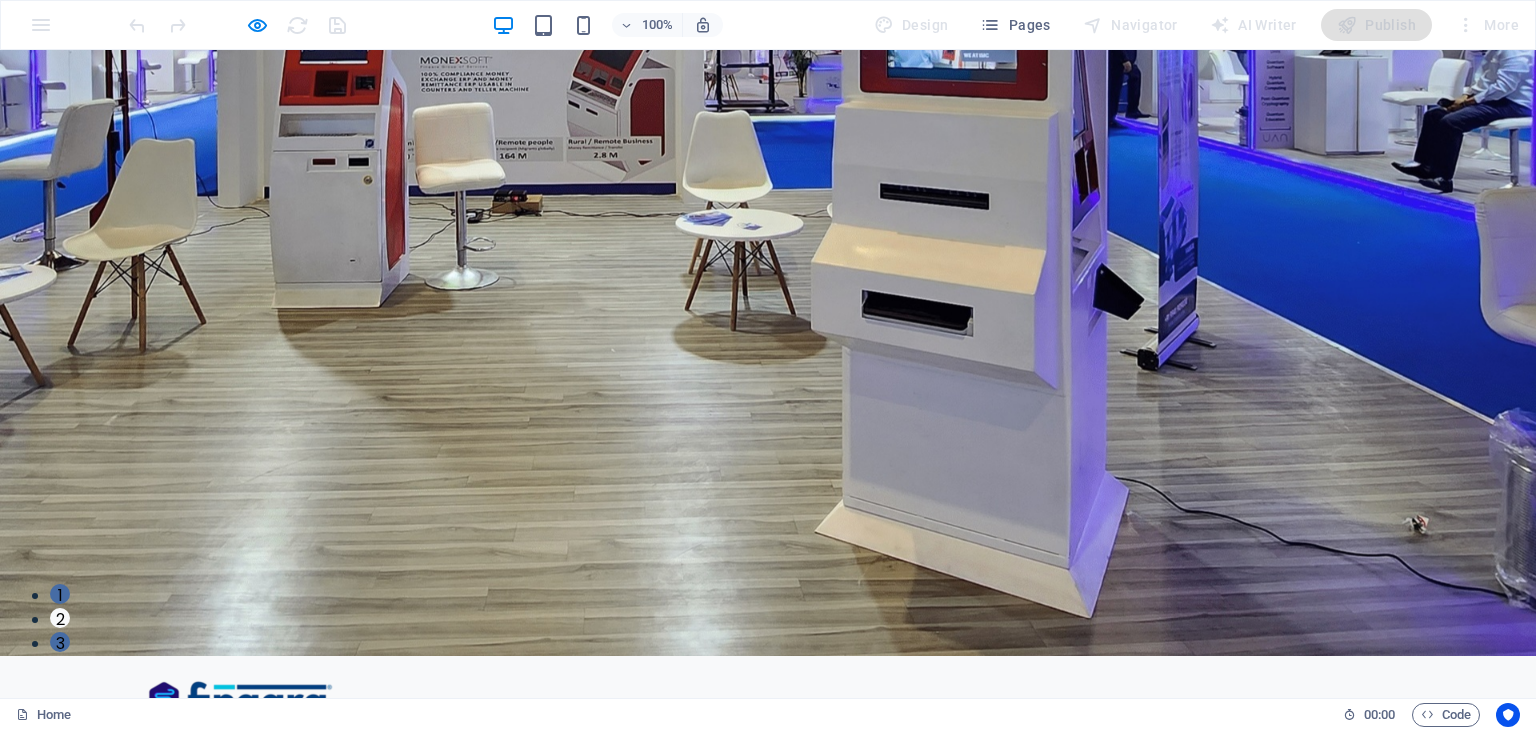 scroll, scrollTop: 19, scrollLeft: 0, axis: vertical 